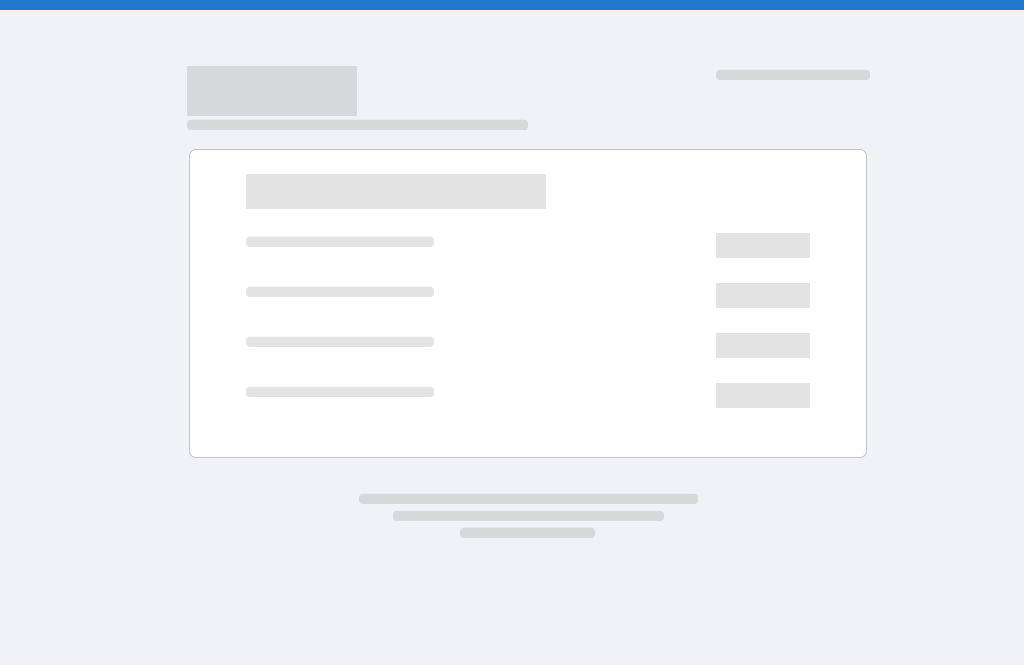 scroll, scrollTop: 0, scrollLeft: 0, axis: both 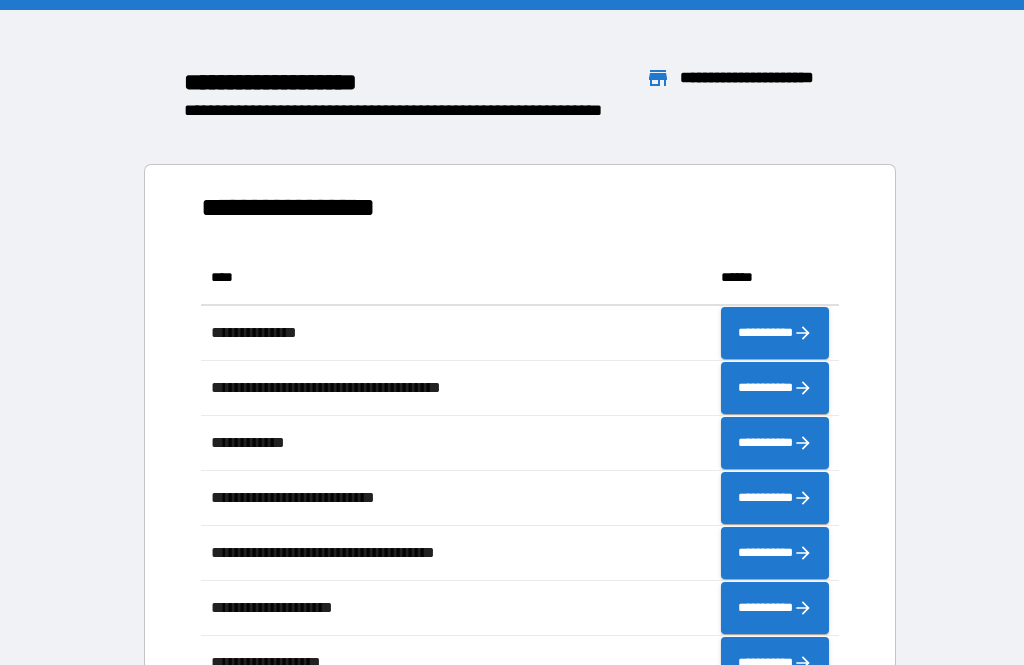 click on "**********" at bounding box center [512, 432] 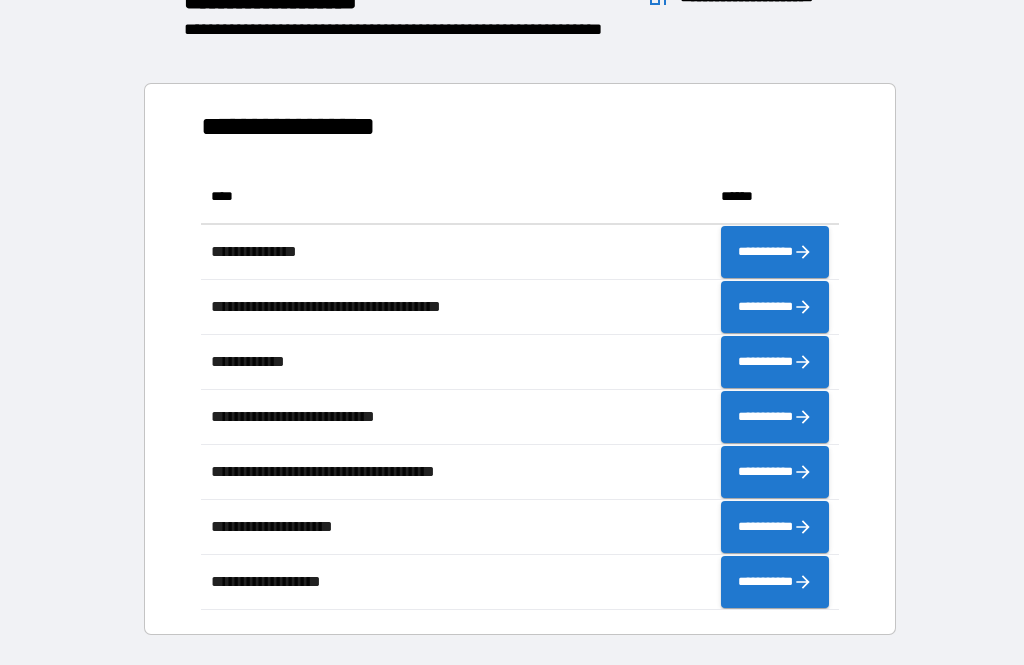 scroll, scrollTop: 91, scrollLeft: 0, axis: vertical 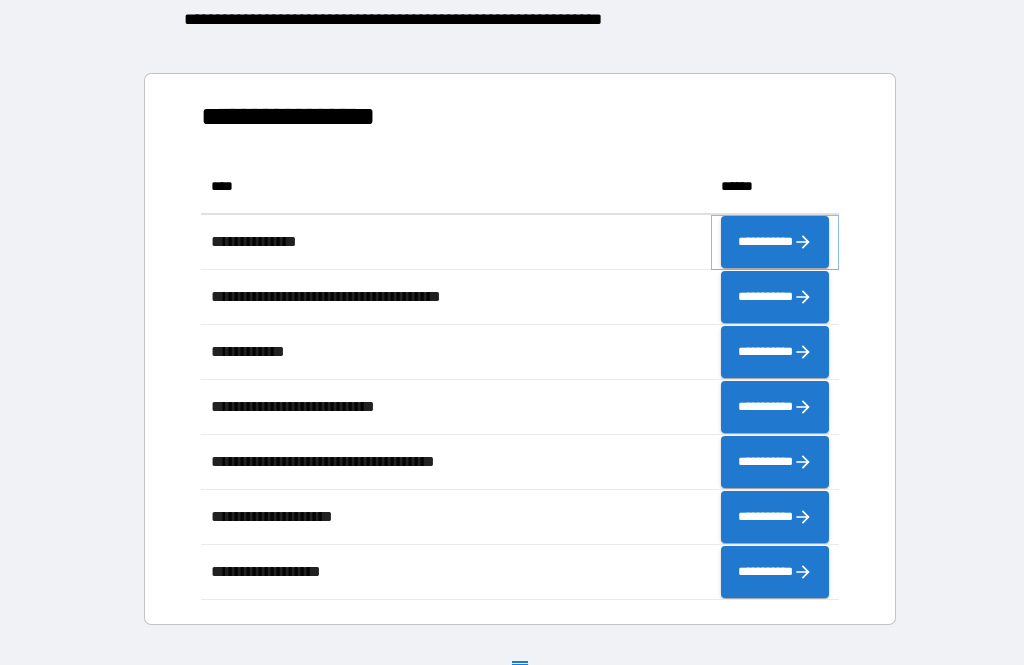 click on "**********" at bounding box center (775, 242) 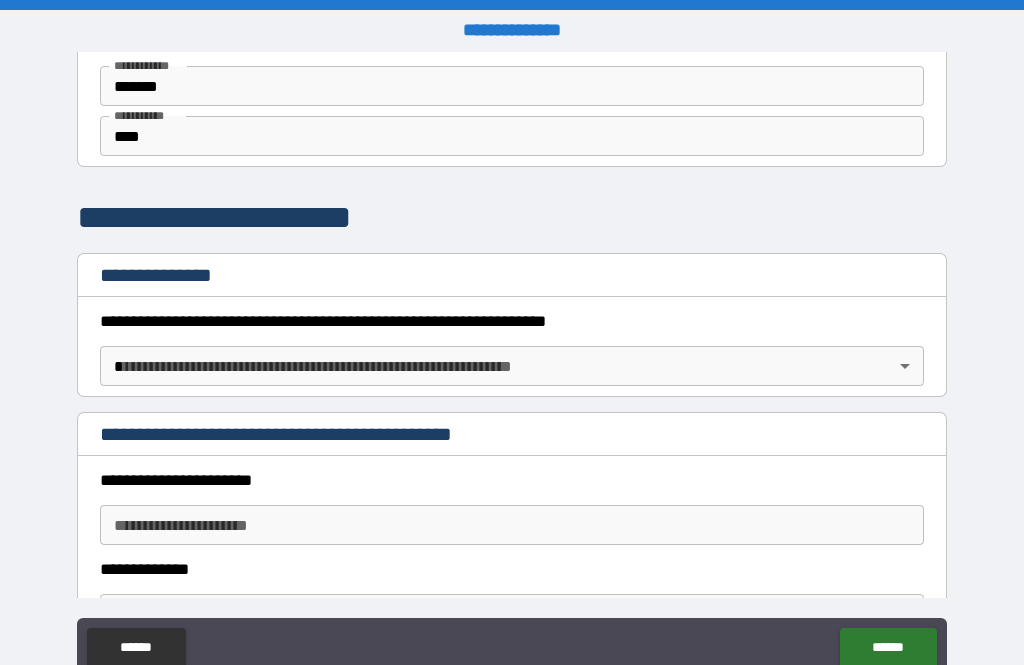 scroll, scrollTop: 94, scrollLeft: 0, axis: vertical 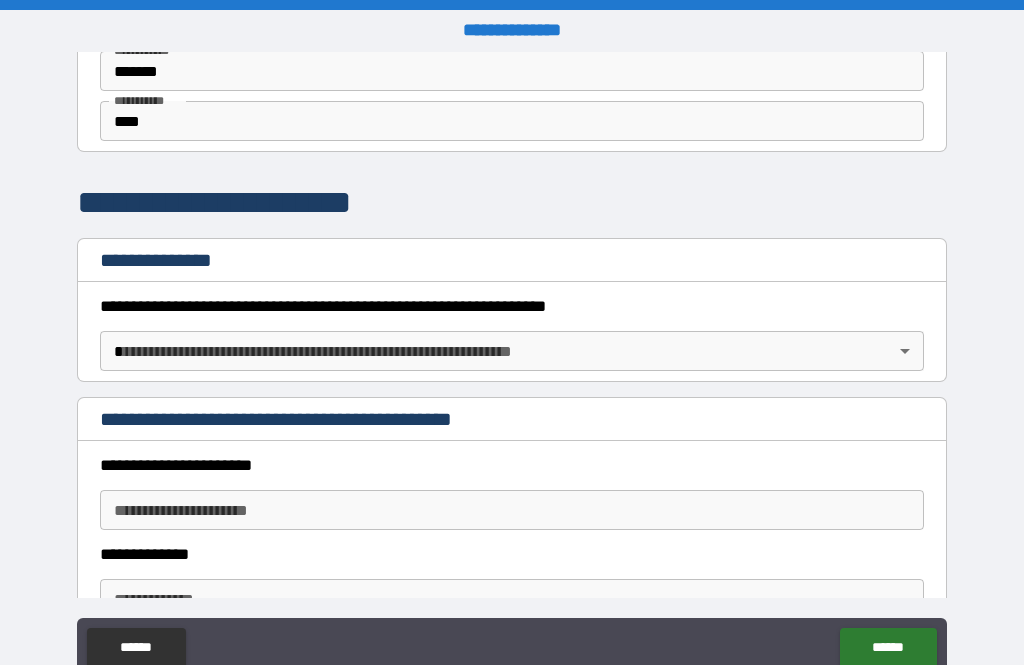 click on "**********" at bounding box center [512, 364] 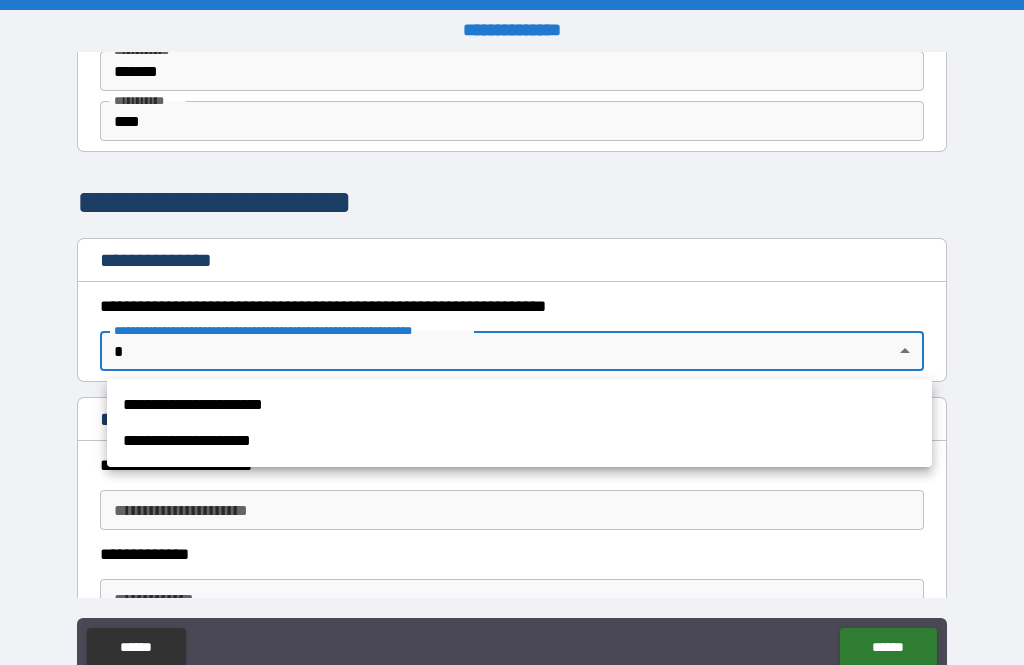 click on "**********" at bounding box center (519, 405) 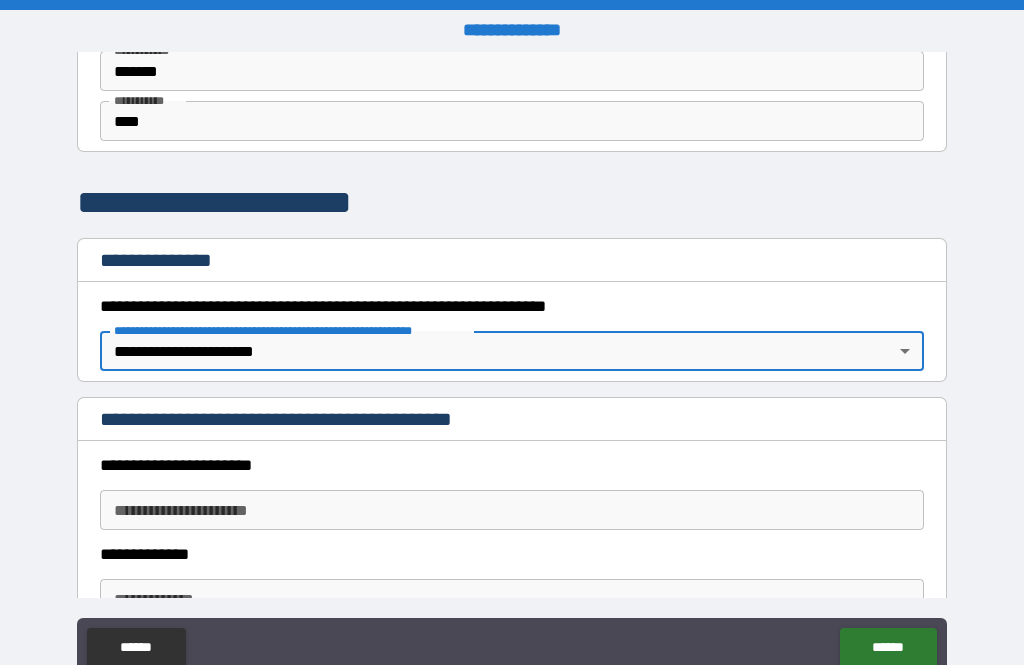 type on "*" 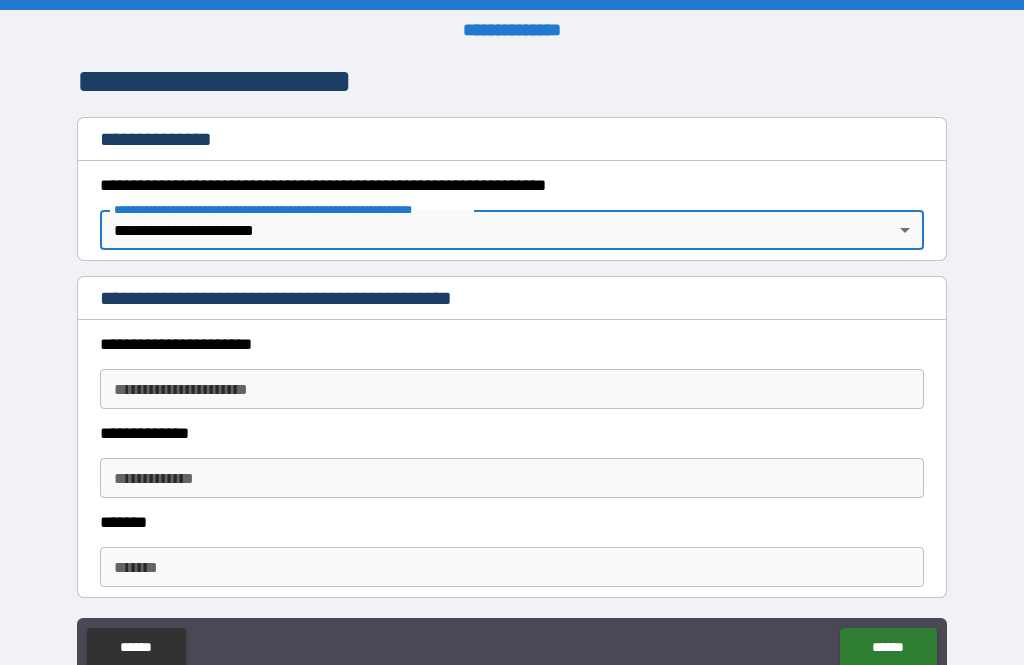 scroll, scrollTop: 225, scrollLeft: 0, axis: vertical 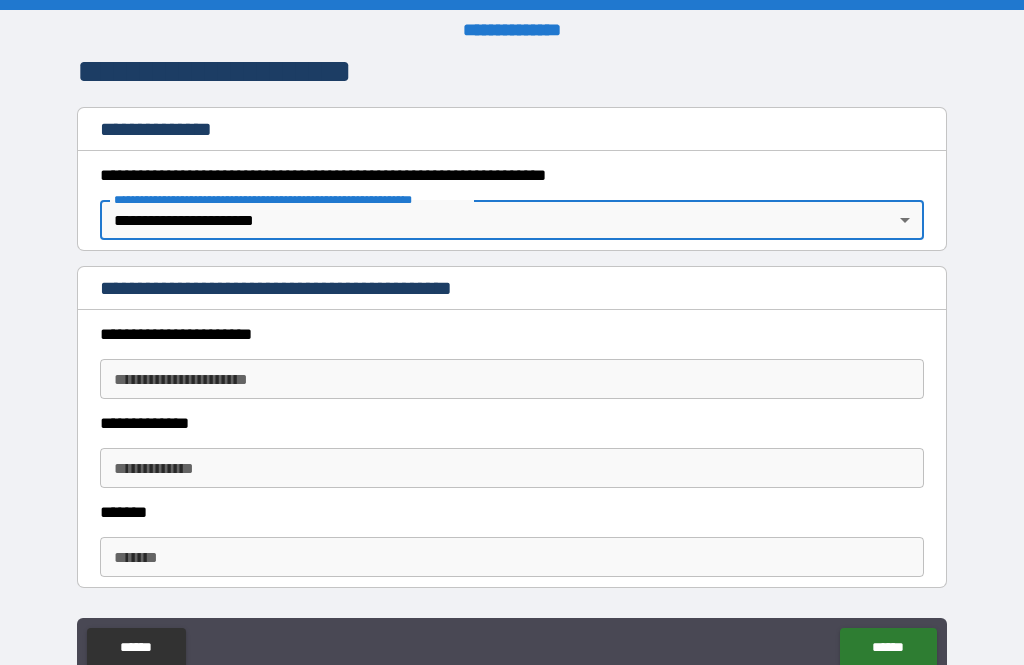 click on "**********" at bounding box center (512, 379) 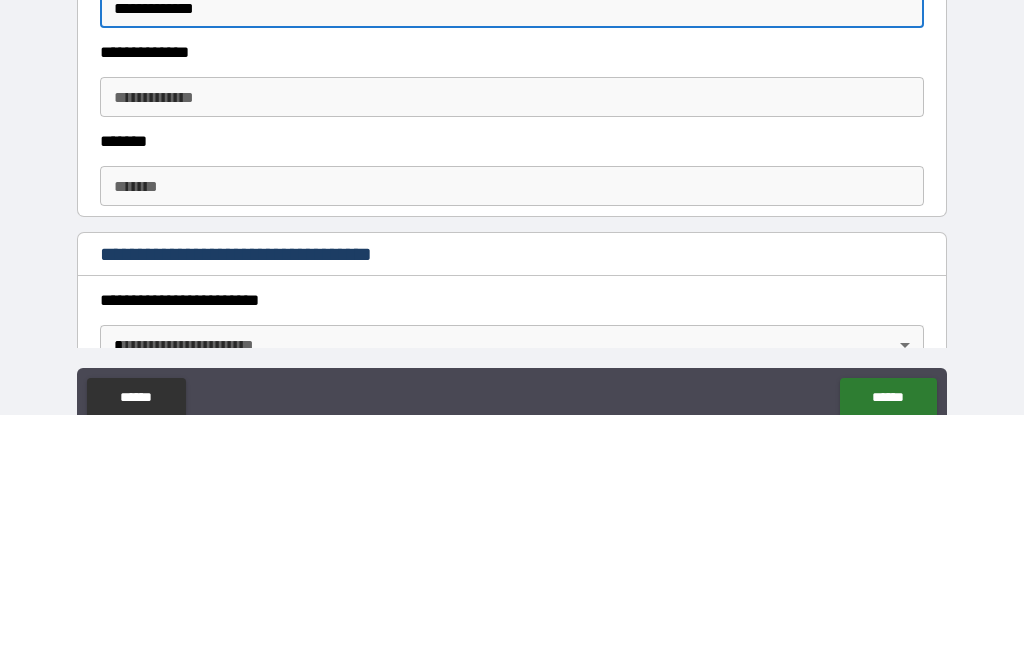scroll, scrollTop: 345, scrollLeft: 0, axis: vertical 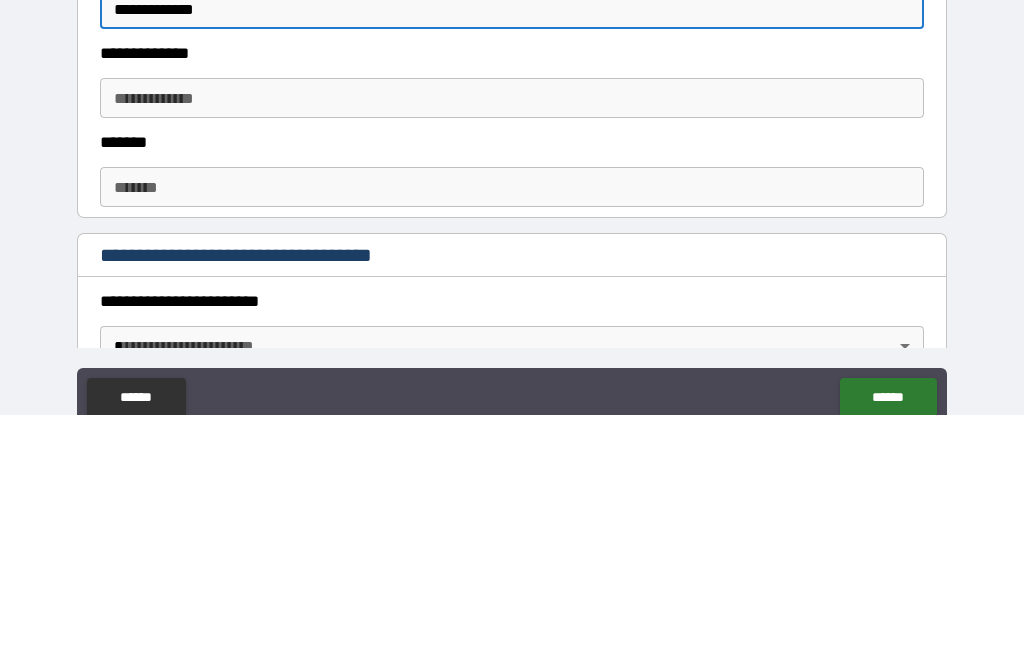 type on "**********" 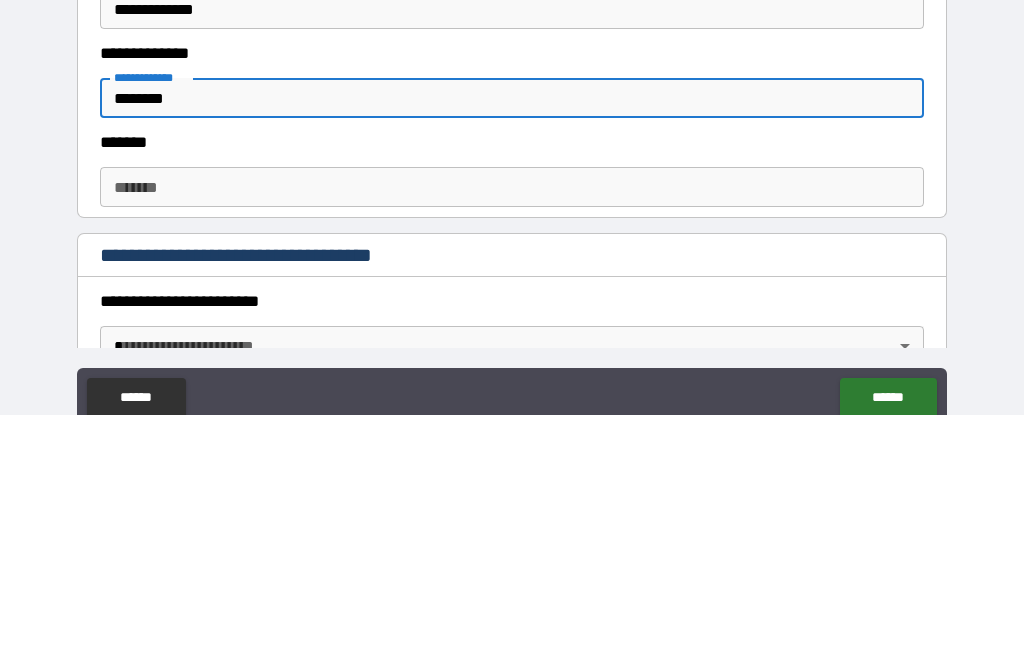 type on "********" 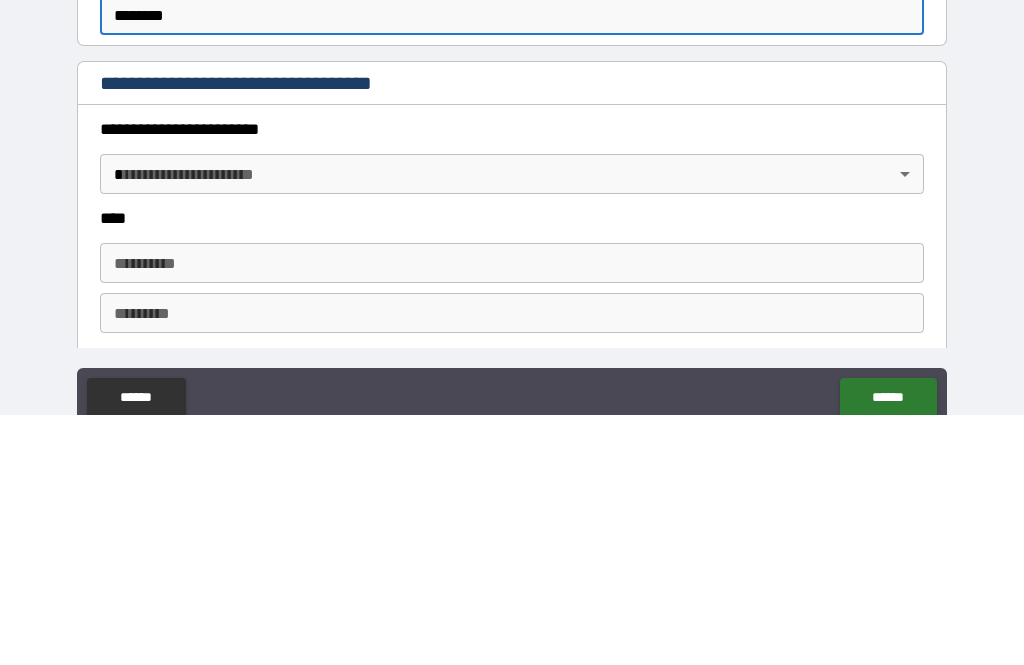 scroll, scrollTop: 518, scrollLeft: 0, axis: vertical 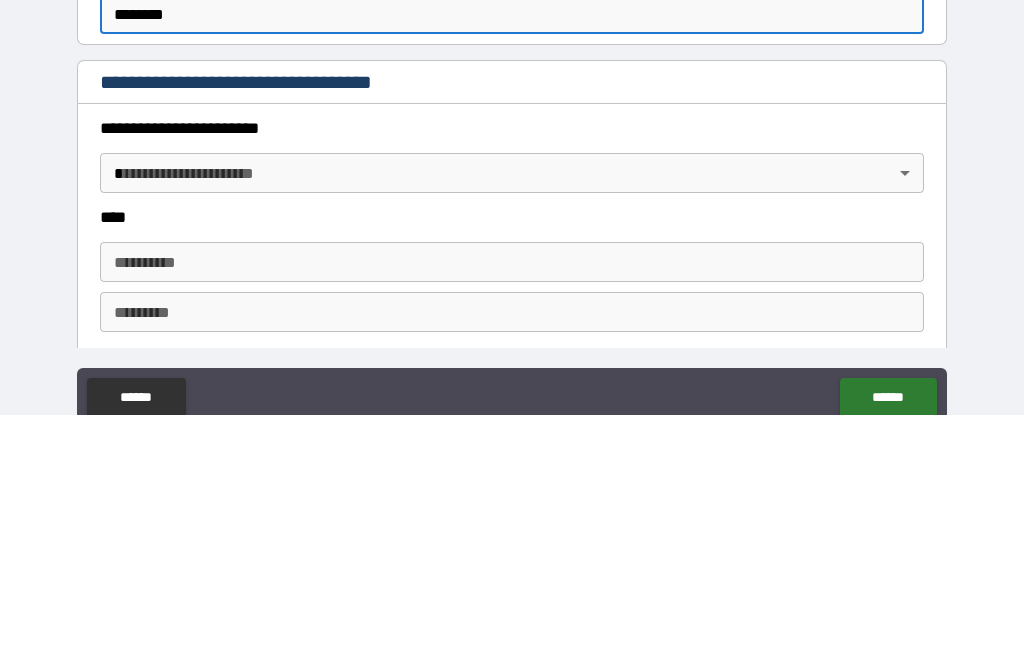 type on "********" 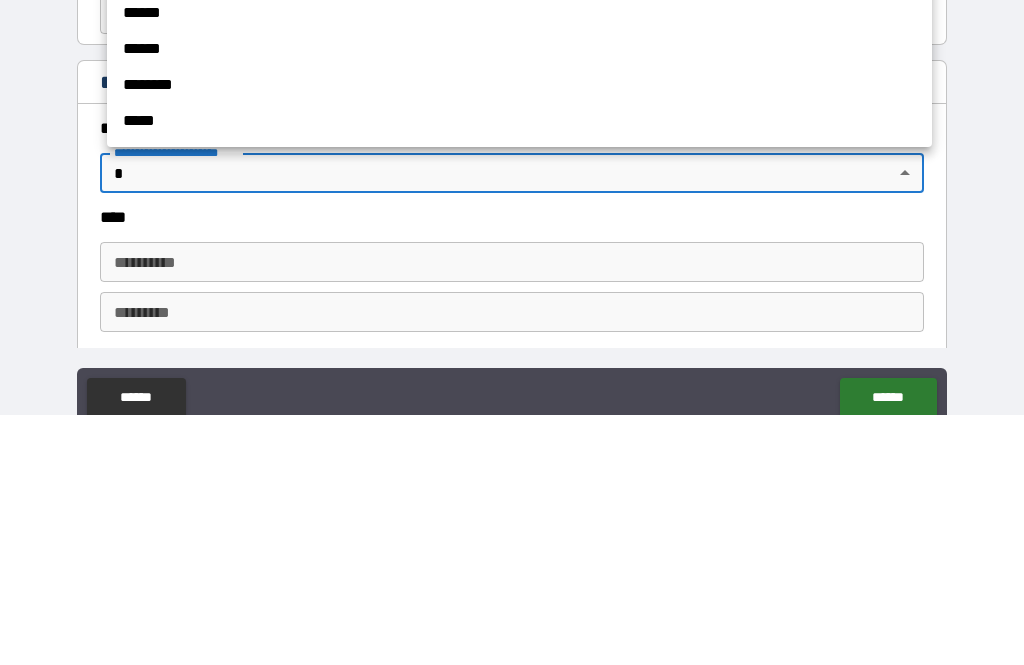 scroll, scrollTop: 64, scrollLeft: 0, axis: vertical 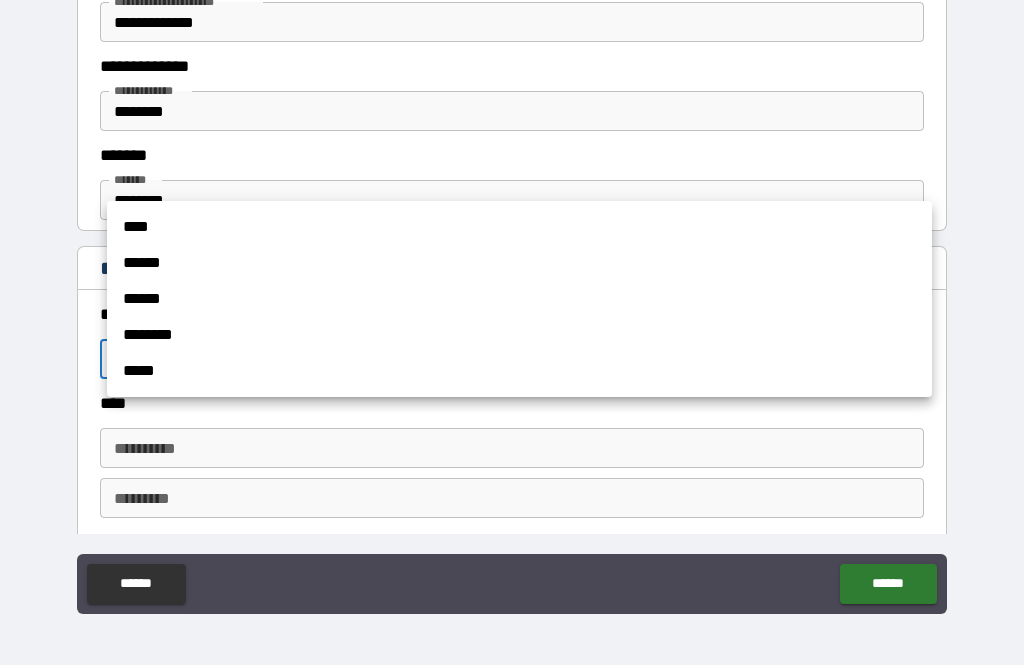click on "****" at bounding box center (519, 227) 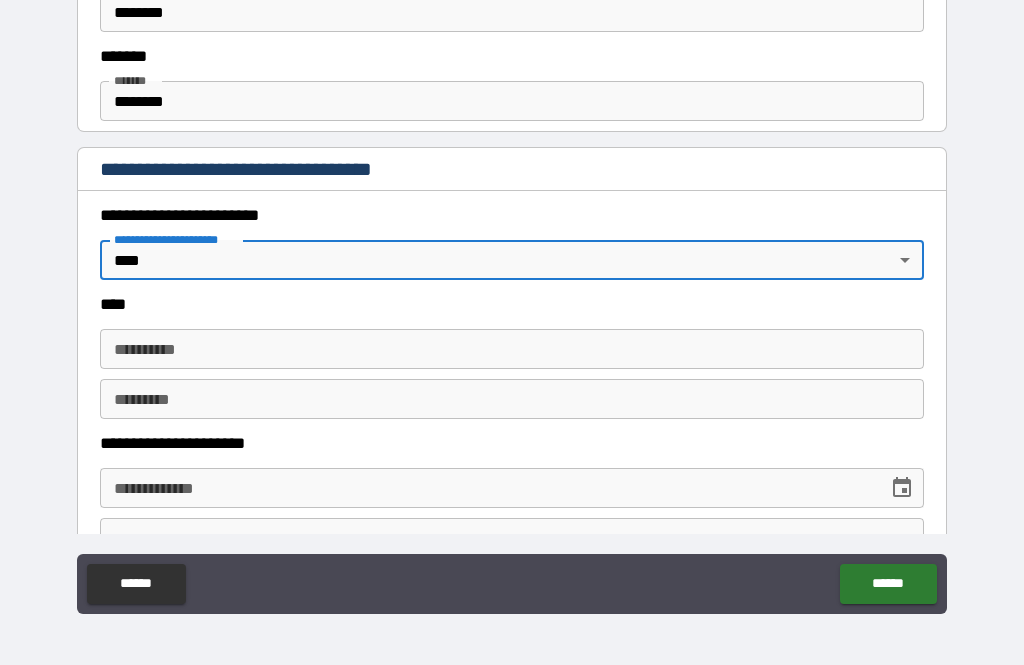 scroll, scrollTop: 641, scrollLeft: 0, axis: vertical 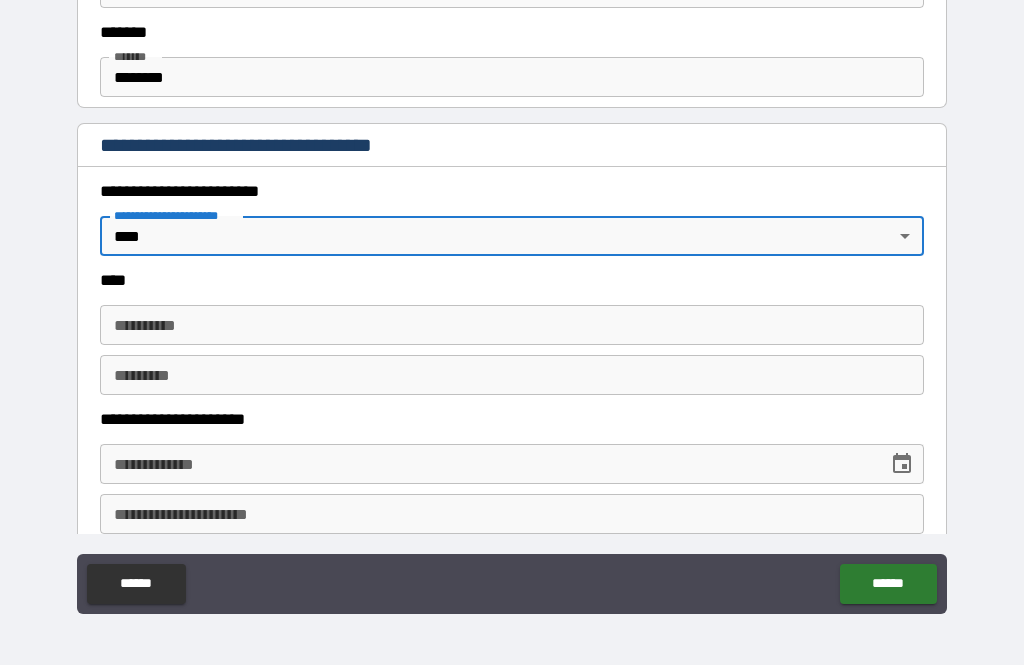 click on "**********" at bounding box center [512, 325] 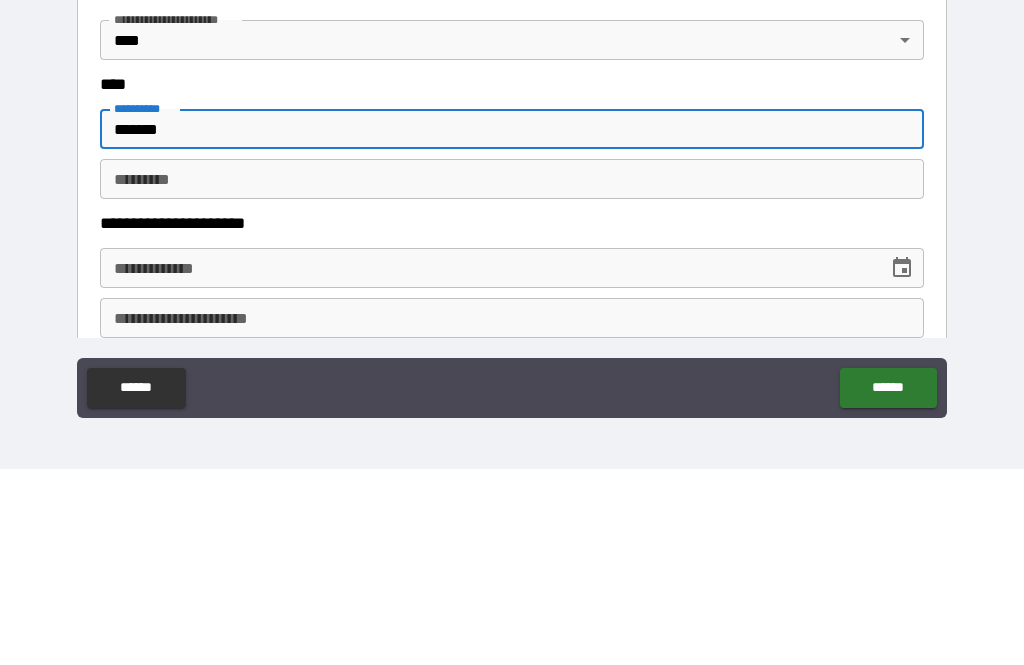 type on "*******" 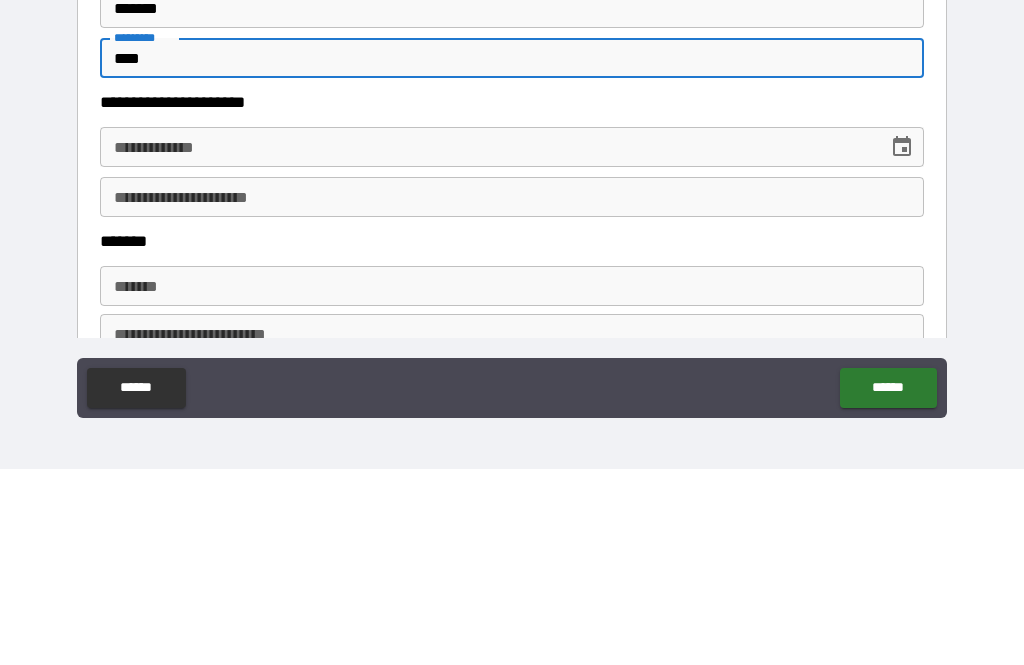 scroll, scrollTop: 769, scrollLeft: 0, axis: vertical 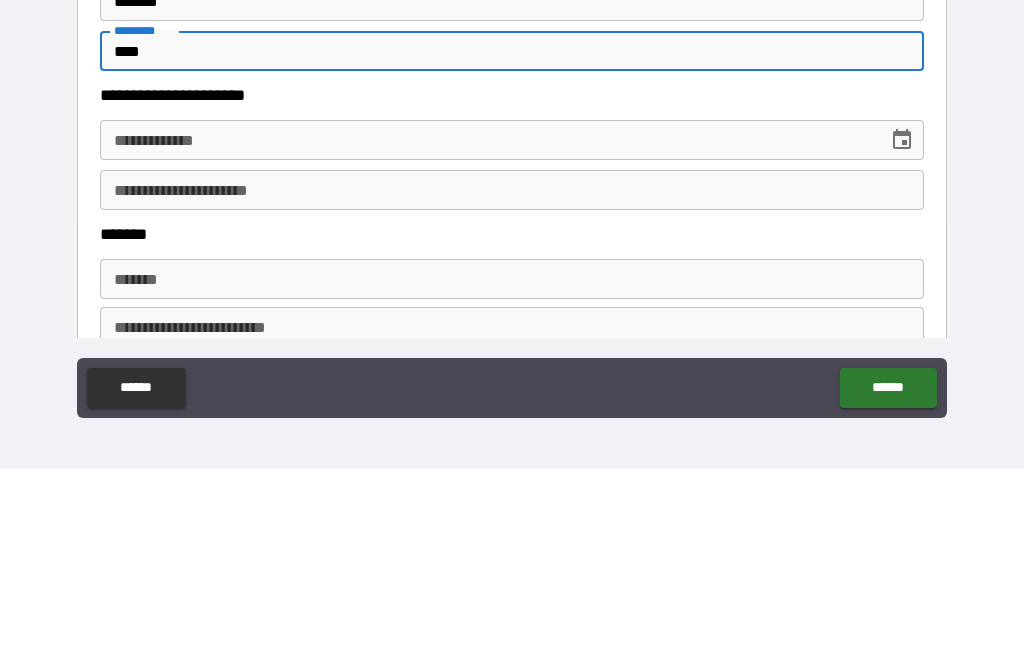 type on "****" 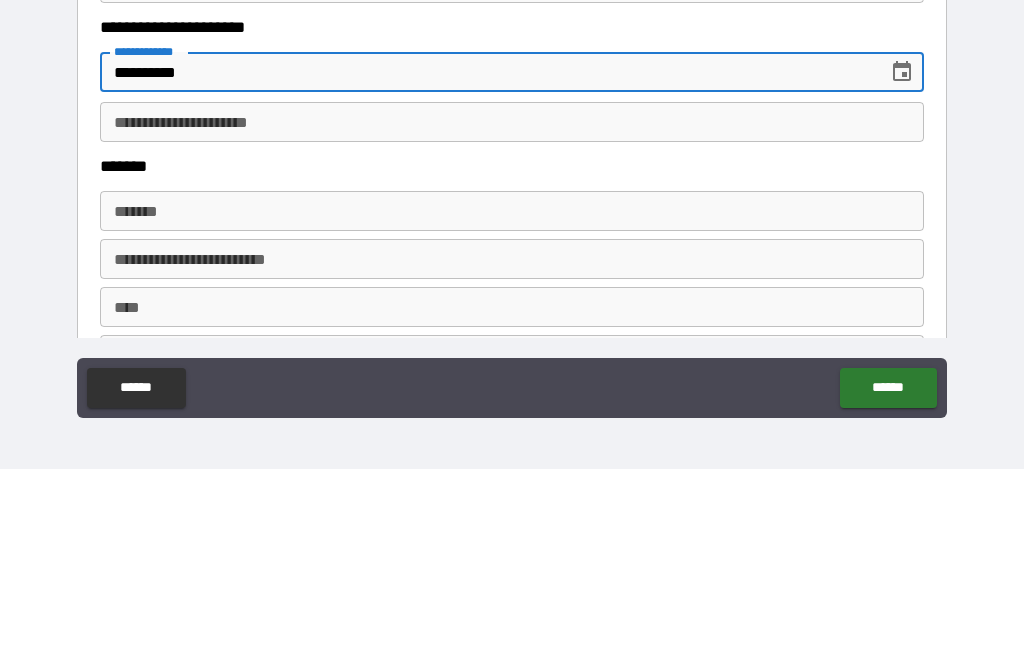 scroll, scrollTop: 837, scrollLeft: 0, axis: vertical 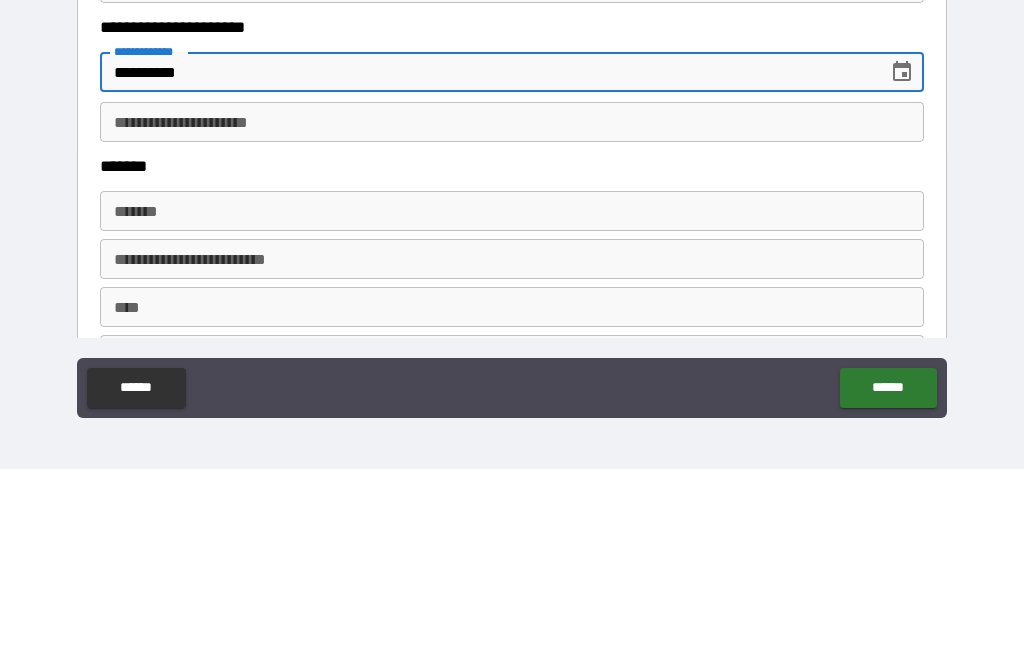 click on "**********" at bounding box center (512, 318) 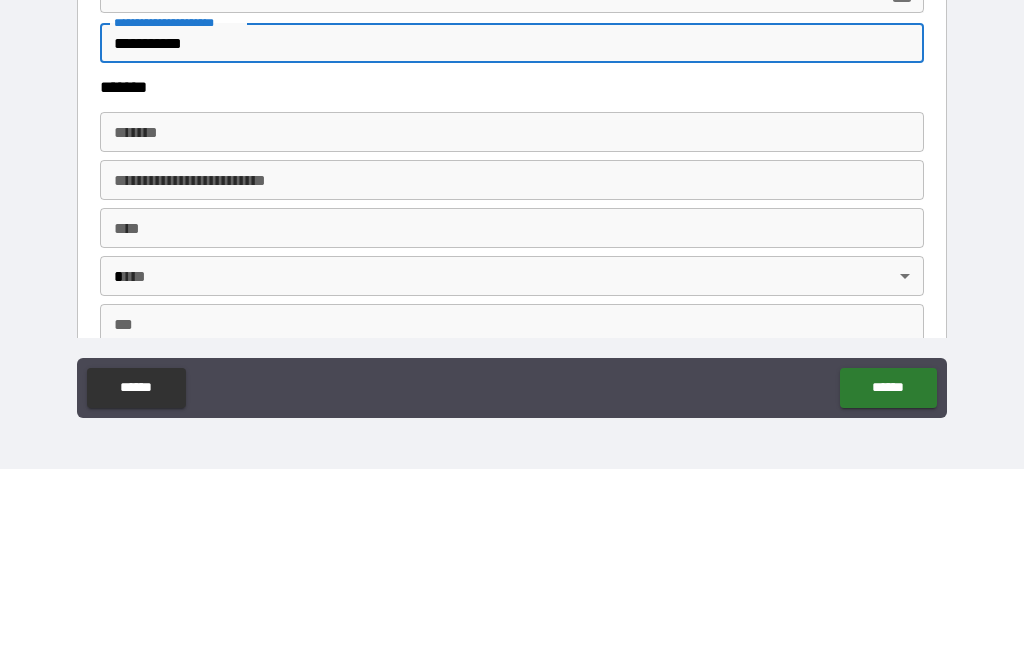 scroll, scrollTop: 919, scrollLeft: 0, axis: vertical 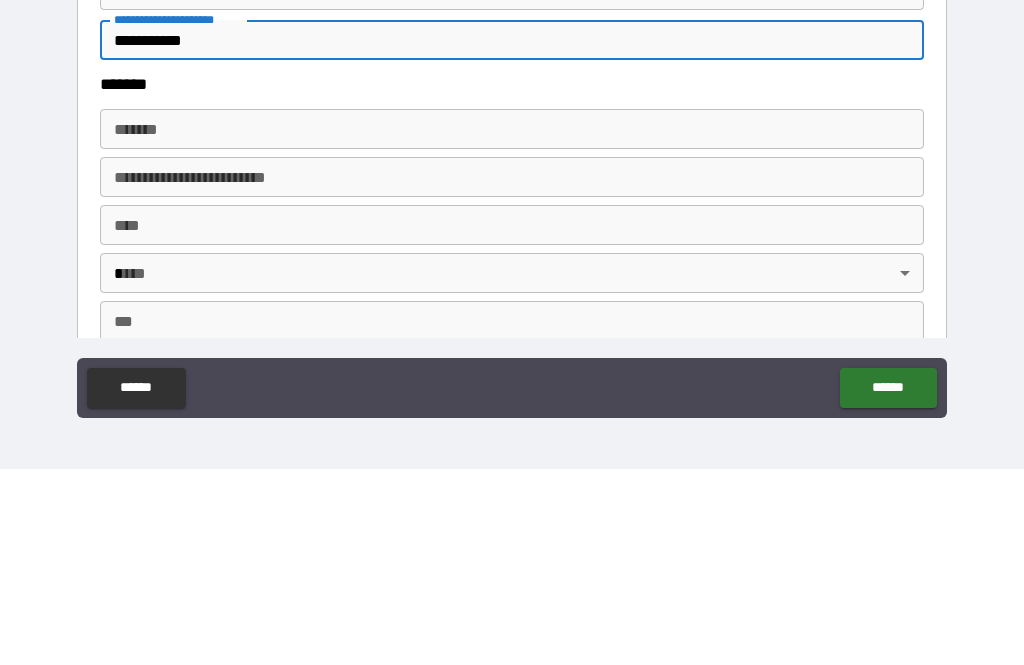 type on "**********" 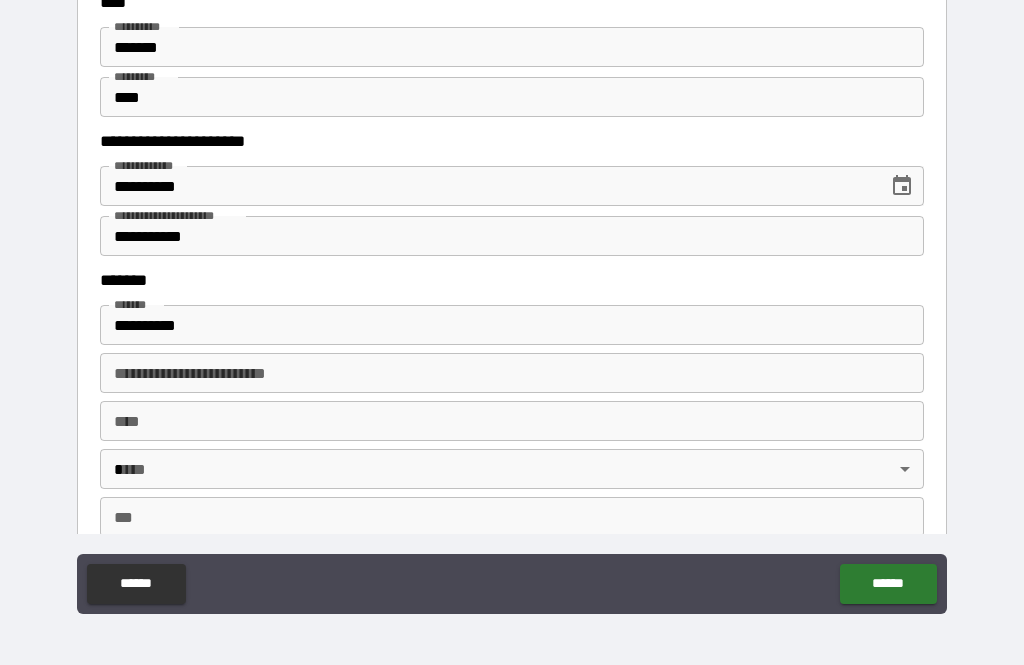 type on "**********" 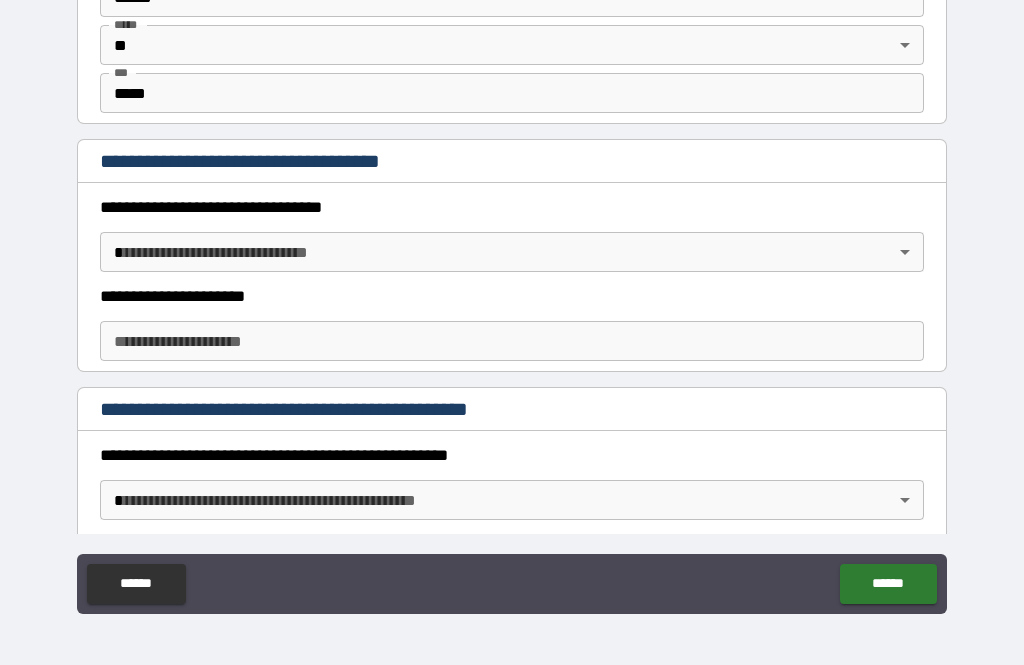 scroll, scrollTop: 1346, scrollLeft: 0, axis: vertical 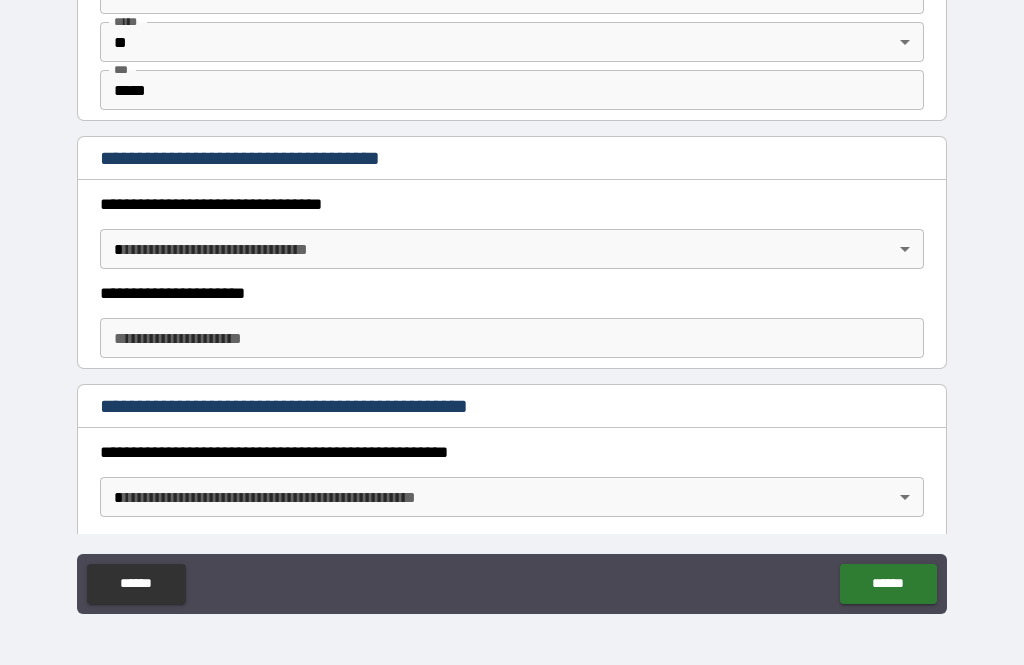 click on "**********" at bounding box center [512, 300] 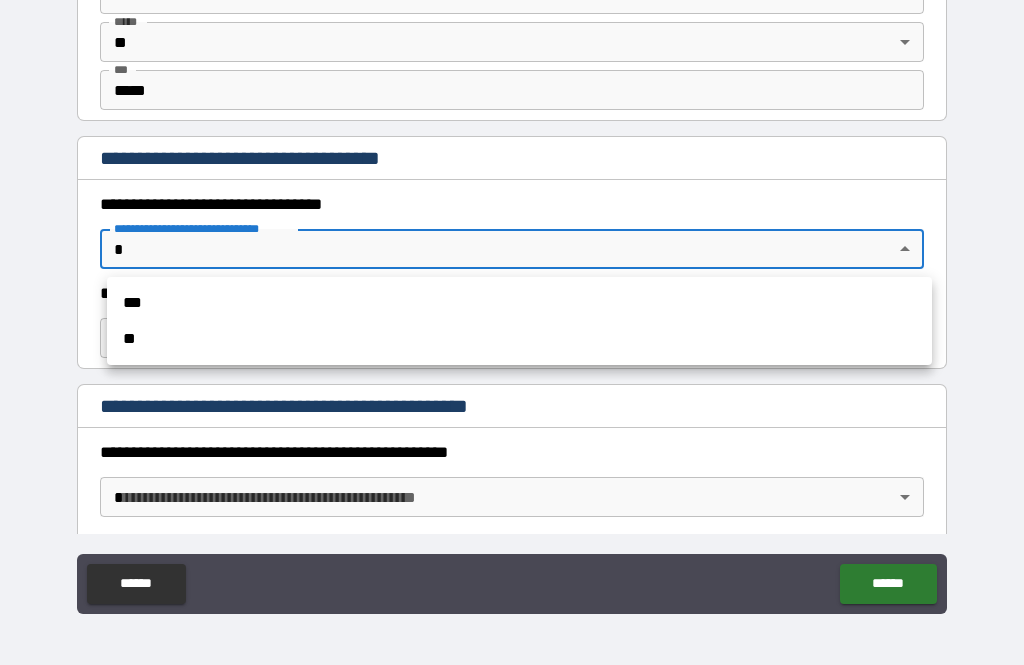 click on "***" at bounding box center [519, 303] 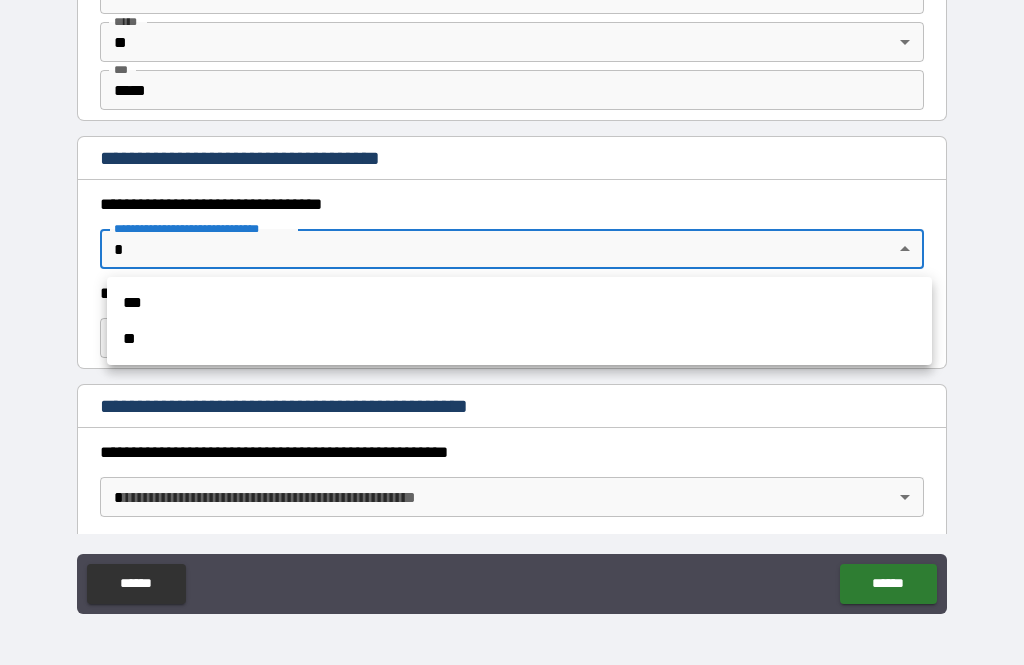 type on "*" 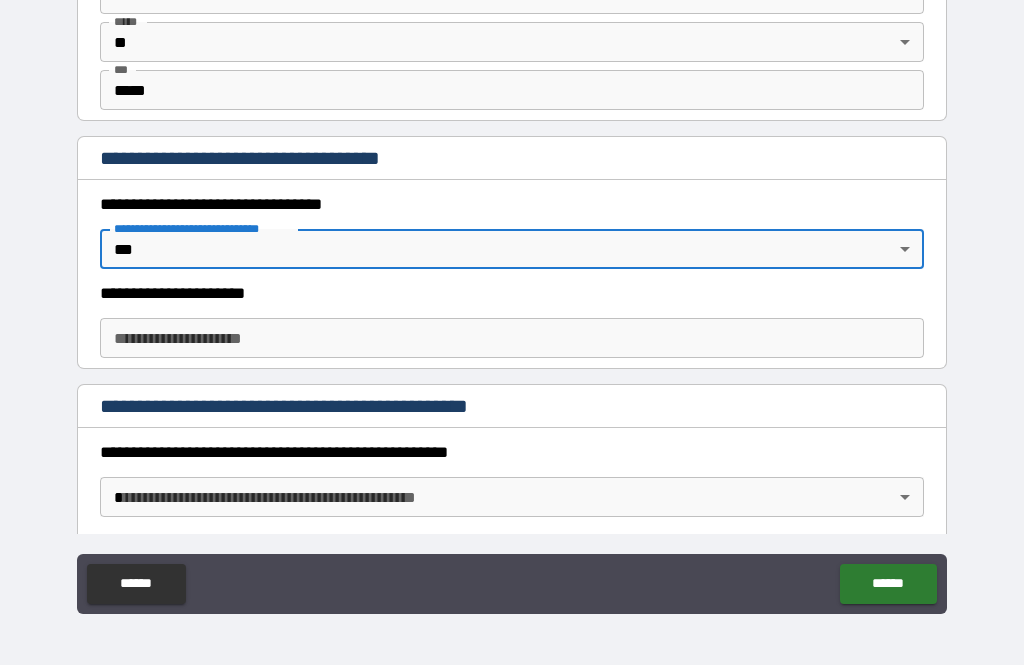 click on "**********" at bounding box center (512, 338) 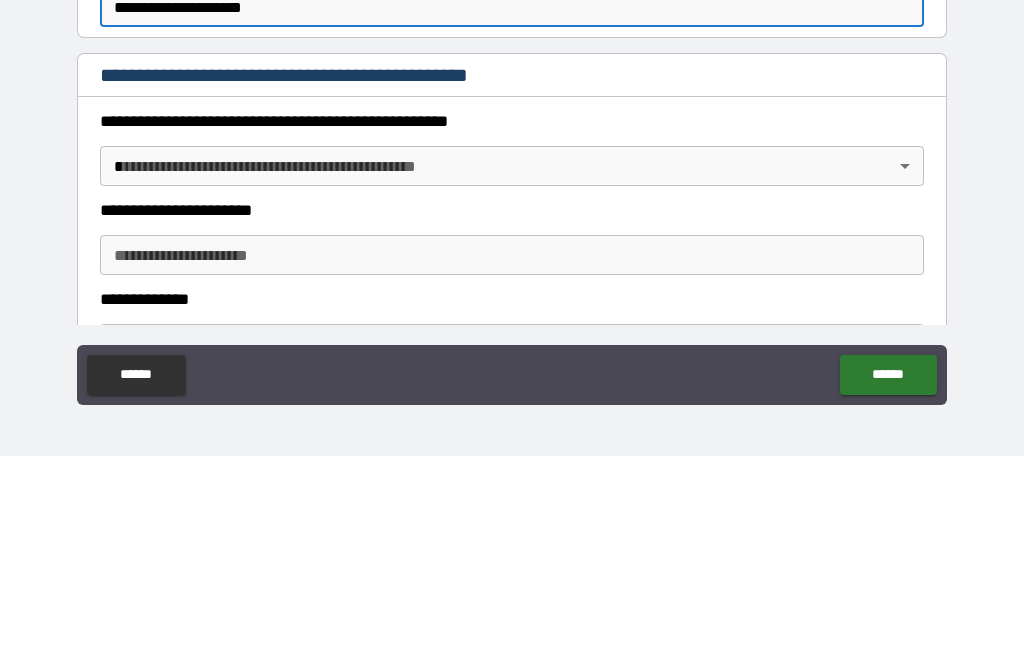 scroll, scrollTop: 1468, scrollLeft: 0, axis: vertical 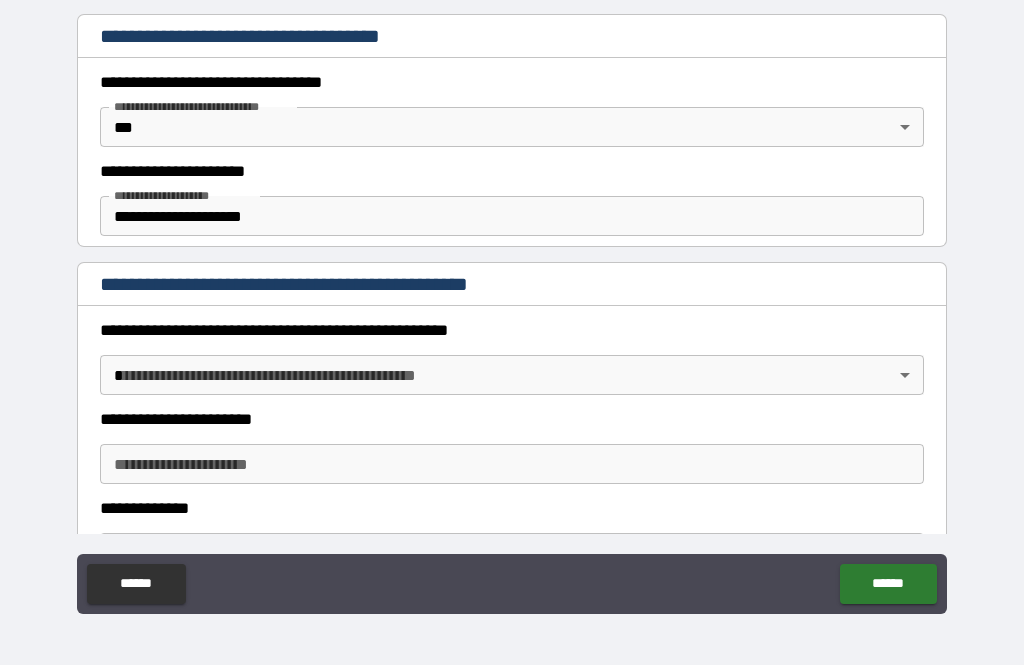 click on "**********" at bounding box center [512, 464] 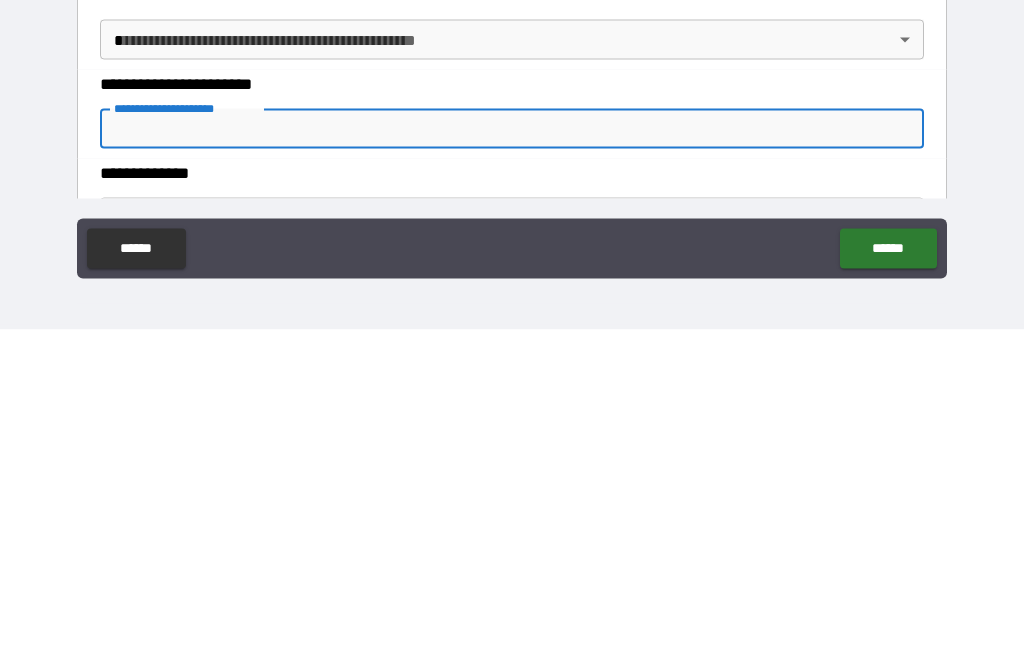 click on "**********" at bounding box center [512, 300] 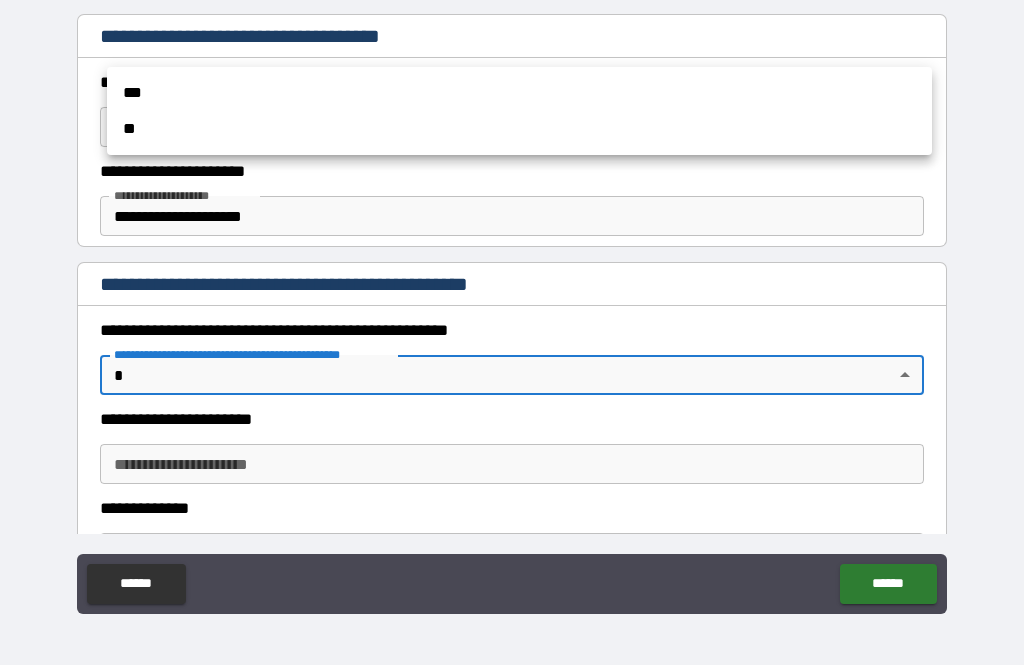 click at bounding box center (512, 332) 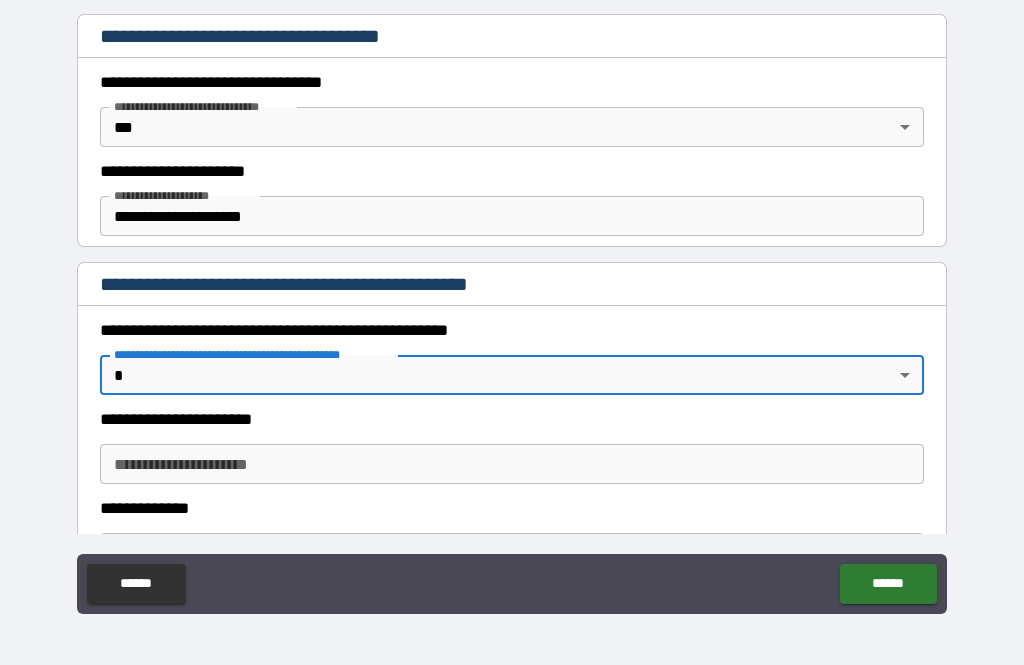 click on "**********" at bounding box center [512, 300] 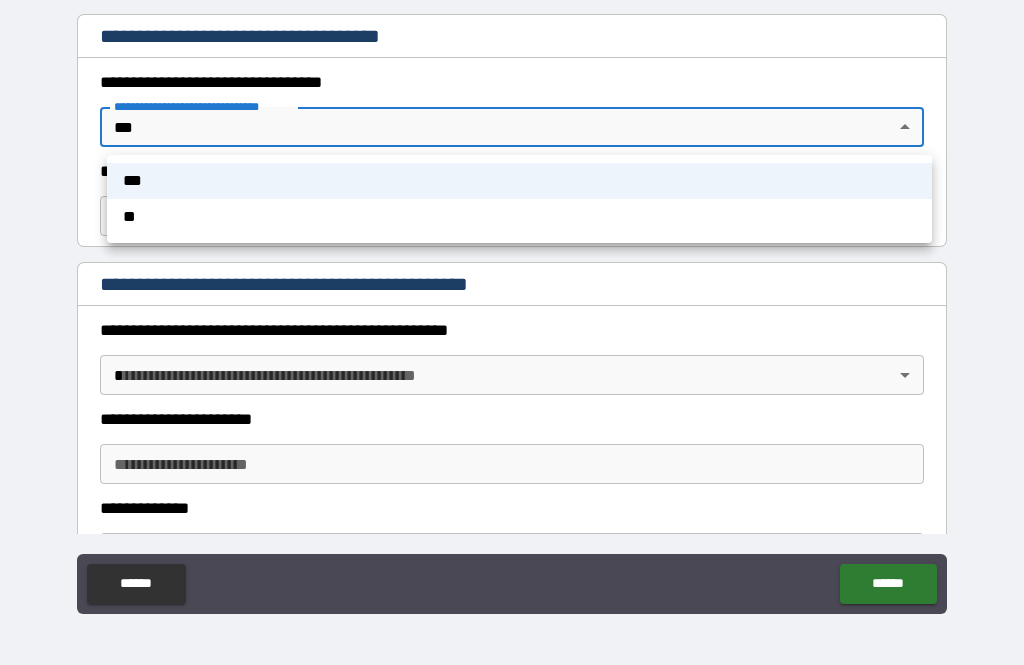 click on "***" at bounding box center [519, 181] 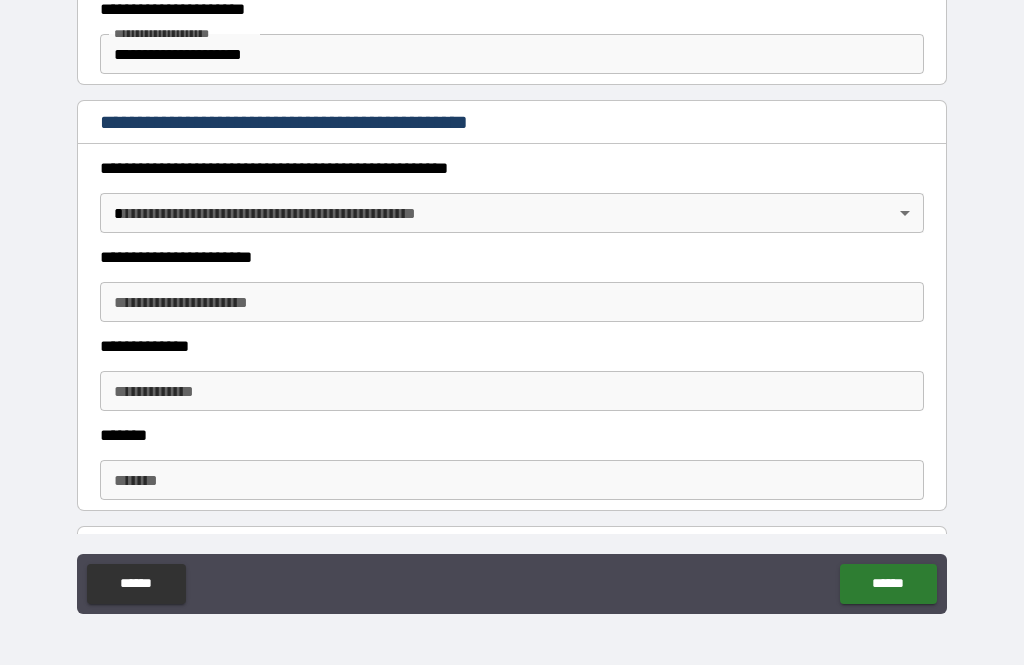 scroll, scrollTop: 1630, scrollLeft: 0, axis: vertical 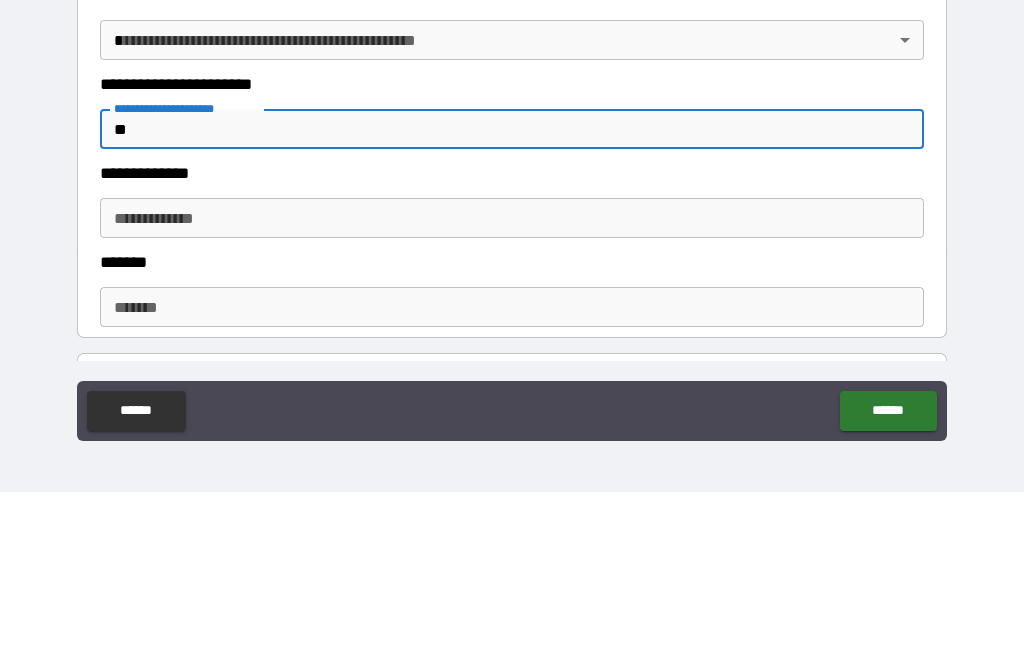 type on "*" 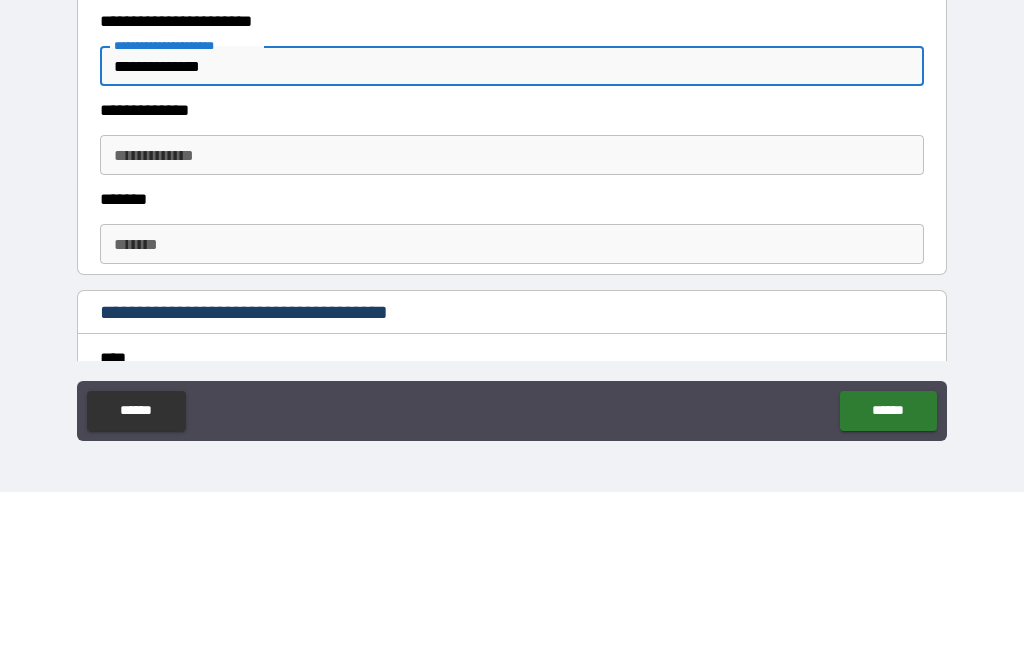 scroll, scrollTop: 1708, scrollLeft: 0, axis: vertical 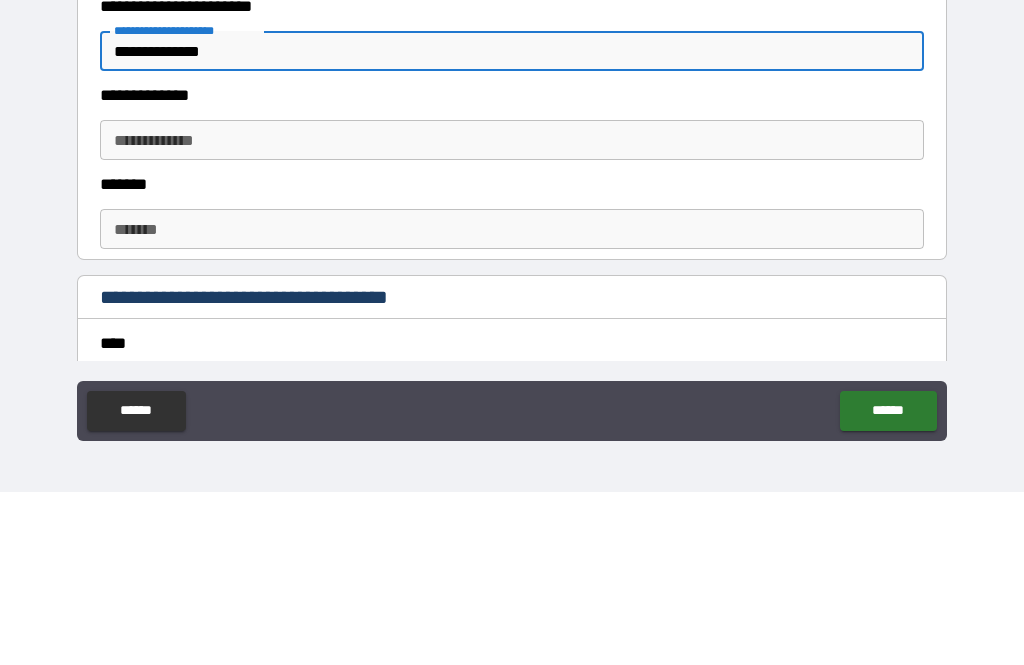 type on "**********" 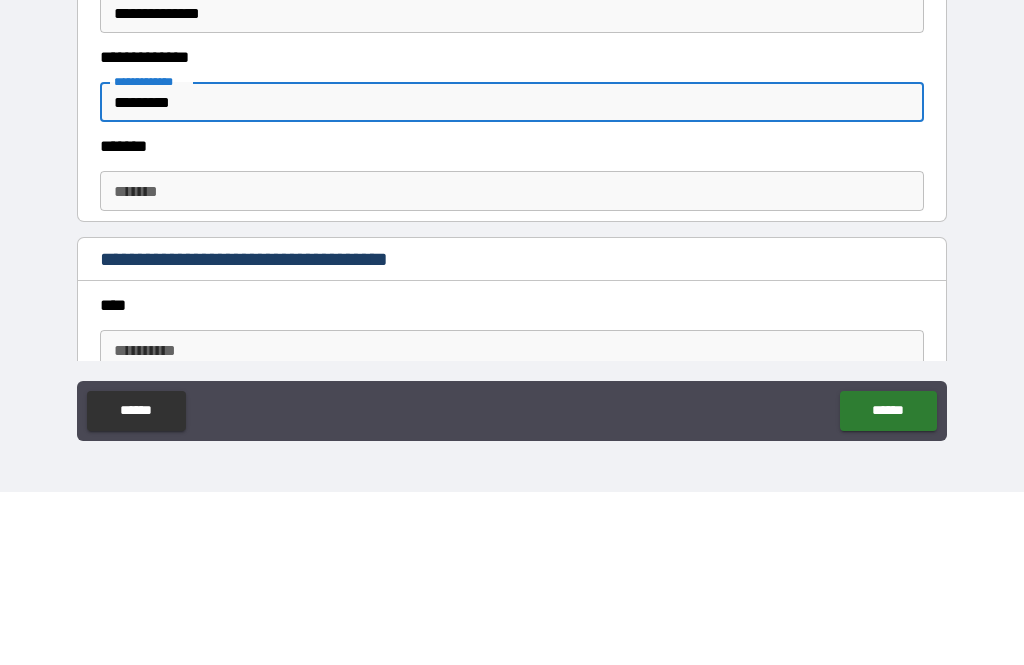 scroll, scrollTop: 1746, scrollLeft: 0, axis: vertical 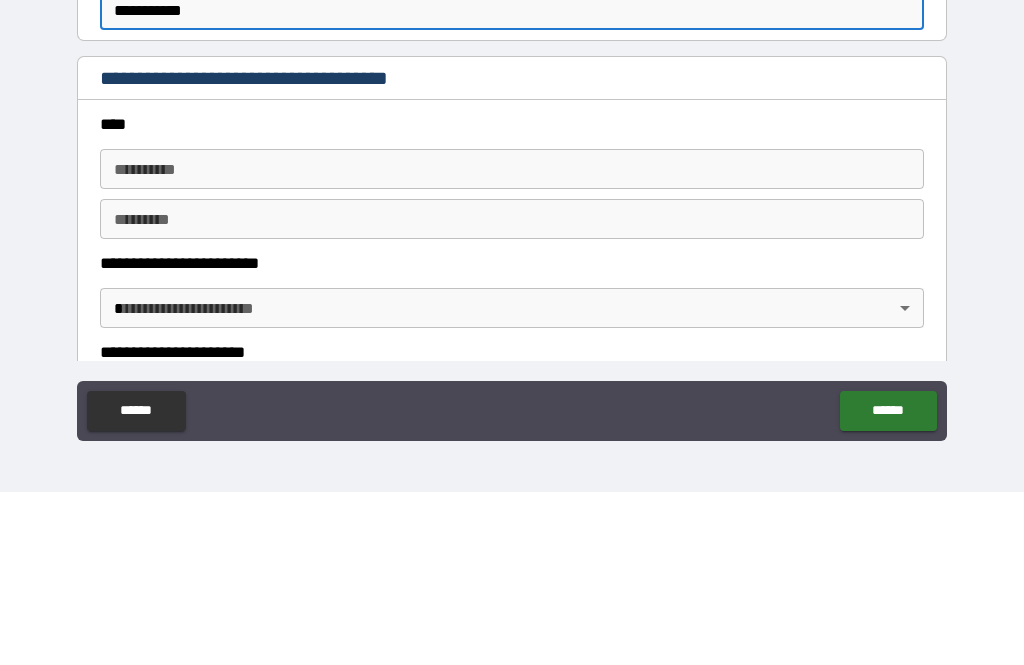 type on "**********" 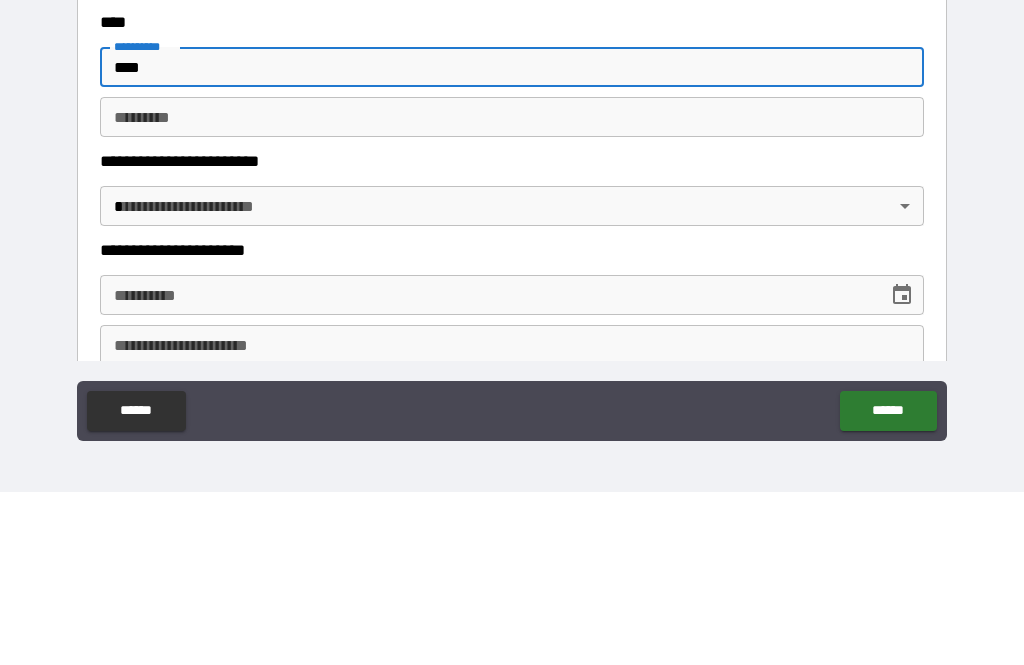 scroll, scrollTop: 2036, scrollLeft: 0, axis: vertical 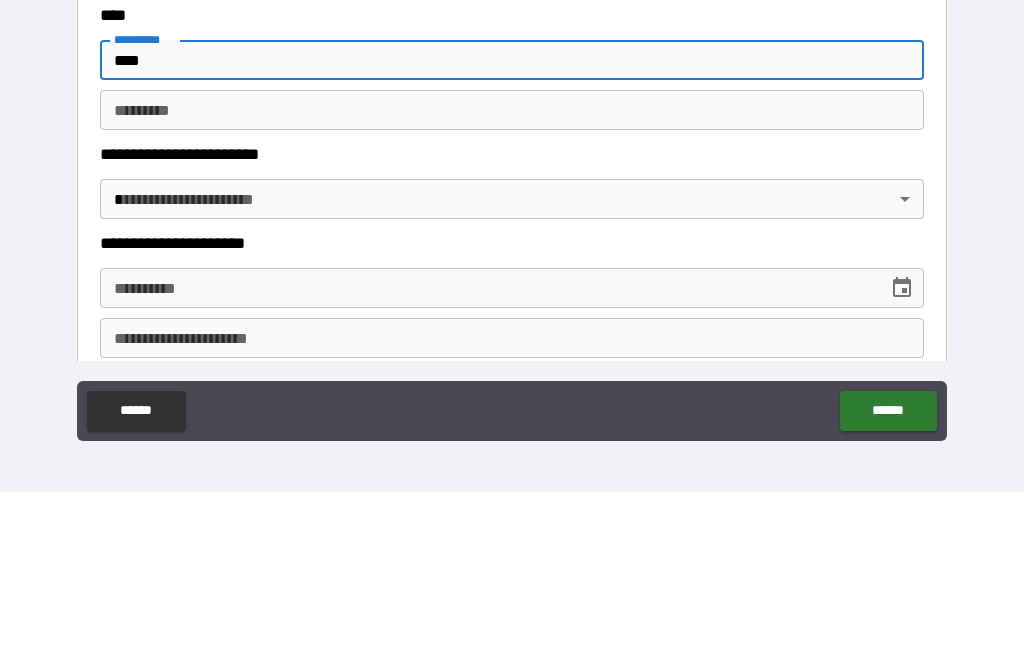 type on "****" 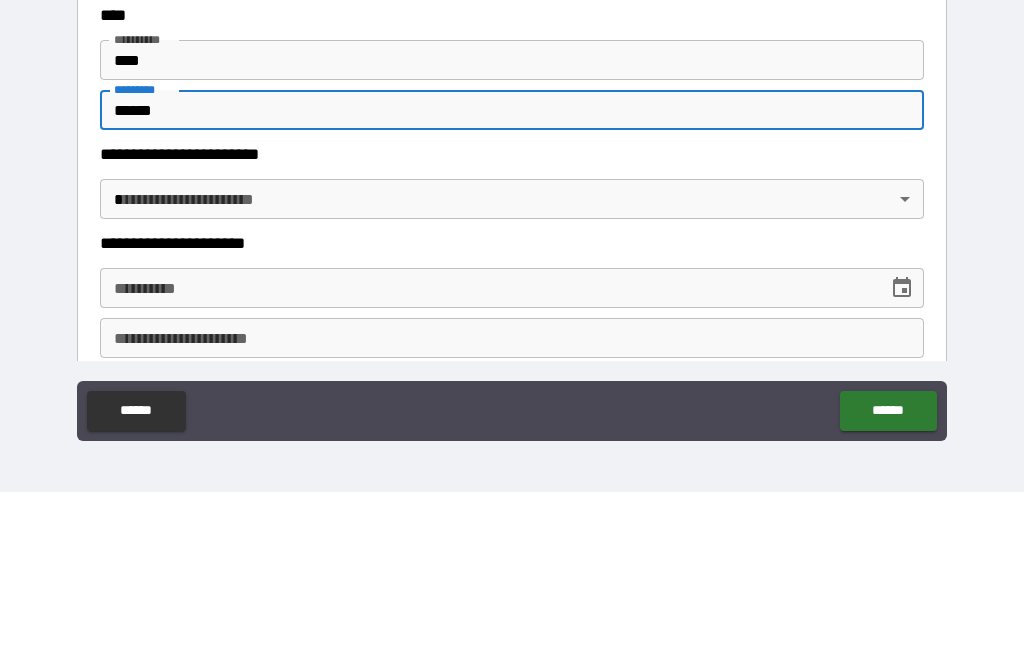 type on "******" 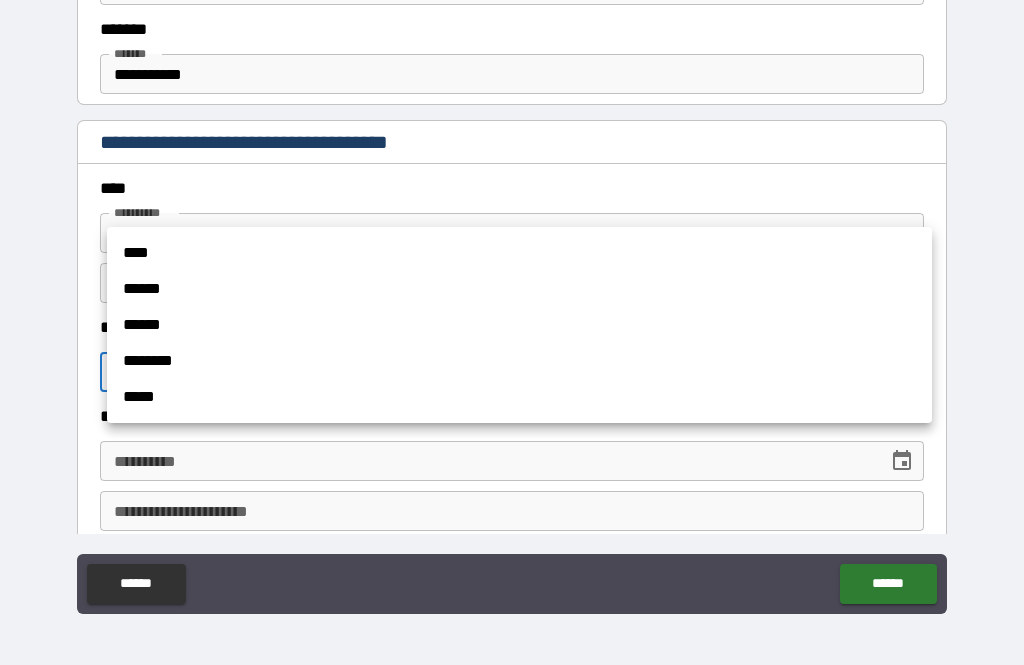 click on "******" at bounding box center (519, 325) 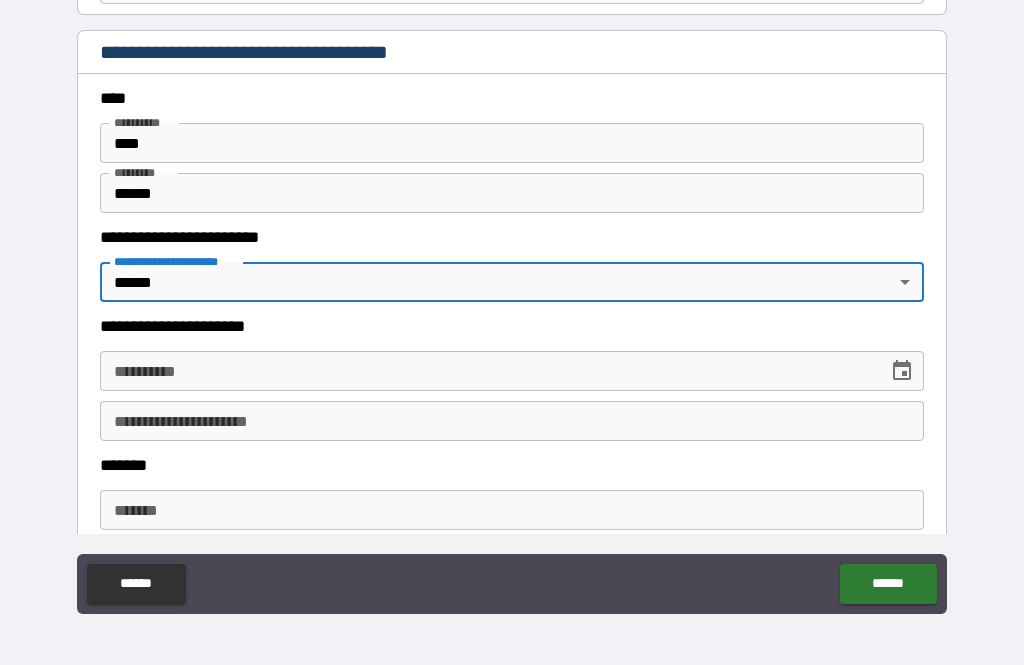 scroll, scrollTop: 2142, scrollLeft: 0, axis: vertical 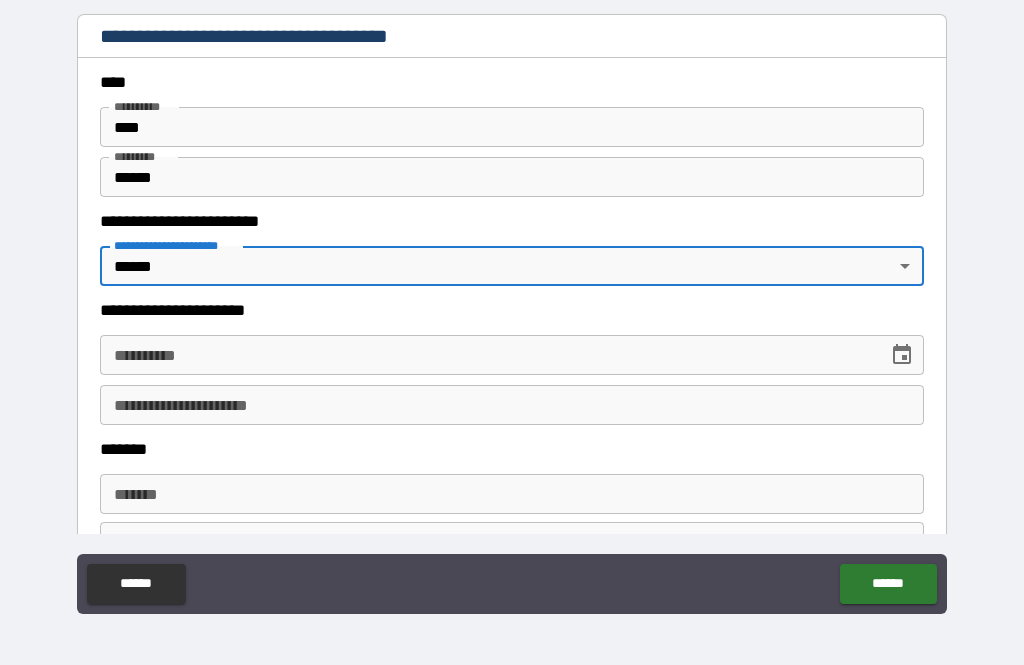 click on "**********" at bounding box center [487, 355] 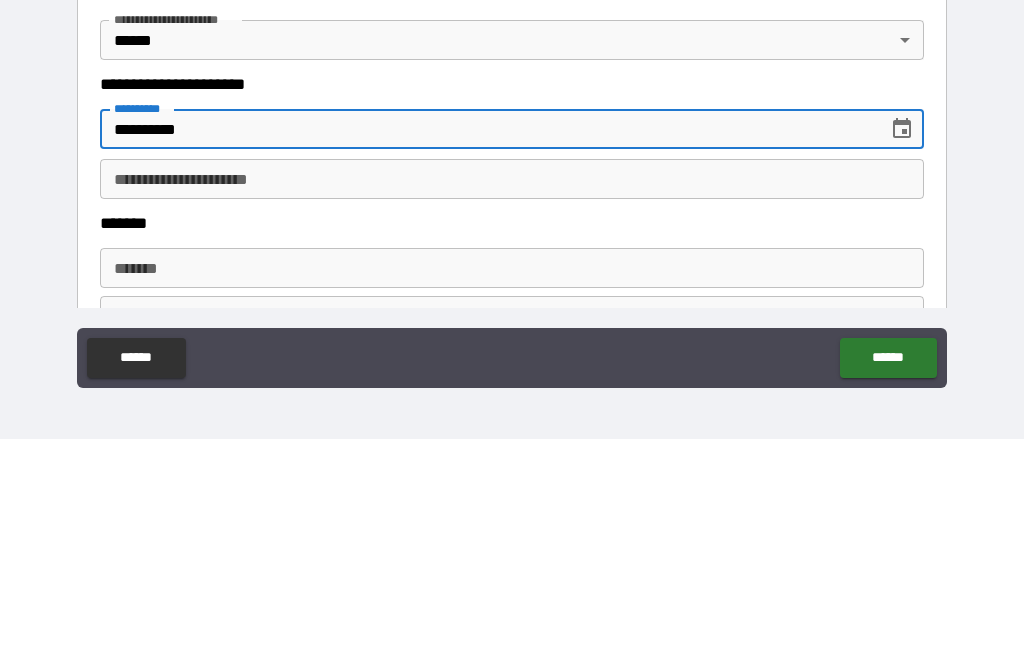 type on "**********" 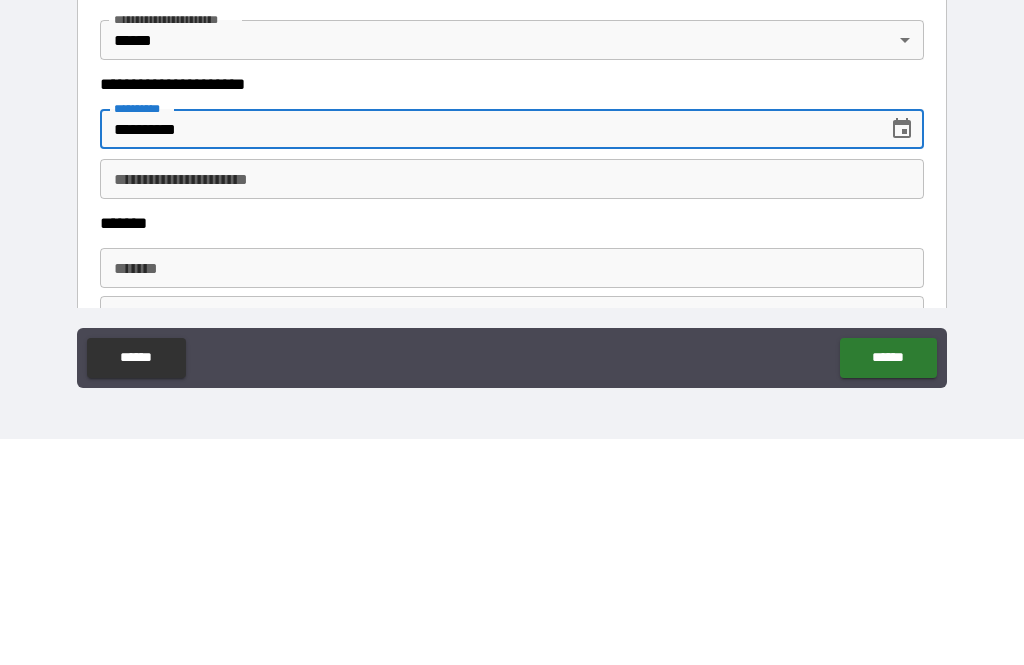 click on "**********" at bounding box center [512, 405] 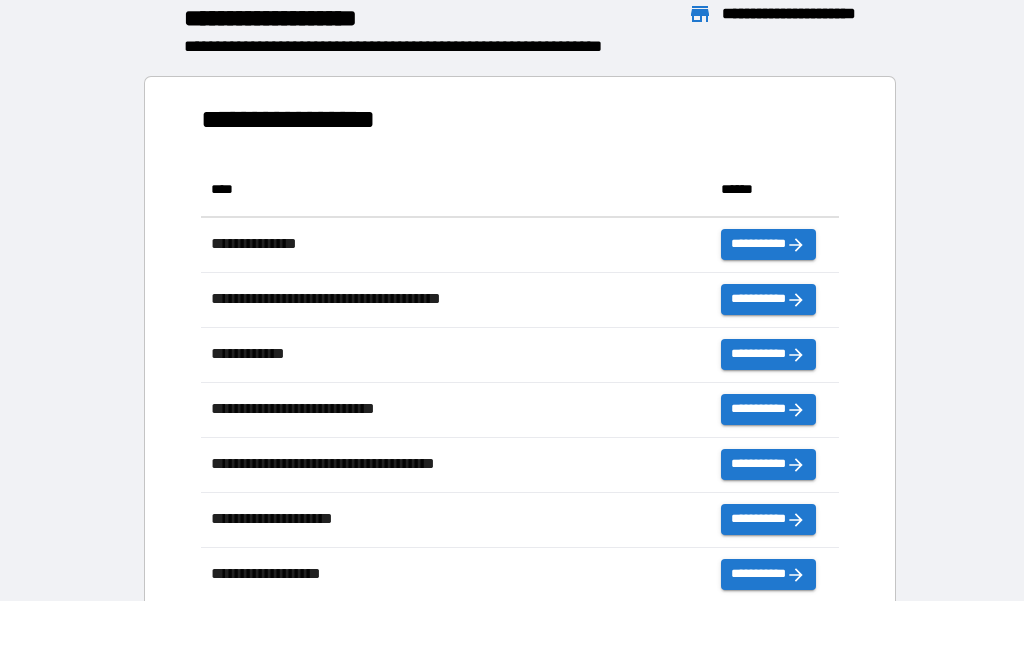 scroll, scrollTop: 64, scrollLeft: 0, axis: vertical 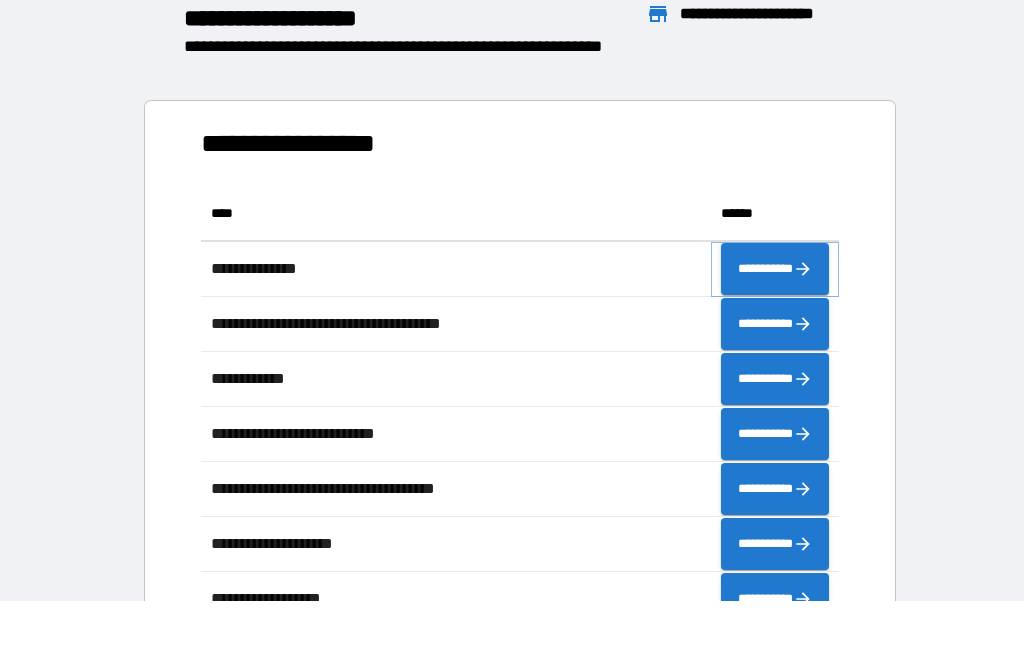 click 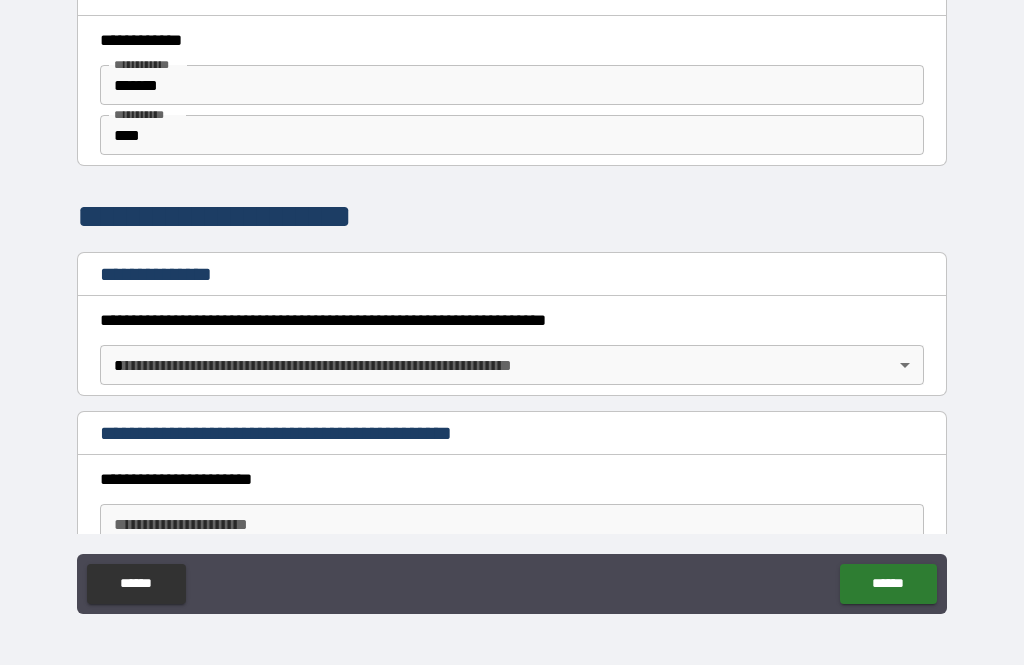 scroll, scrollTop: 12, scrollLeft: 0, axis: vertical 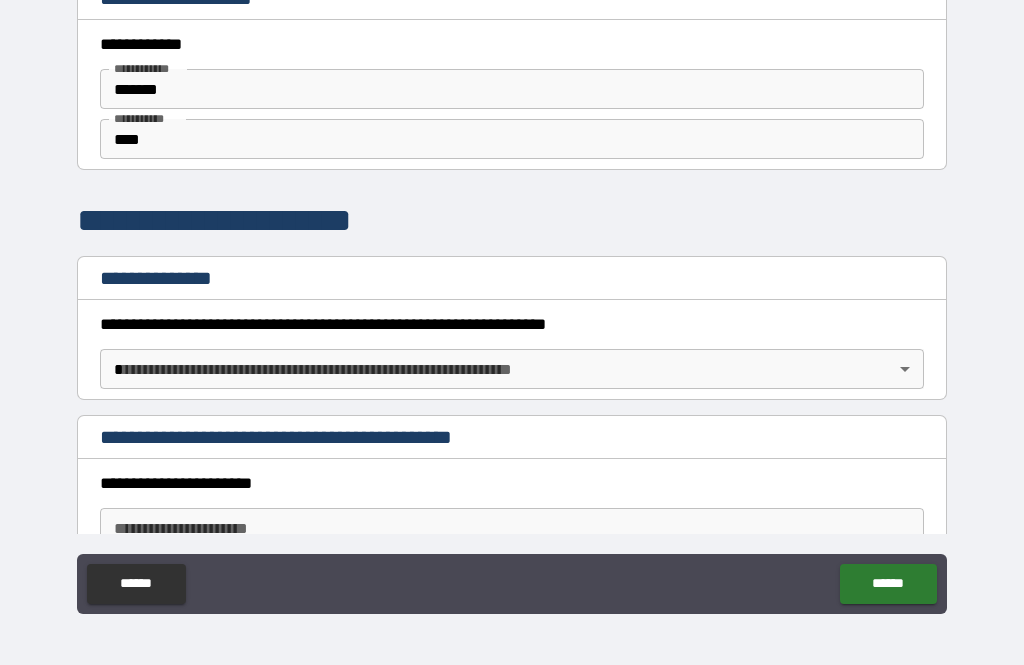 click on "*******" at bounding box center [512, 89] 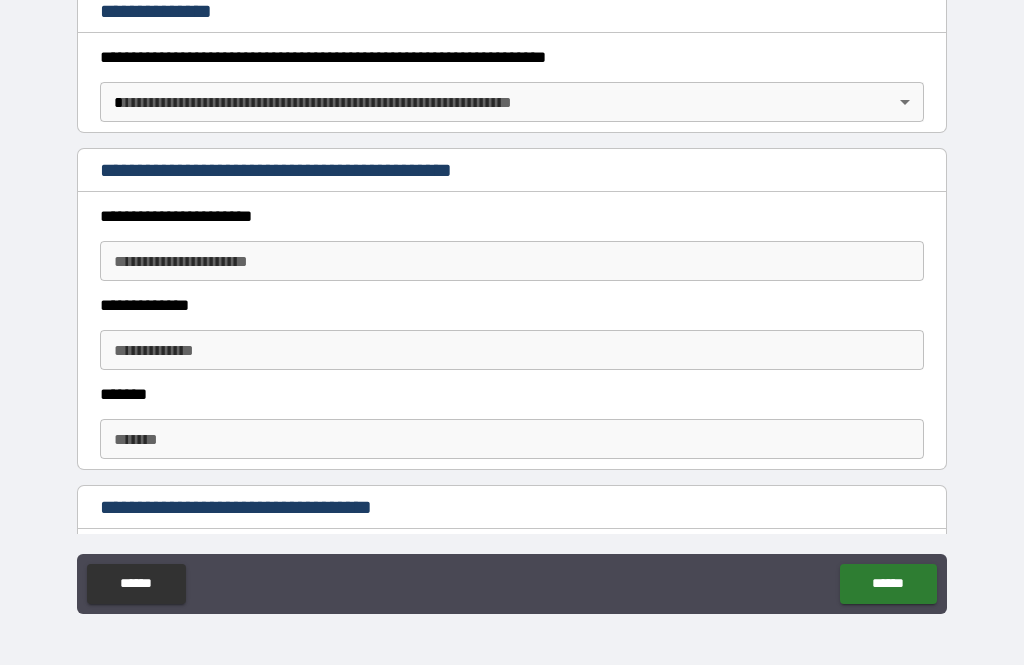 scroll, scrollTop: 279, scrollLeft: 0, axis: vertical 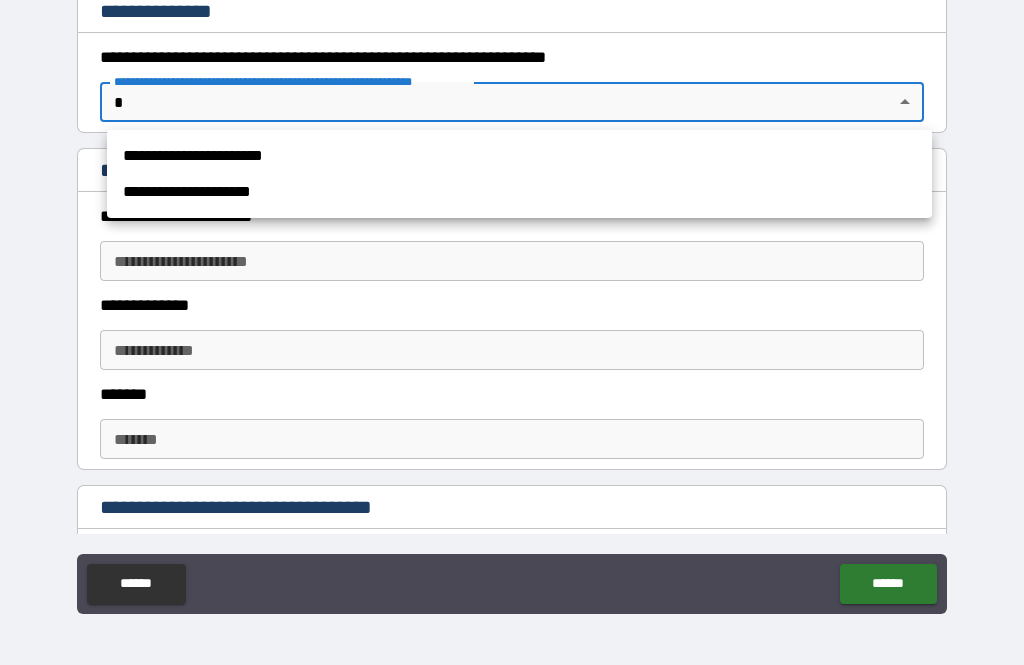 click on "**********" at bounding box center (519, 156) 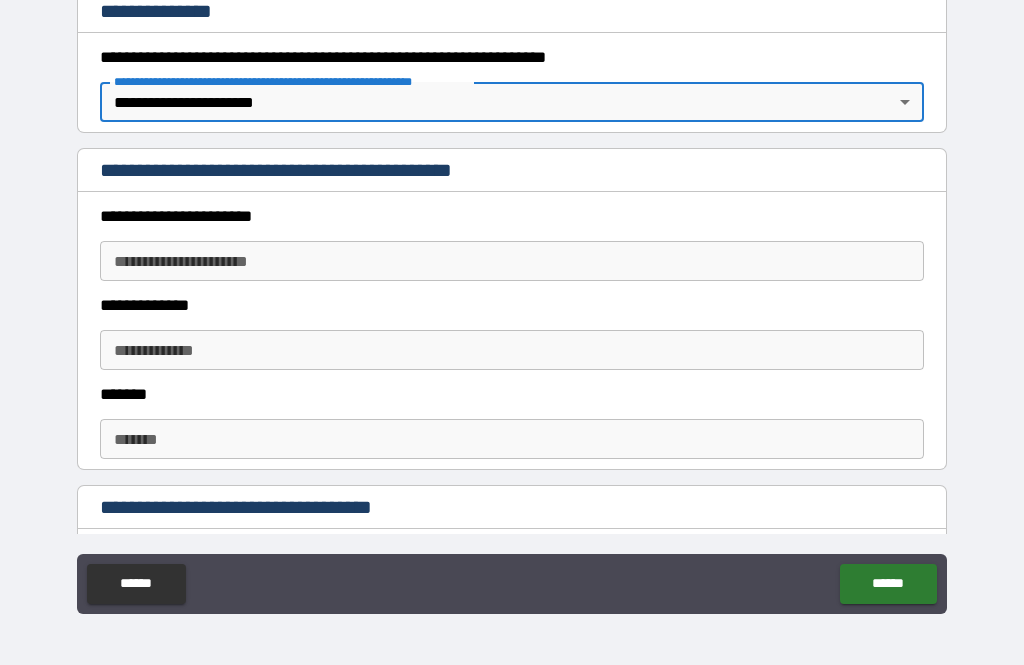 click on "**********" at bounding box center [512, 261] 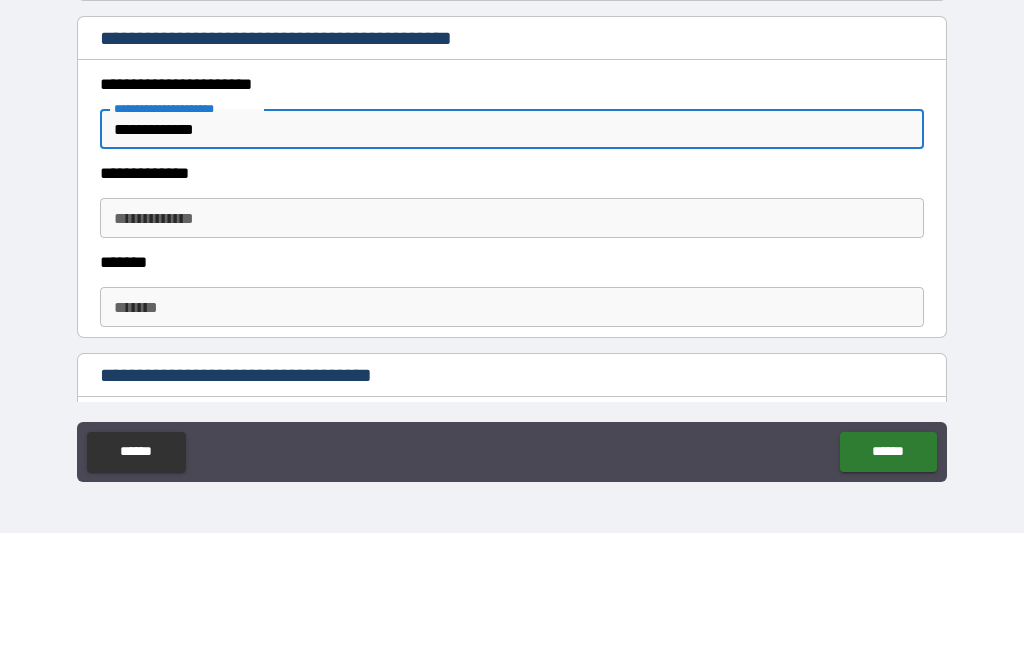 type on "**********" 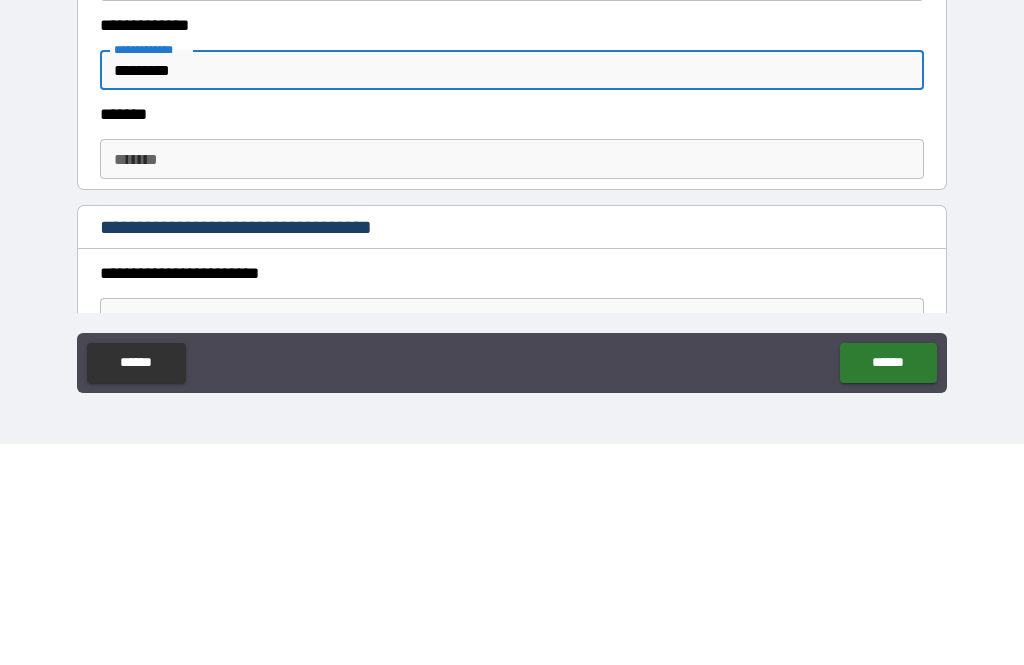 scroll, scrollTop: 348, scrollLeft: 0, axis: vertical 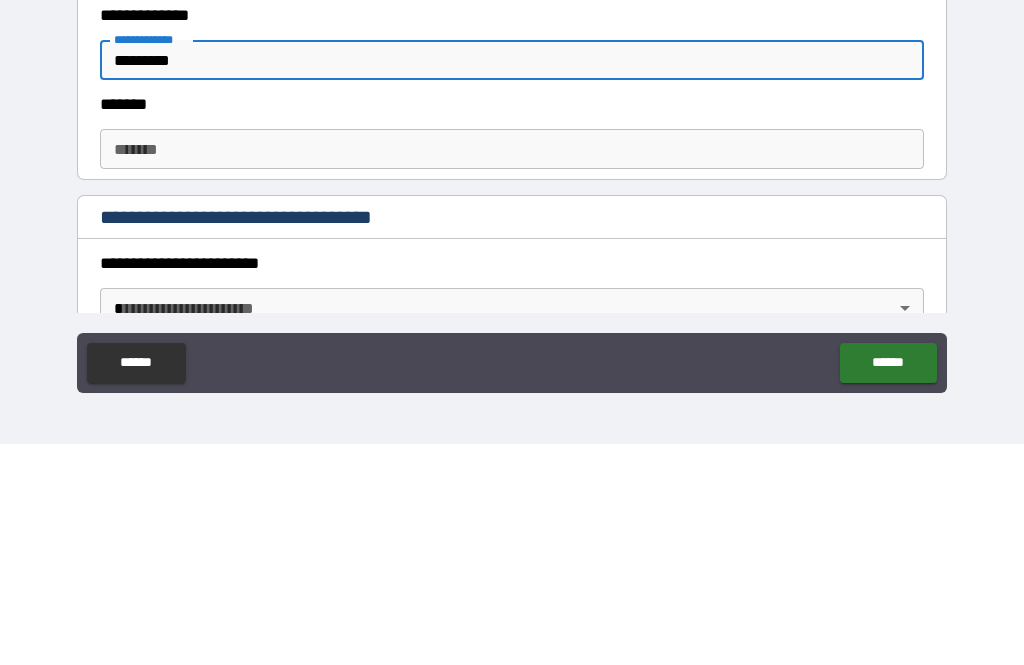 type on "*********" 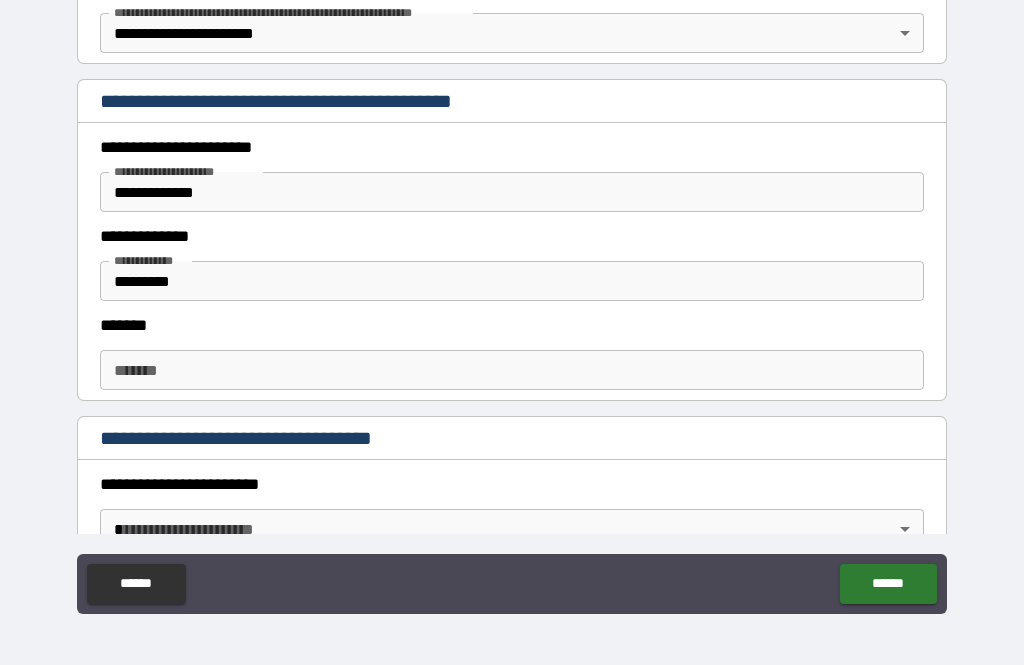 click on "*******" at bounding box center (512, 370) 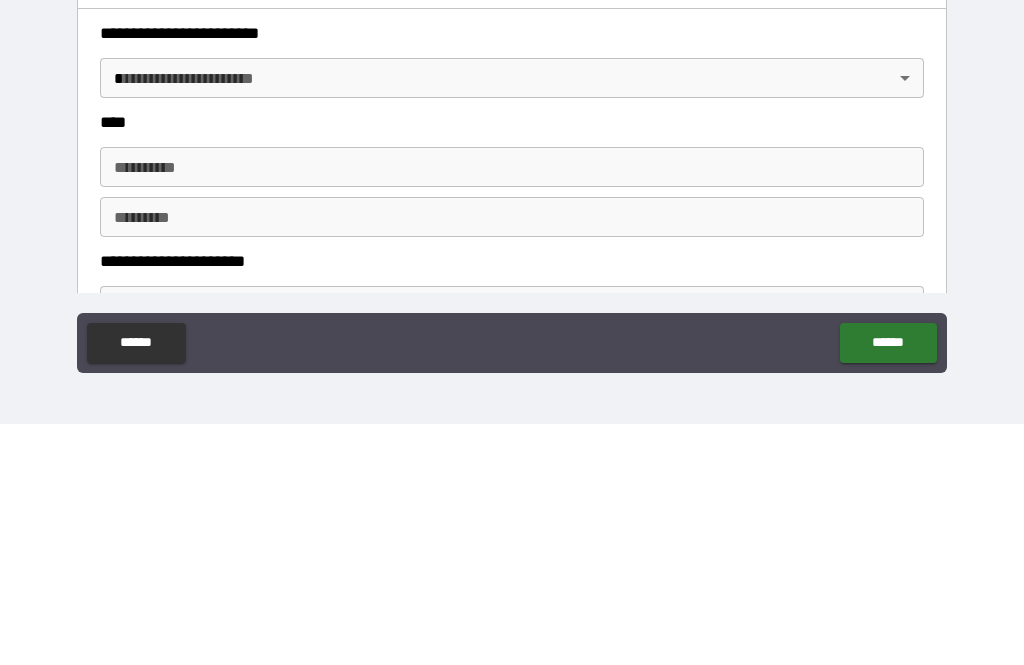 scroll, scrollTop: 559, scrollLeft: 0, axis: vertical 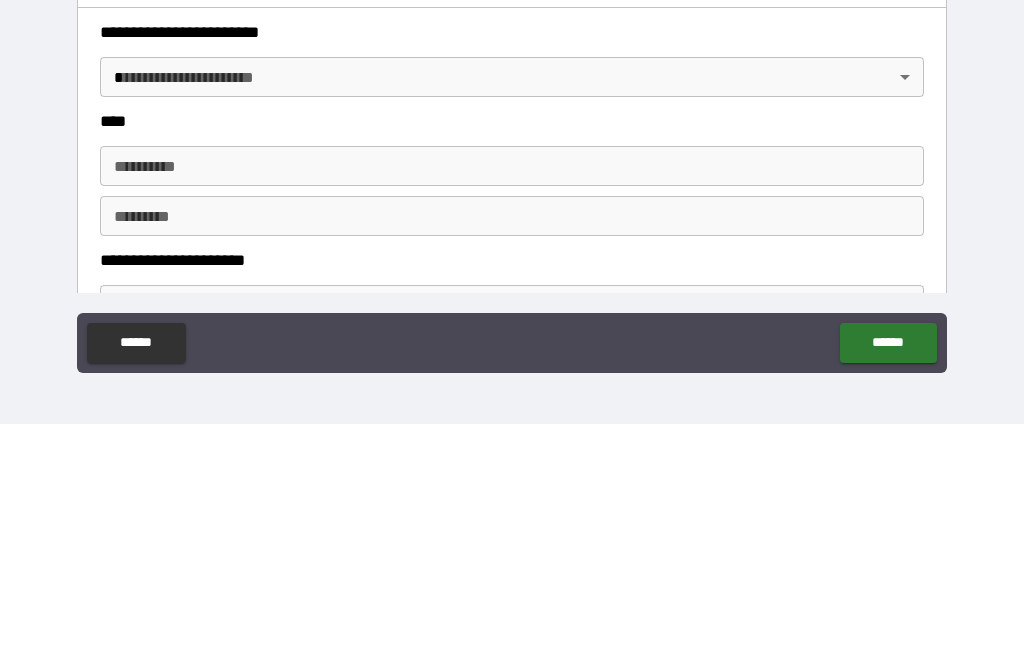 type on "********" 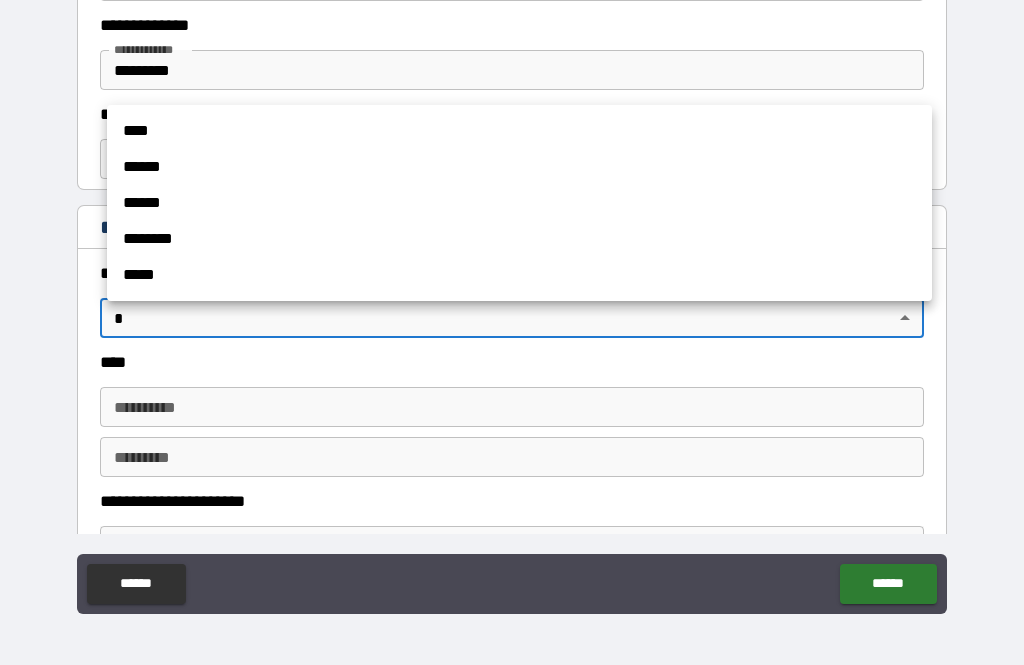 click on "****" at bounding box center (519, 131) 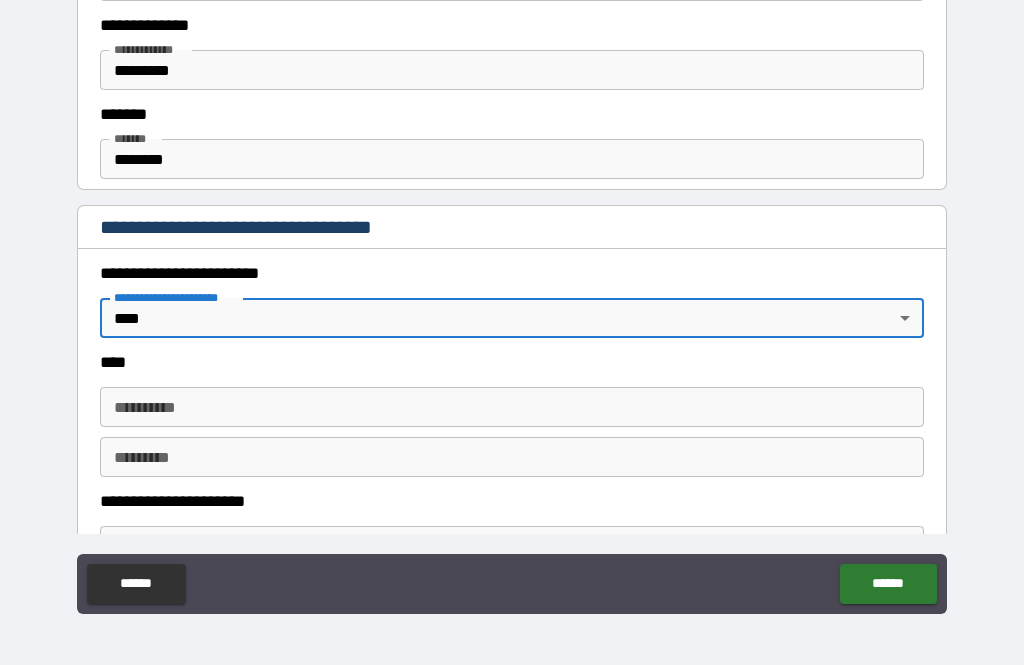 click on "**********" at bounding box center (512, 407) 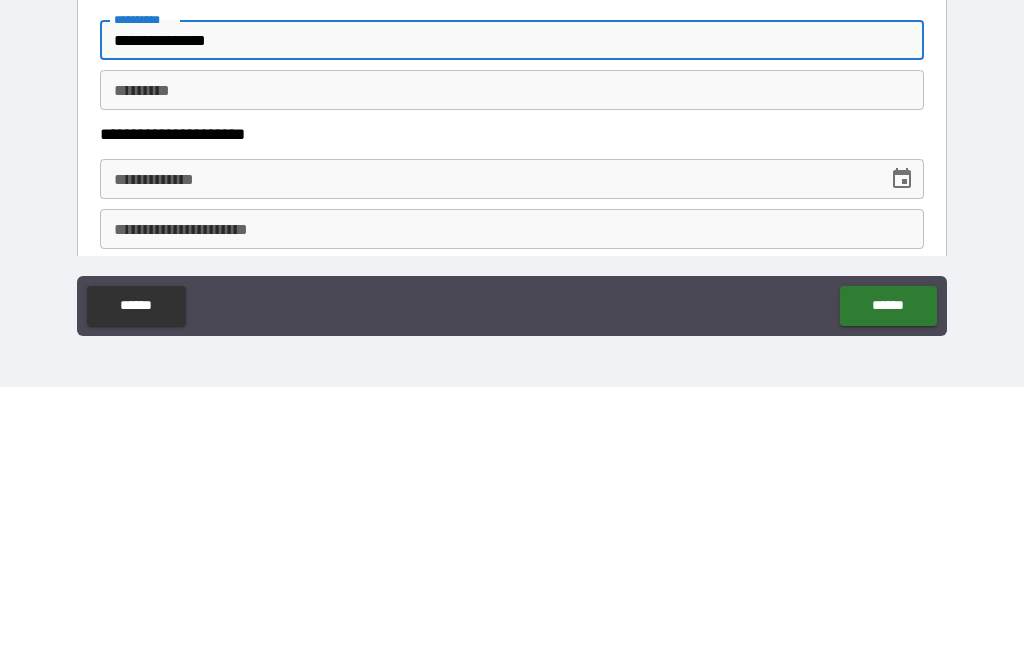 scroll, scrollTop: 648, scrollLeft: 0, axis: vertical 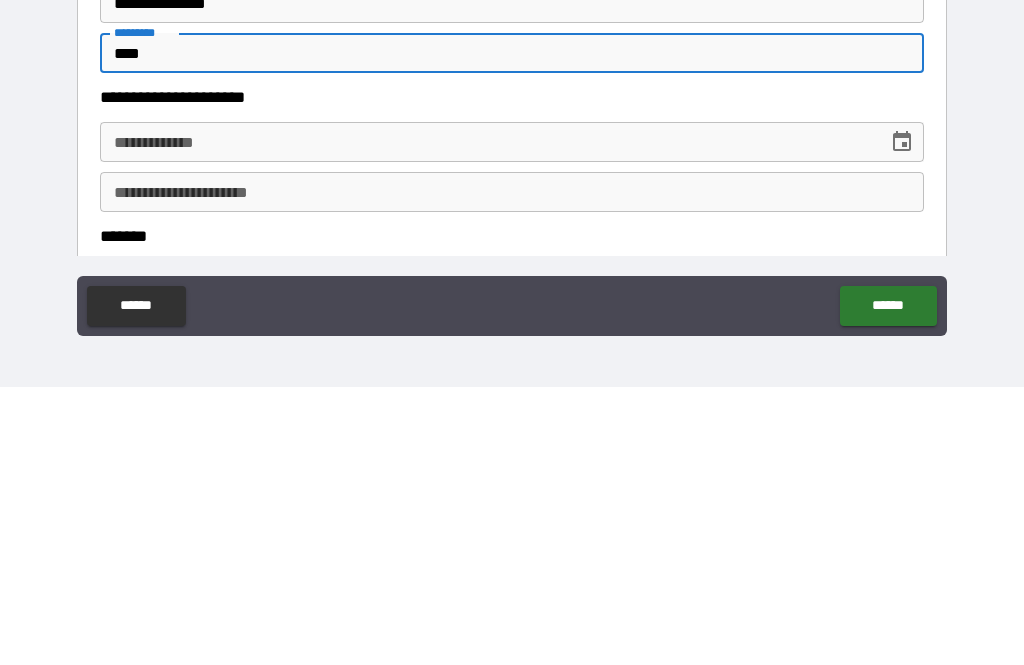 type on "****" 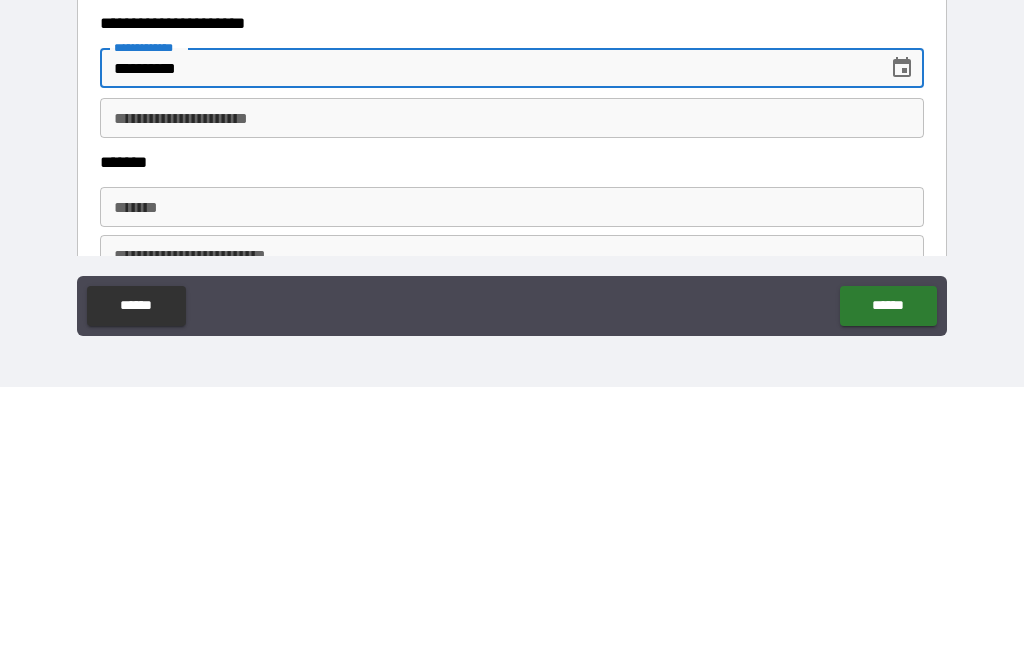 scroll, scrollTop: 762, scrollLeft: 0, axis: vertical 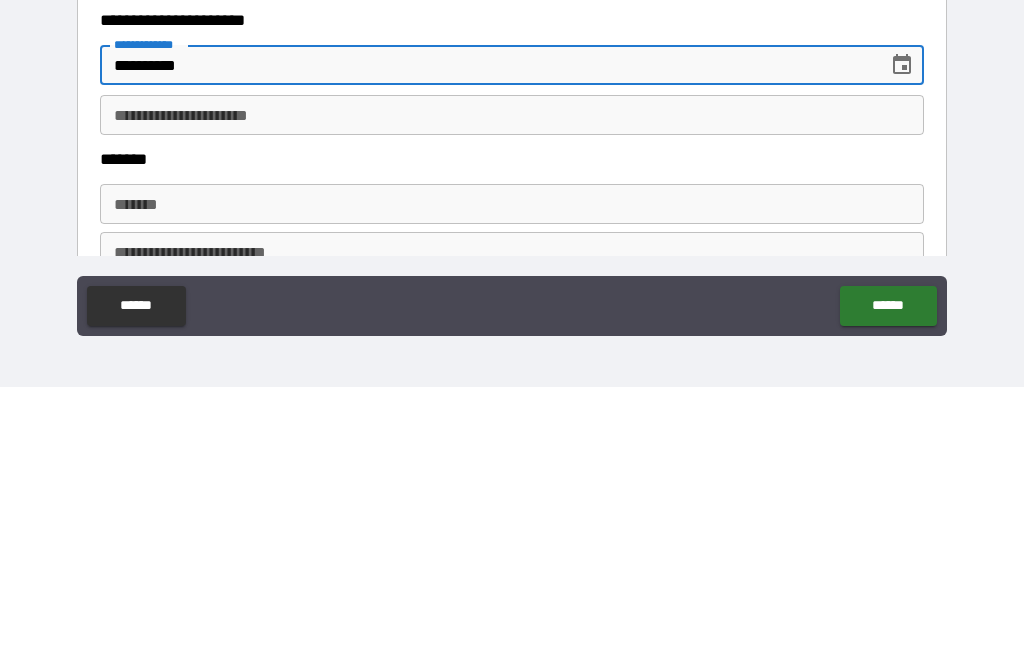 type on "**********" 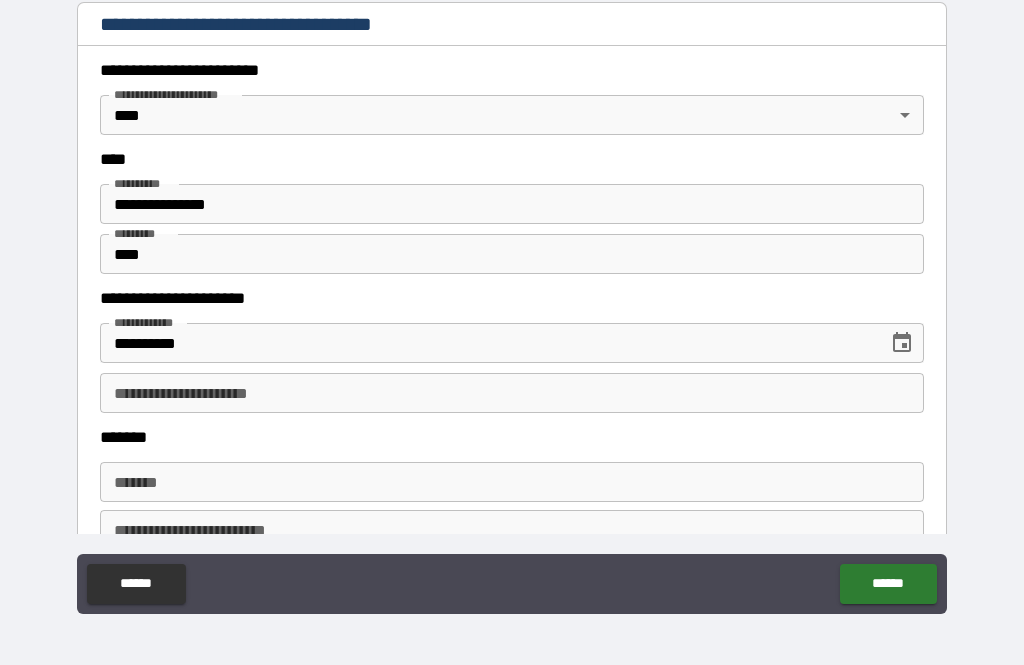 click on "**********" at bounding box center [512, 393] 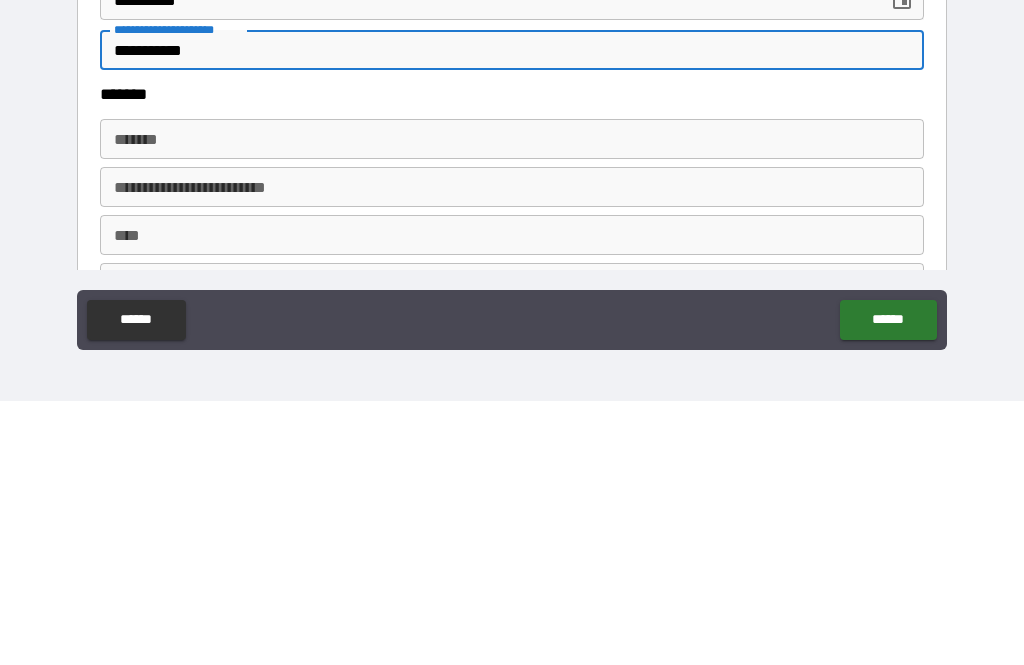 scroll, scrollTop: 849, scrollLeft: 0, axis: vertical 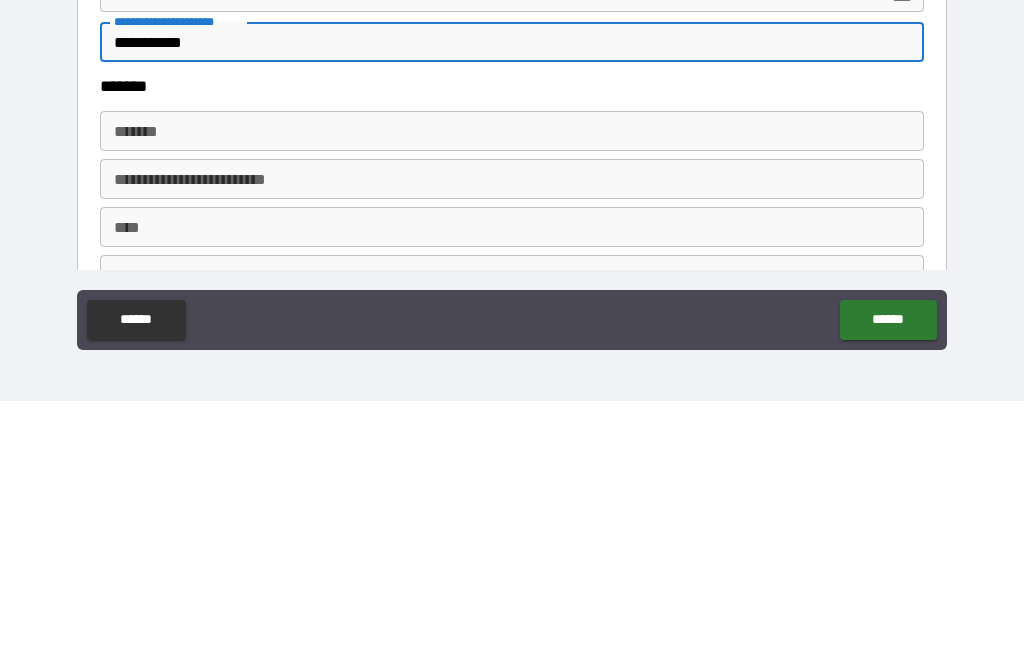 type on "**********" 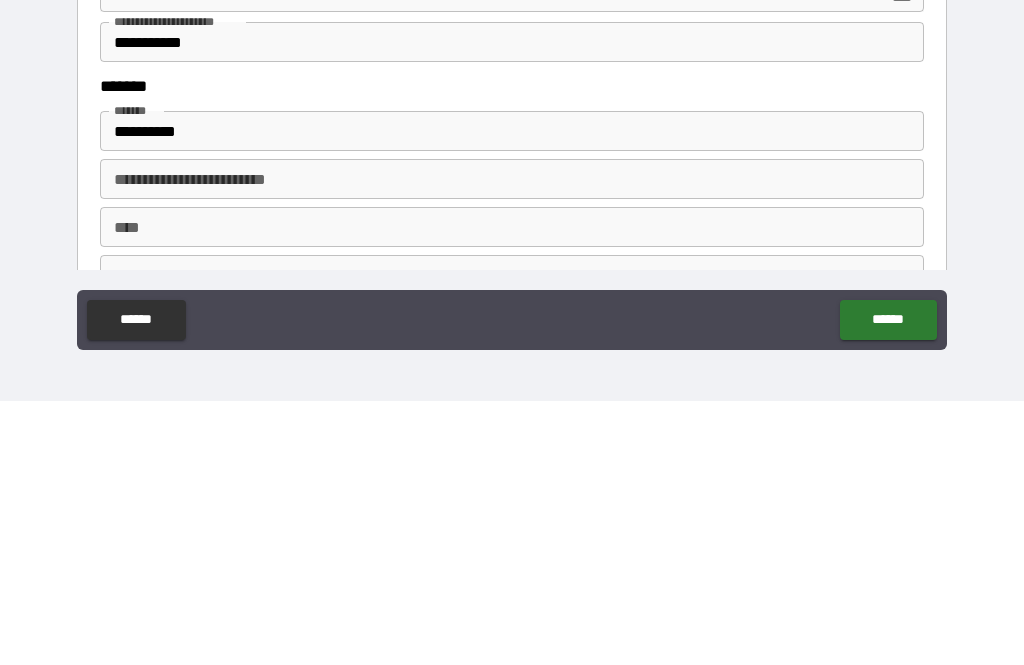 type on "**********" 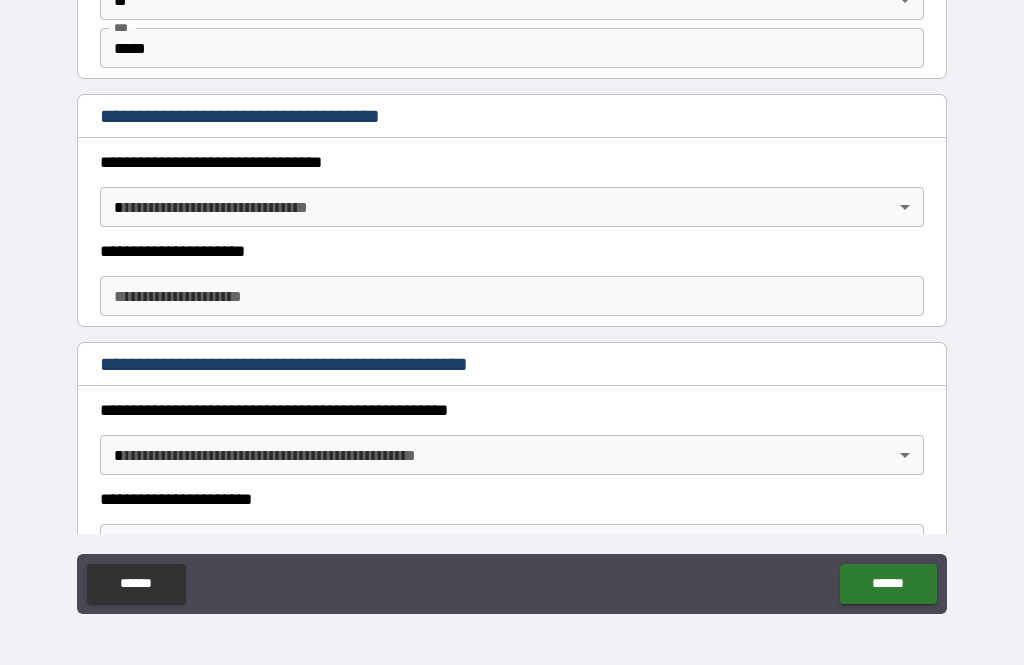 scroll, scrollTop: 1391, scrollLeft: 0, axis: vertical 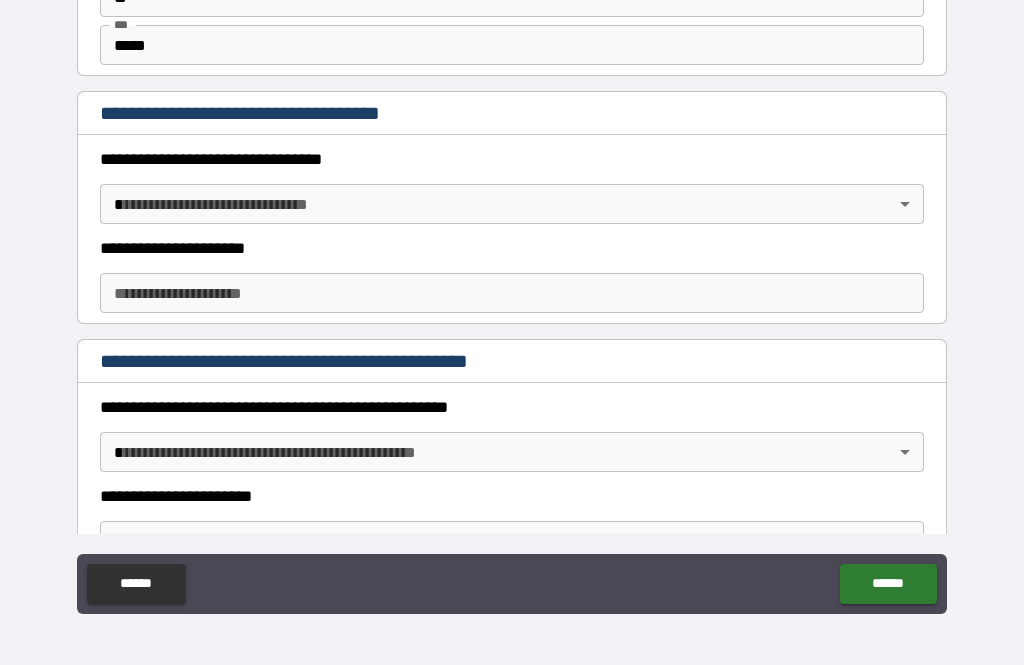 click on "**********" at bounding box center (512, 300) 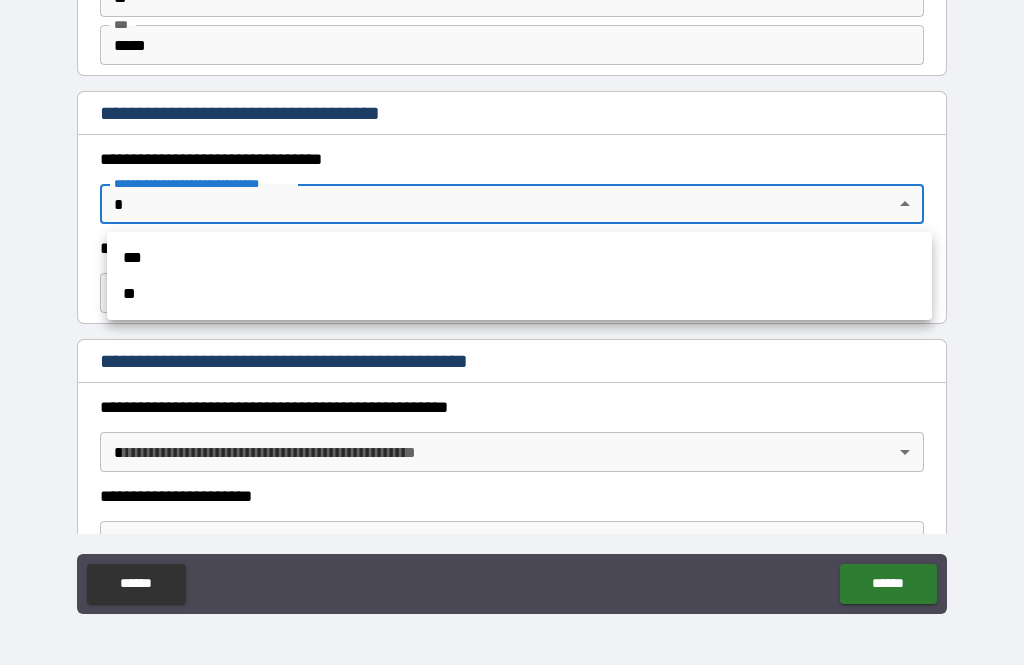 click on "***" at bounding box center [519, 258] 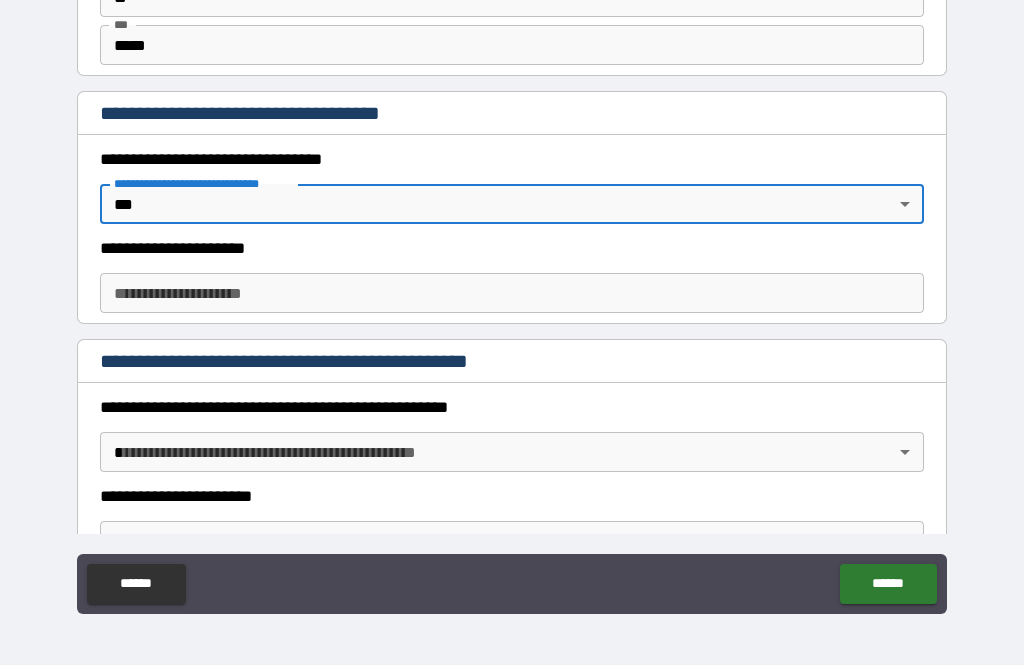click on "**********" at bounding box center (512, 293) 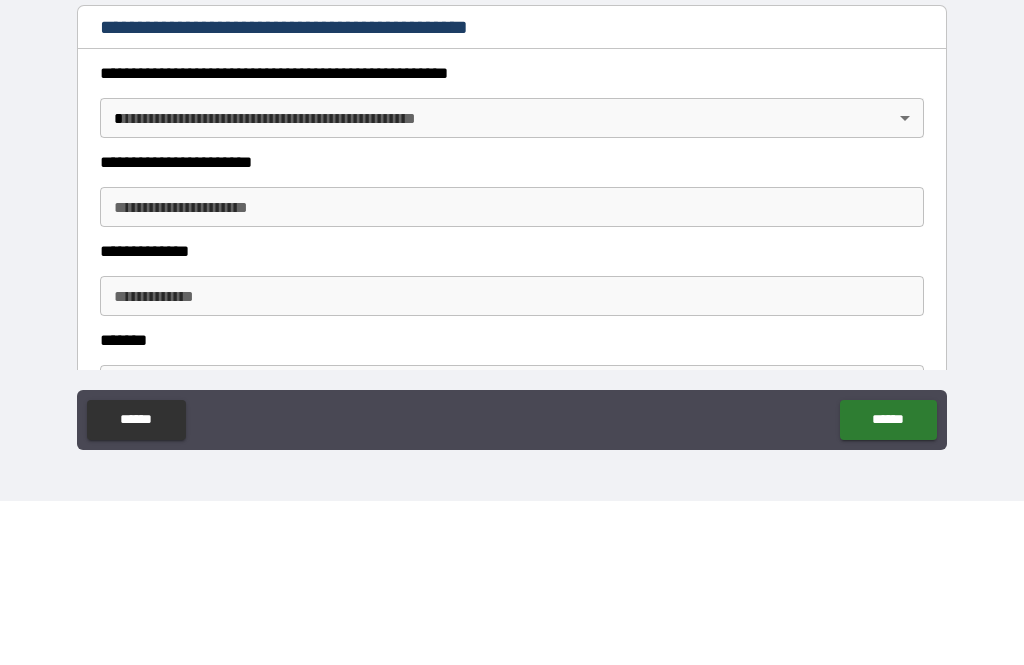 scroll, scrollTop: 1562, scrollLeft: 0, axis: vertical 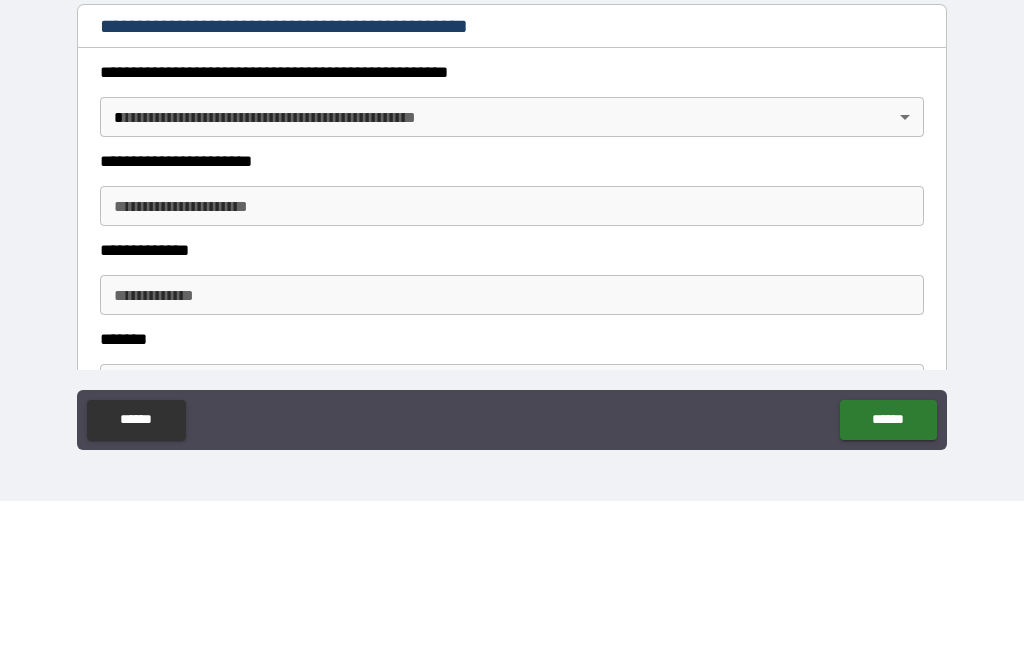 type on "**********" 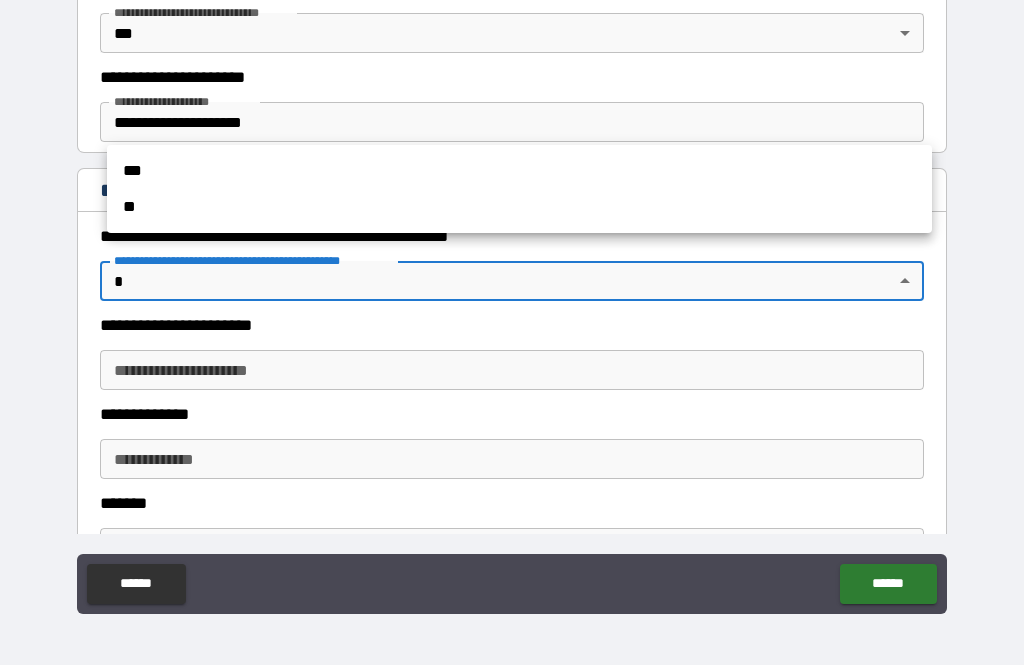 click on "***" at bounding box center [519, 171] 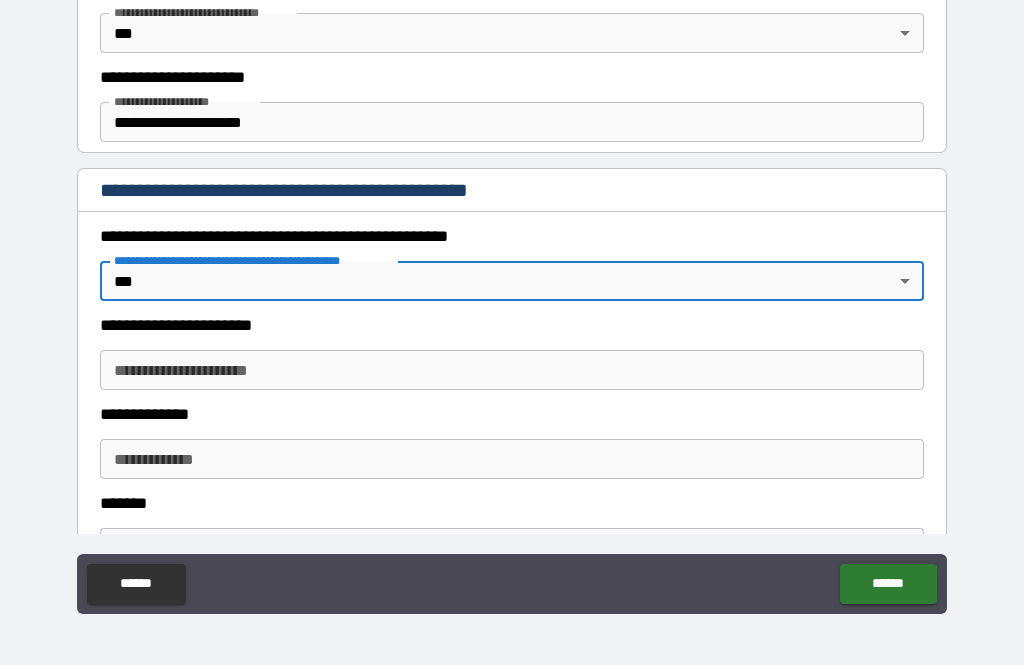 click on "**********" at bounding box center [512, 370] 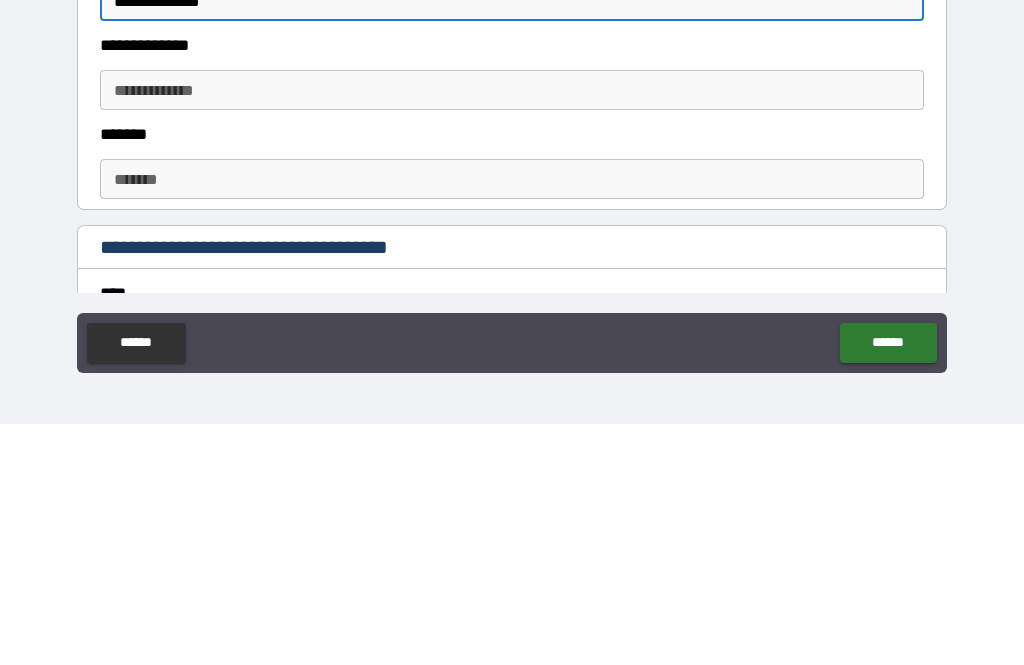 scroll, scrollTop: 1690, scrollLeft: 0, axis: vertical 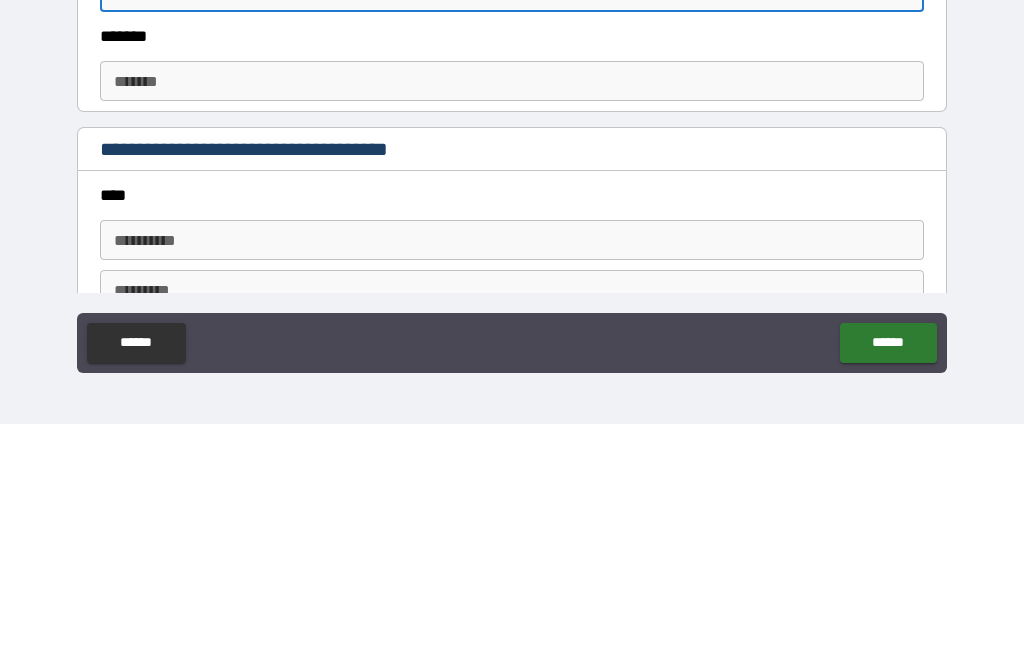 type on "*********" 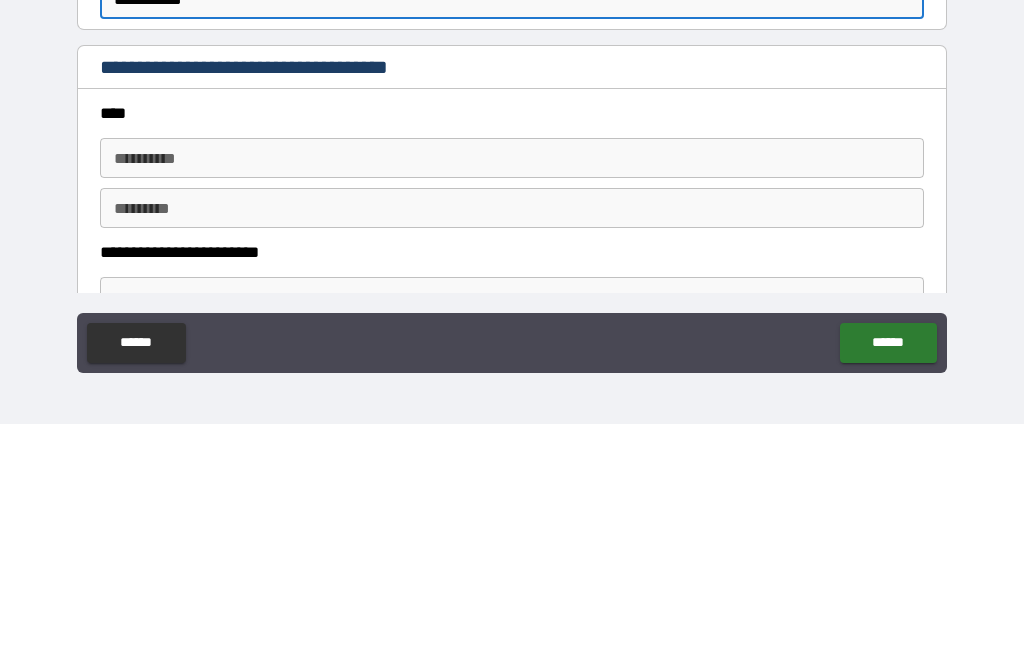 scroll, scrollTop: 1870, scrollLeft: 0, axis: vertical 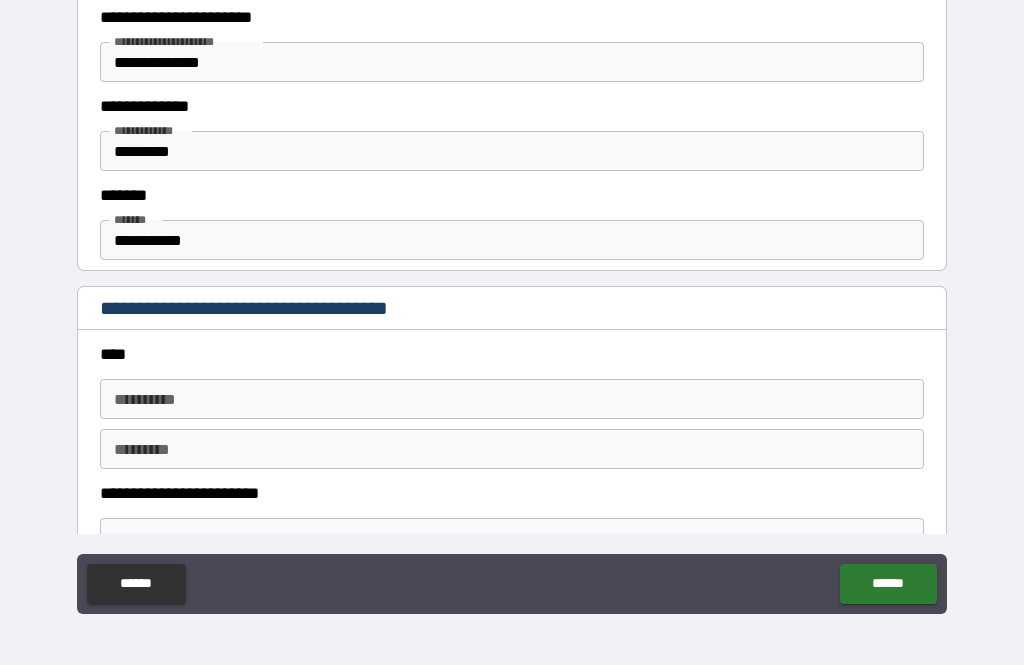 click on "**********" at bounding box center (512, 399) 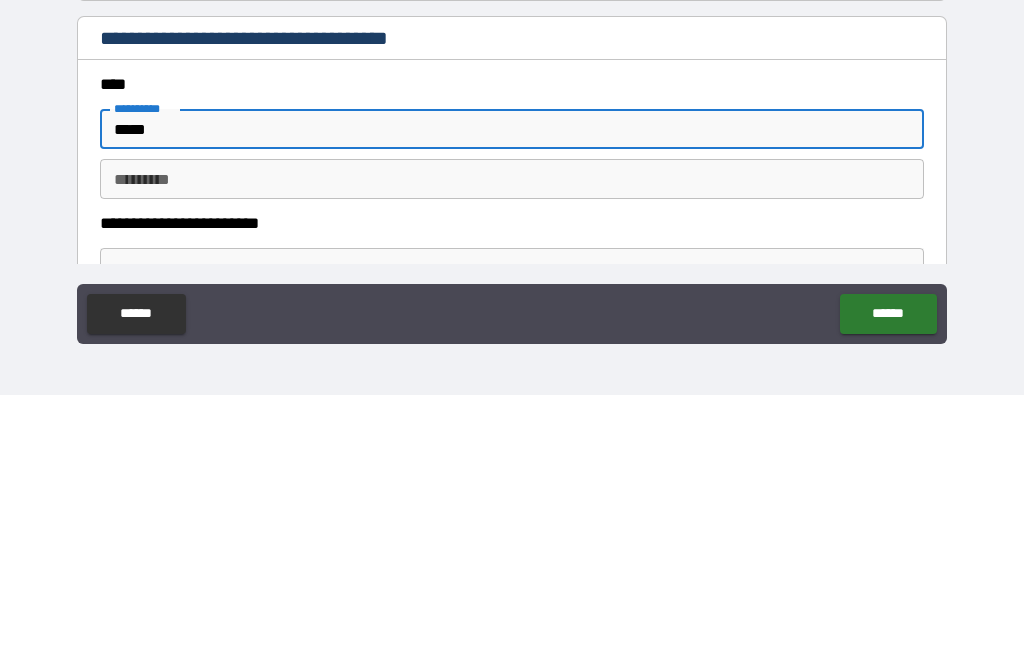 type on "****" 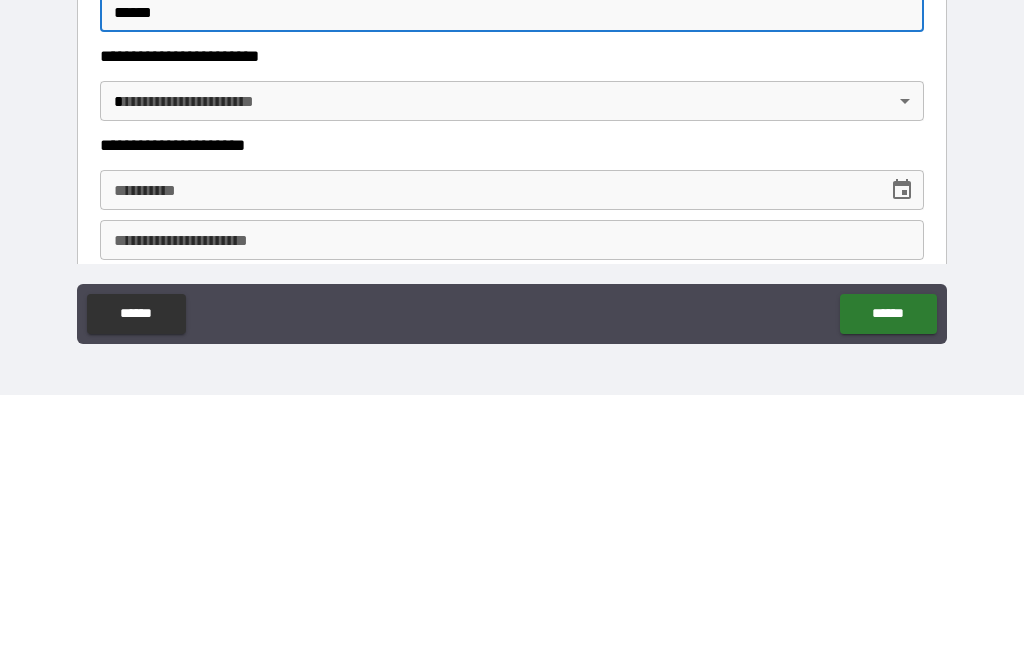 scroll, scrollTop: 2037, scrollLeft: 0, axis: vertical 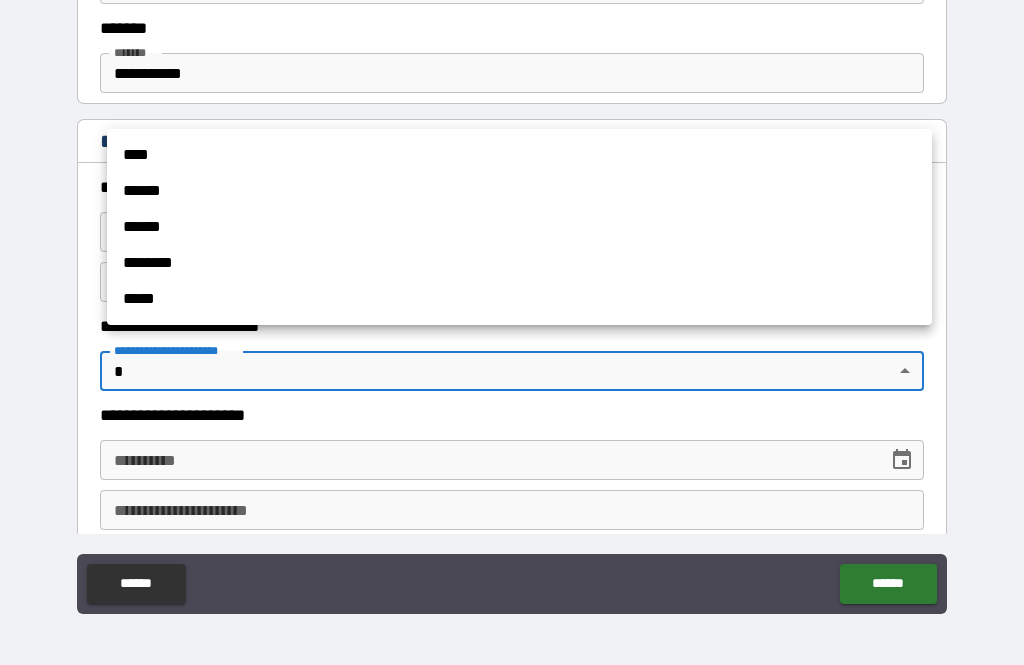 click on "******" at bounding box center (519, 227) 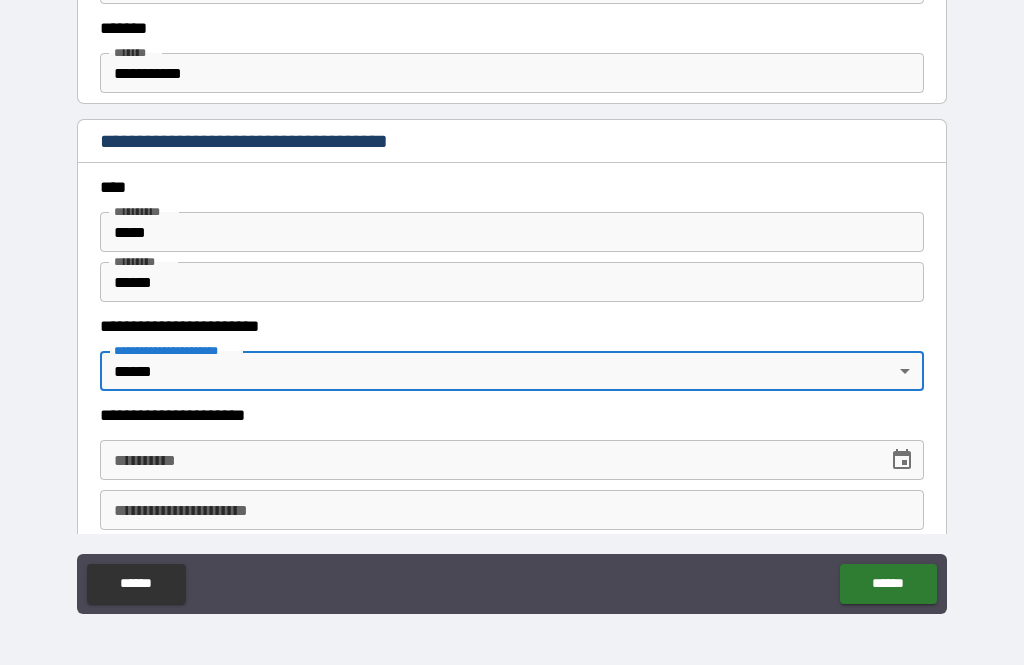 click on "**********" at bounding box center (487, 460) 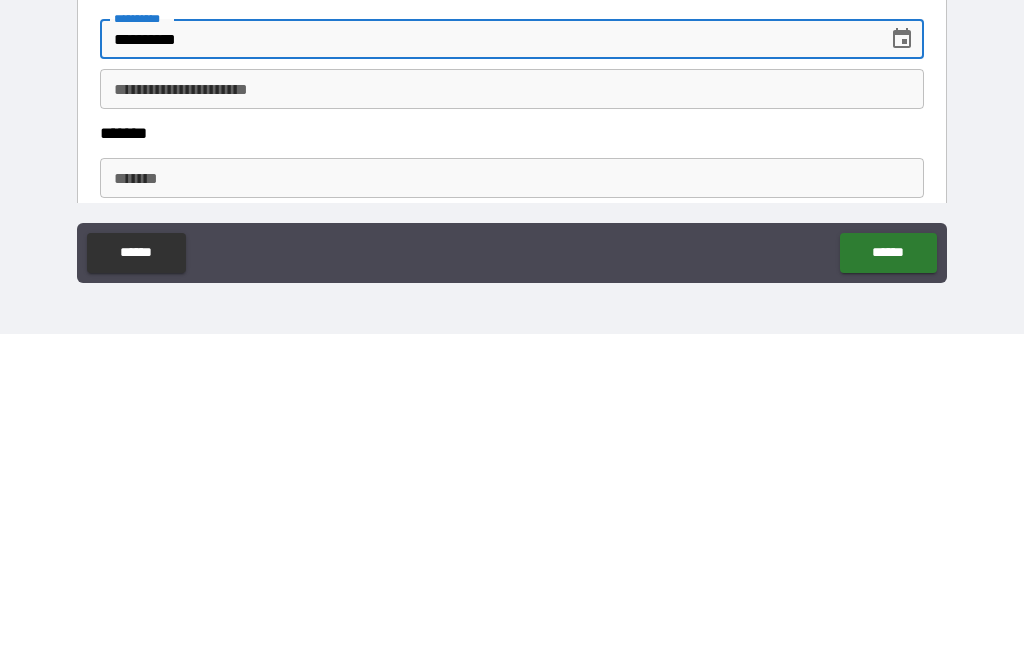 scroll, scrollTop: 2124, scrollLeft: 0, axis: vertical 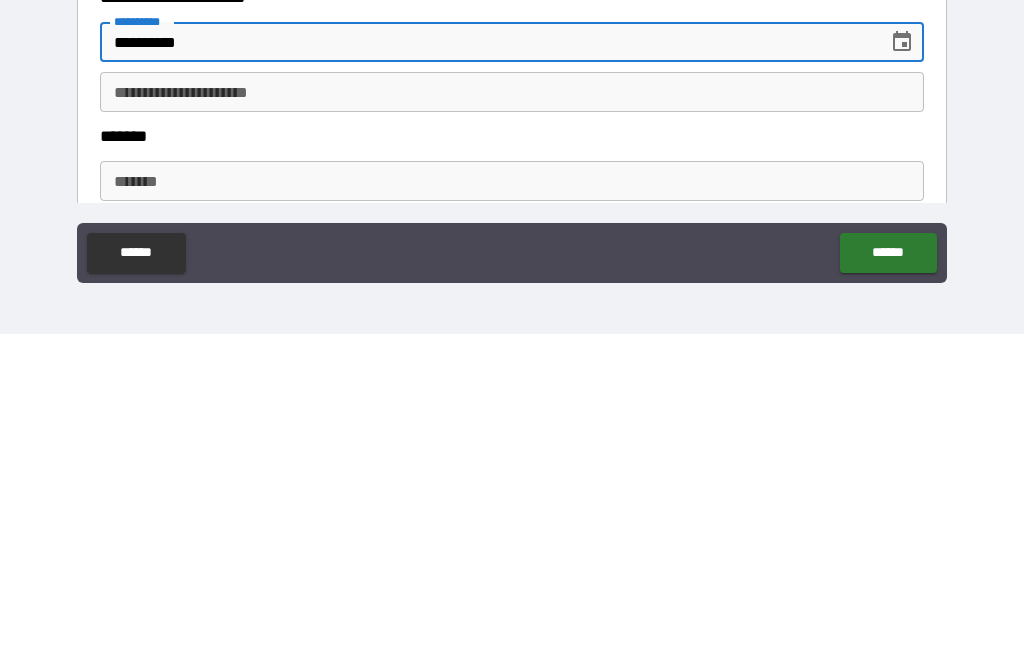 type on "**********" 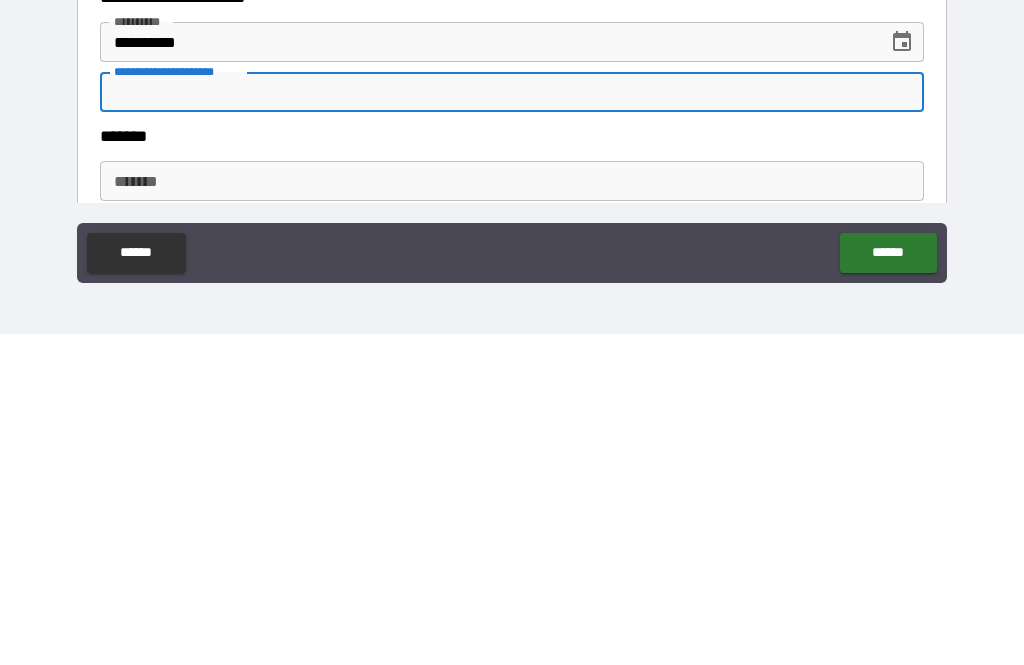 type on "*" 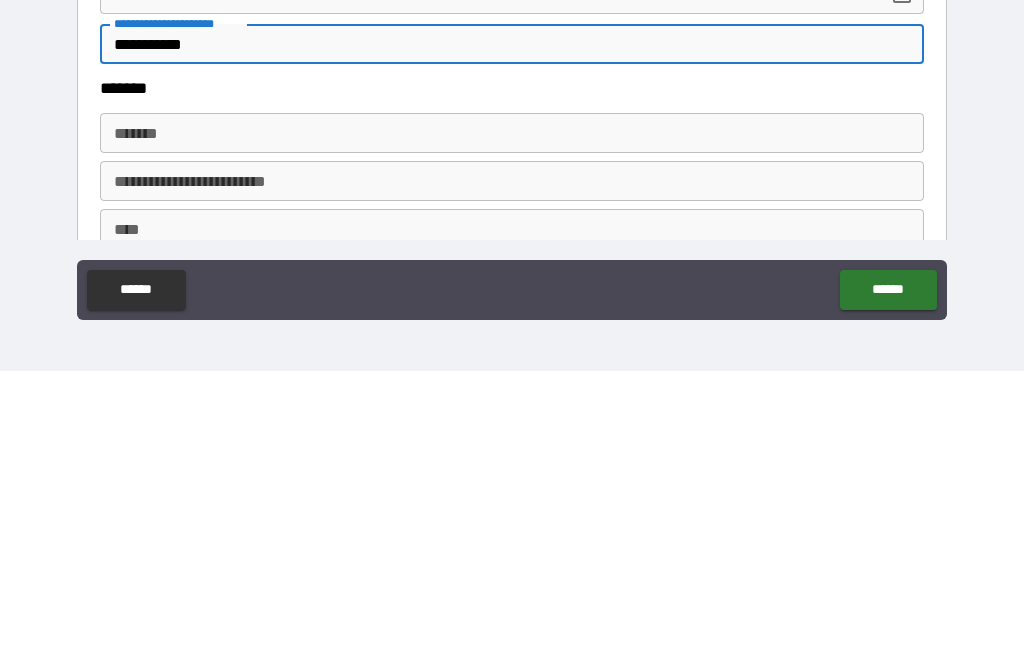 scroll, scrollTop: 2225, scrollLeft: 0, axis: vertical 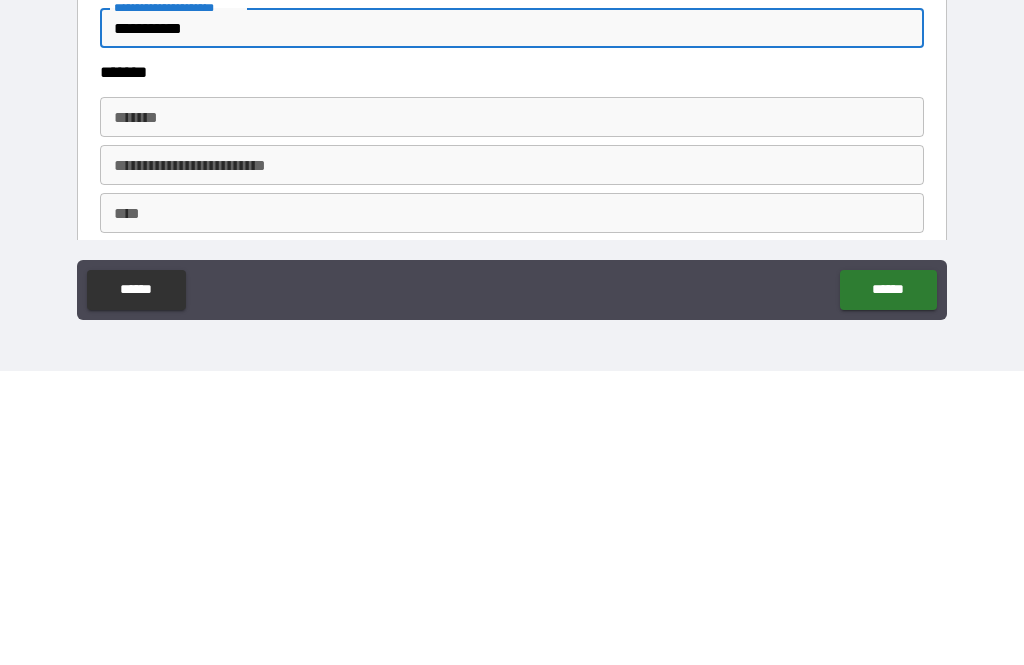 type on "**********" 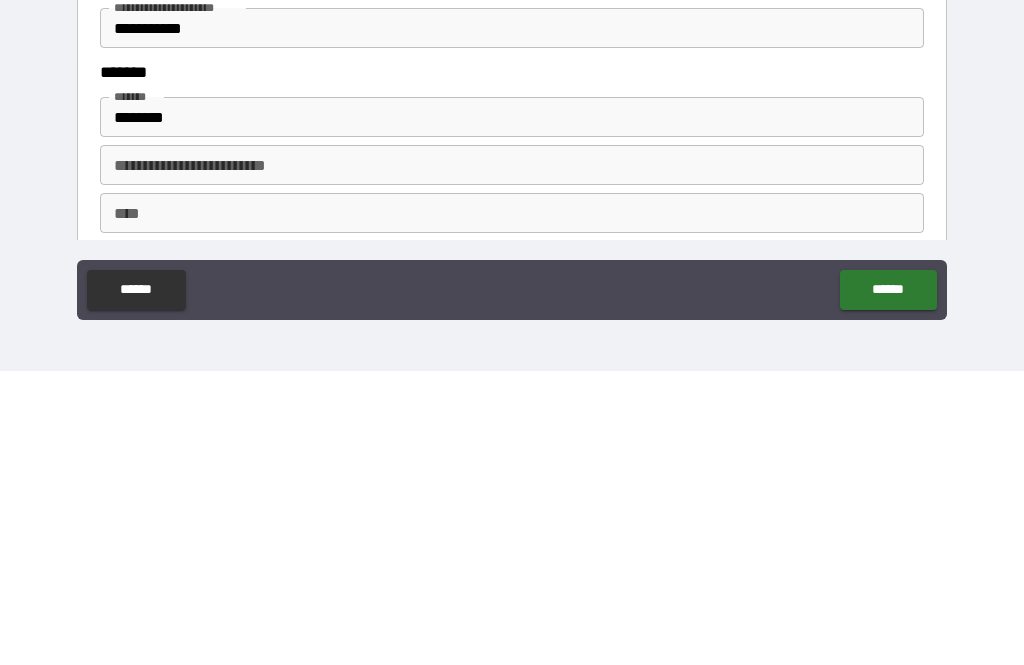 type on "**********" 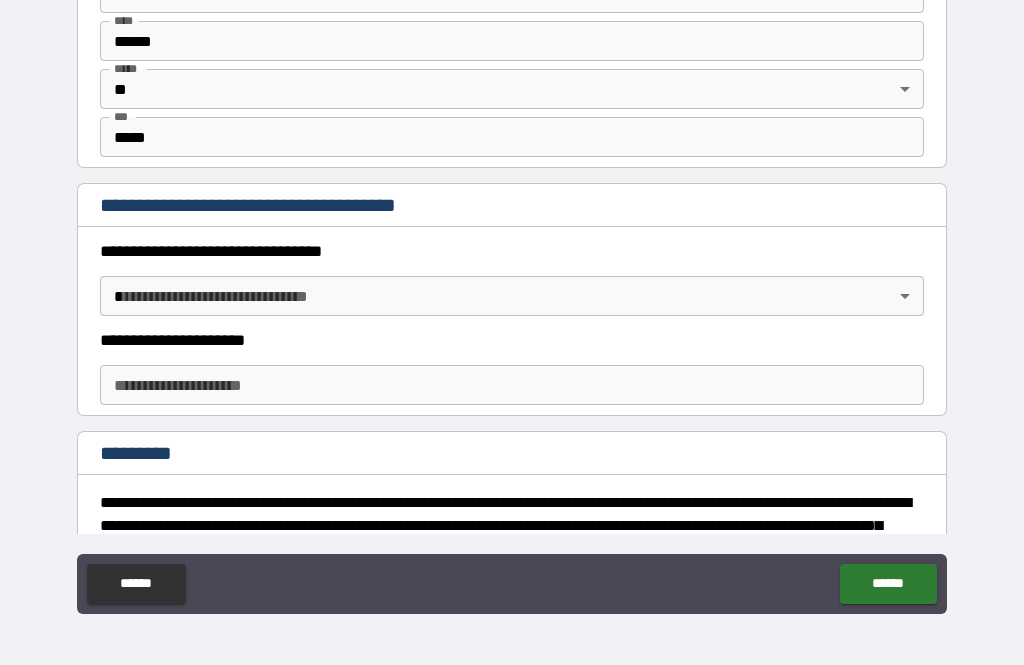 scroll, scrollTop: 2695, scrollLeft: 0, axis: vertical 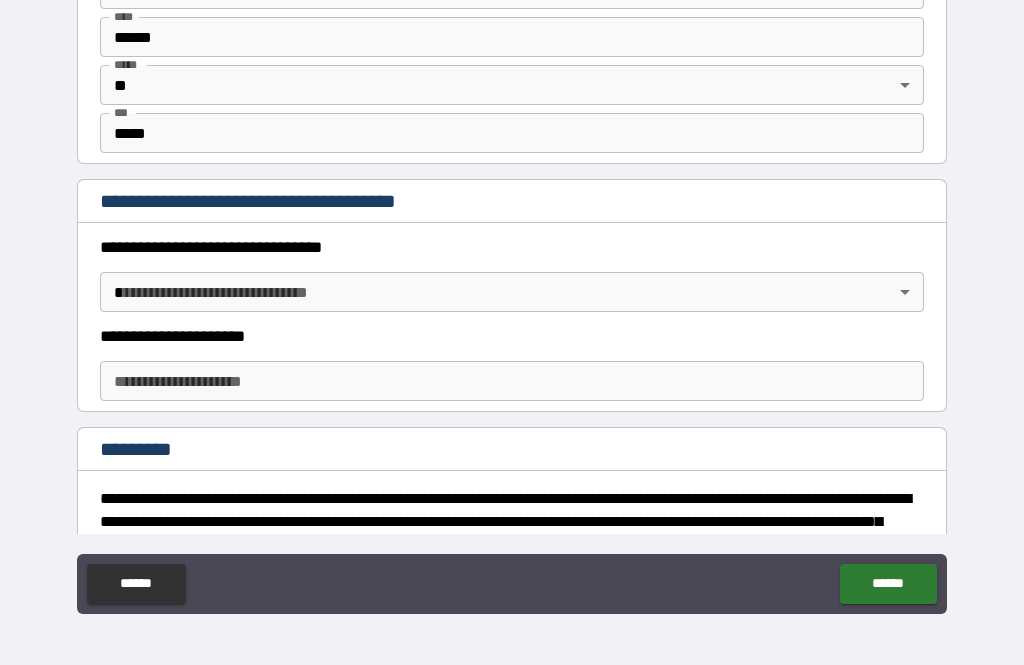 click on "**********" at bounding box center (512, 300) 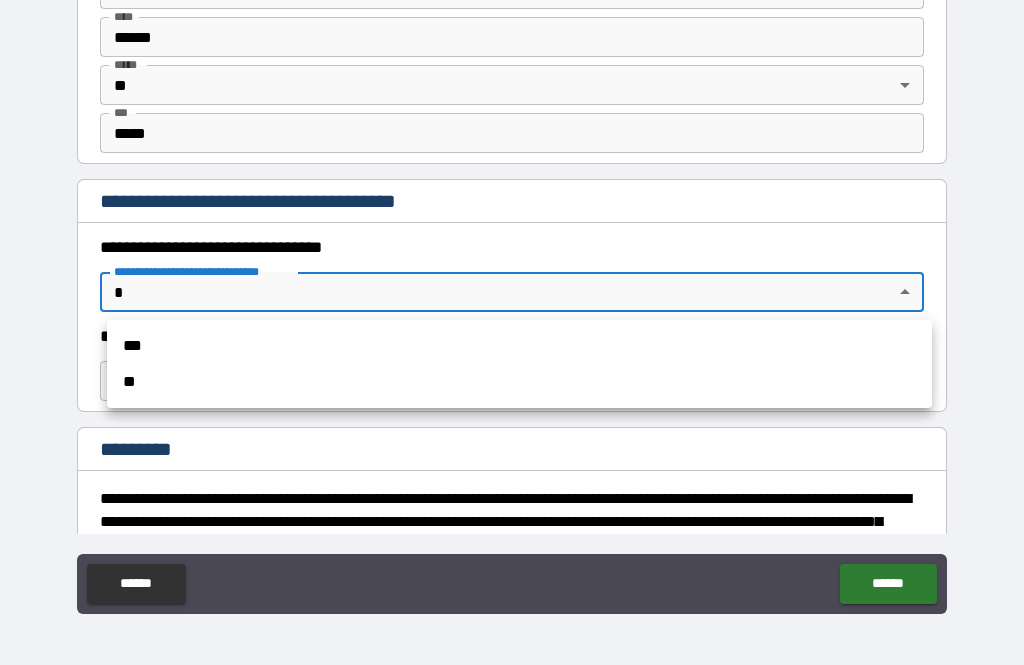 click on "***" at bounding box center (519, 346) 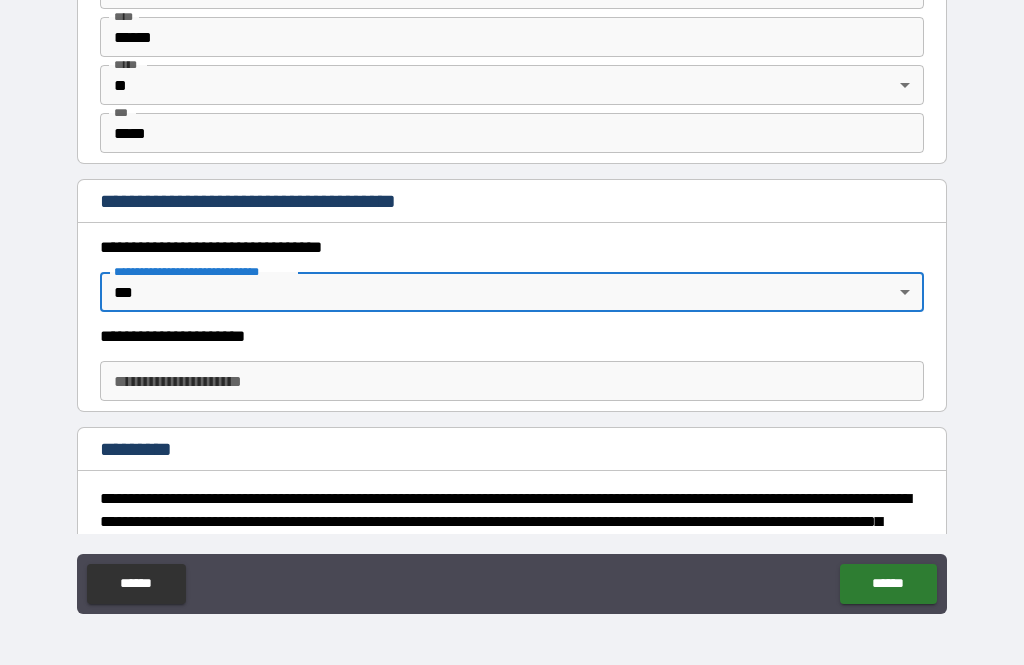 type on "*" 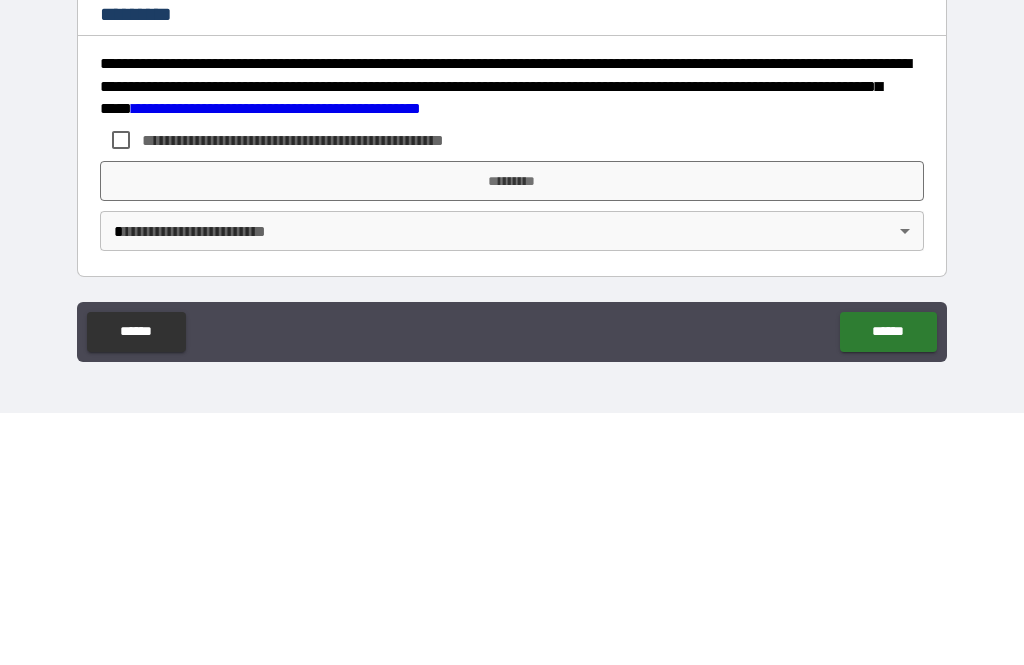 scroll, scrollTop: 2878, scrollLeft: 0, axis: vertical 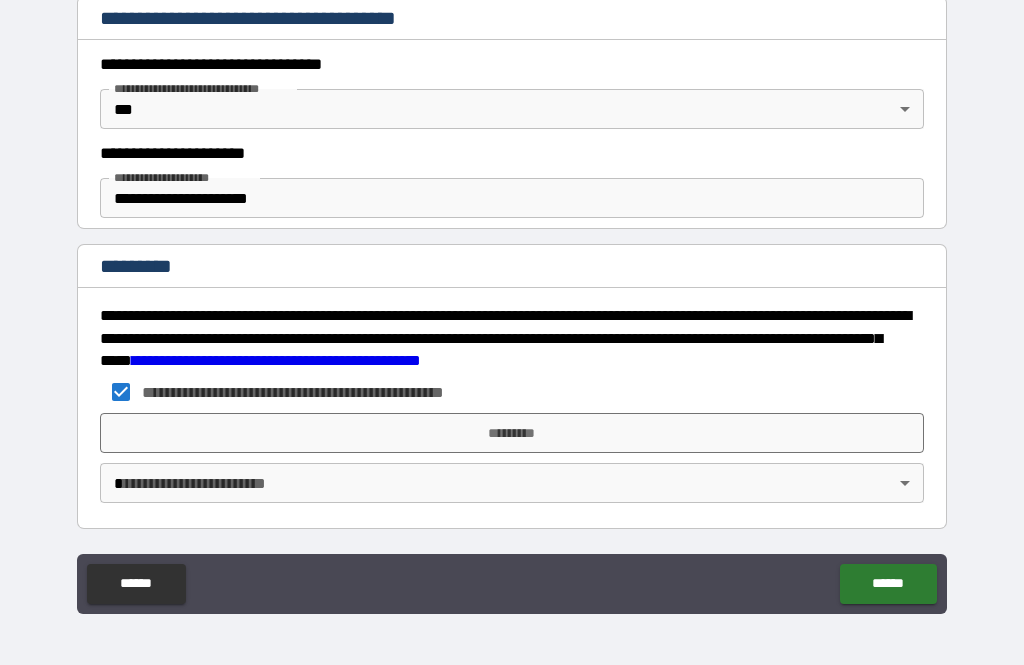 click on "*********" at bounding box center (512, 433) 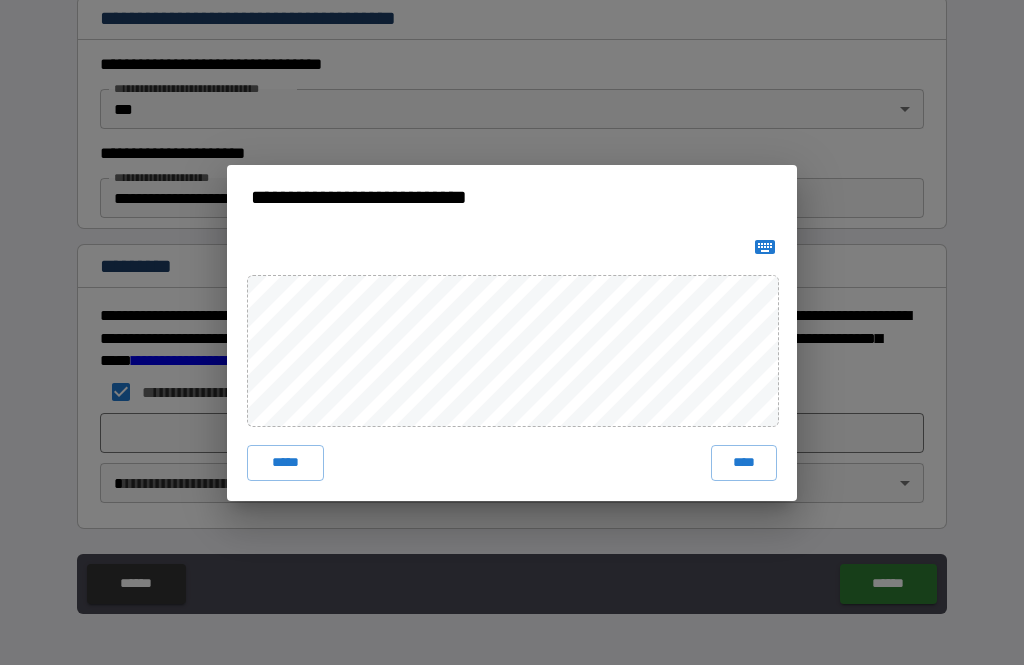 click on "****" at bounding box center [744, 463] 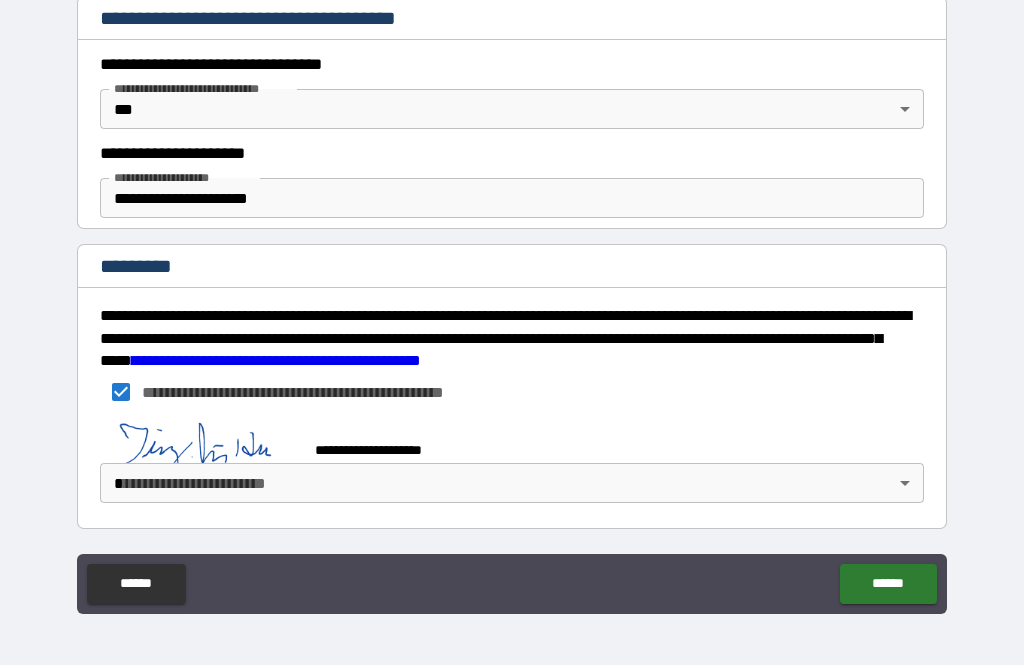 scroll, scrollTop: 2868, scrollLeft: 0, axis: vertical 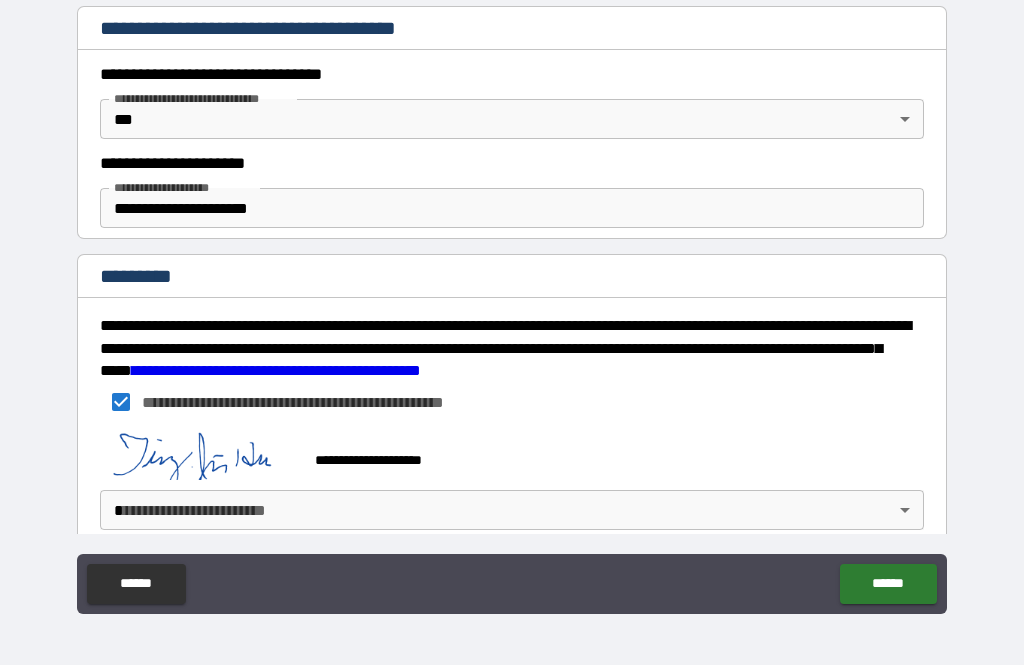click on "******" at bounding box center (888, 584) 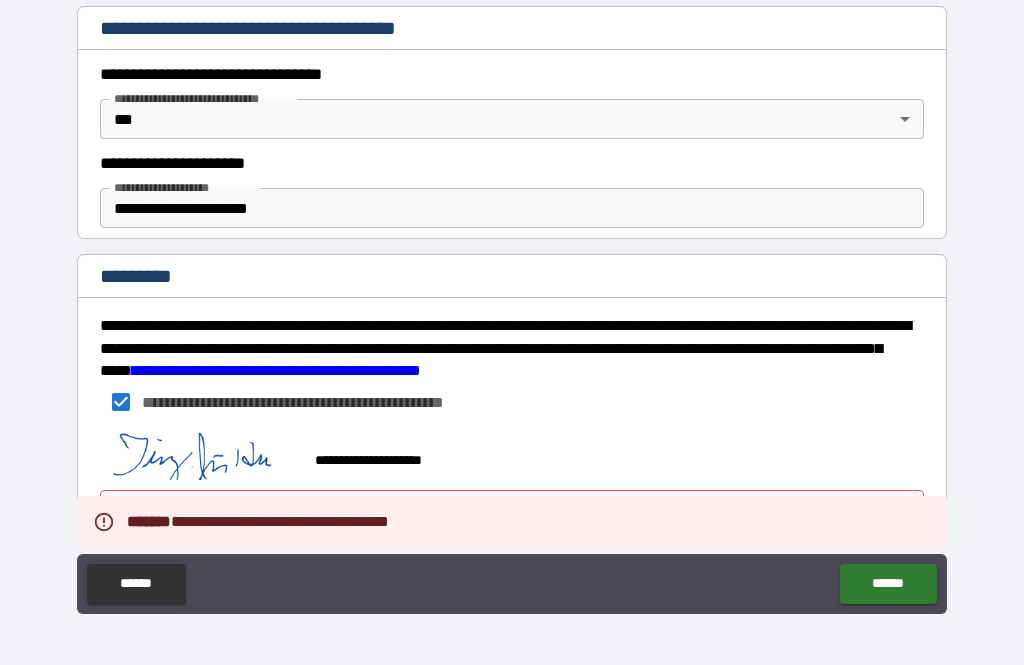 click on "******" at bounding box center (888, 584) 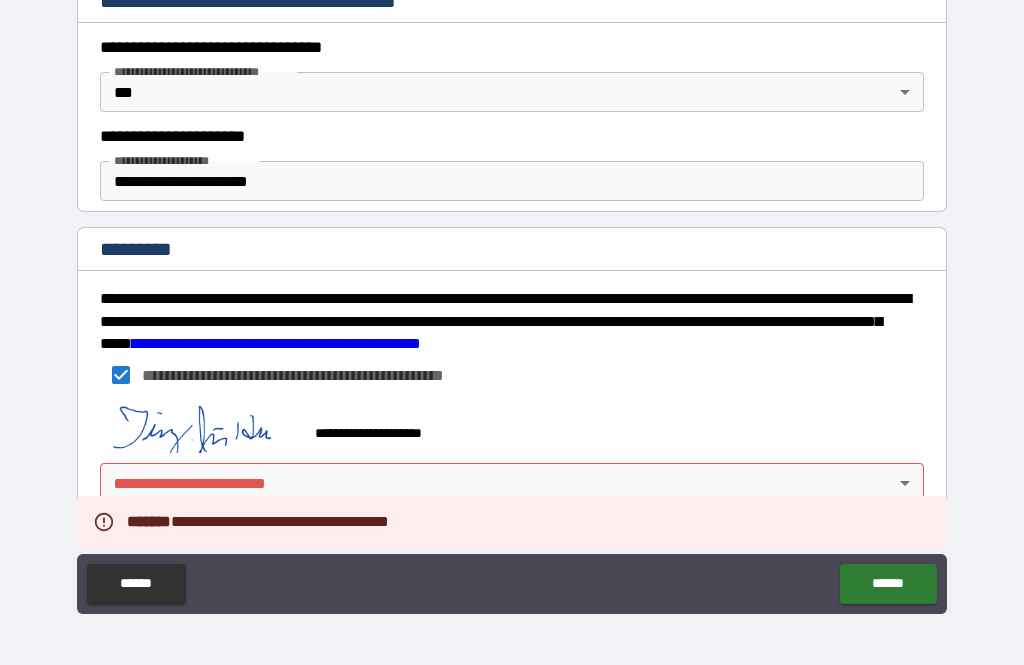 scroll, scrollTop: 2895, scrollLeft: 0, axis: vertical 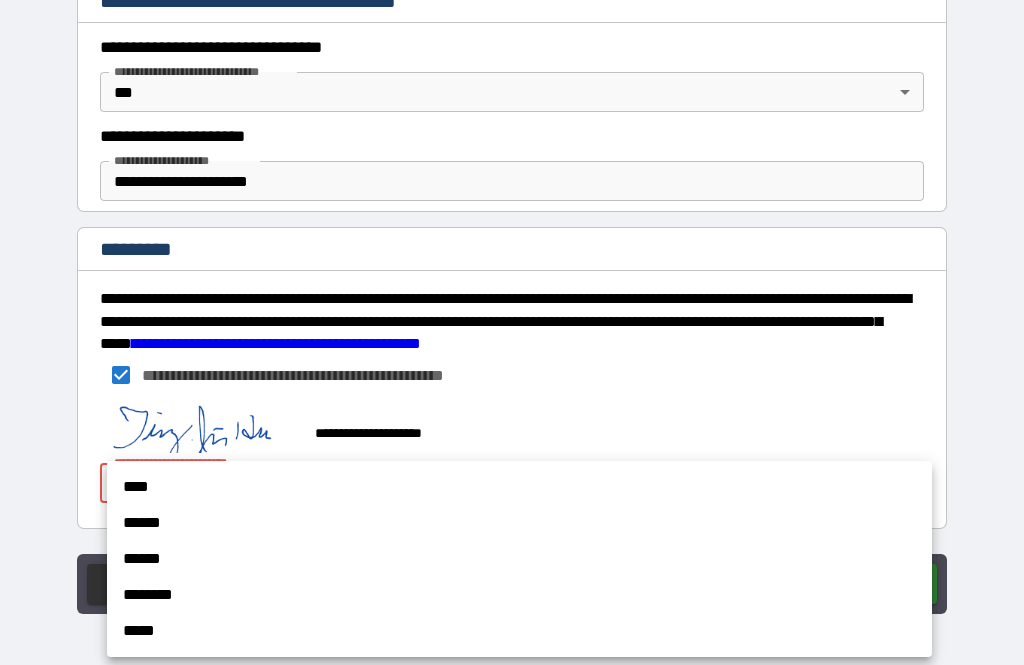 click on "****" at bounding box center (519, 487) 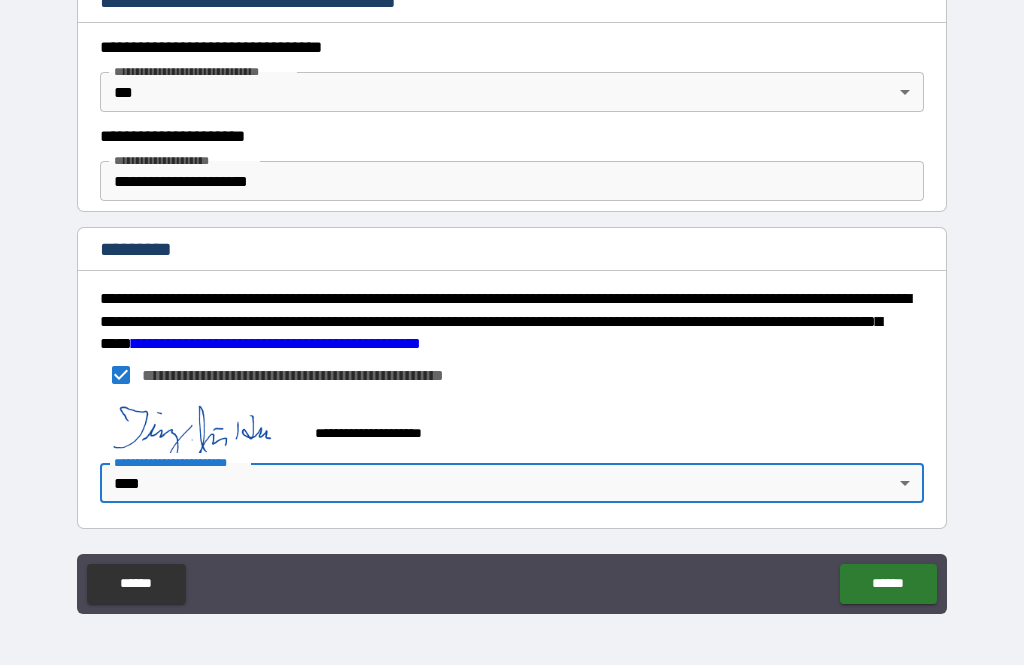 click on "******" at bounding box center [888, 584] 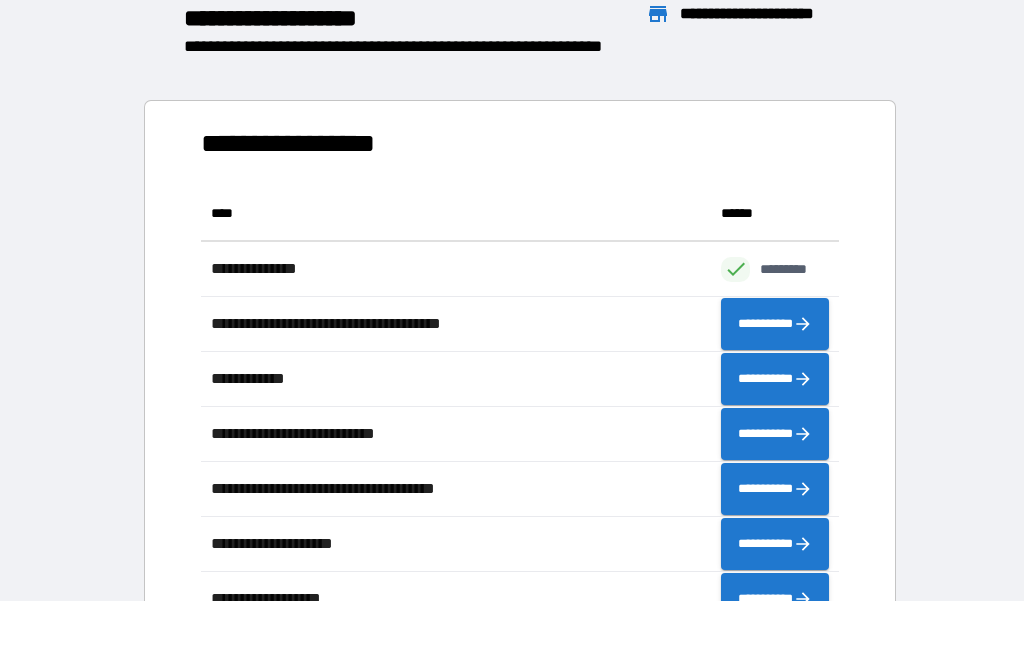 scroll, scrollTop: 1, scrollLeft: 1, axis: both 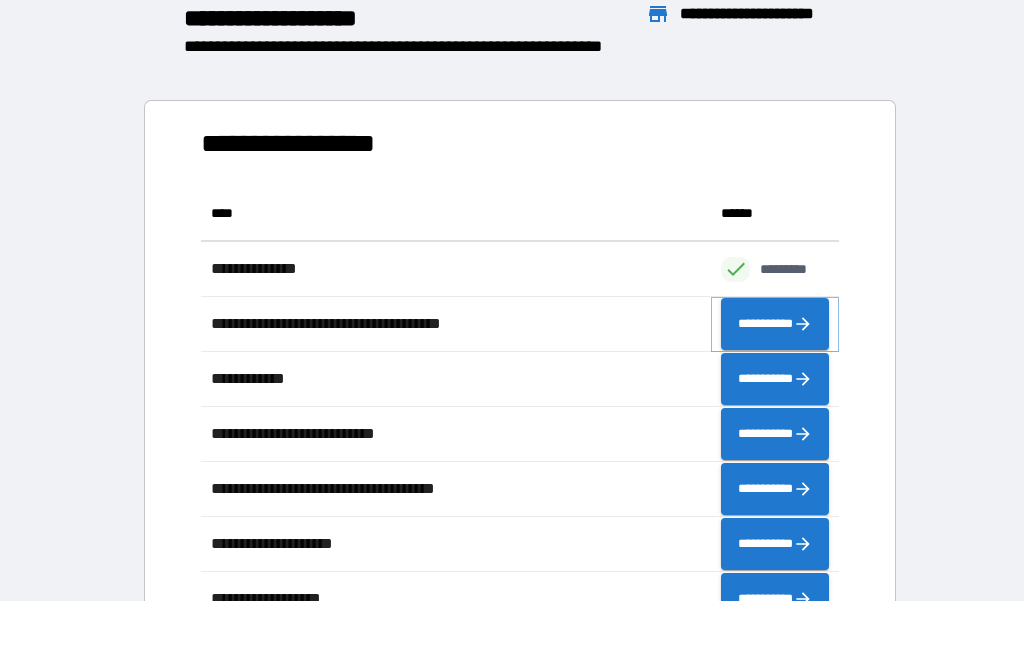click 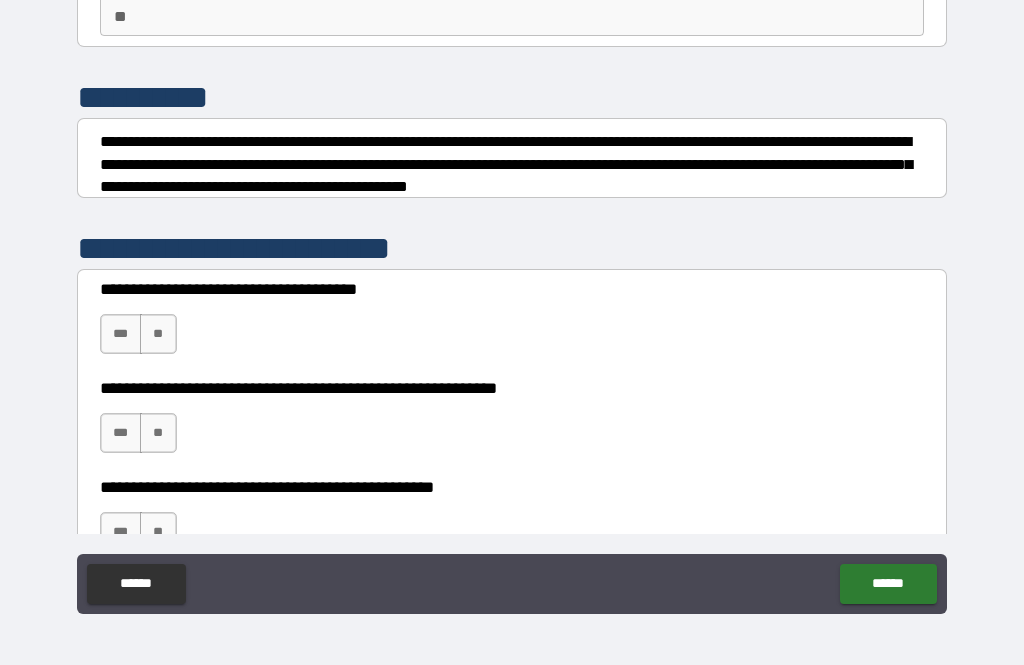 scroll, scrollTop: 187, scrollLeft: 0, axis: vertical 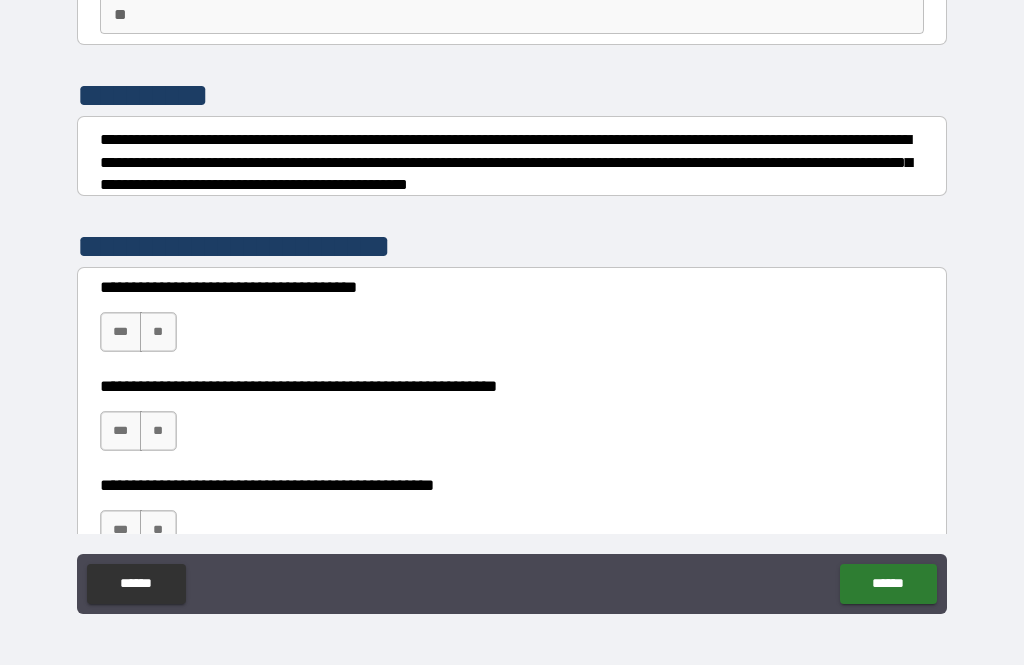 click on "***" at bounding box center (121, 332) 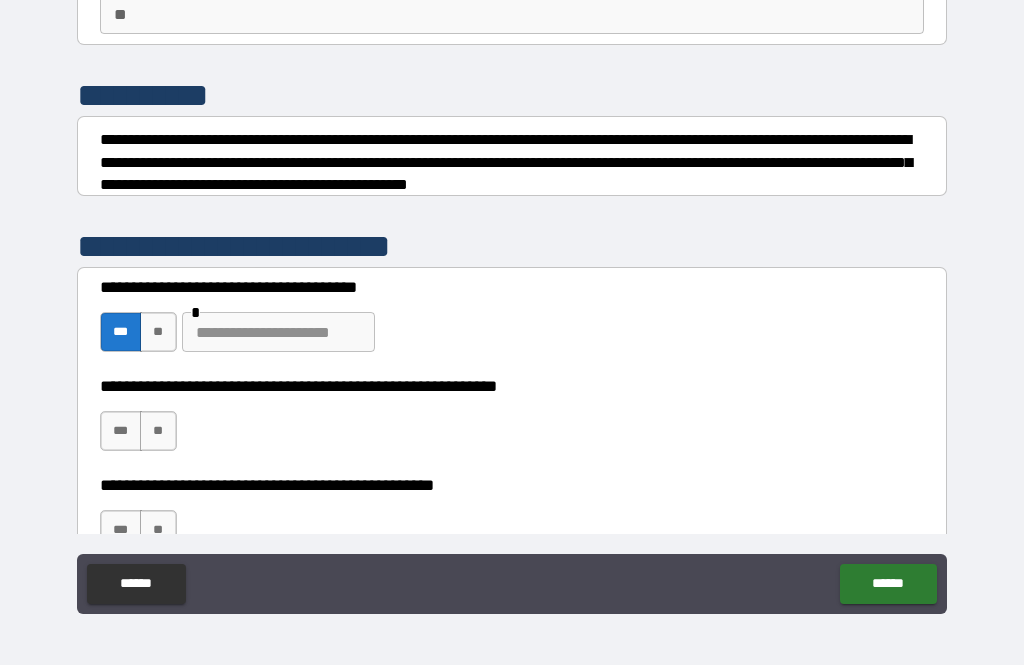 click on "**" at bounding box center (158, 431) 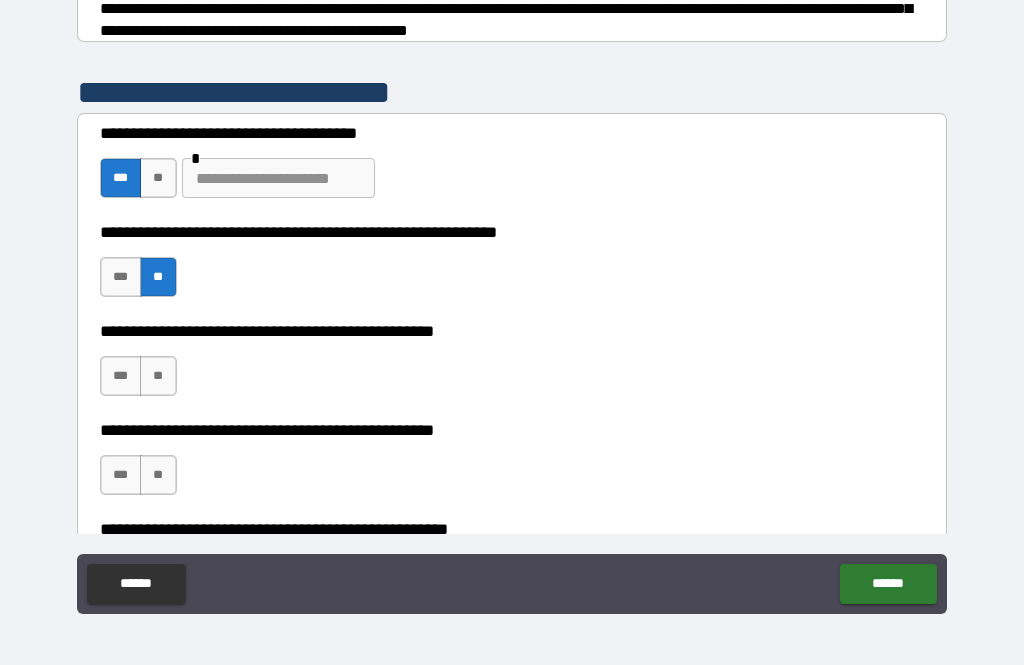 scroll, scrollTop: 343, scrollLeft: 0, axis: vertical 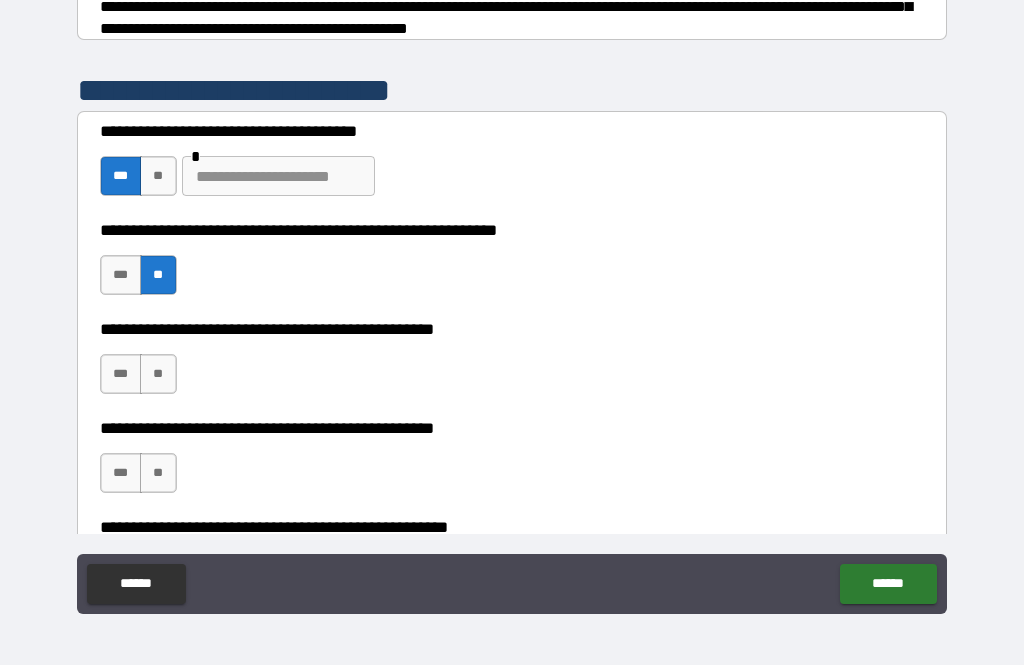 click on "**" at bounding box center [158, 374] 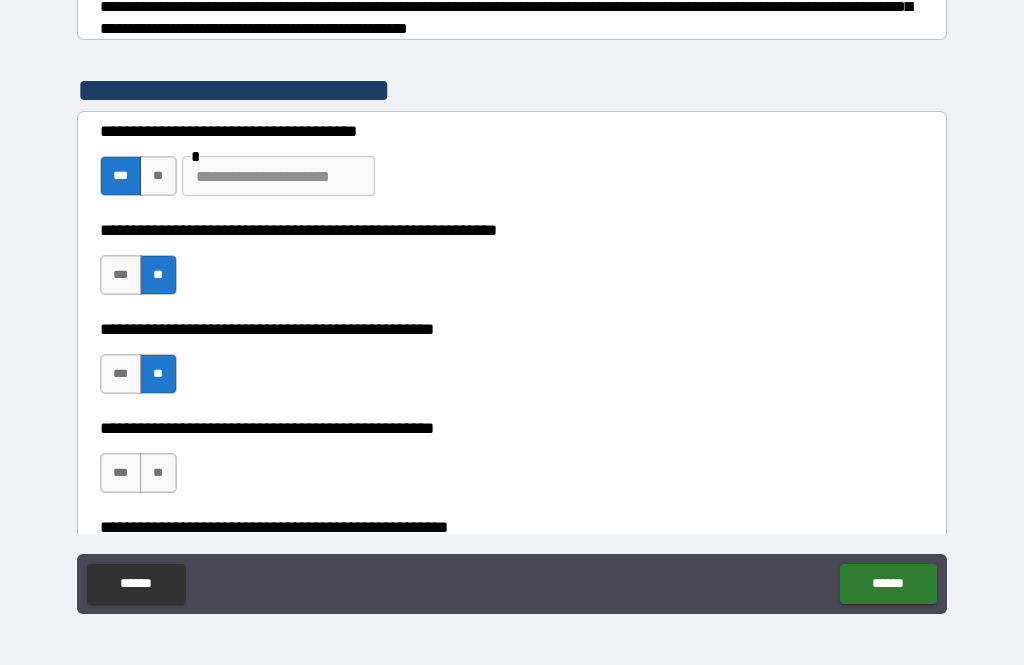 click on "**" at bounding box center [158, 473] 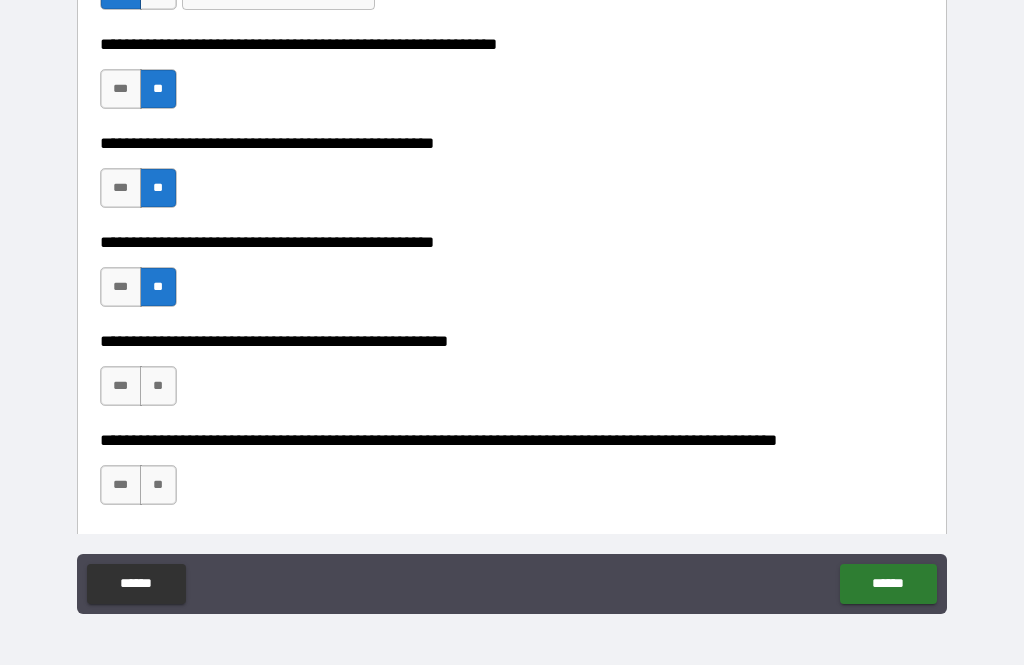 scroll, scrollTop: 530, scrollLeft: 0, axis: vertical 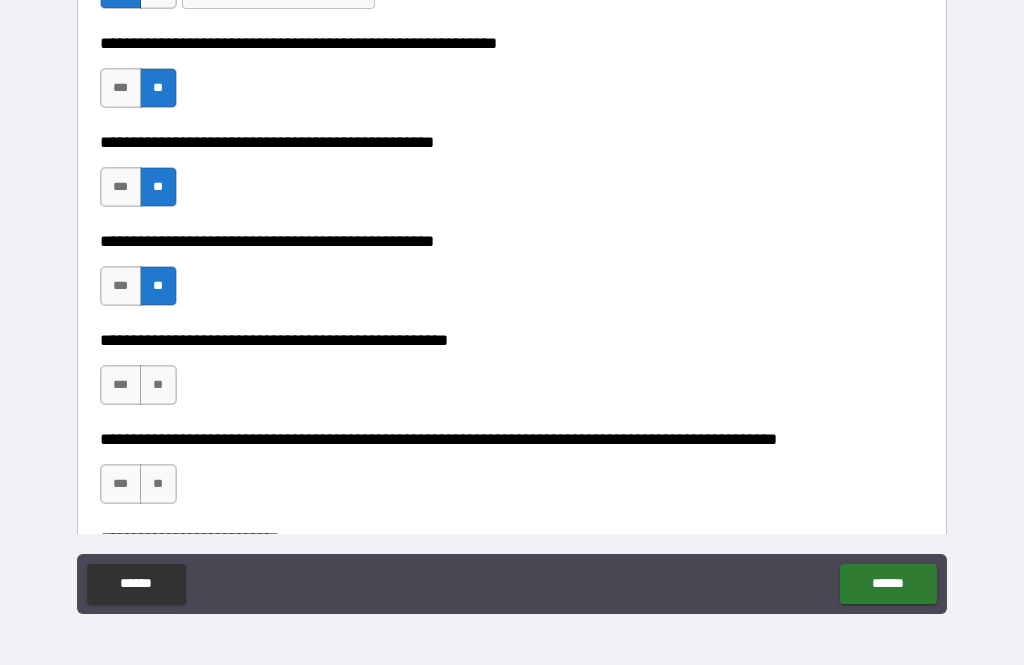 click on "***" at bounding box center [121, 286] 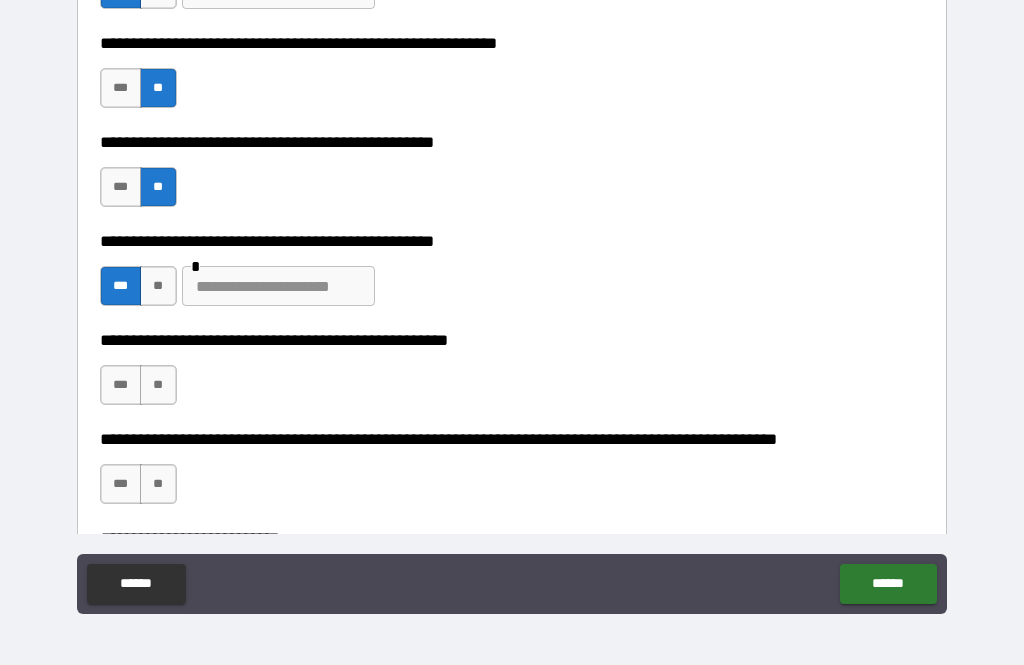 click at bounding box center (278, 286) 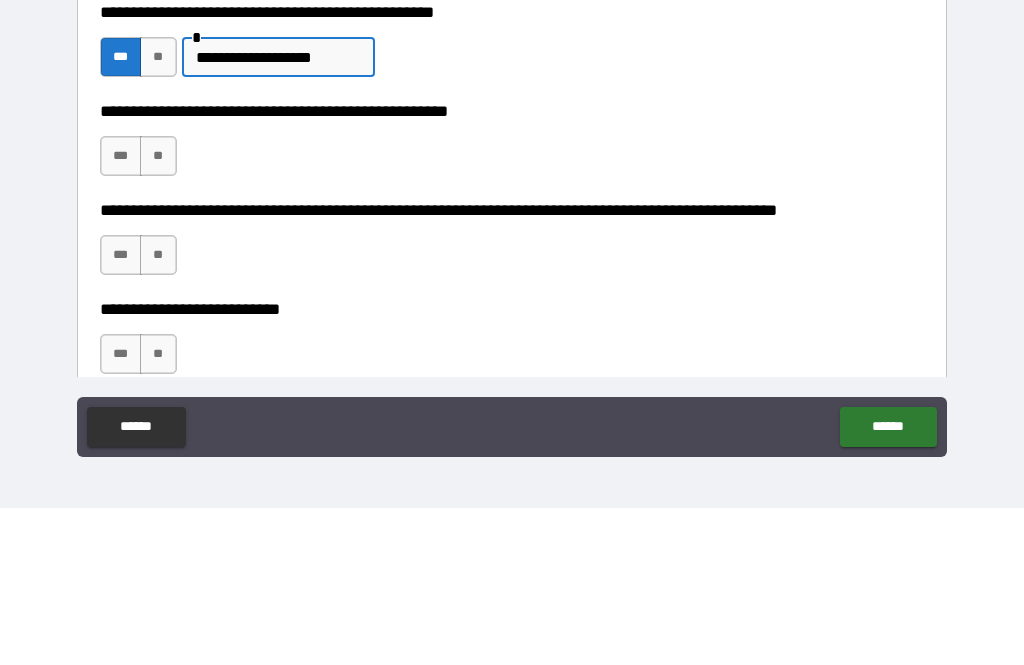scroll, scrollTop: 603, scrollLeft: 0, axis: vertical 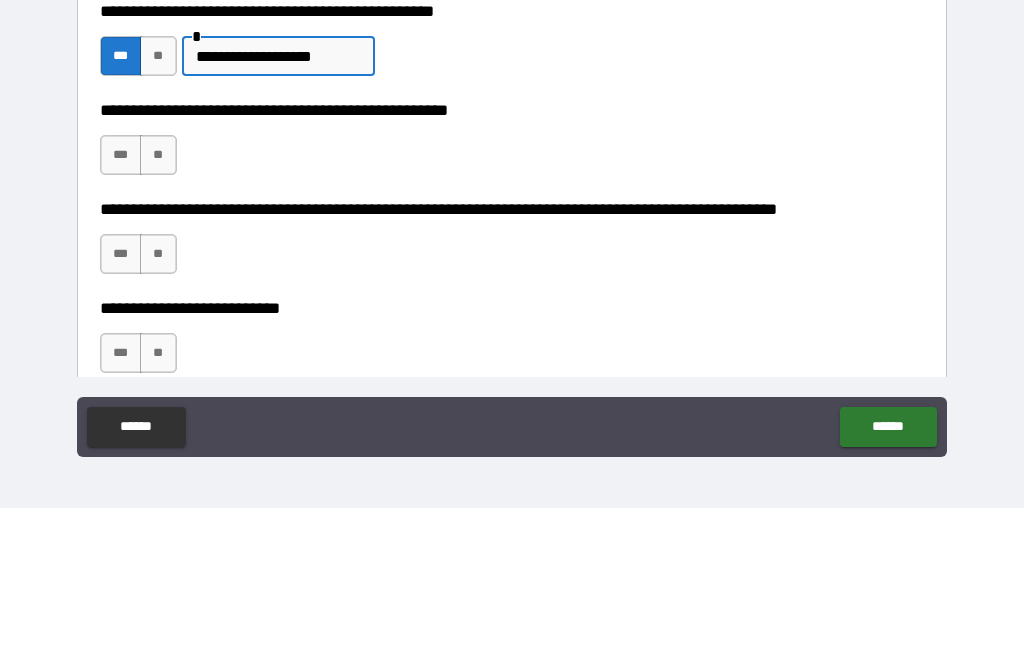 type on "**********" 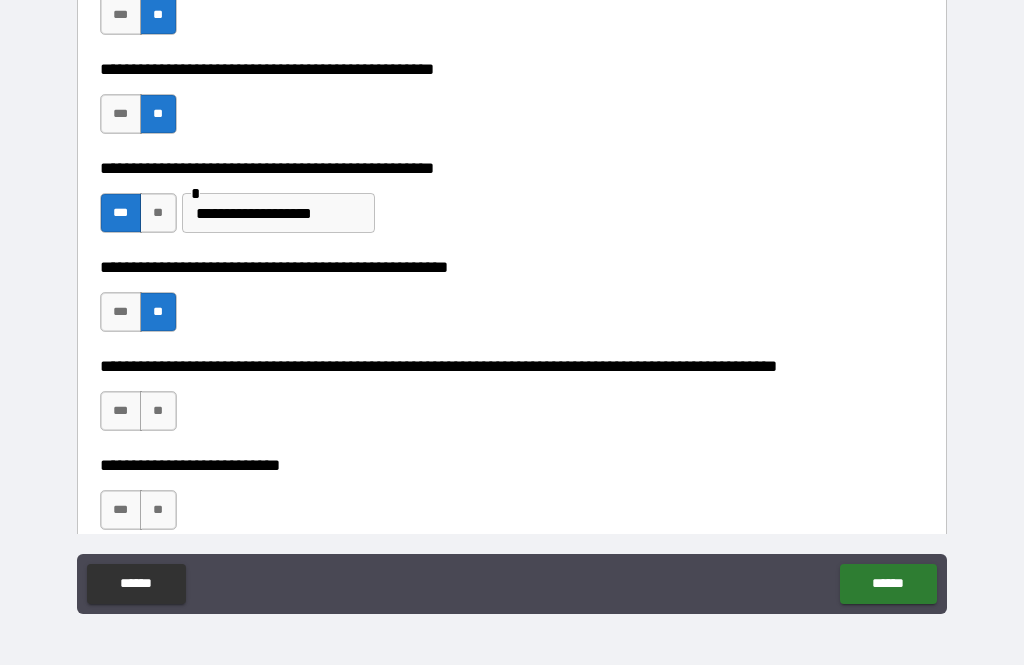 click on "**" at bounding box center [158, 411] 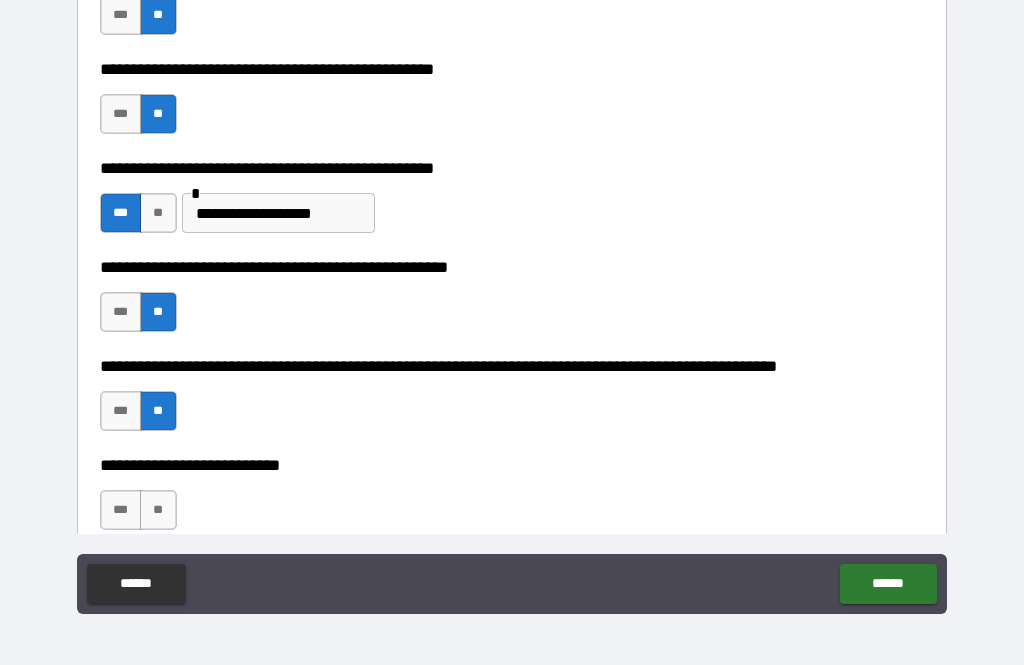 click on "*** **" at bounding box center [141, 416] 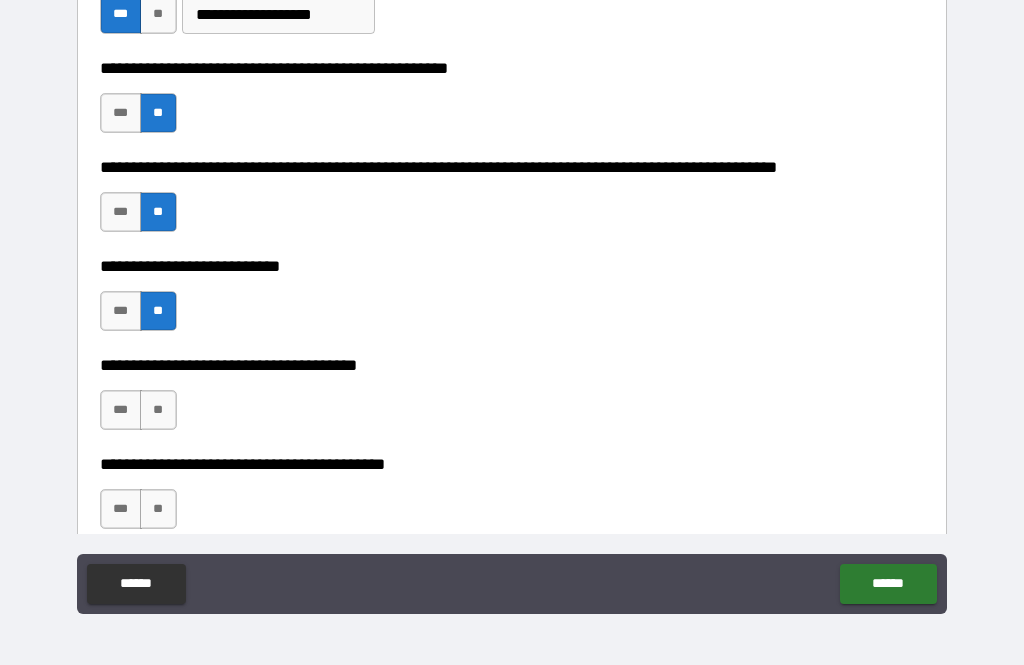 scroll, scrollTop: 822, scrollLeft: 0, axis: vertical 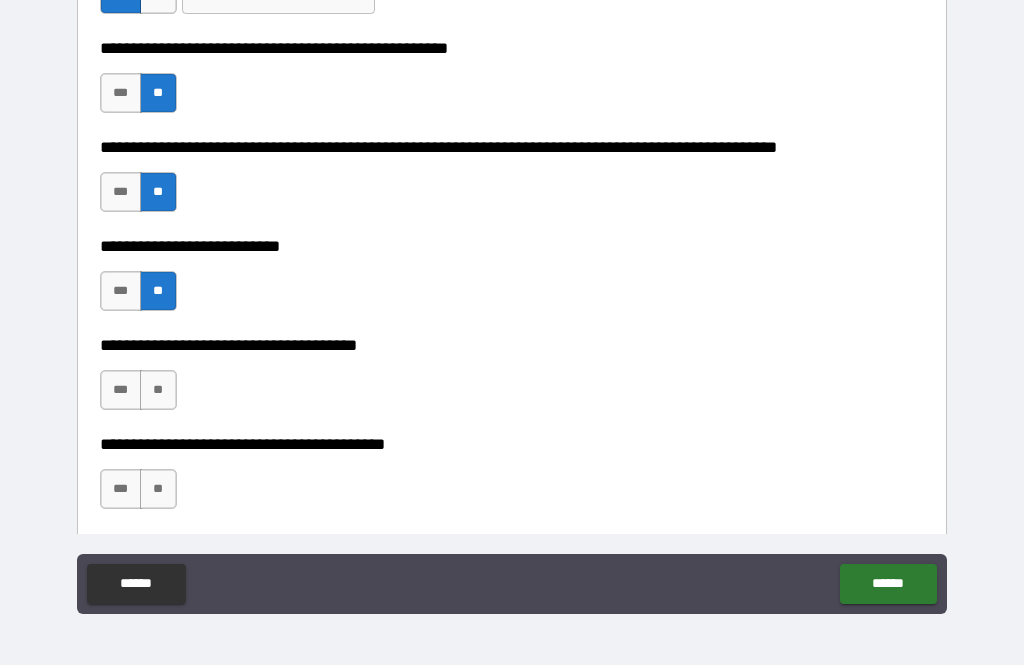 click on "**" at bounding box center [158, 390] 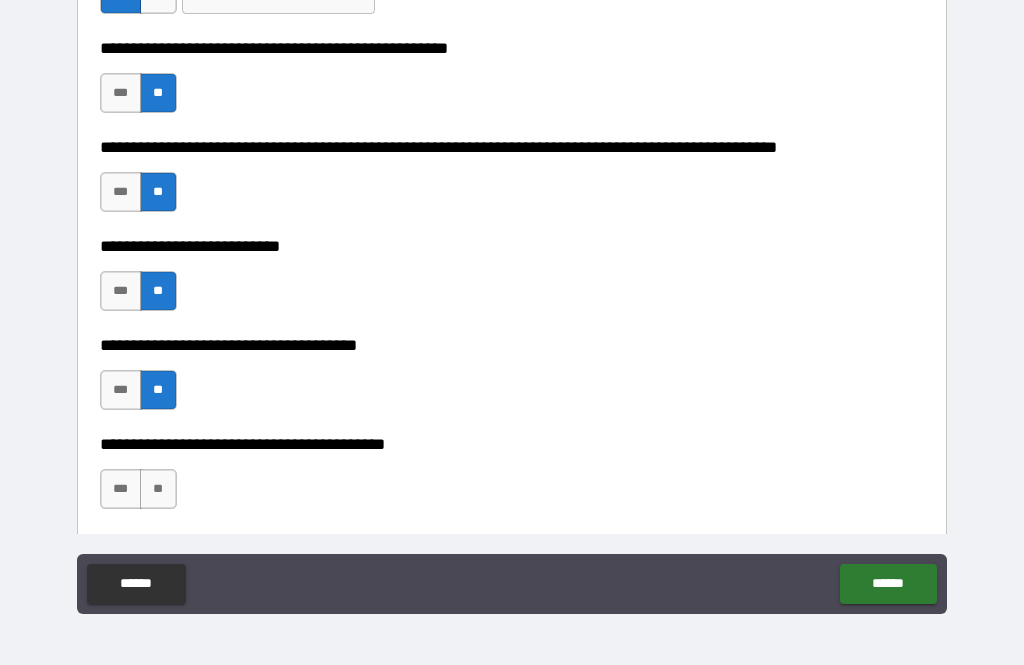 click on "**" at bounding box center (158, 489) 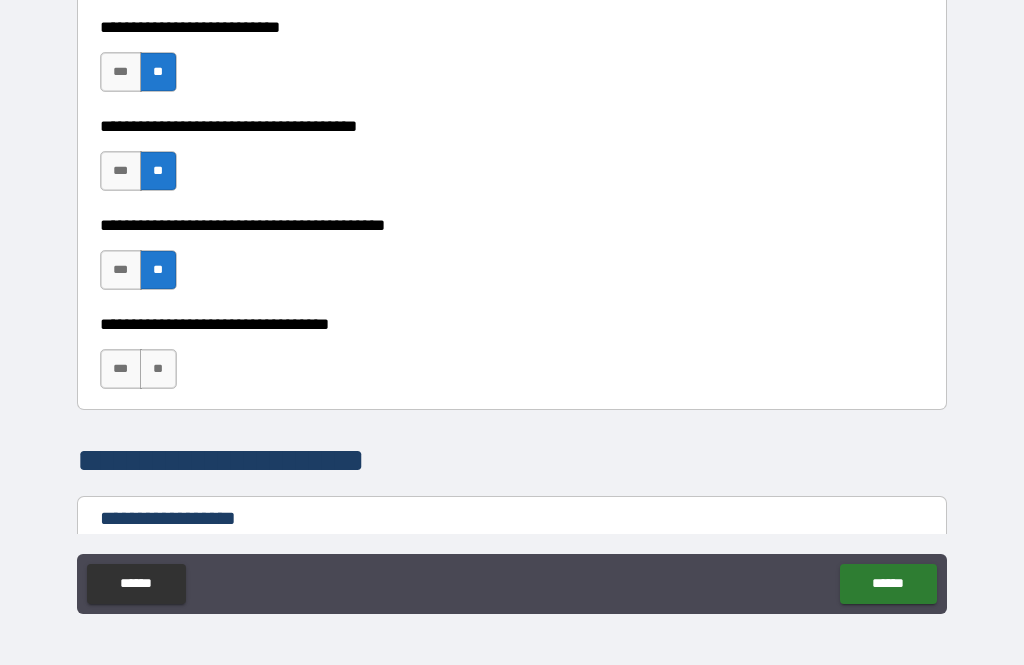 scroll, scrollTop: 1045, scrollLeft: 0, axis: vertical 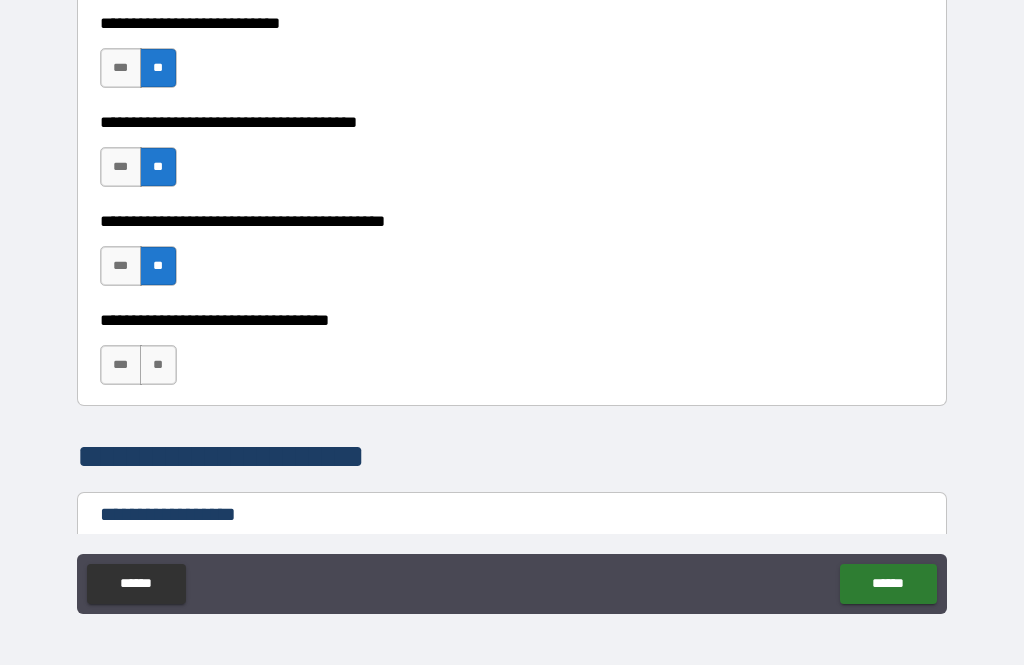 click on "**" at bounding box center (158, 365) 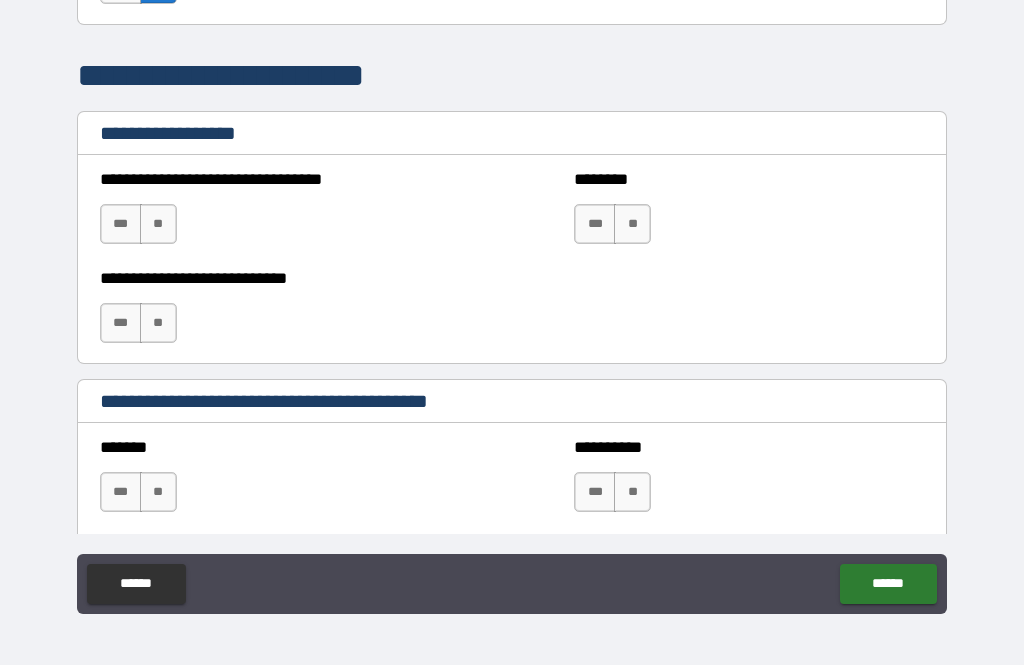 scroll, scrollTop: 1459, scrollLeft: 0, axis: vertical 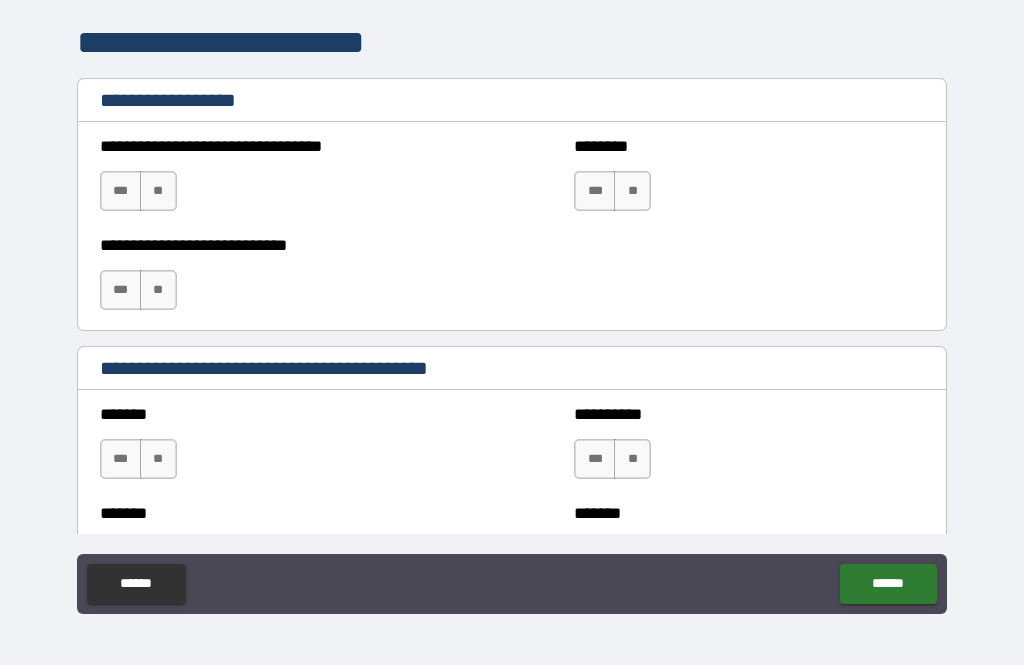 click on "**" at bounding box center (158, 191) 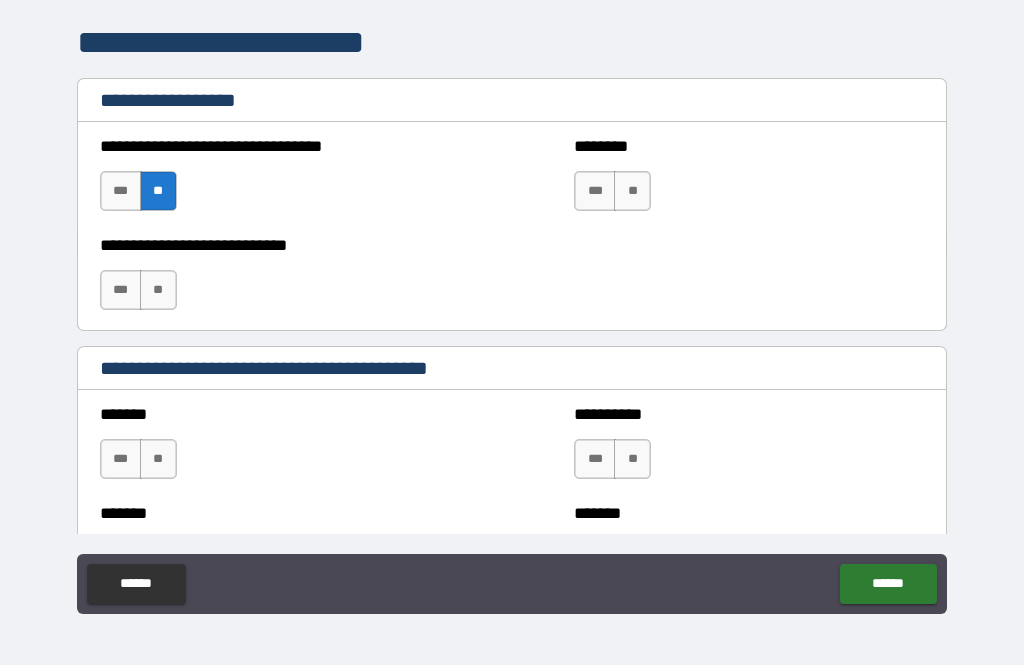 click on "**" at bounding box center (632, 191) 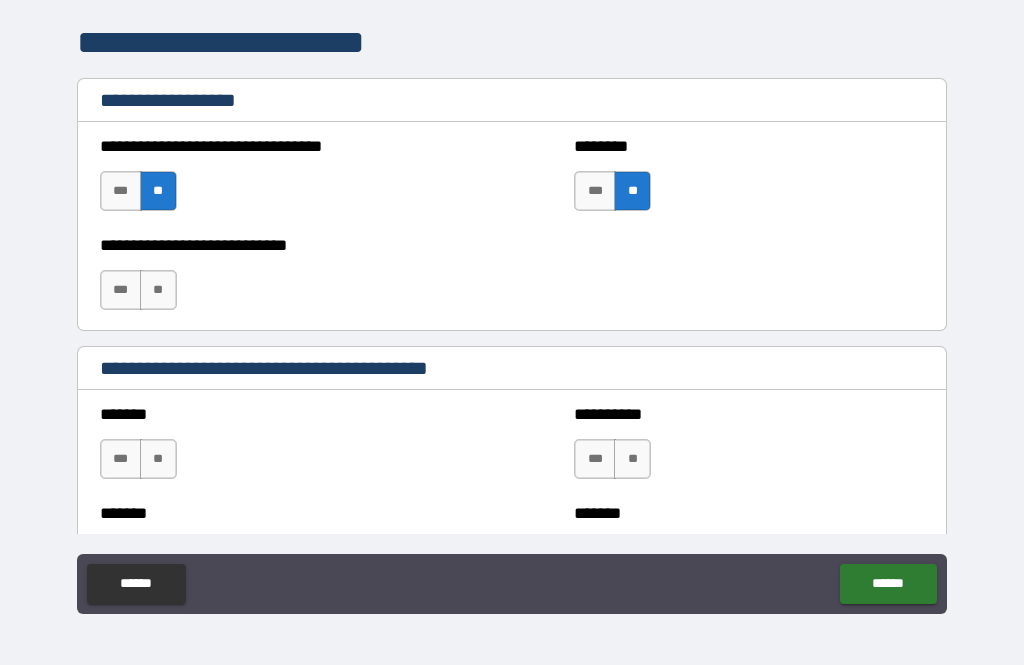 click on "**" at bounding box center (158, 290) 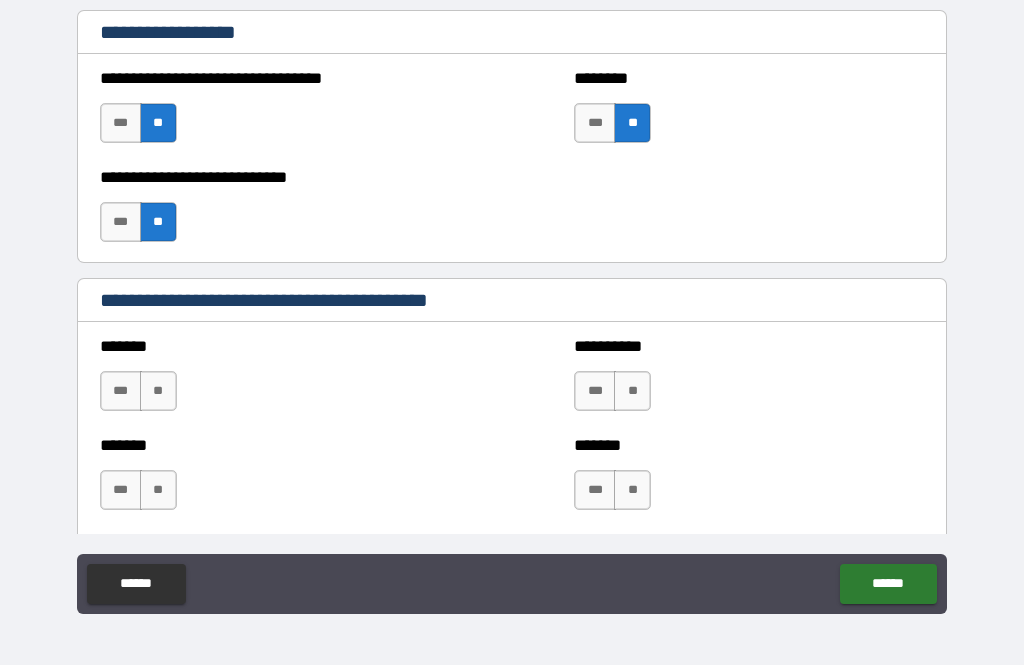 scroll, scrollTop: 1535, scrollLeft: 0, axis: vertical 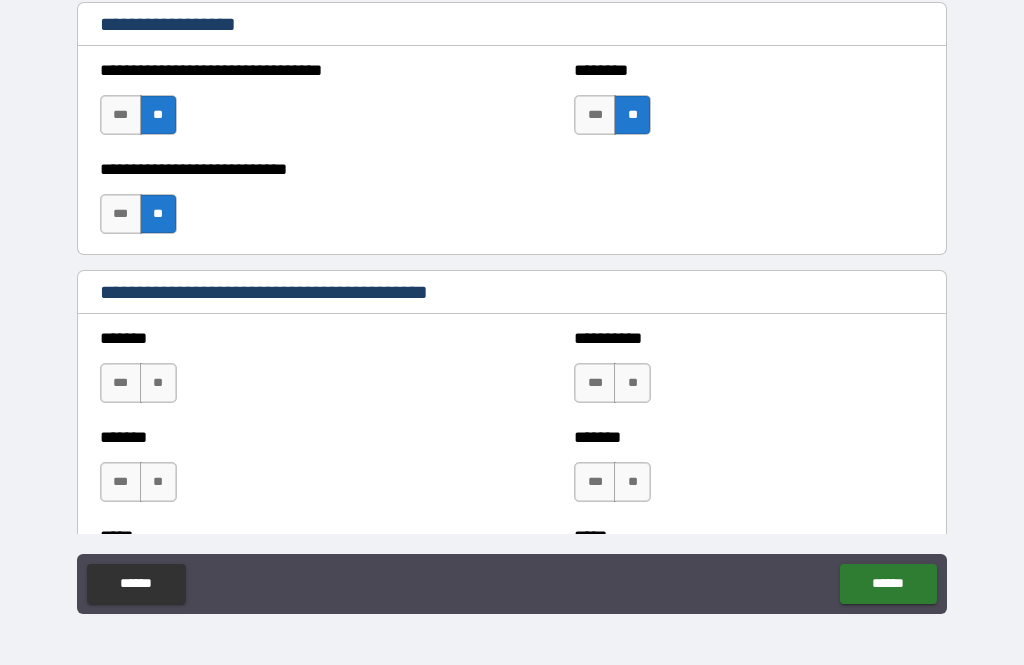 click on "**" at bounding box center [158, 383] 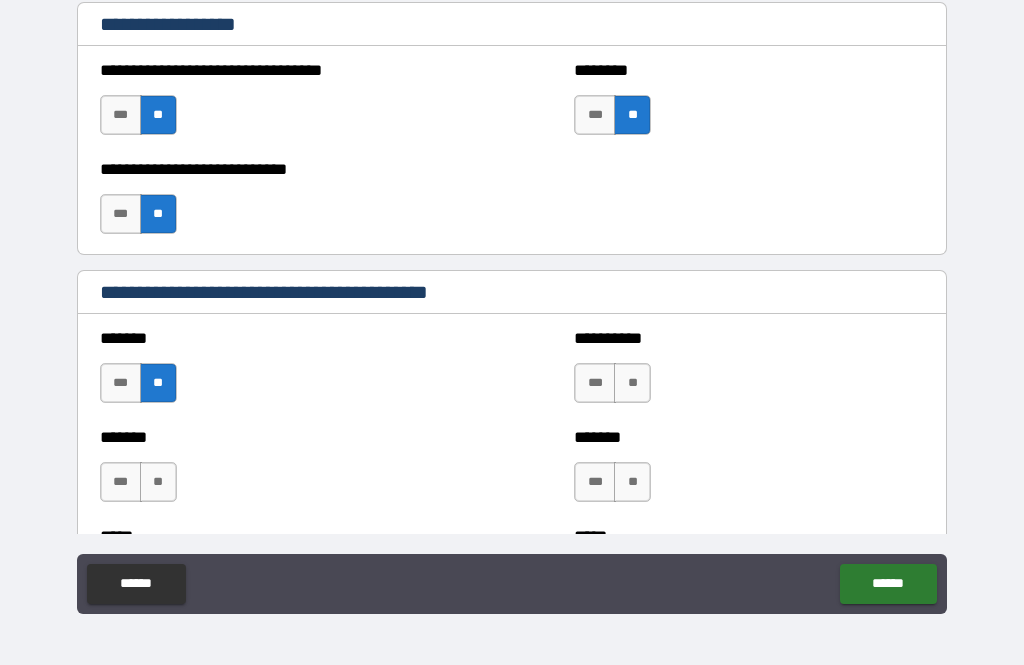 click on "**" at bounding box center [632, 383] 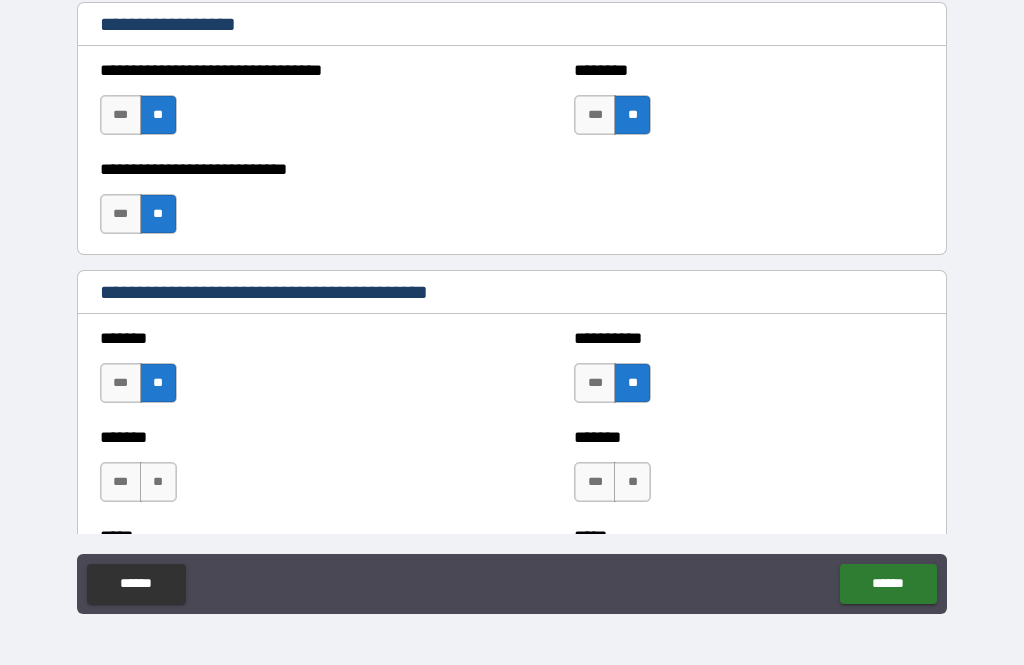 click on "**" at bounding box center [632, 482] 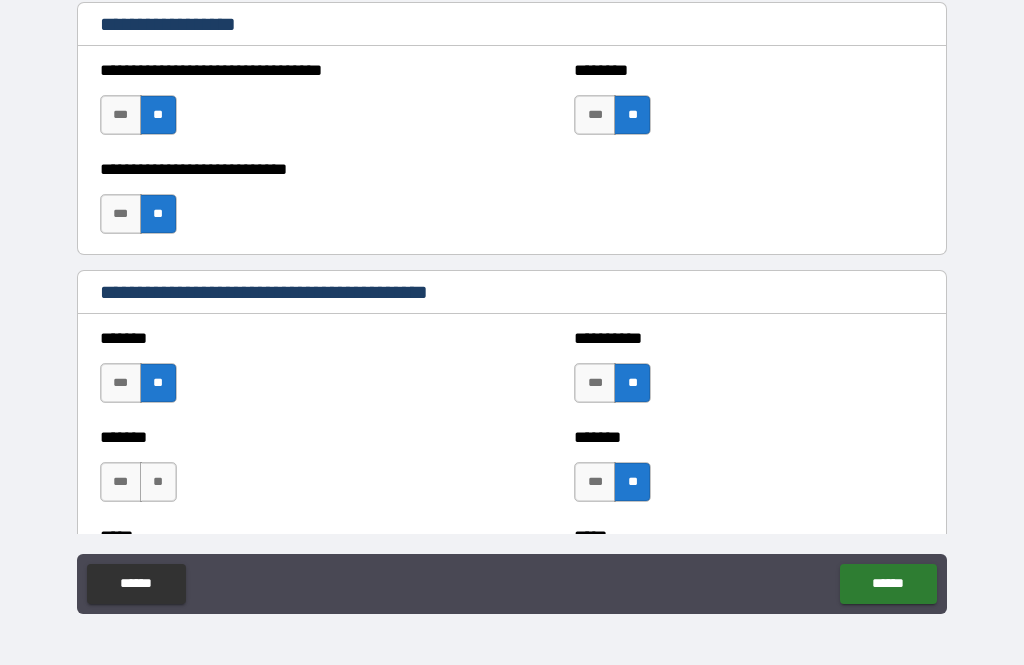 click on "**" at bounding box center (158, 482) 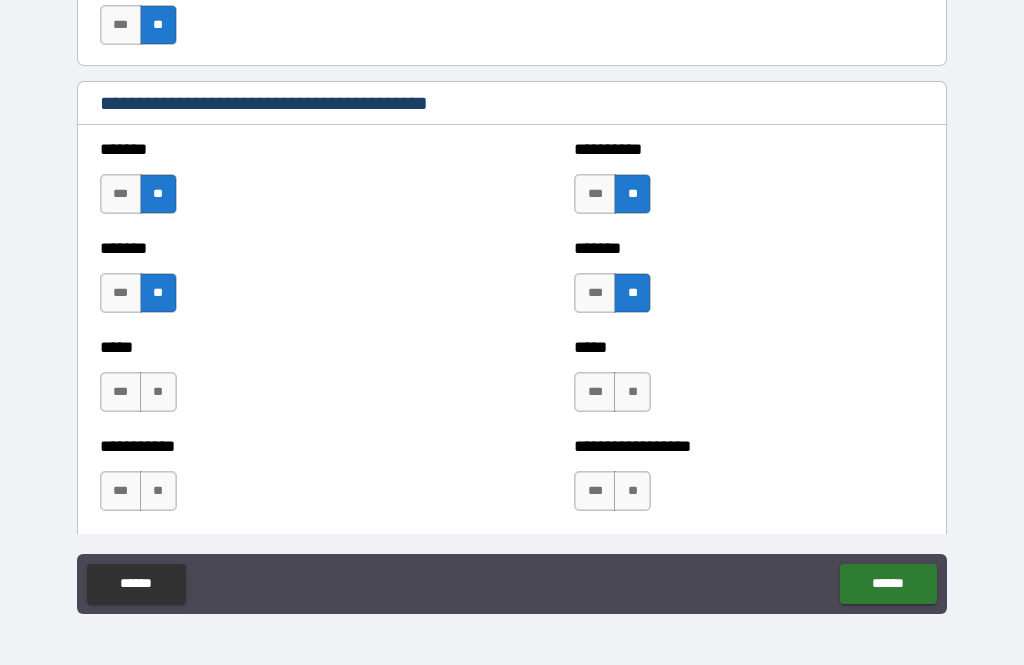 scroll, scrollTop: 1726, scrollLeft: 0, axis: vertical 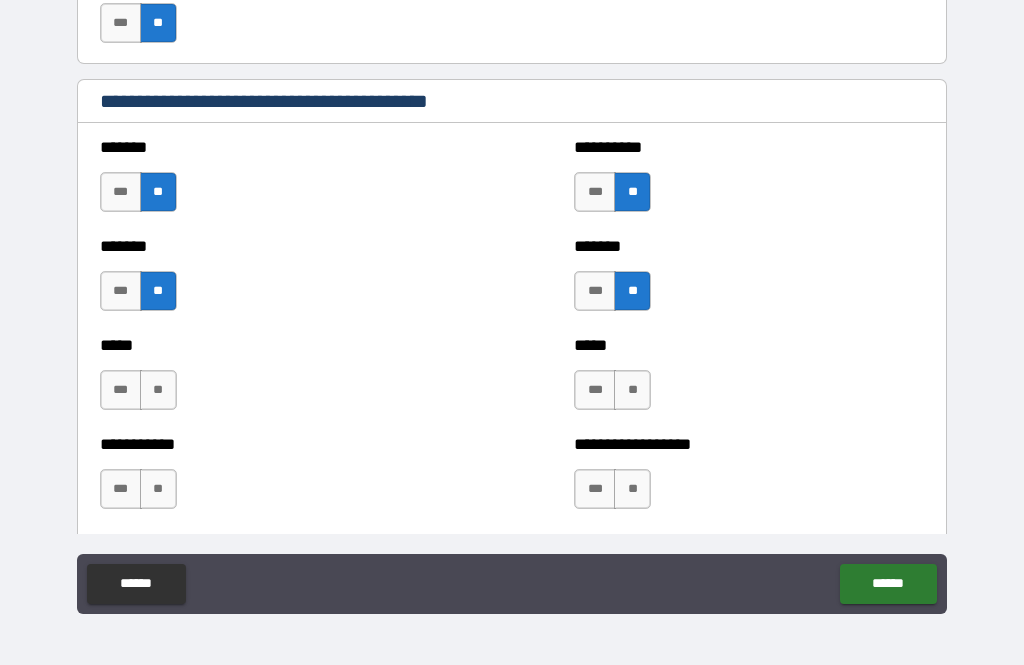click on "**" at bounding box center [158, 390] 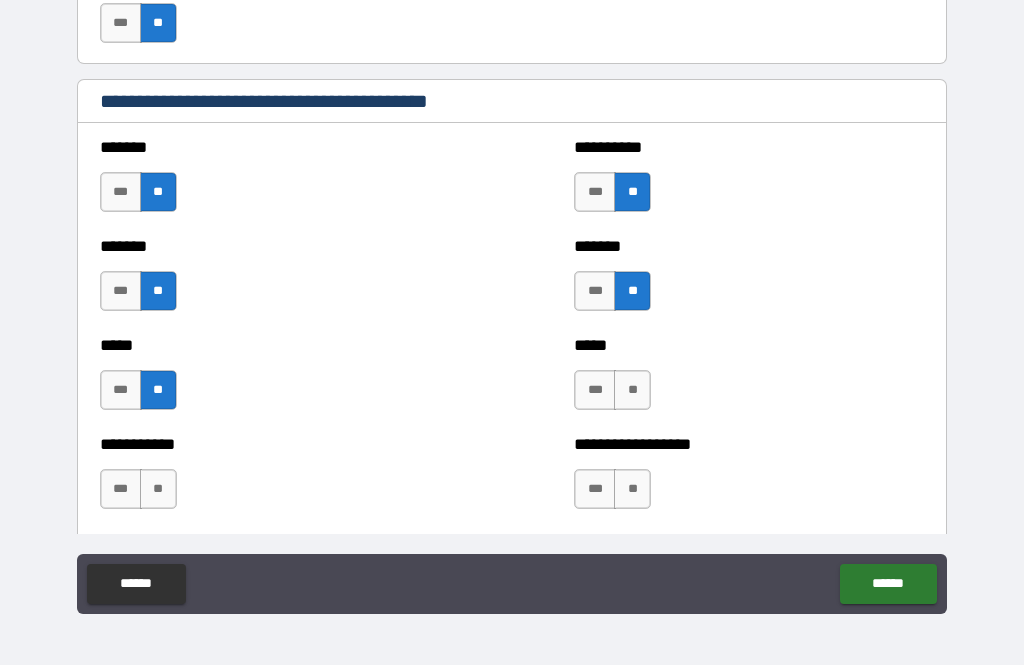 click on "**" at bounding box center [632, 390] 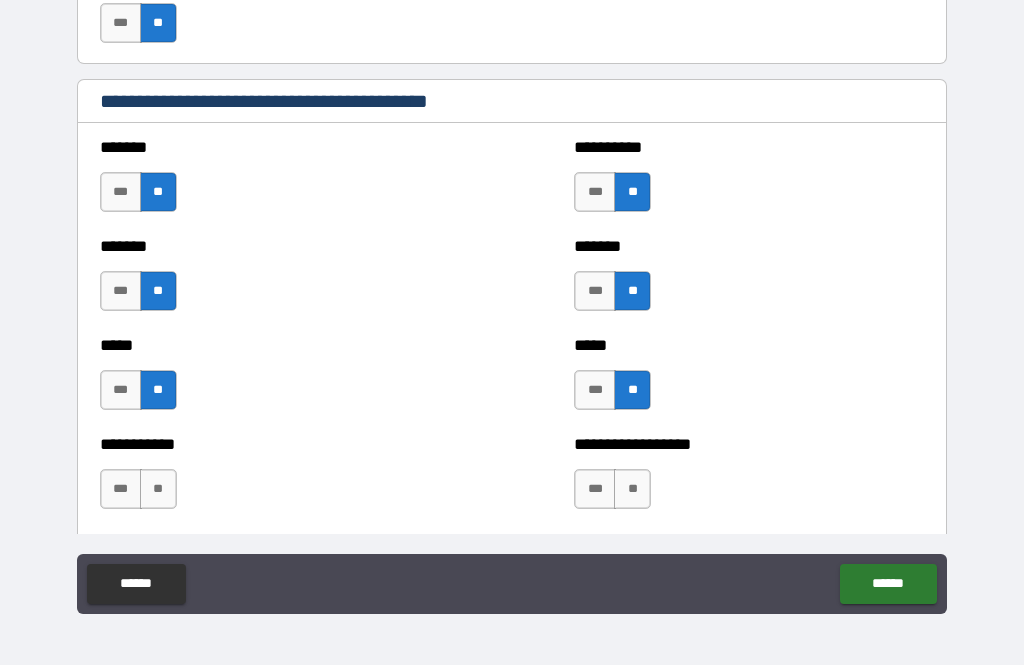click on "**" at bounding box center (158, 489) 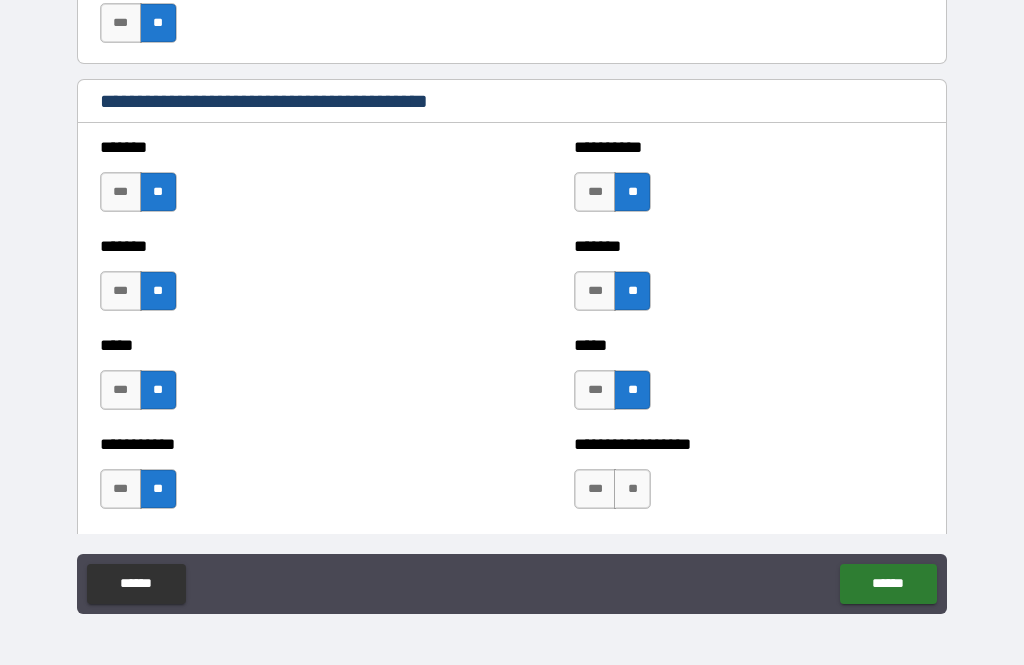 click on "**" at bounding box center (632, 489) 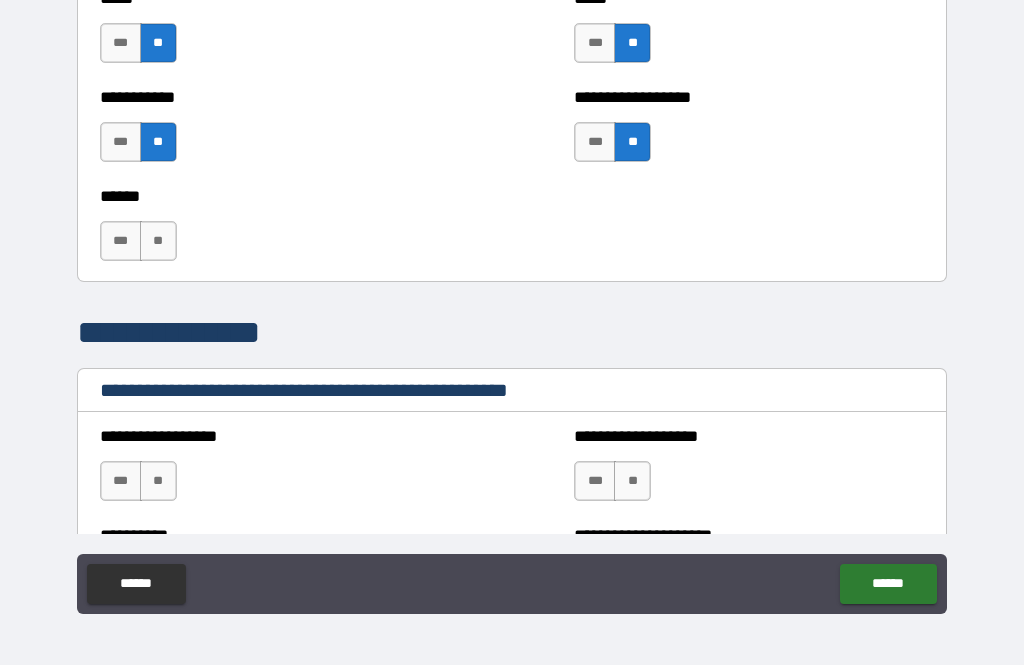 scroll, scrollTop: 2075, scrollLeft: 0, axis: vertical 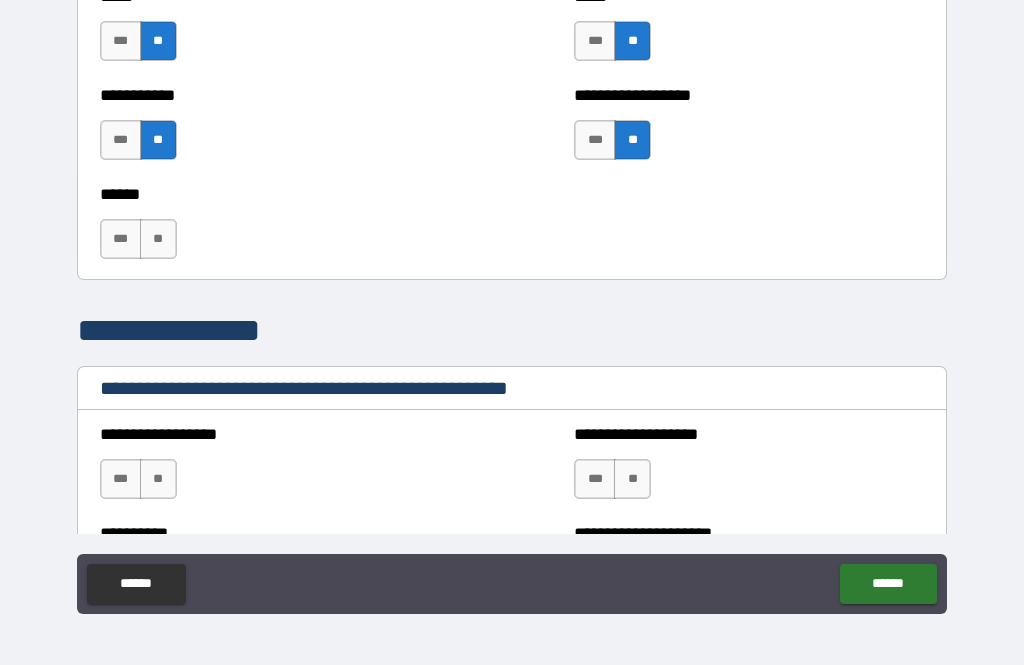 click on "***" at bounding box center [121, 239] 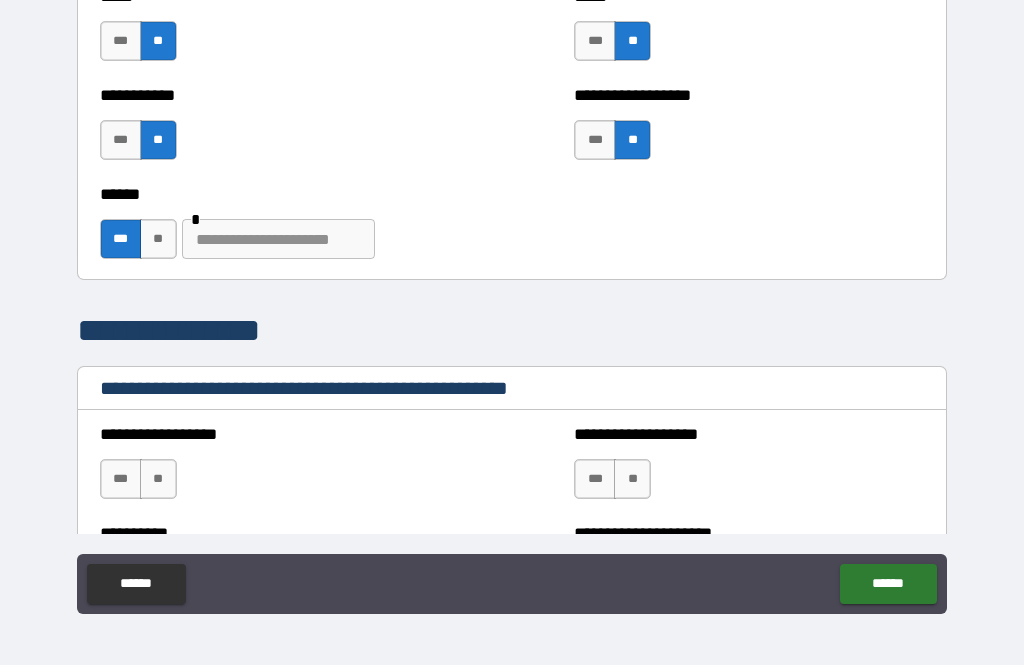 click at bounding box center (278, 239) 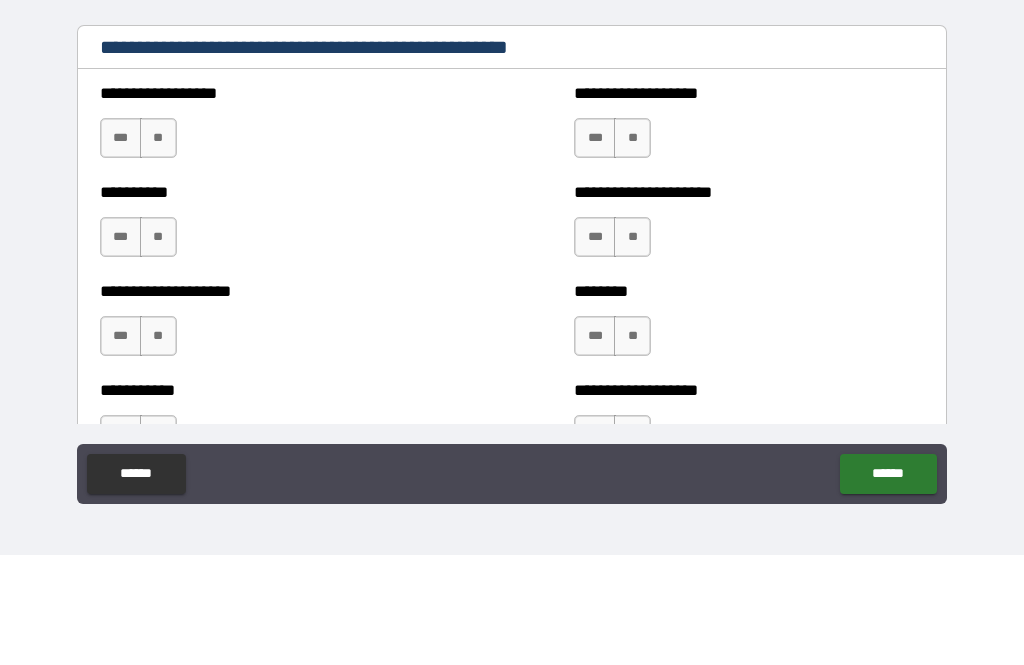 scroll, scrollTop: 2311, scrollLeft: 0, axis: vertical 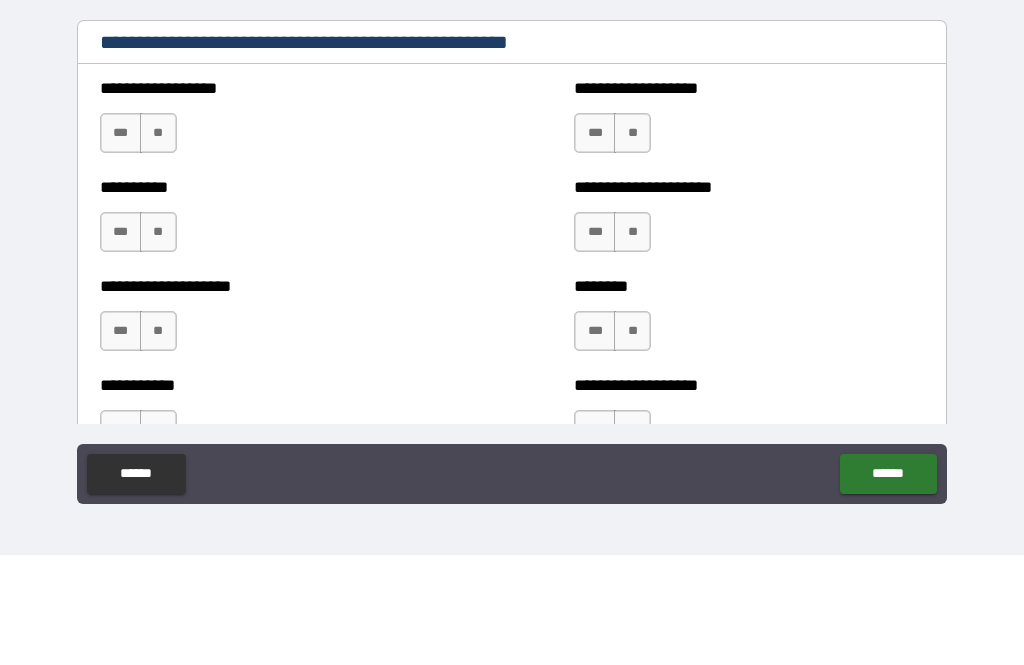type on "*******" 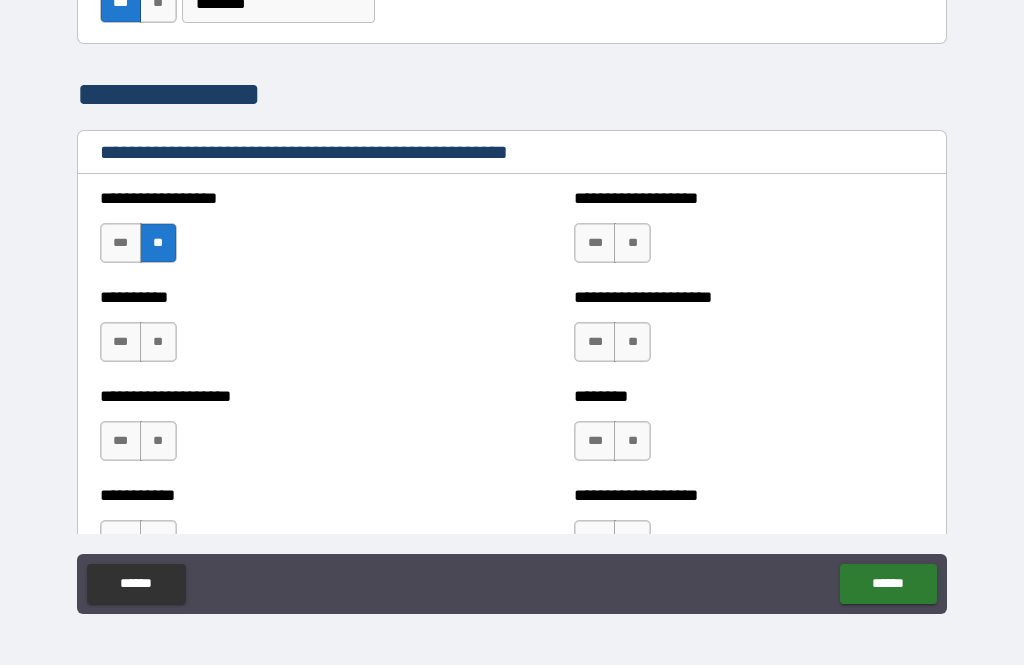 click on "**" at bounding box center (632, 243) 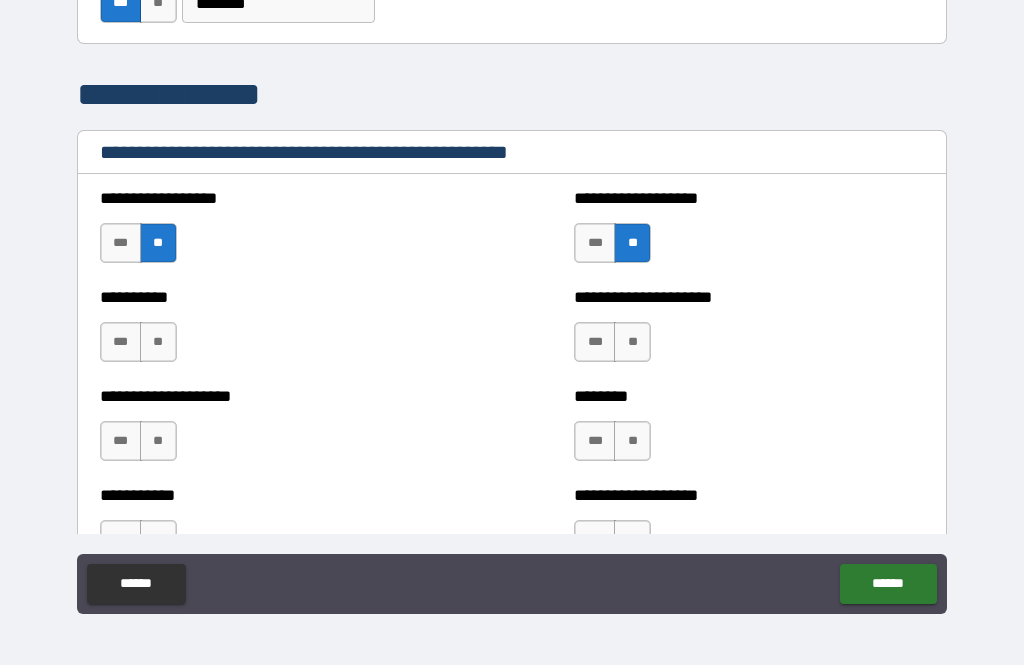 click on "**" at bounding box center (632, 342) 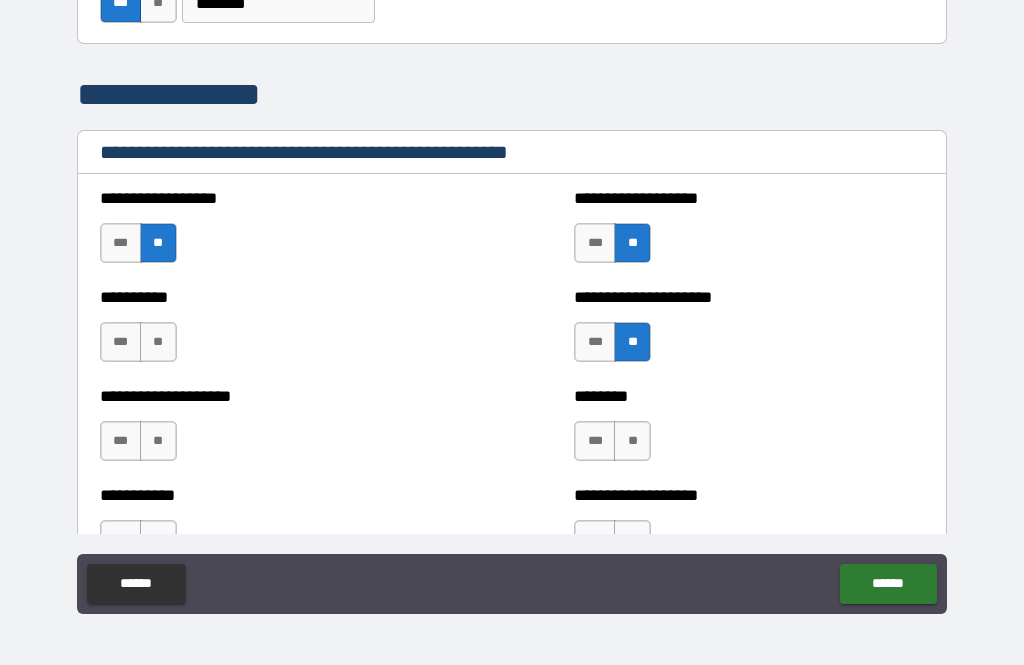 click on "**" at bounding box center (158, 342) 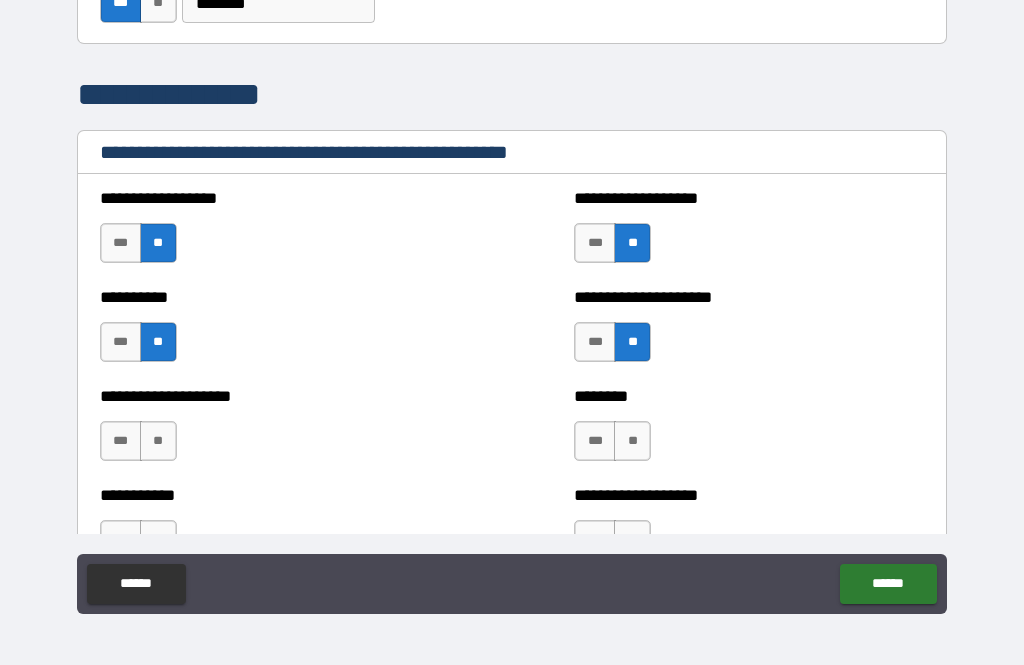 click on "**" at bounding box center (158, 441) 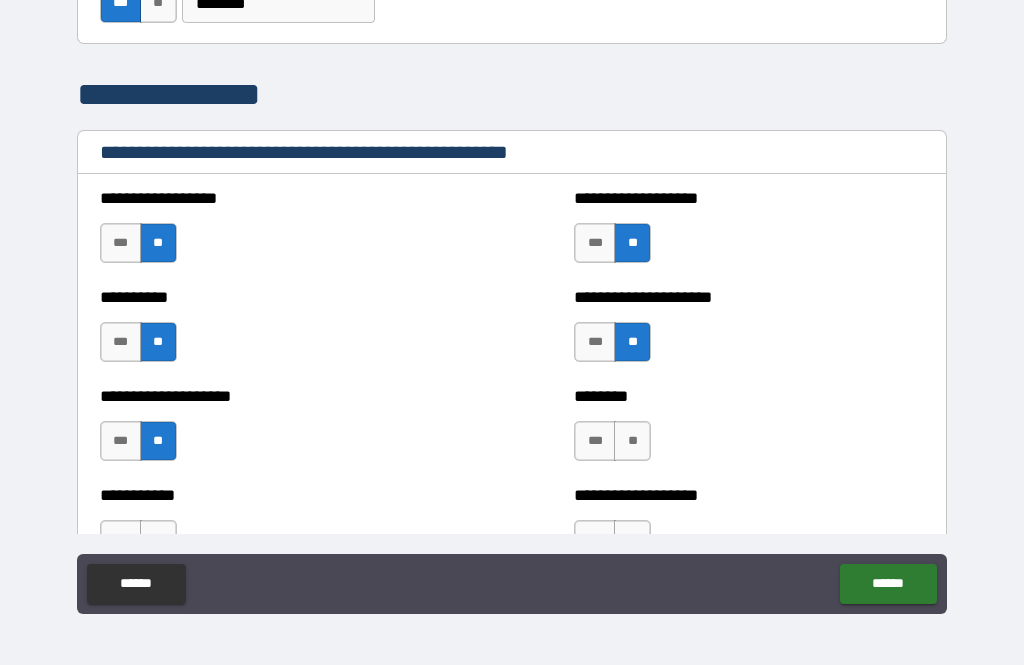 click on "**" at bounding box center [632, 441] 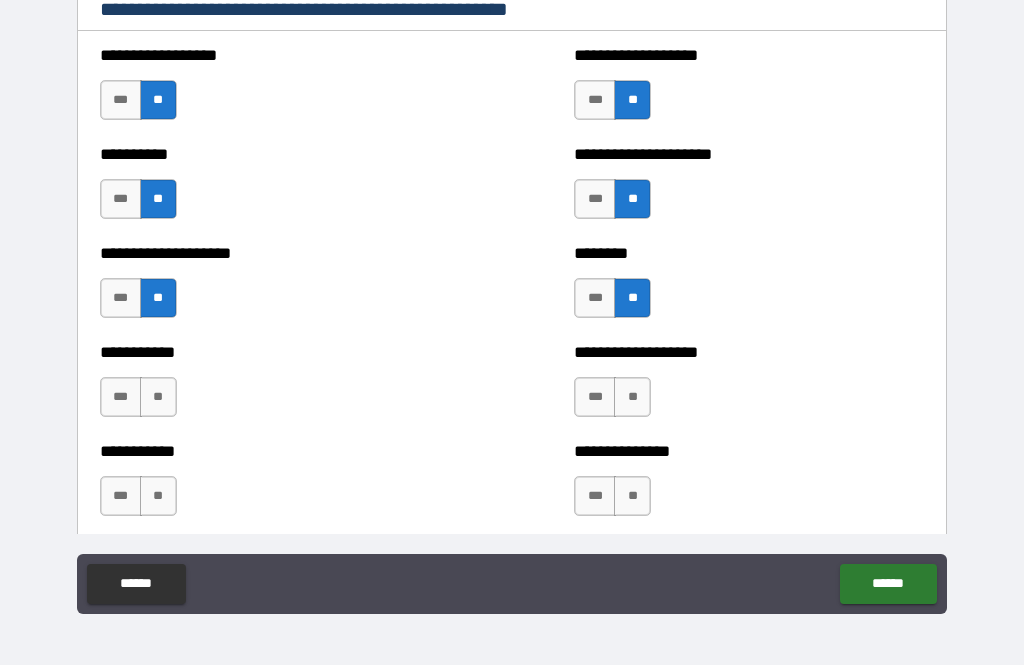 scroll, scrollTop: 2465, scrollLeft: 0, axis: vertical 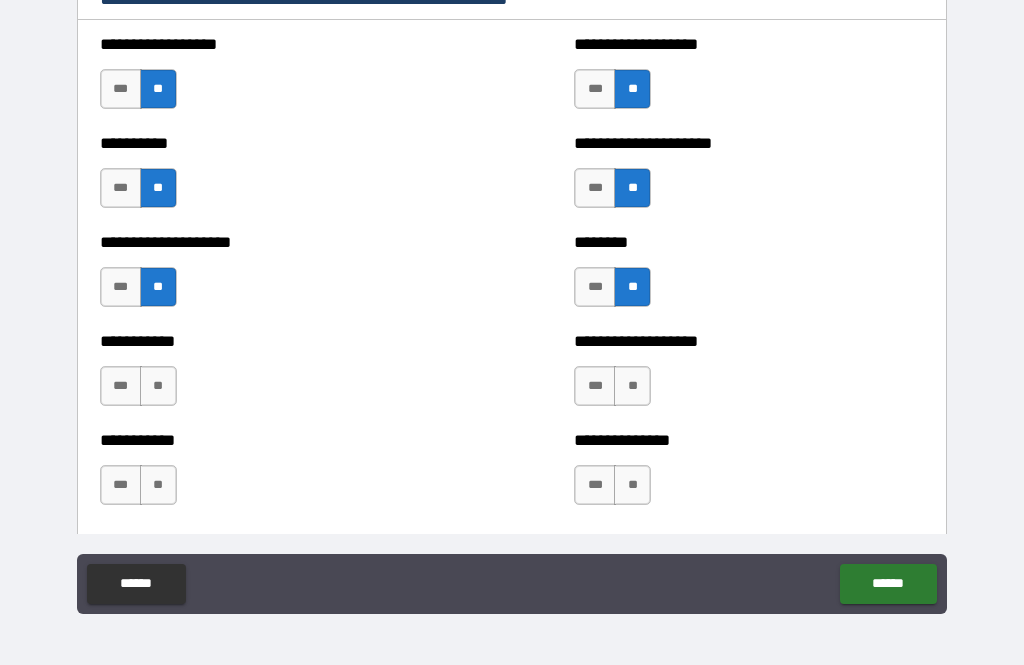 click on "**" at bounding box center [158, 386] 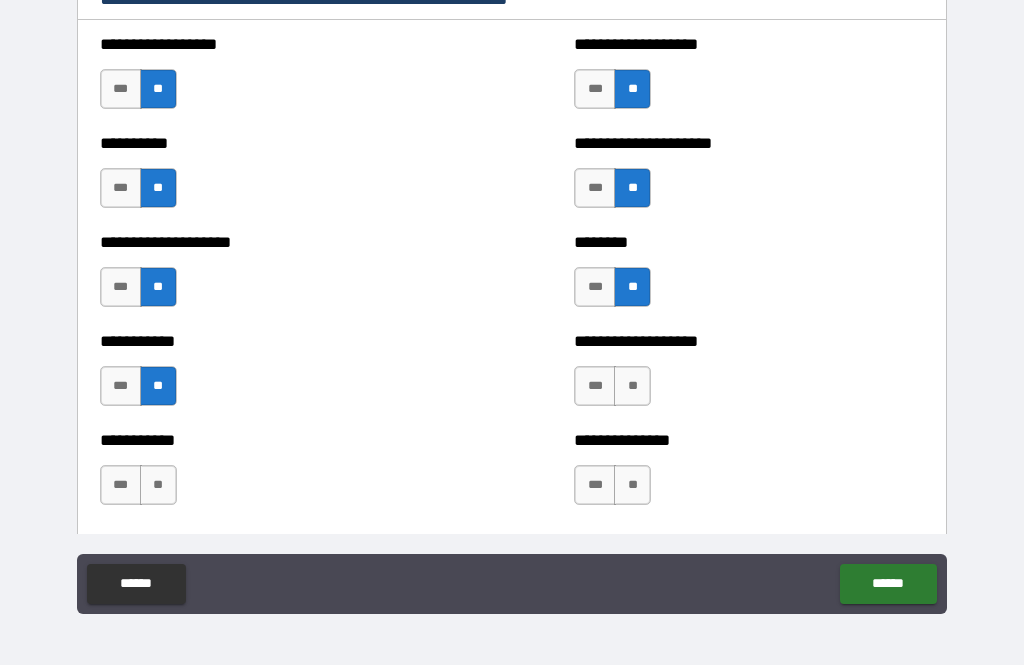 click on "**" at bounding box center [632, 386] 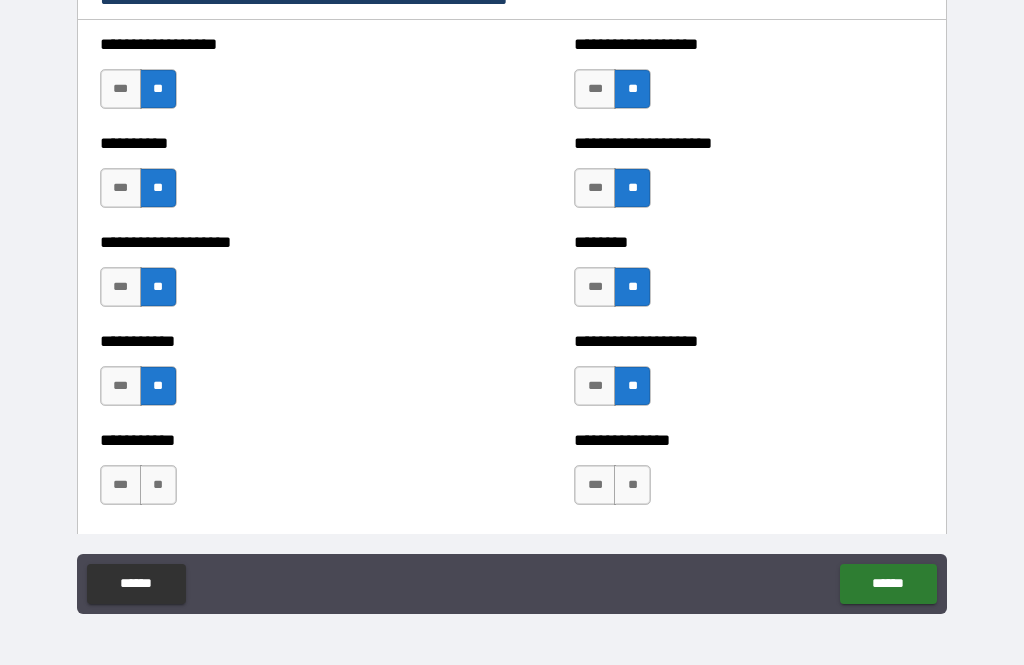 click on "**" at bounding box center (632, 485) 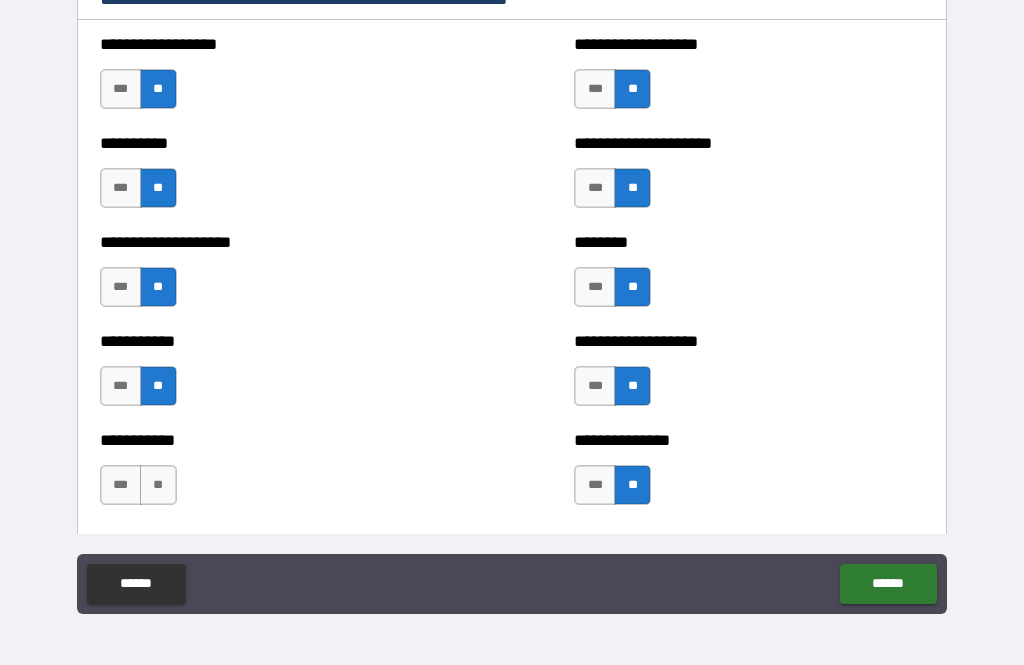 click on "**" at bounding box center [158, 485] 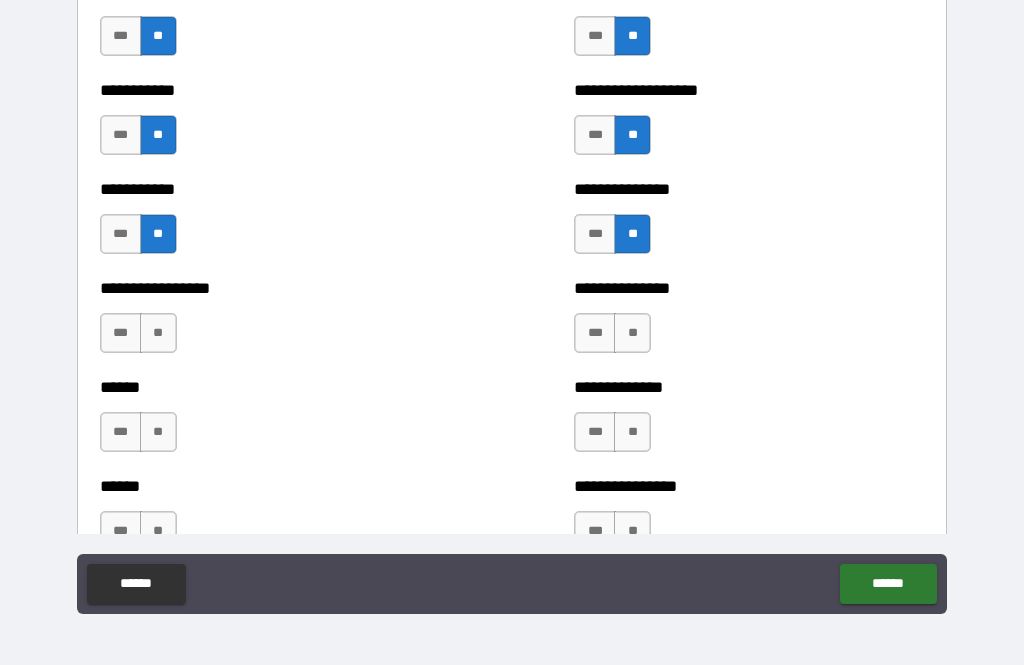 scroll, scrollTop: 2721, scrollLeft: 0, axis: vertical 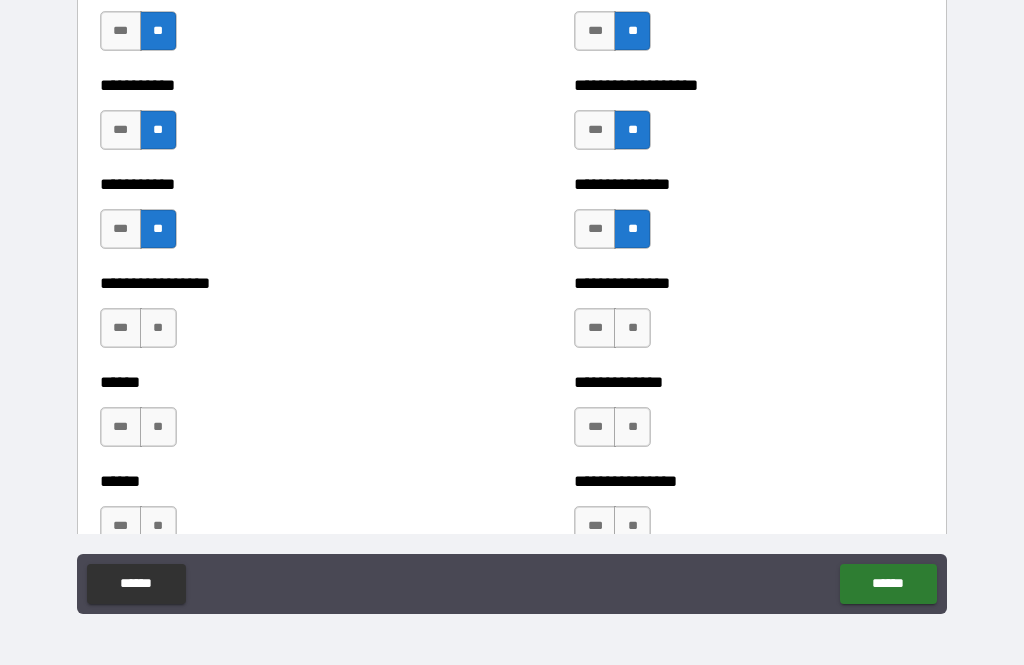 click on "**" at bounding box center (158, 328) 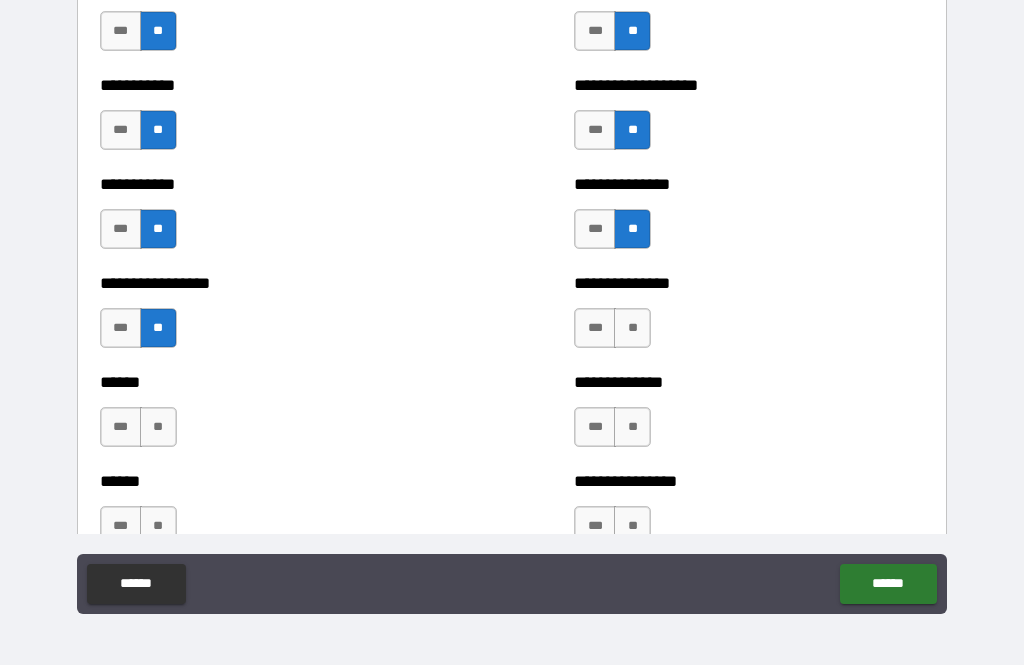 click on "**" at bounding box center (632, 328) 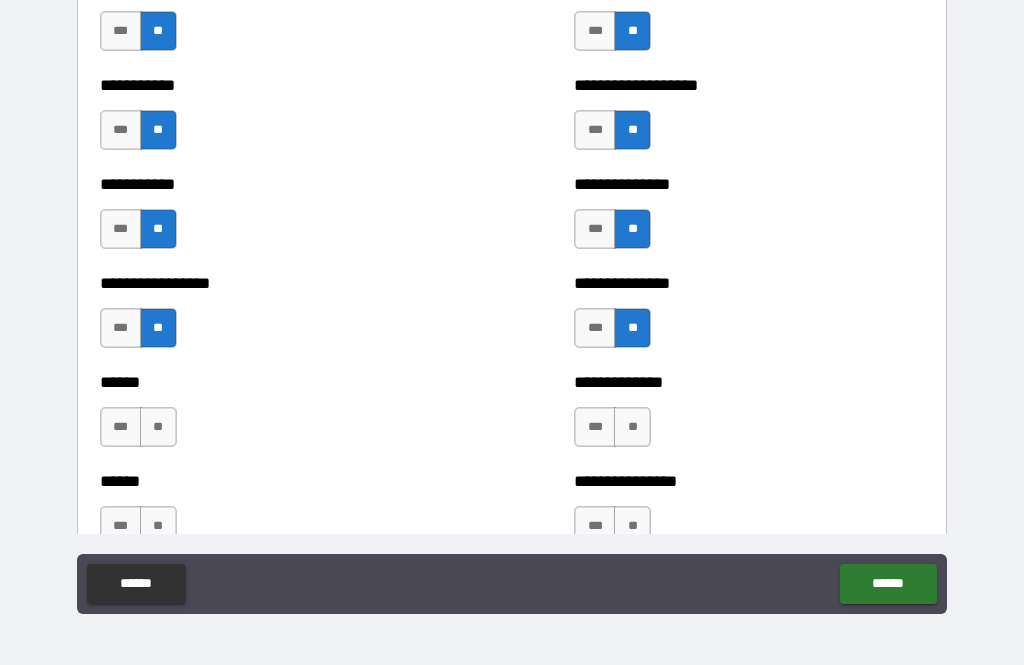 click on "**" at bounding box center [632, 427] 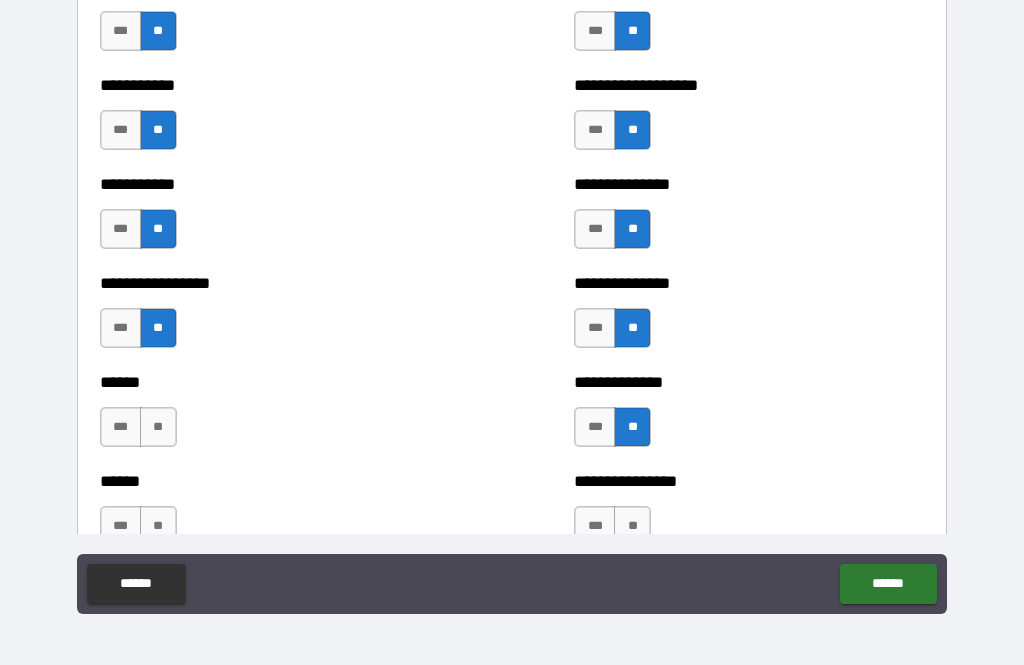 click on "**" at bounding box center [158, 427] 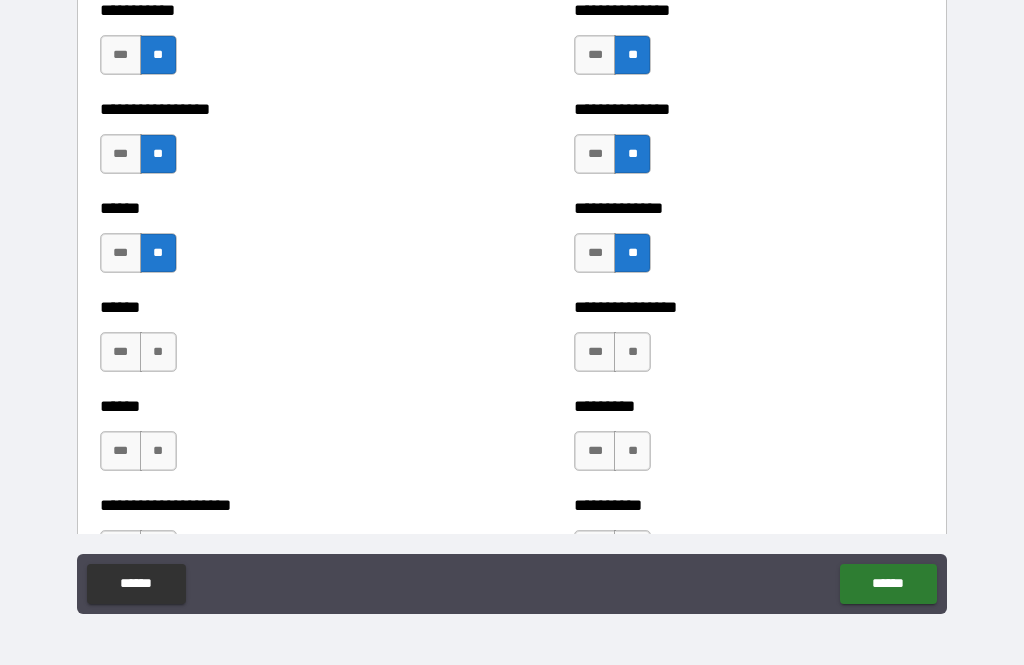 scroll, scrollTop: 2905, scrollLeft: 0, axis: vertical 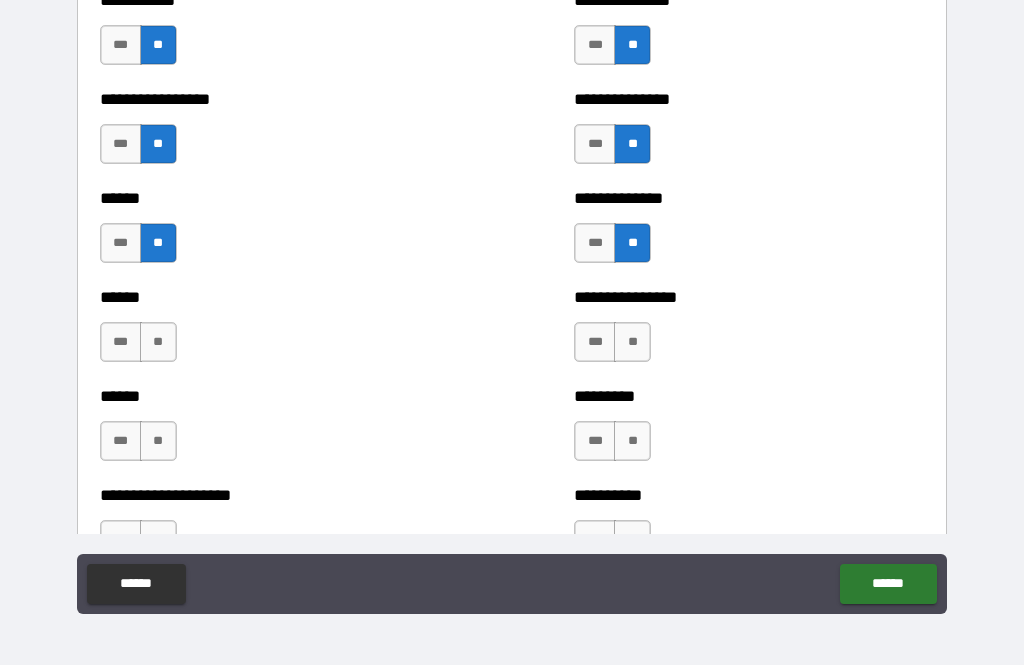 click on "**" at bounding box center (158, 342) 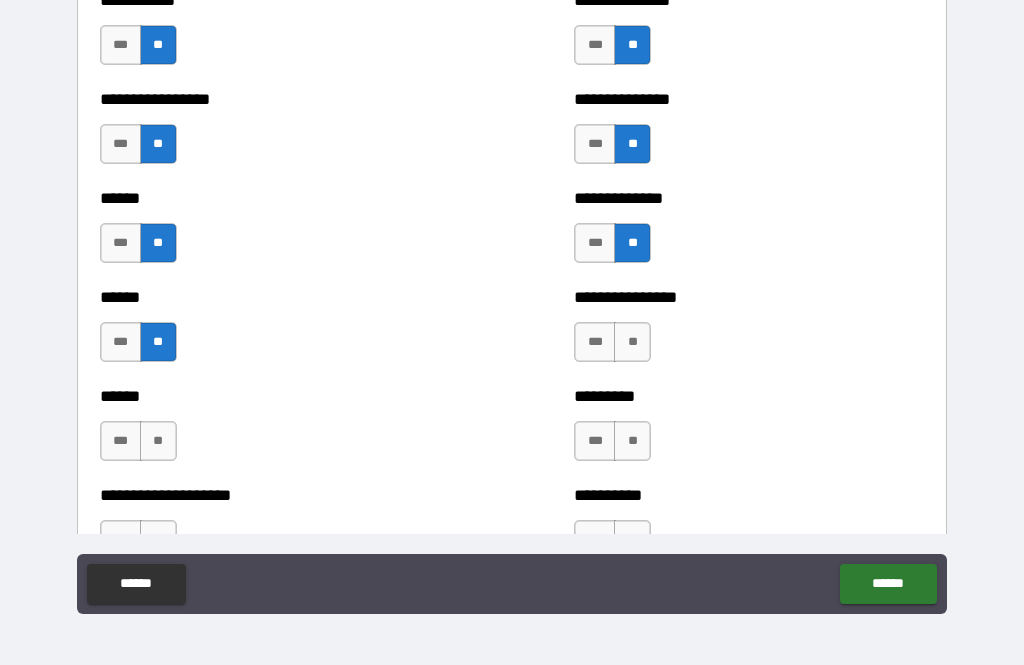 click on "**" at bounding box center (632, 342) 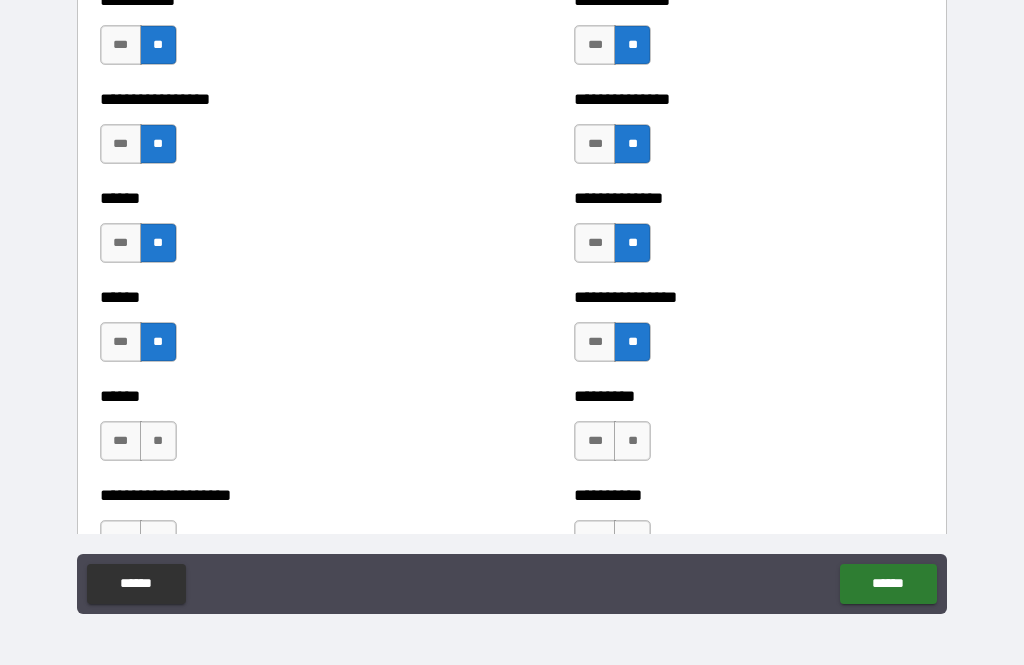 click on "**" at bounding box center [632, 441] 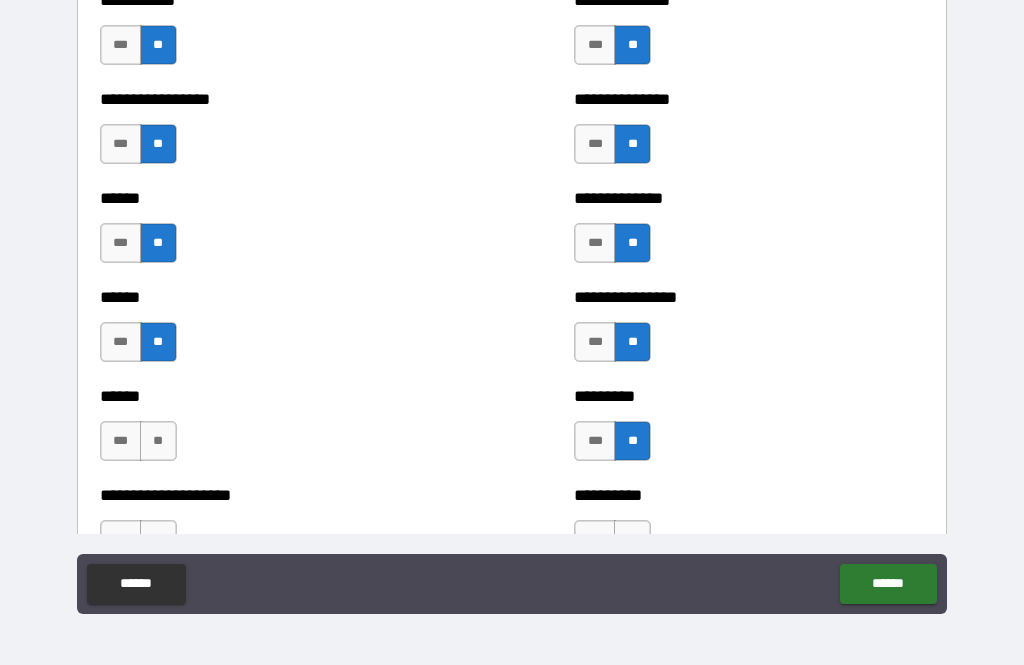 click on "**" at bounding box center [158, 441] 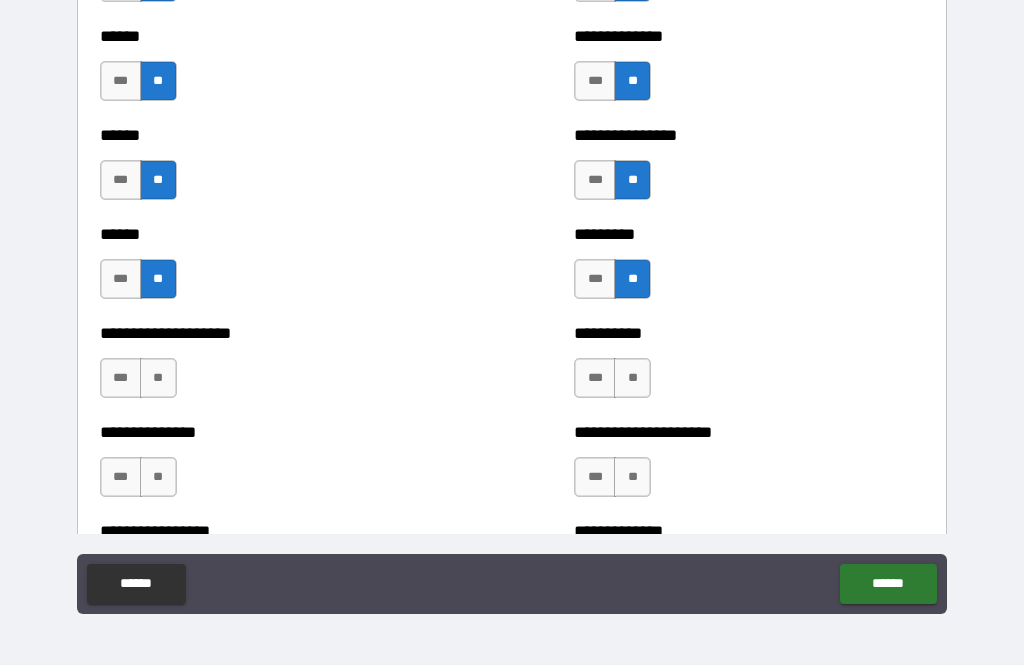 scroll, scrollTop: 3069, scrollLeft: 0, axis: vertical 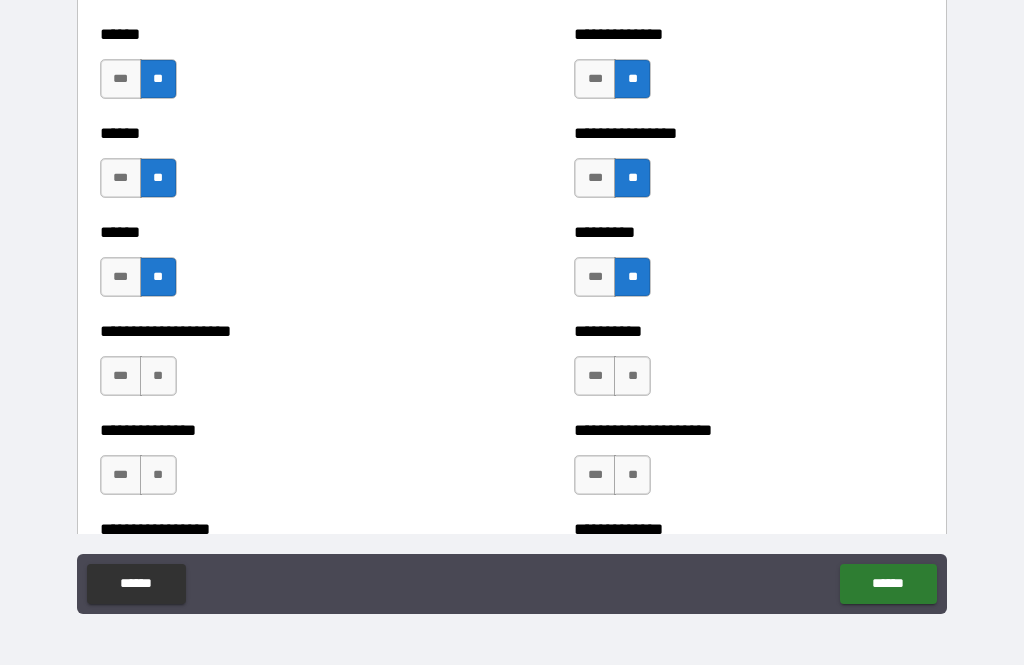 click on "**" at bounding box center (158, 376) 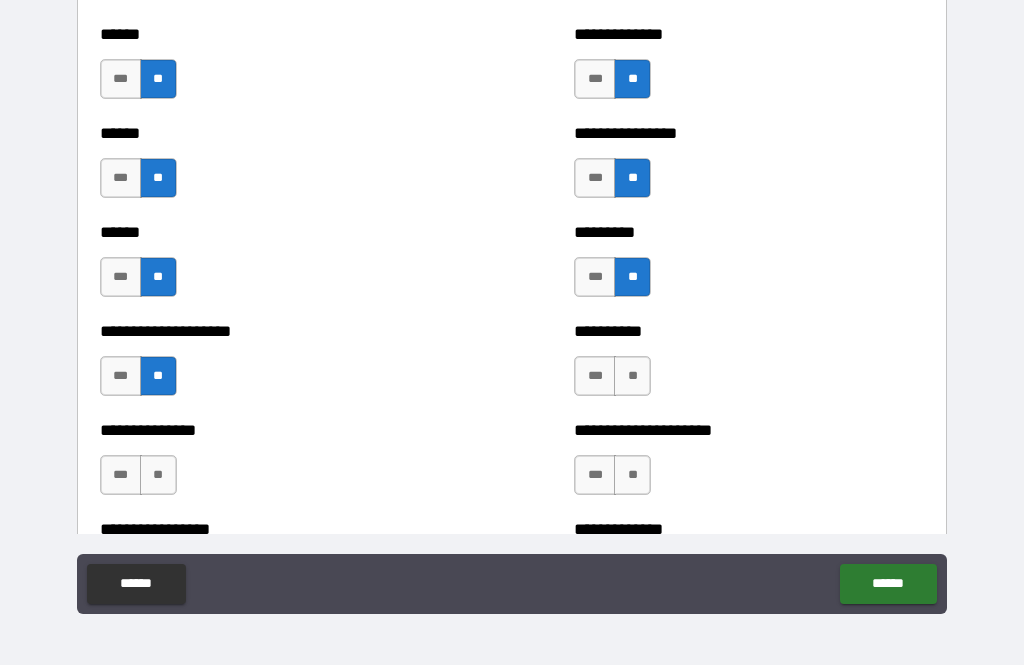 click on "**" at bounding box center [632, 376] 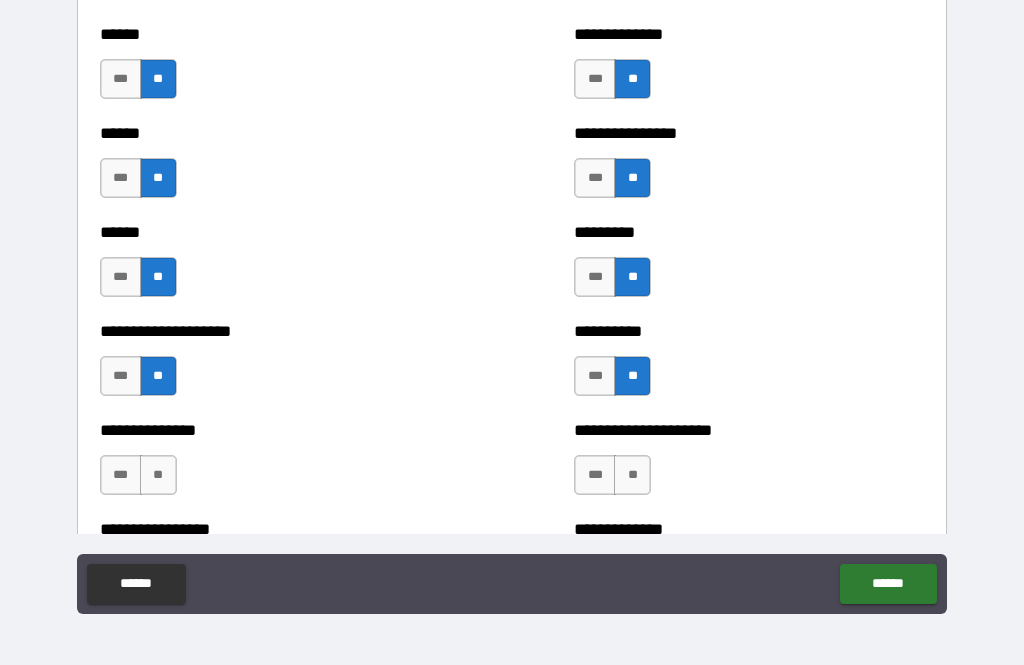 click on "**" at bounding box center (632, 475) 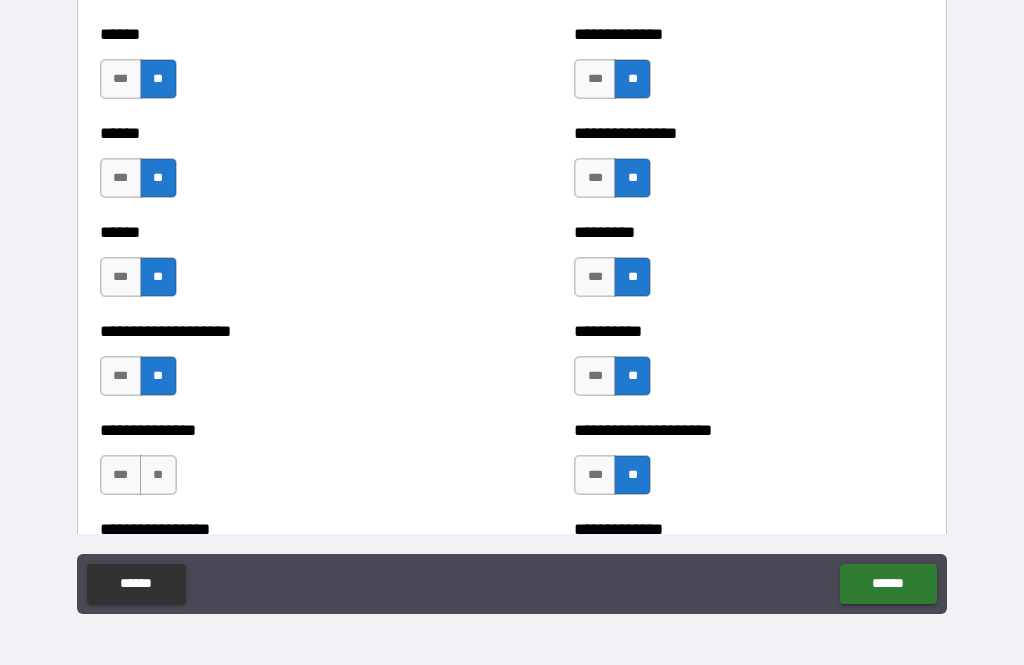 click on "**" at bounding box center [158, 475] 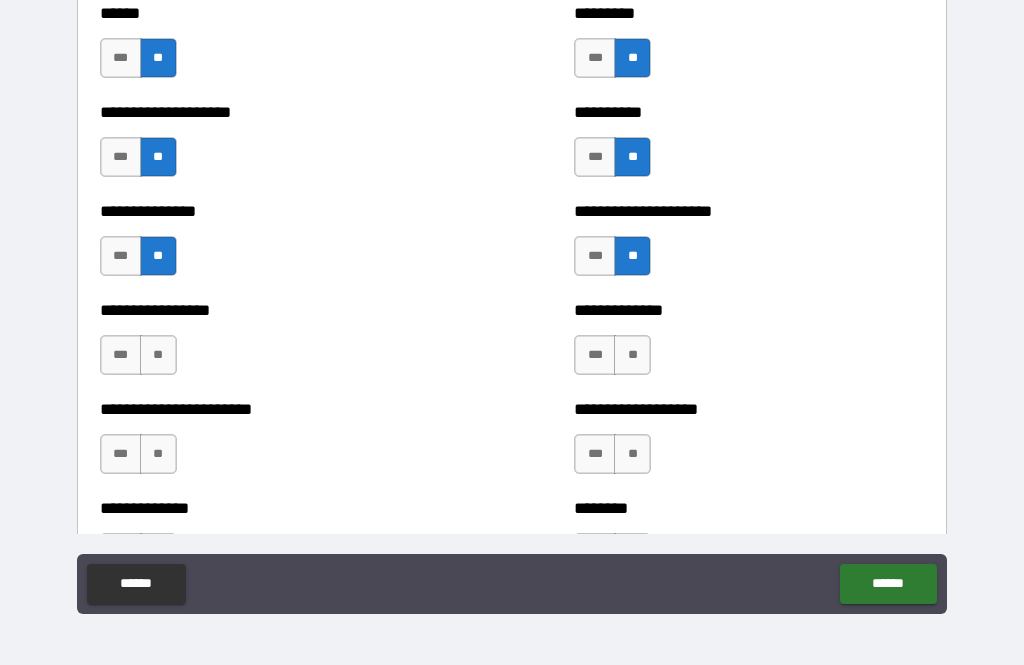 scroll, scrollTop: 3292, scrollLeft: 0, axis: vertical 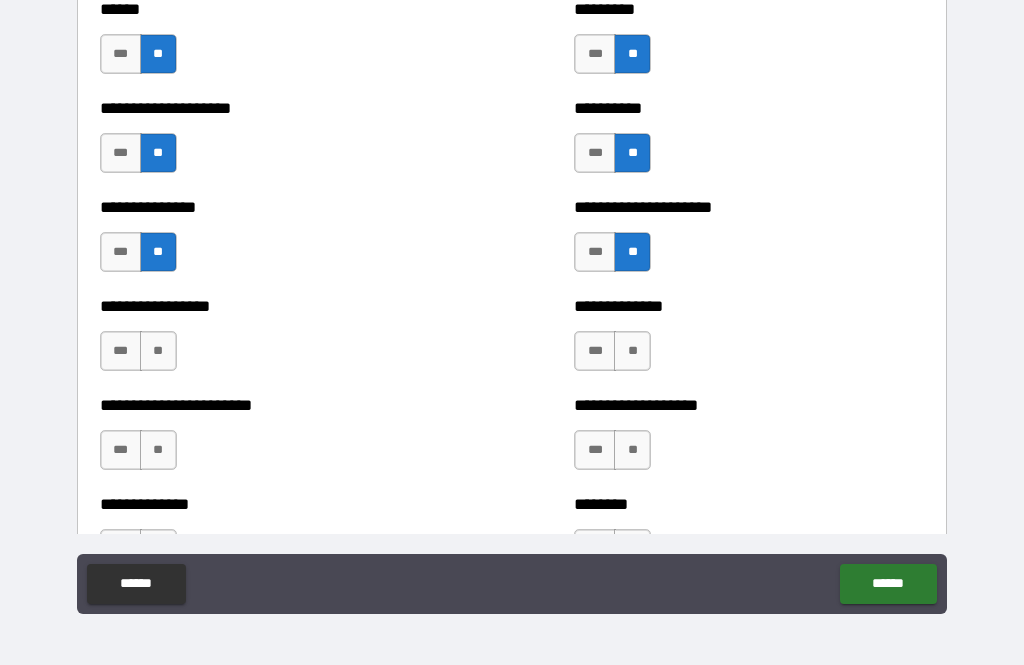 click on "***" at bounding box center [121, 252] 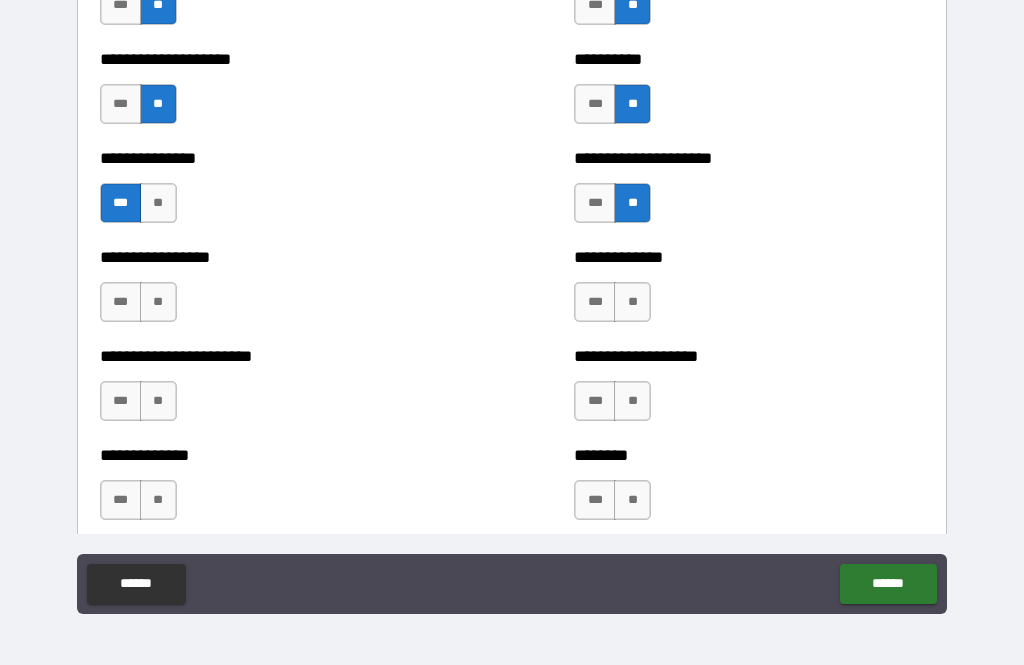 scroll, scrollTop: 3353, scrollLeft: 0, axis: vertical 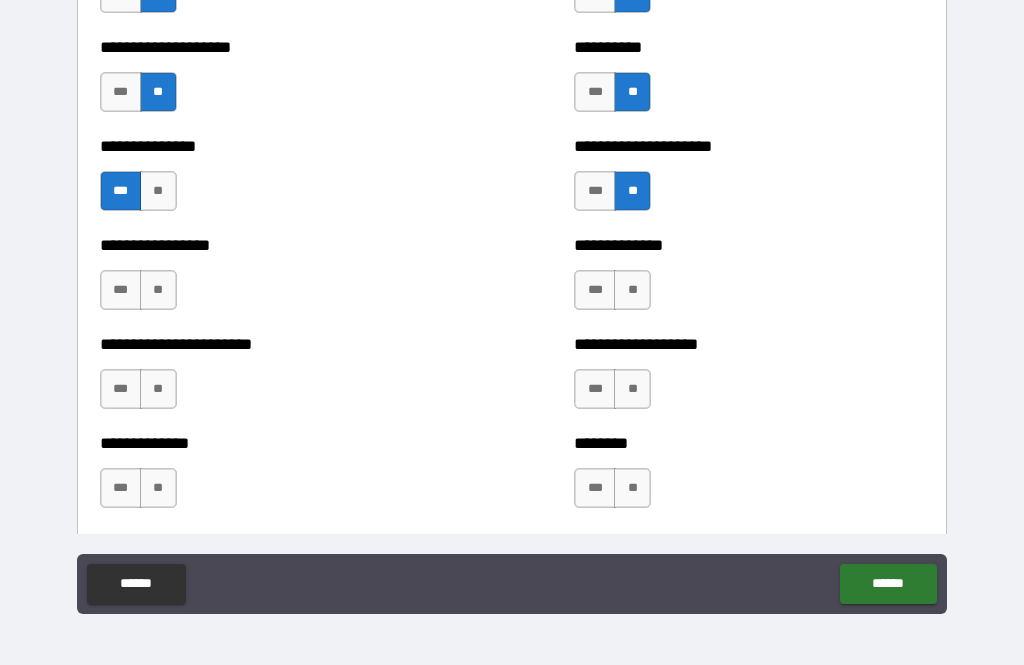 click on "**" at bounding box center [158, 290] 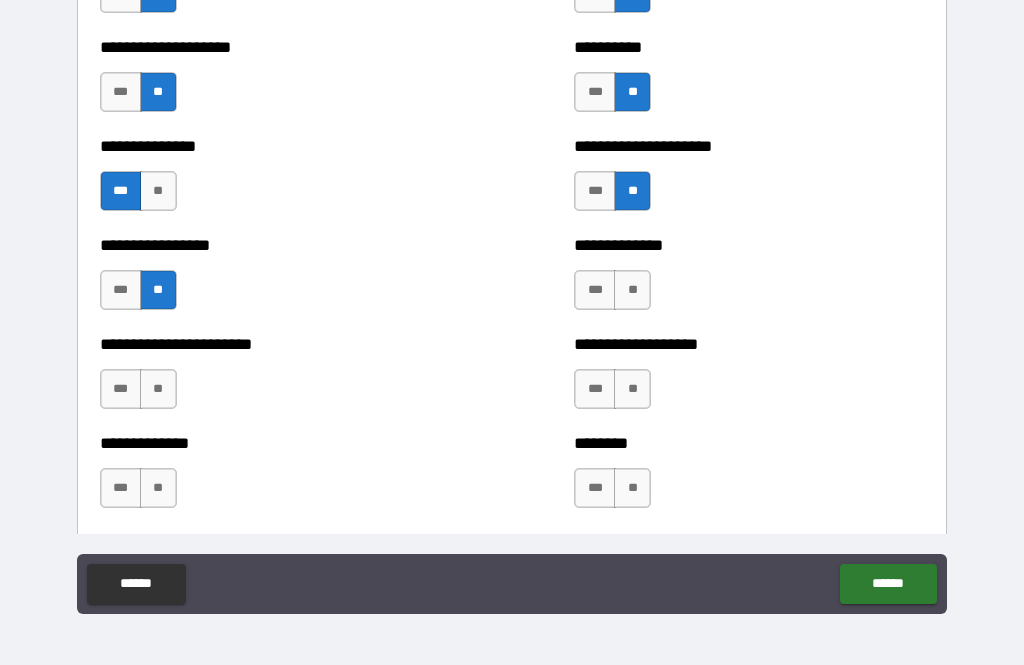 click on "**" at bounding box center (632, 290) 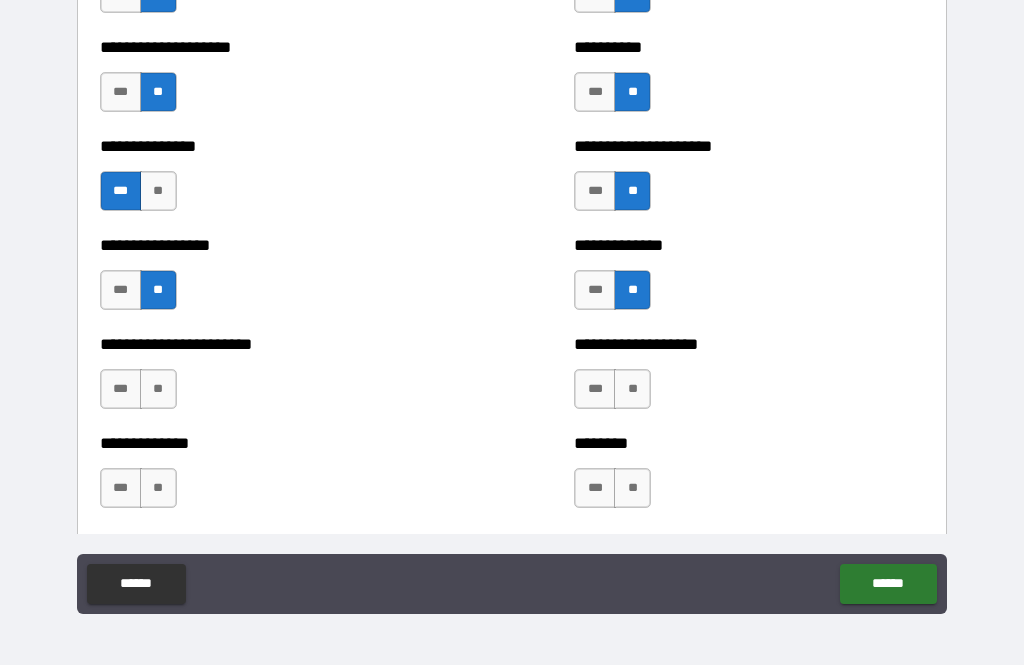 click on "**" at bounding box center [632, 389] 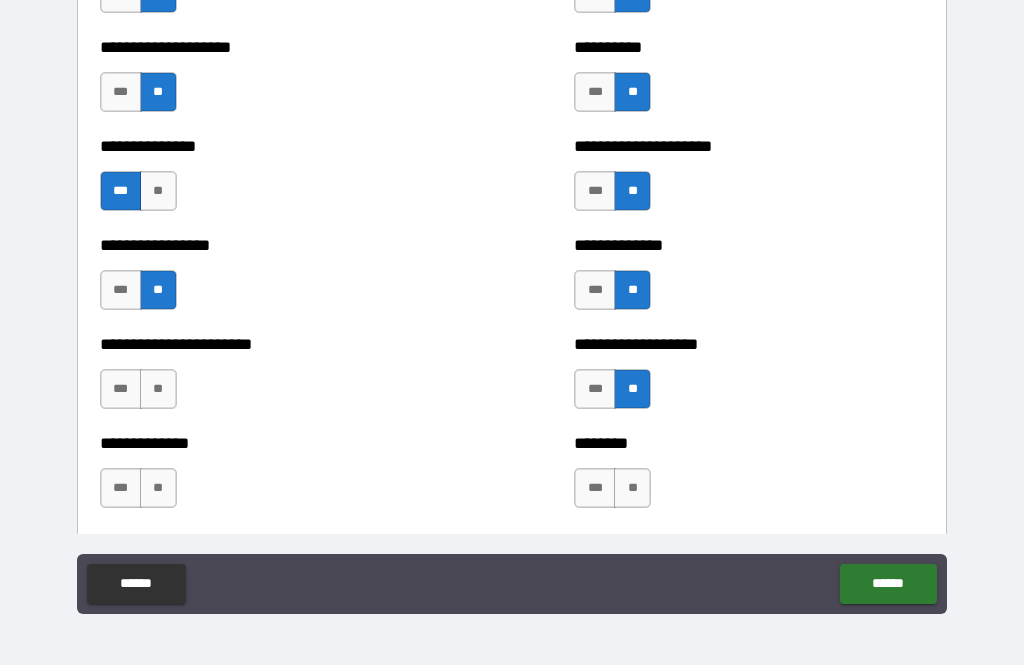 click on "**" at bounding box center [158, 389] 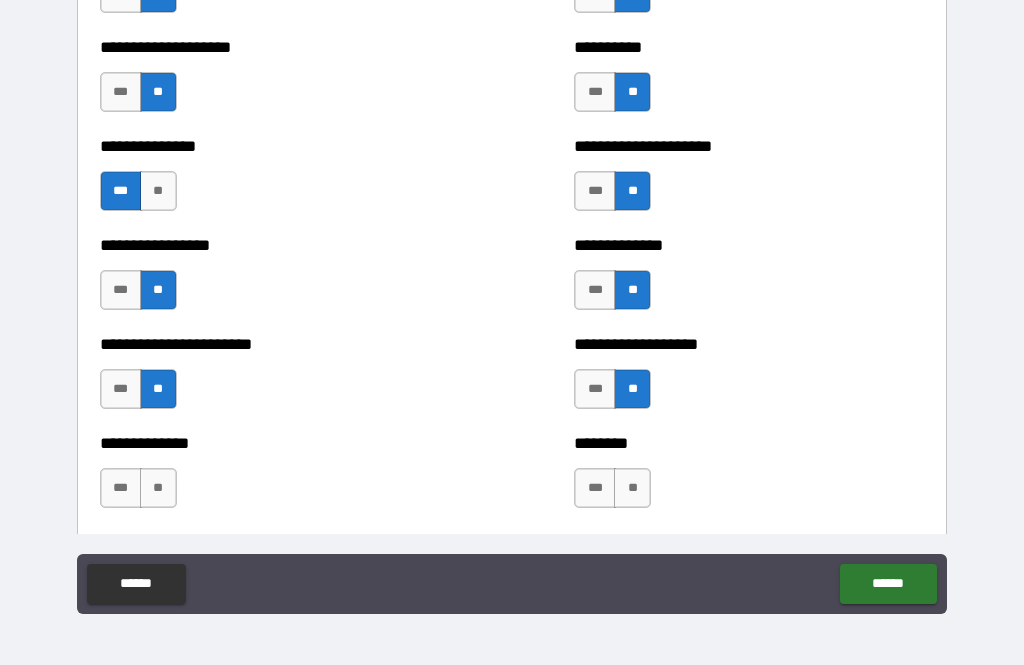 click on "**" at bounding box center (158, 488) 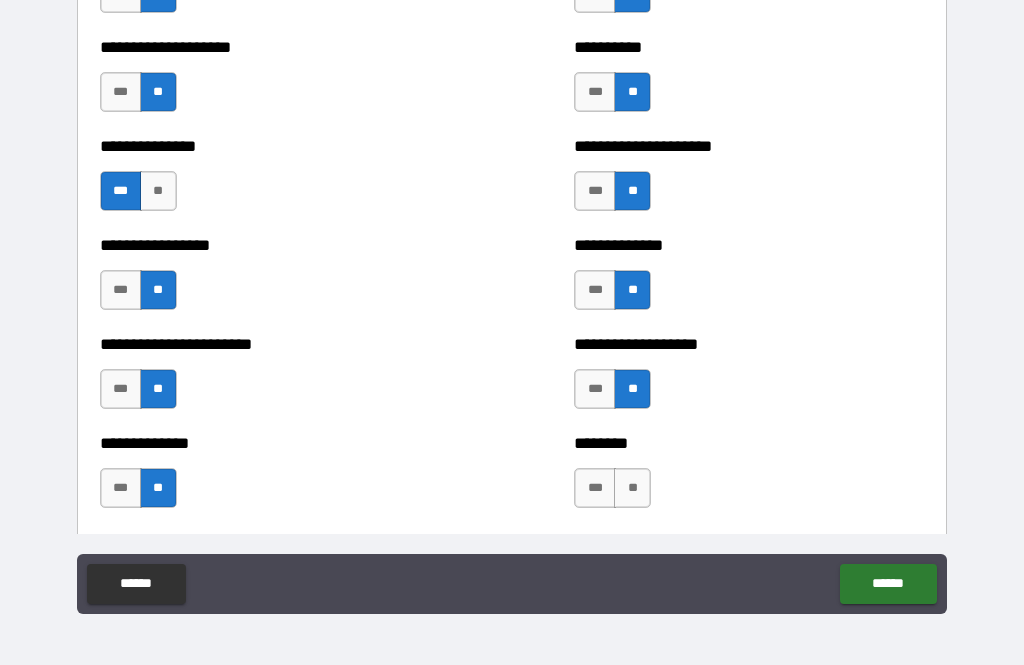 click on "**" at bounding box center (632, 488) 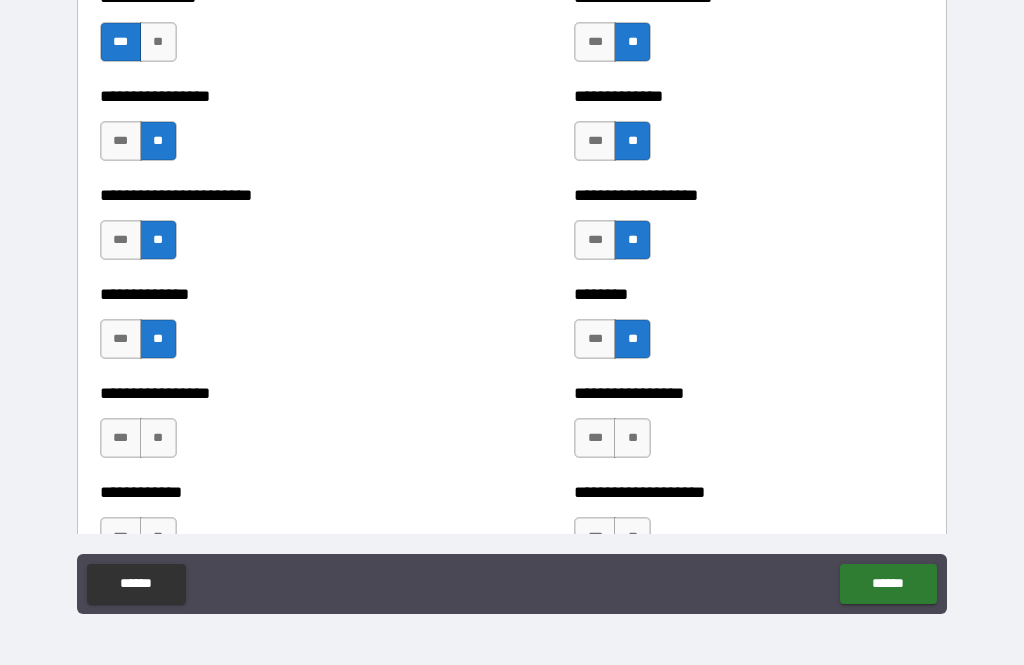 scroll, scrollTop: 3520, scrollLeft: 0, axis: vertical 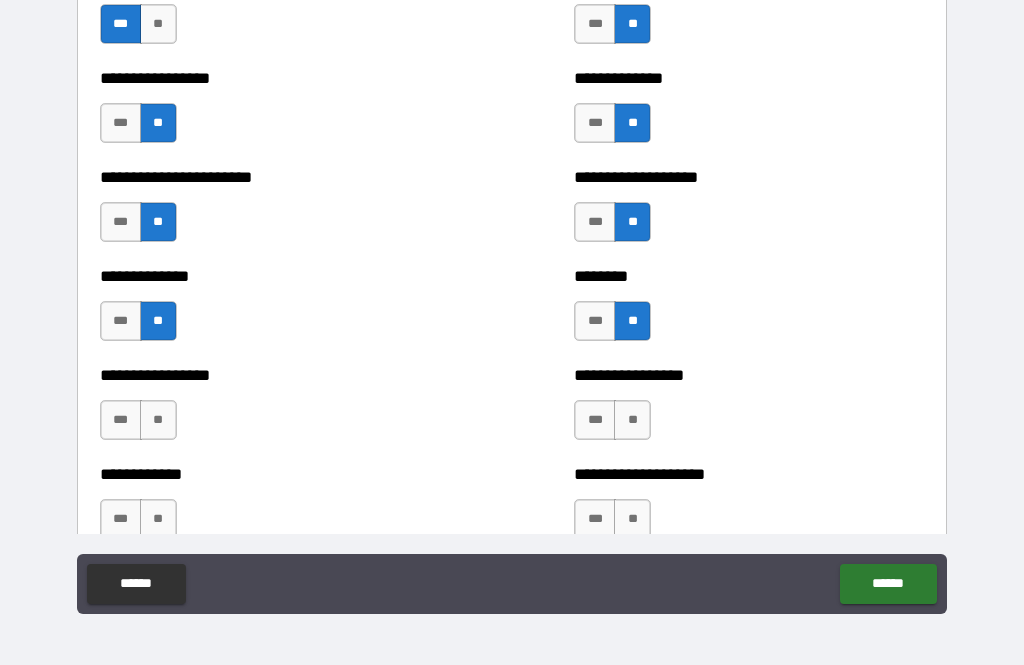 click on "***" at bounding box center (121, 321) 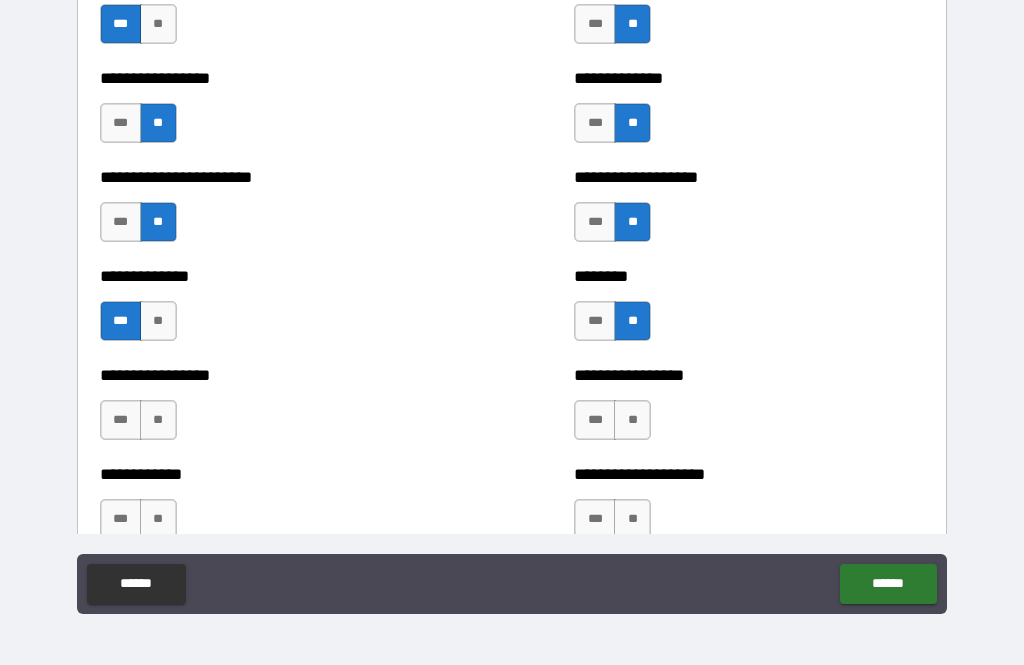 click on "**" at bounding box center [158, 420] 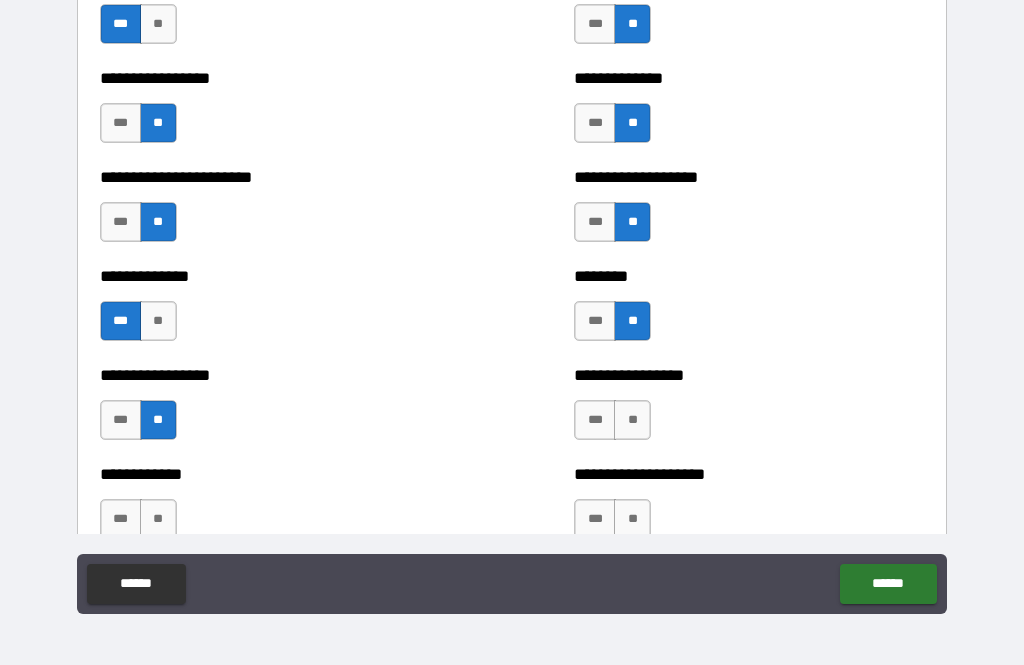 click on "**" at bounding box center [632, 420] 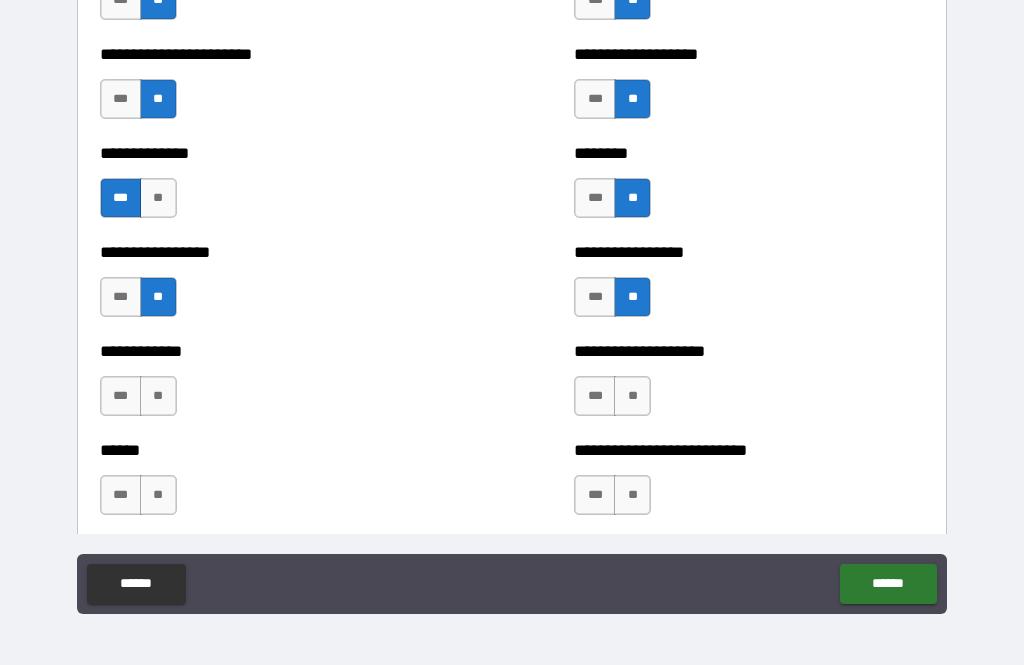 scroll, scrollTop: 3643, scrollLeft: 0, axis: vertical 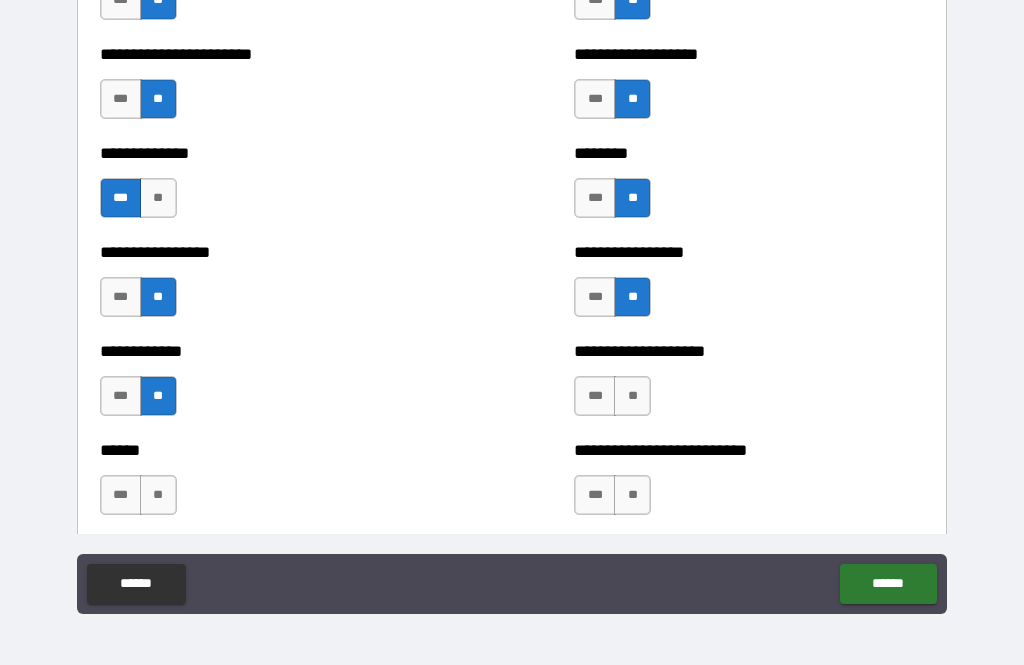 click on "**" at bounding box center [632, 396] 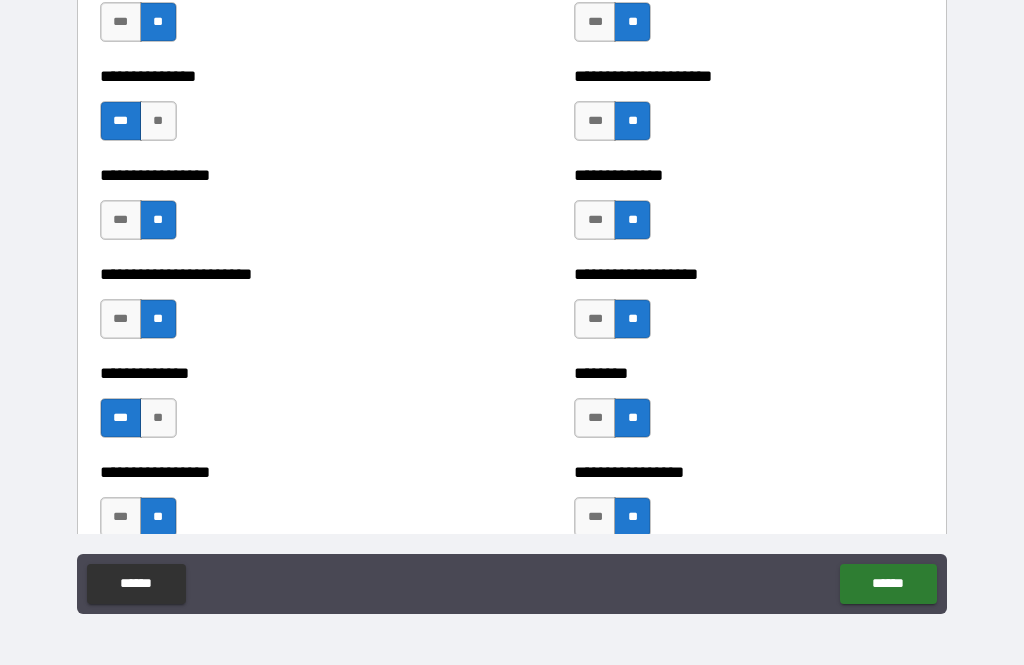 scroll, scrollTop: 3423, scrollLeft: 0, axis: vertical 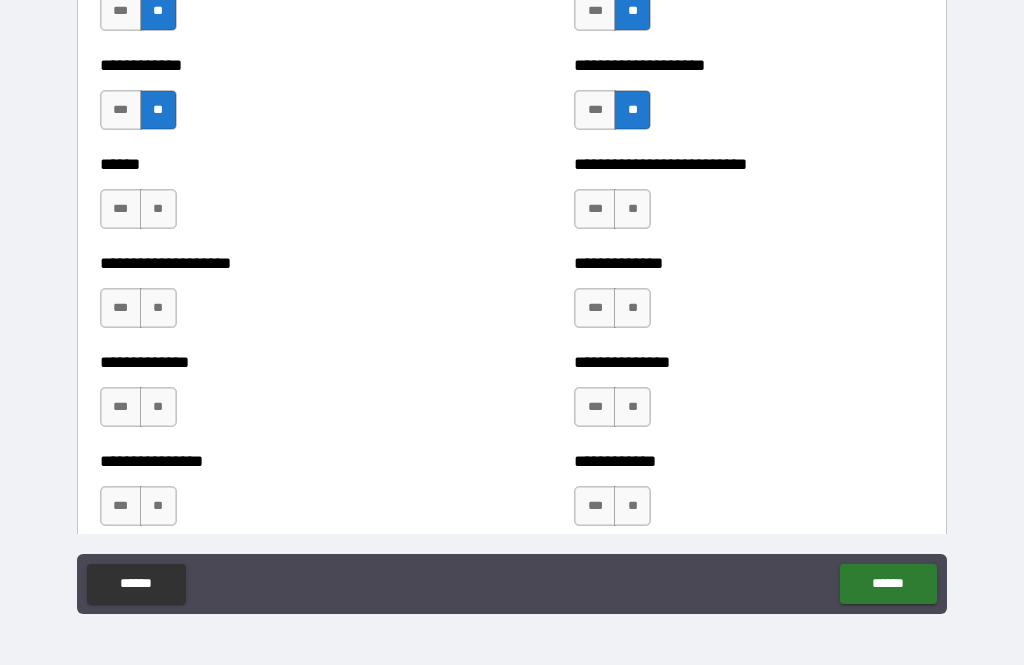 click on "**" at bounding box center (158, 209) 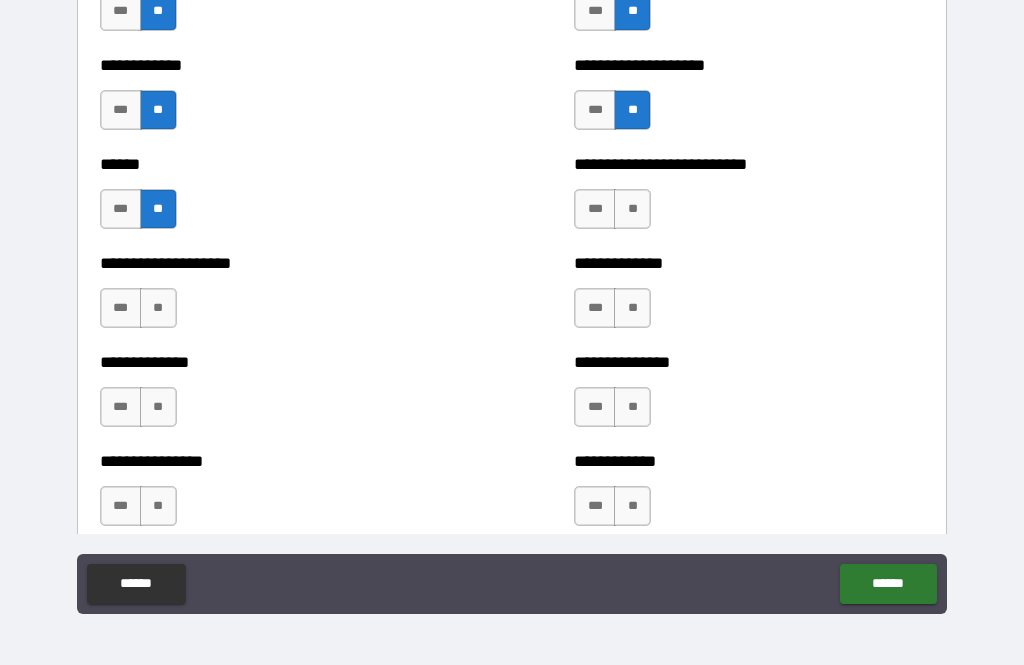 click on "**" at bounding box center [632, 209] 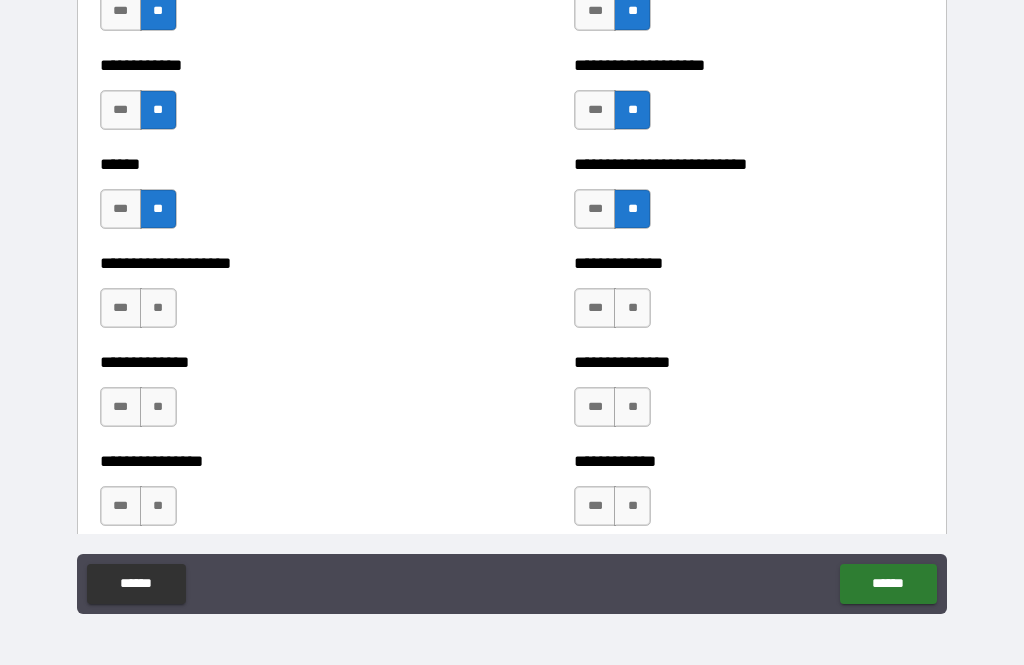 click on "**" at bounding box center (632, 308) 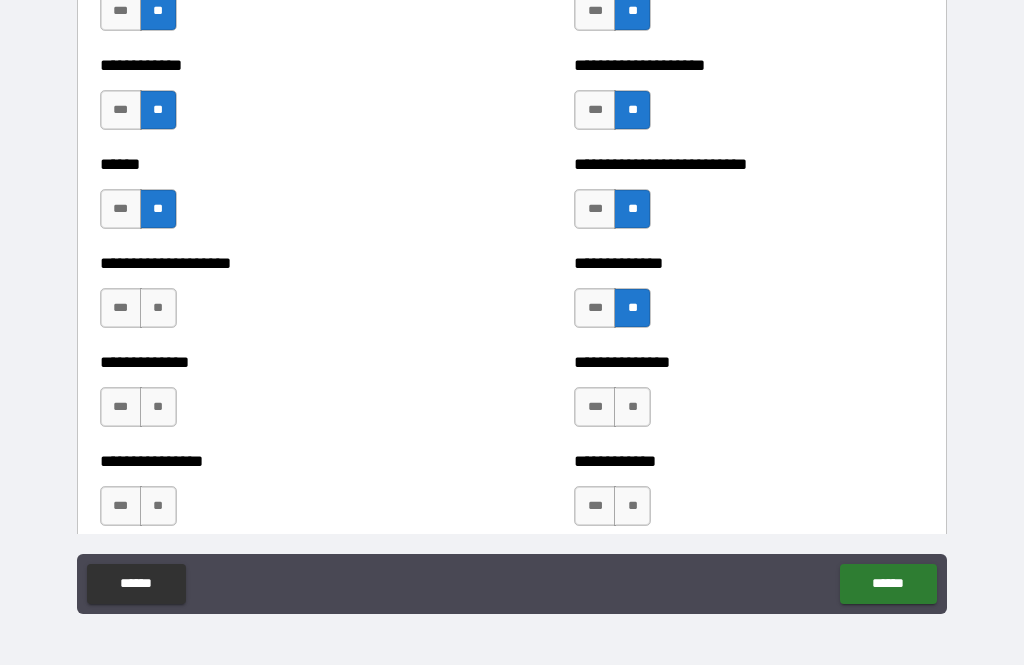 click on "**" at bounding box center (158, 308) 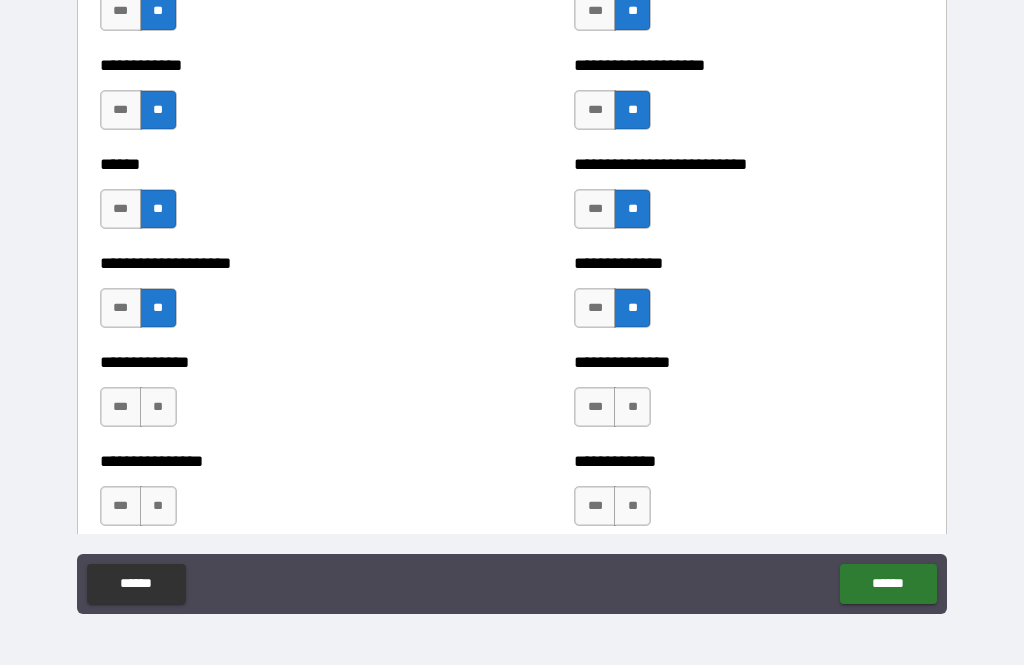 click on "**" at bounding box center [158, 407] 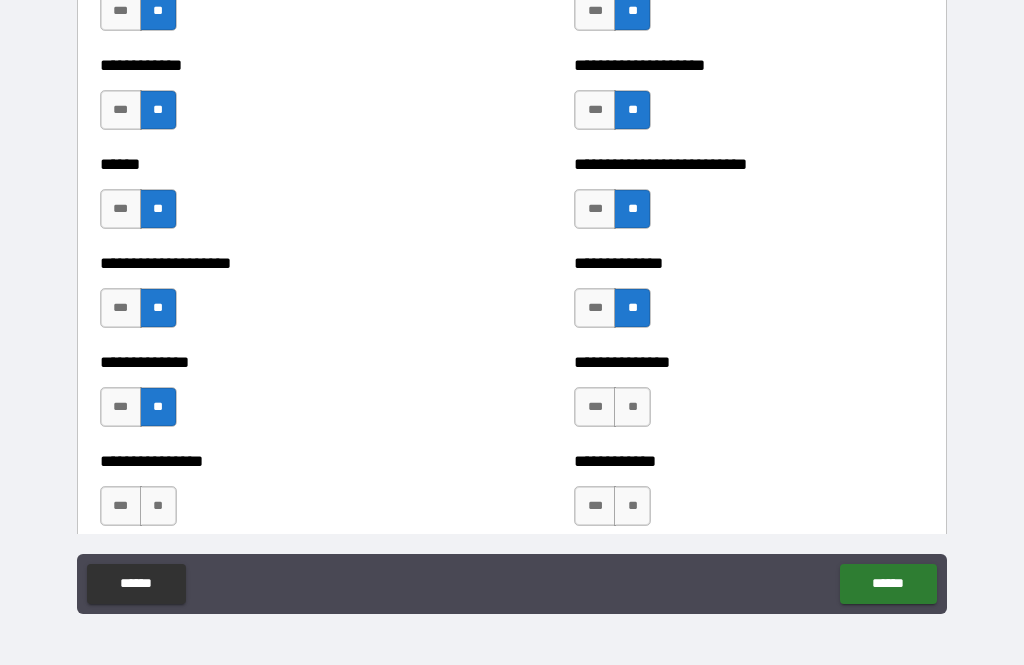 click on "**" at bounding box center [632, 407] 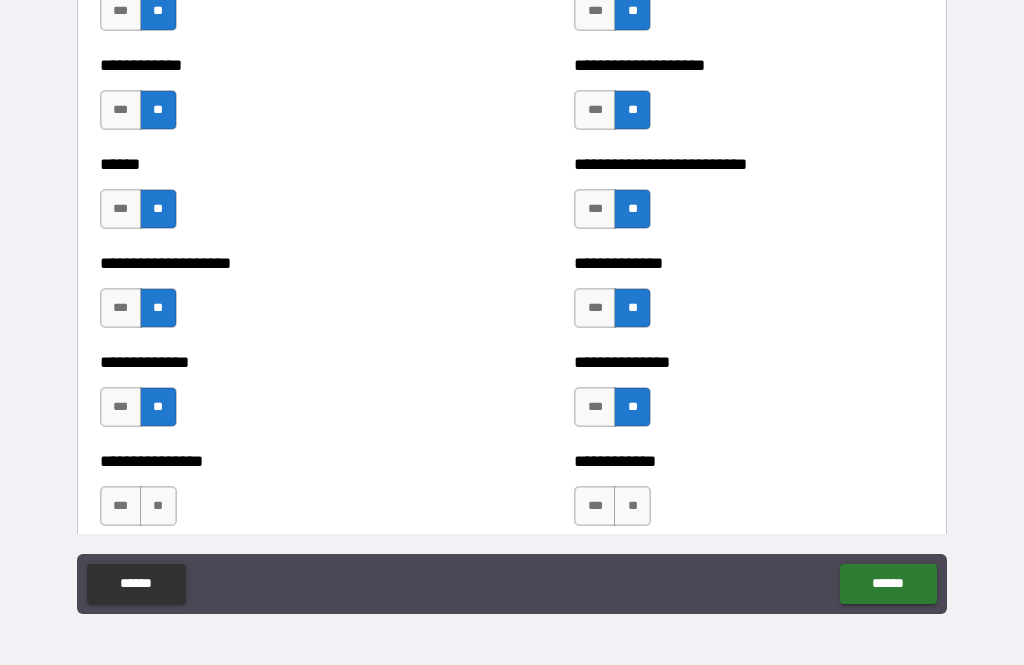 click on "**" at bounding box center [632, 506] 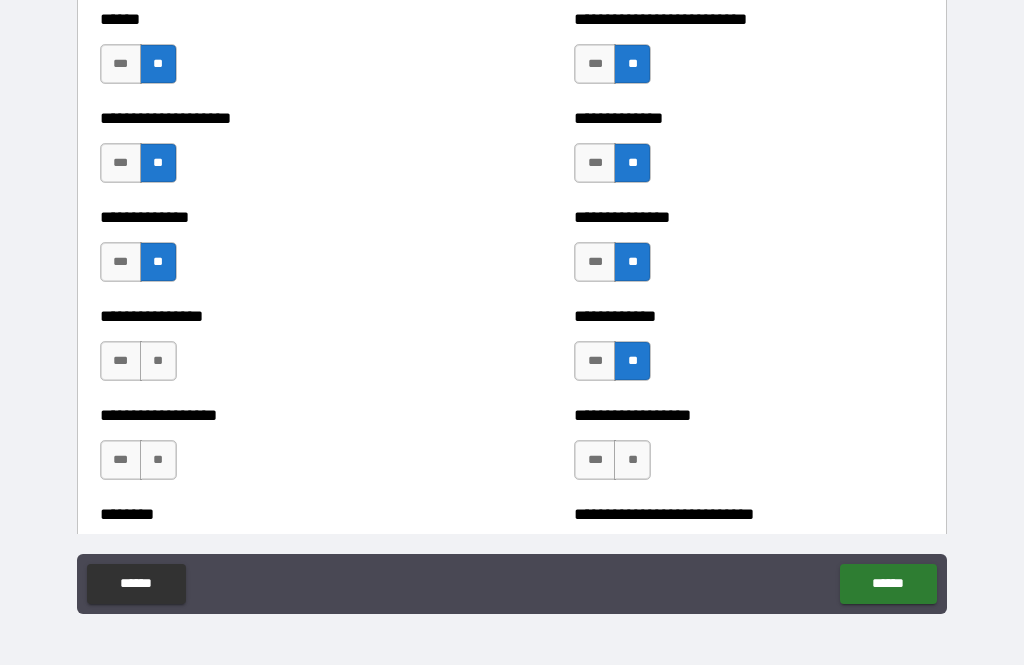 scroll, scrollTop: 4100, scrollLeft: 0, axis: vertical 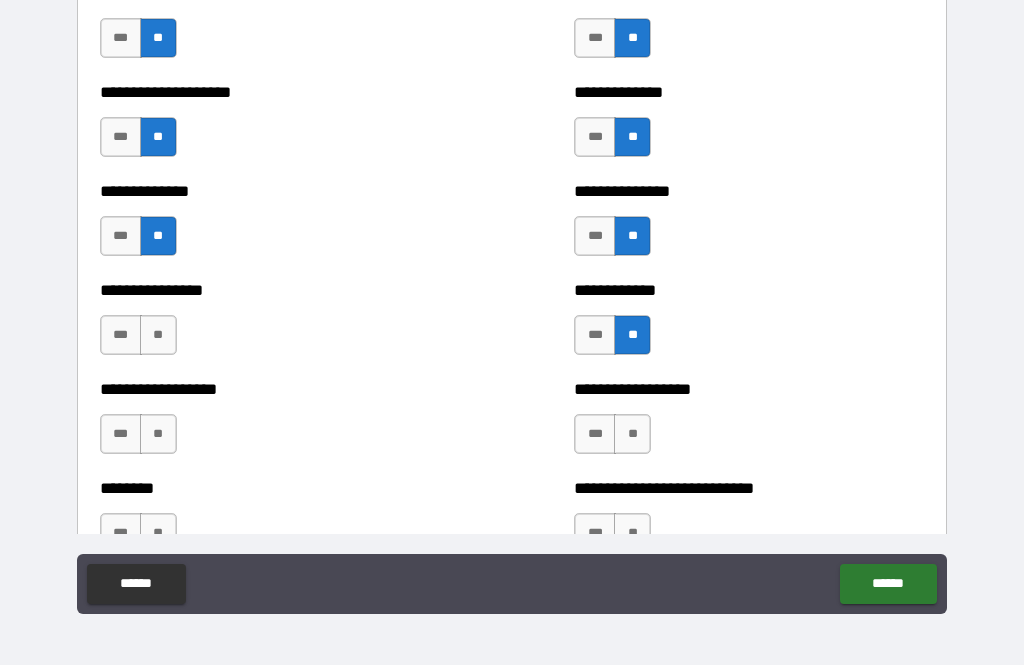 click on "**" at bounding box center (158, 335) 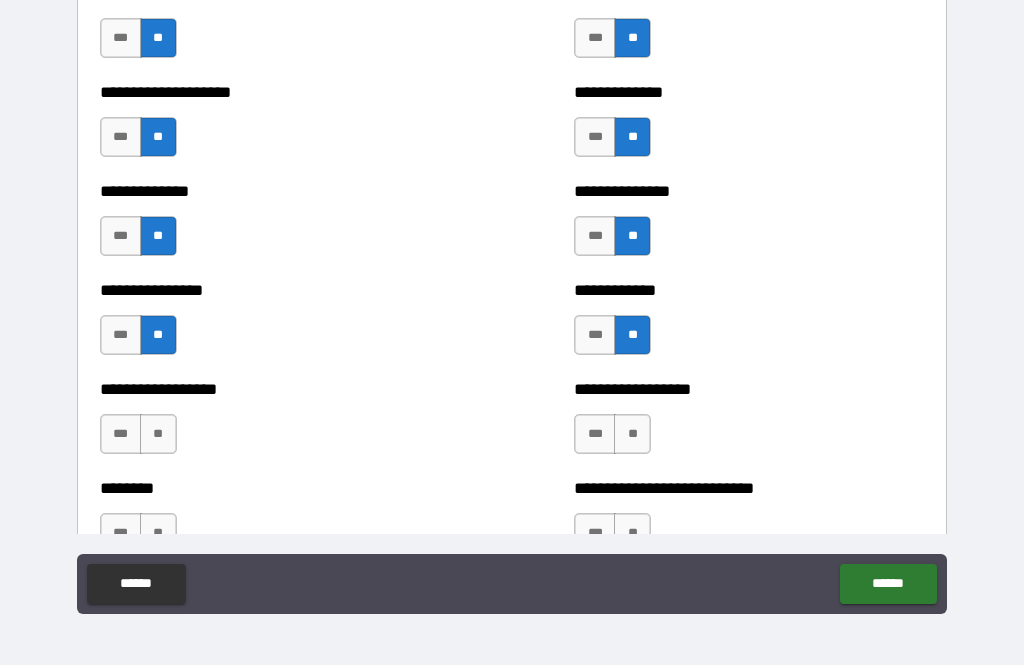 click on "**" at bounding box center [158, 434] 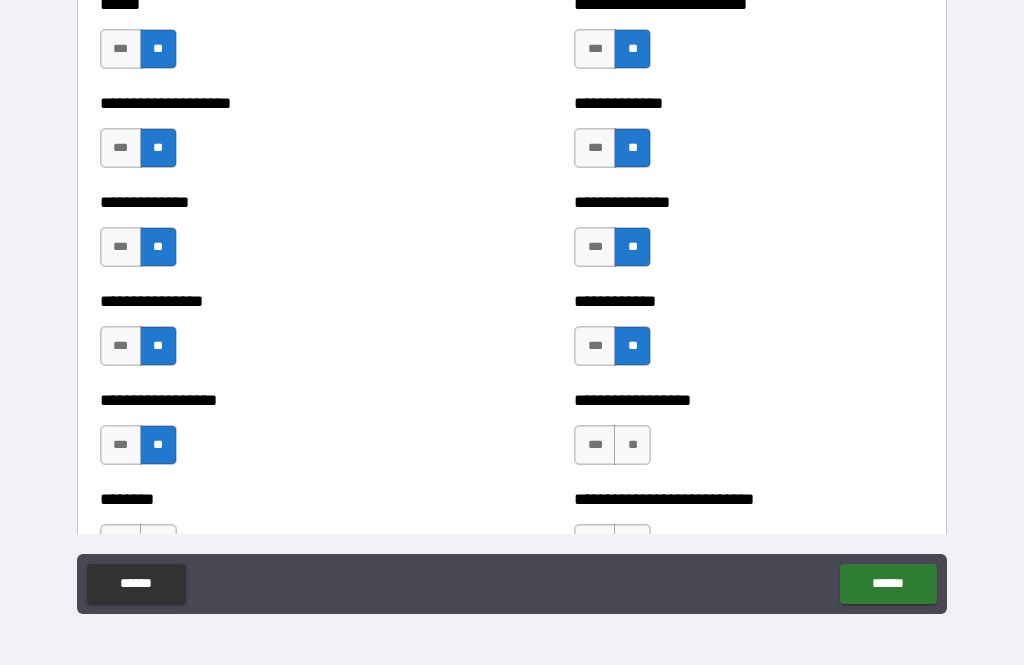 scroll, scrollTop: 4088, scrollLeft: 0, axis: vertical 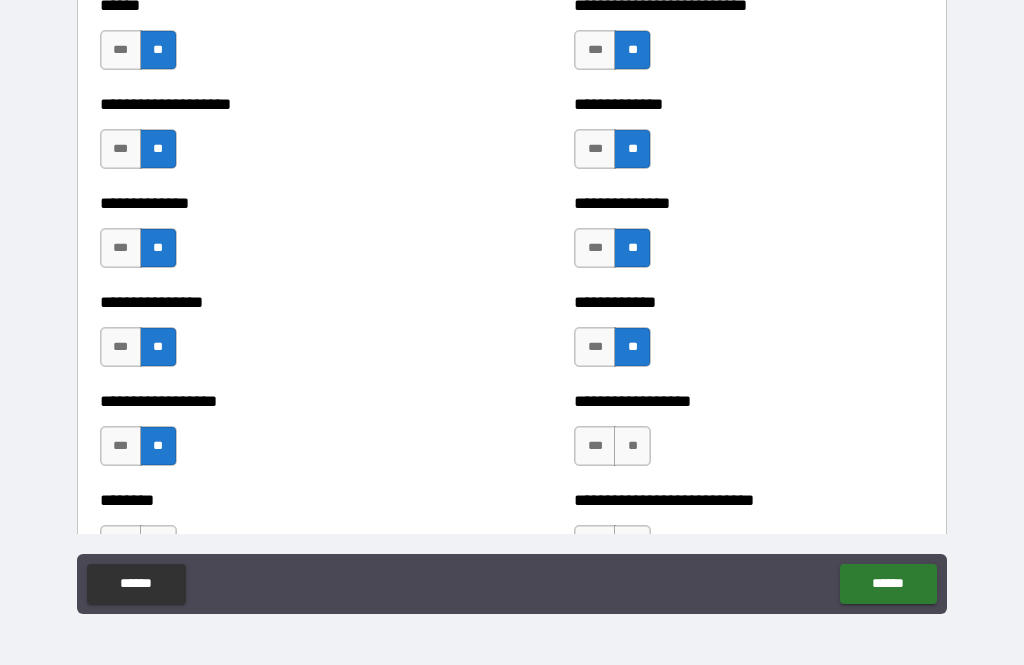 click on "***" at bounding box center (121, 446) 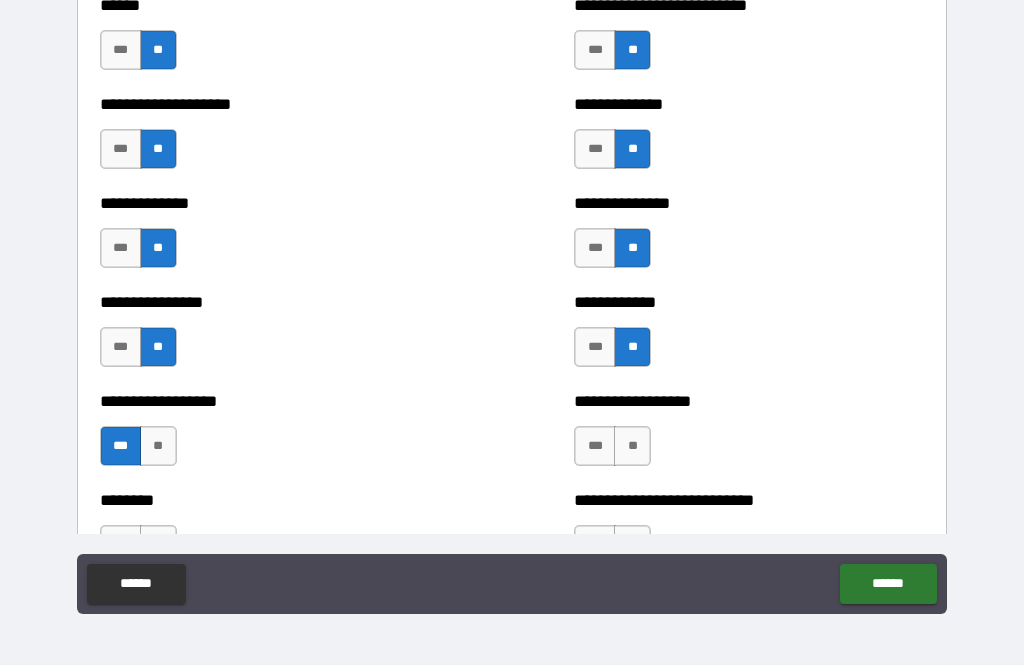 click on "**" at bounding box center (632, 446) 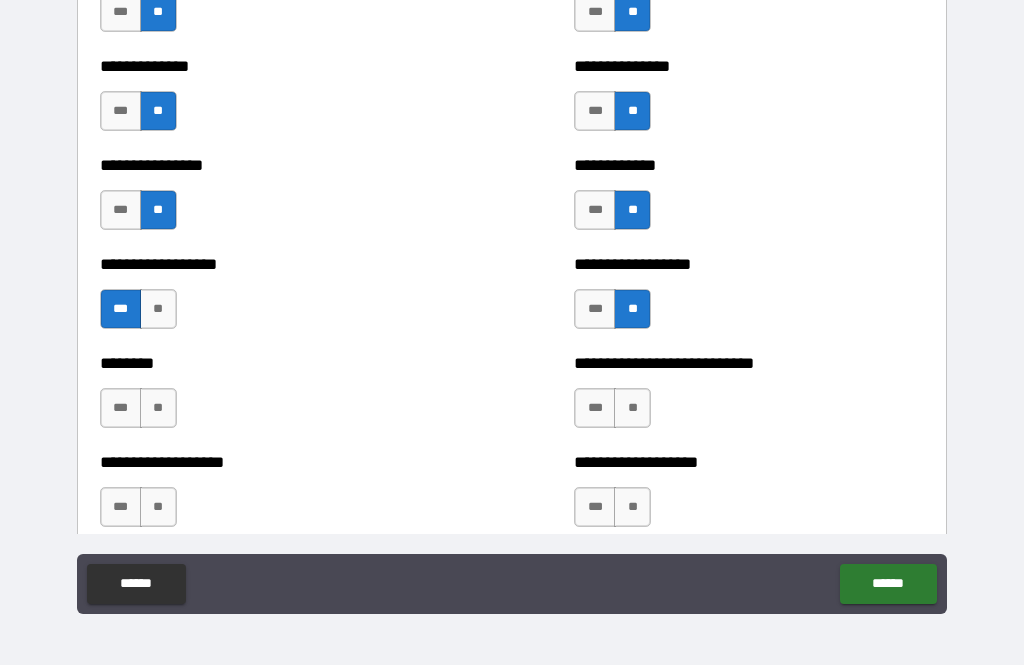 scroll, scrollTop: 4270, scrollLeft: 0, axis: vertical 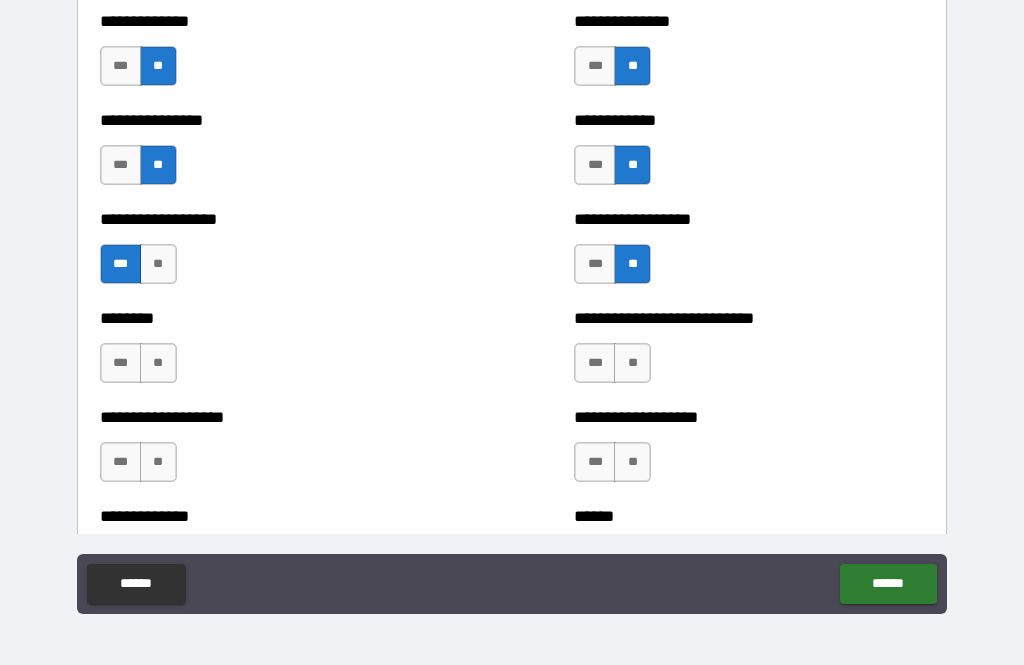 click on "**" at bounding box center [158, 363] 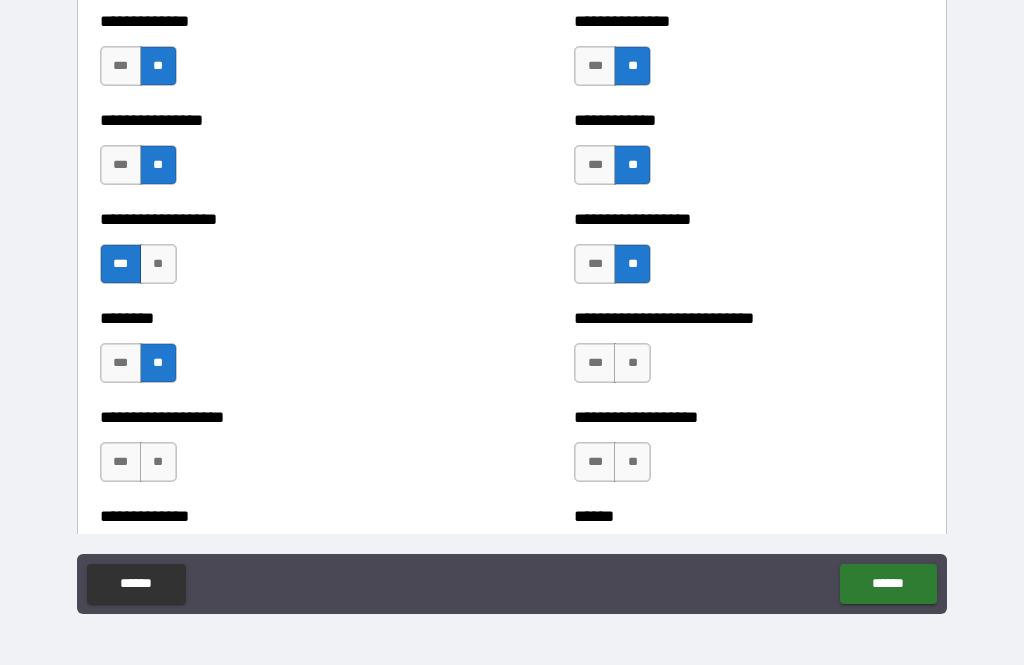 click on "**" at bounding box center [632, 363] 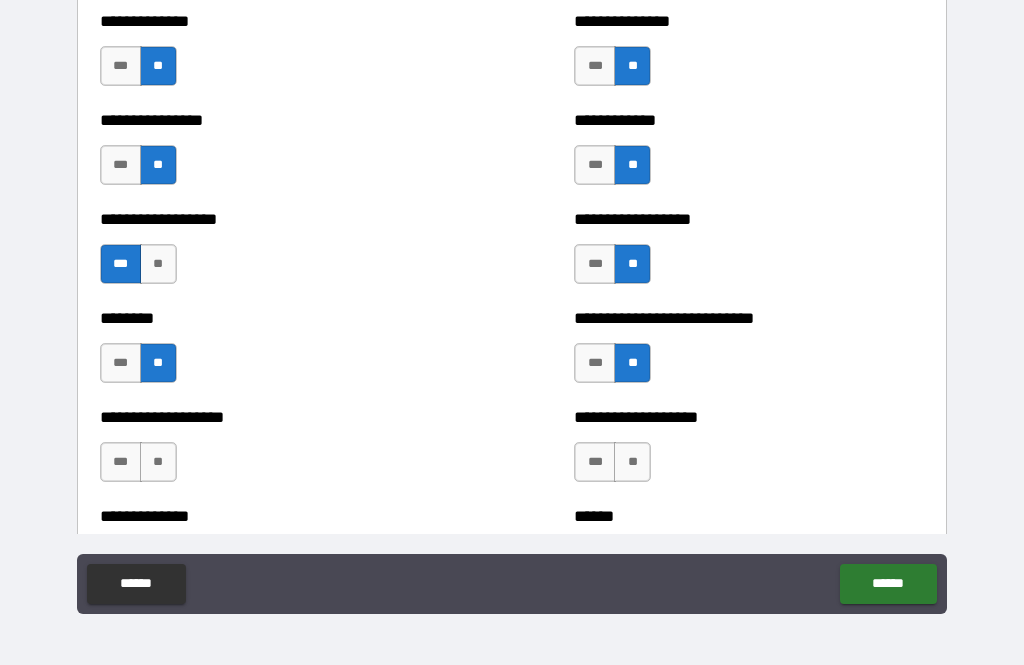 click on "**" at bounding box center (632, 462) 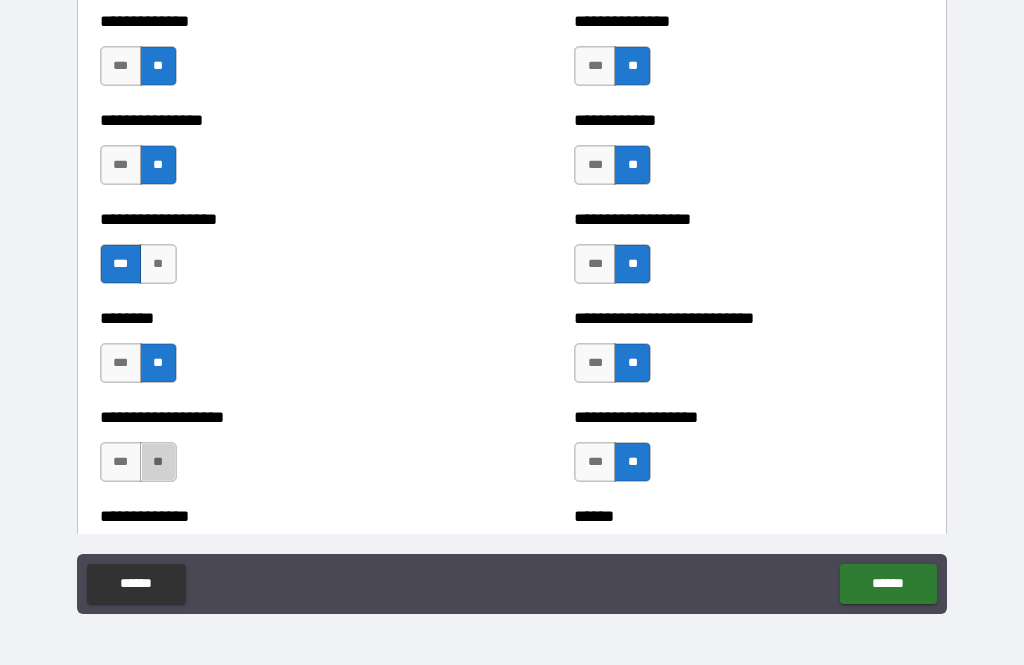 click on "**" at bounding box center (158, 462) 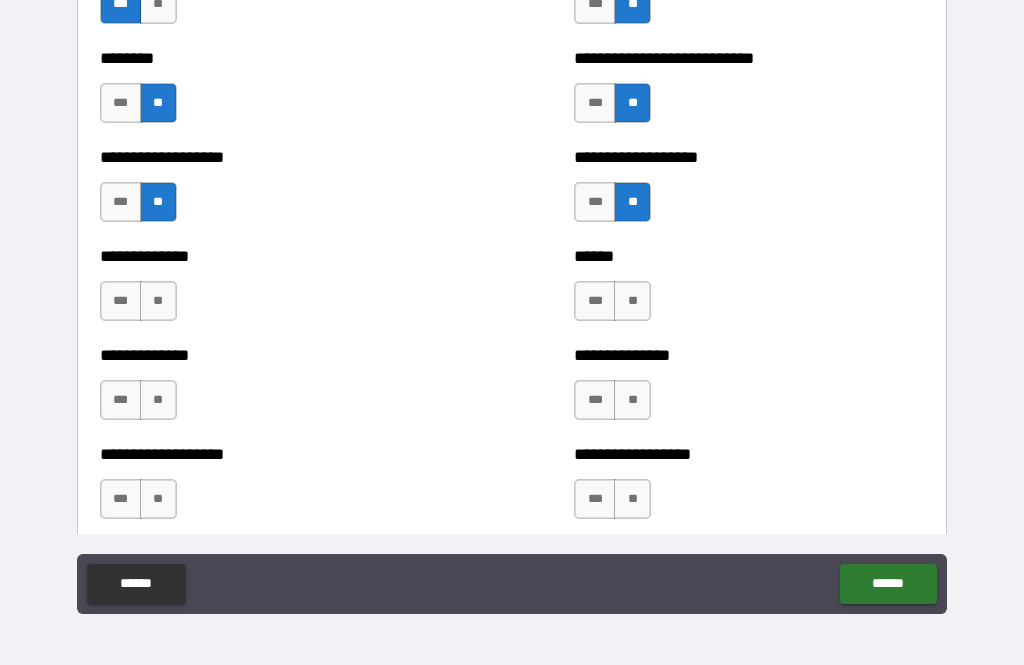 scroll, scrollTop: 4539, scrollLeft: 0, axis: vertical 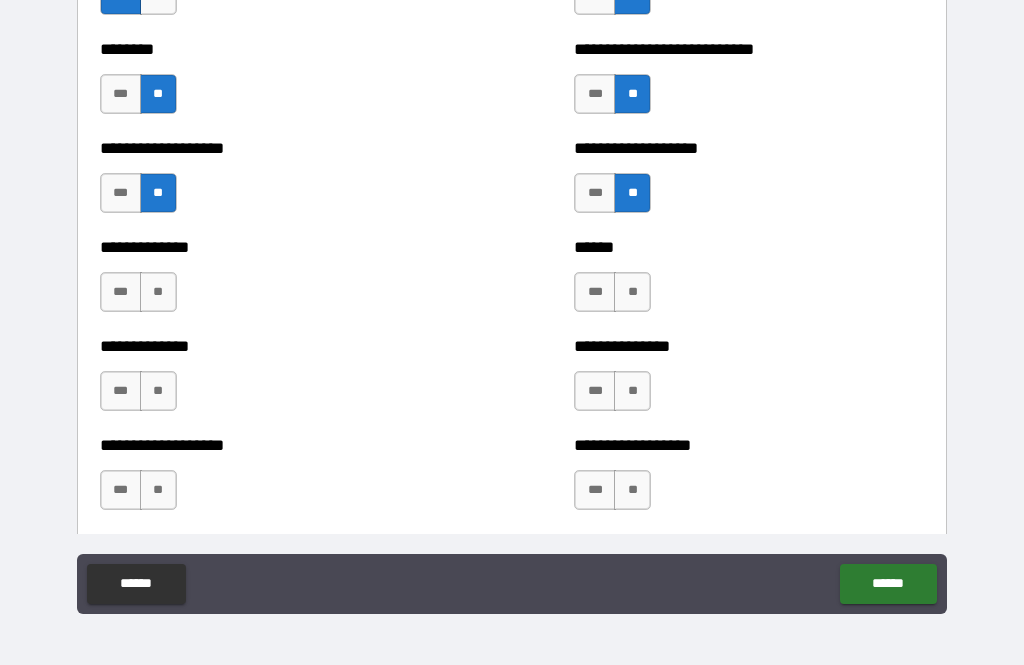 click on "**" at bounding box center [158, 292] 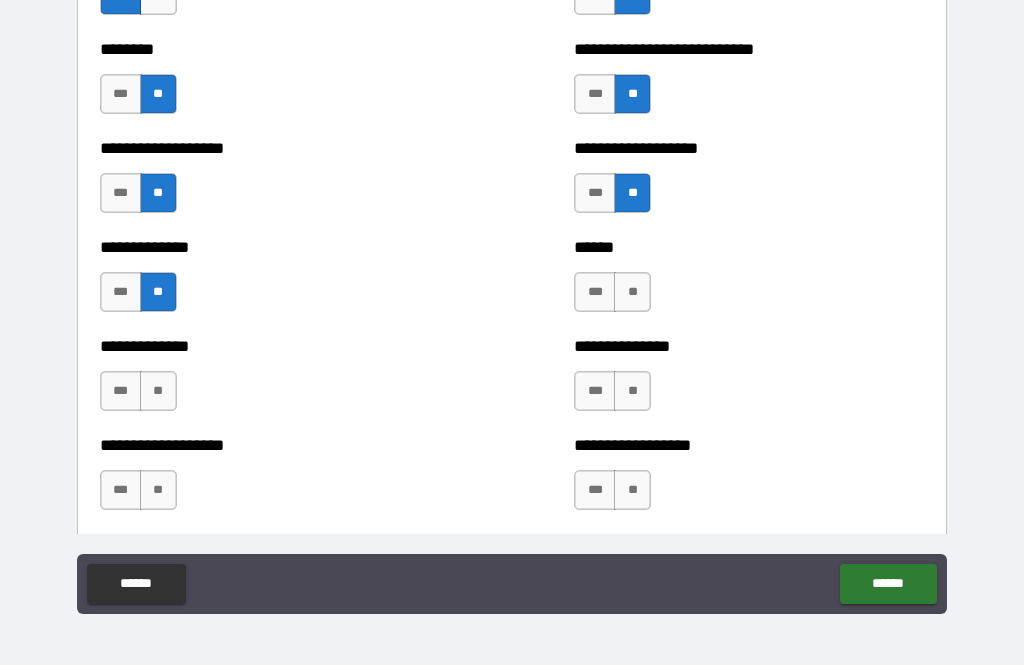 click on "**" at bounding box center (632, 292) 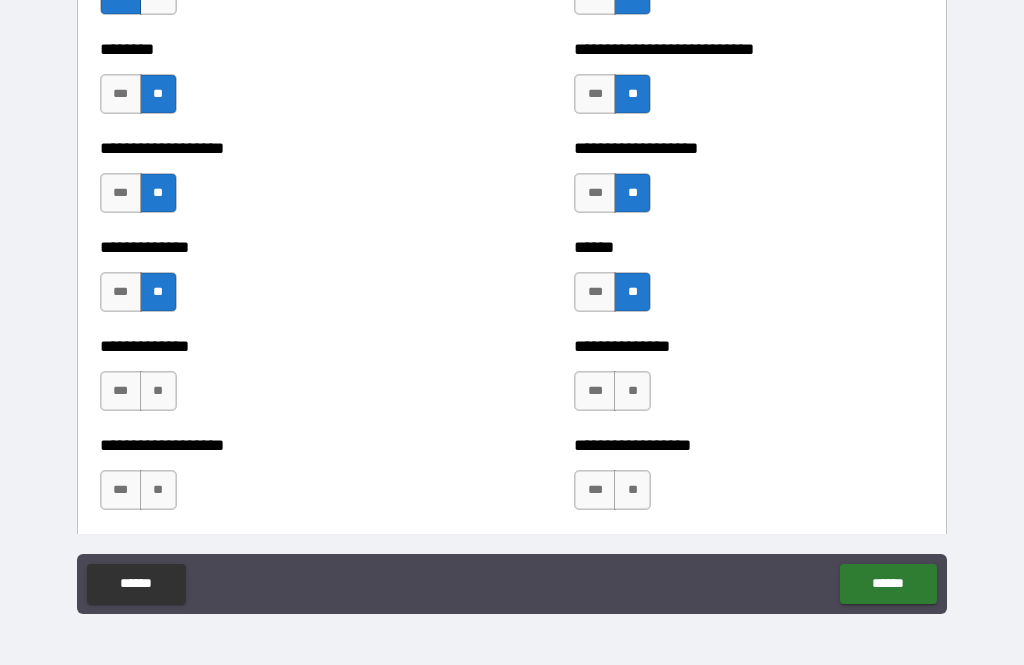 click on "**" at bounding box center (632, 391) 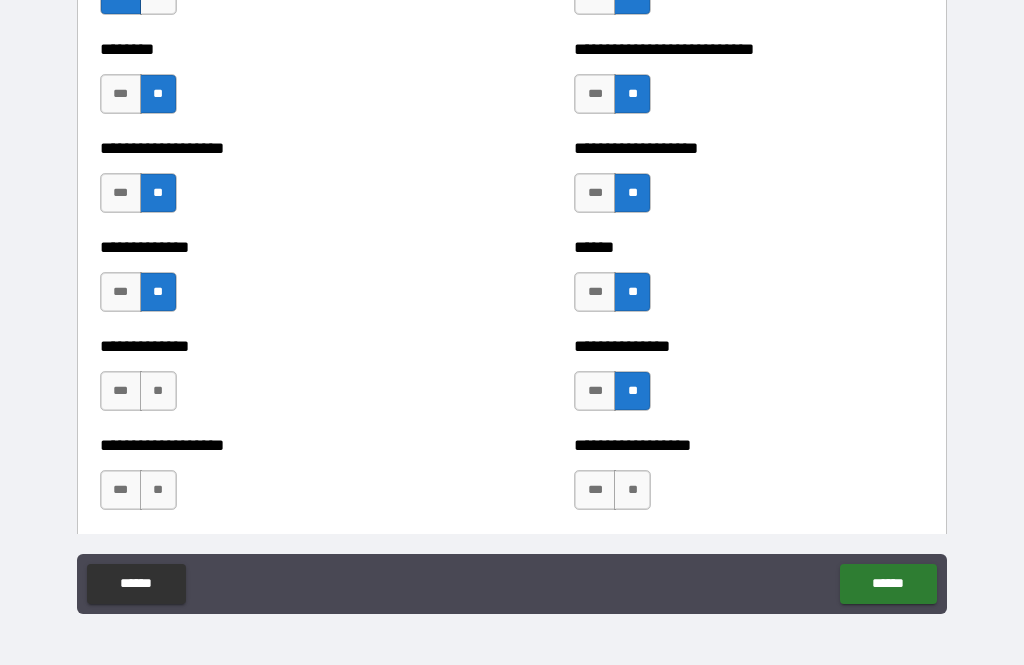 click on "**" at bounding box center [158, 391] 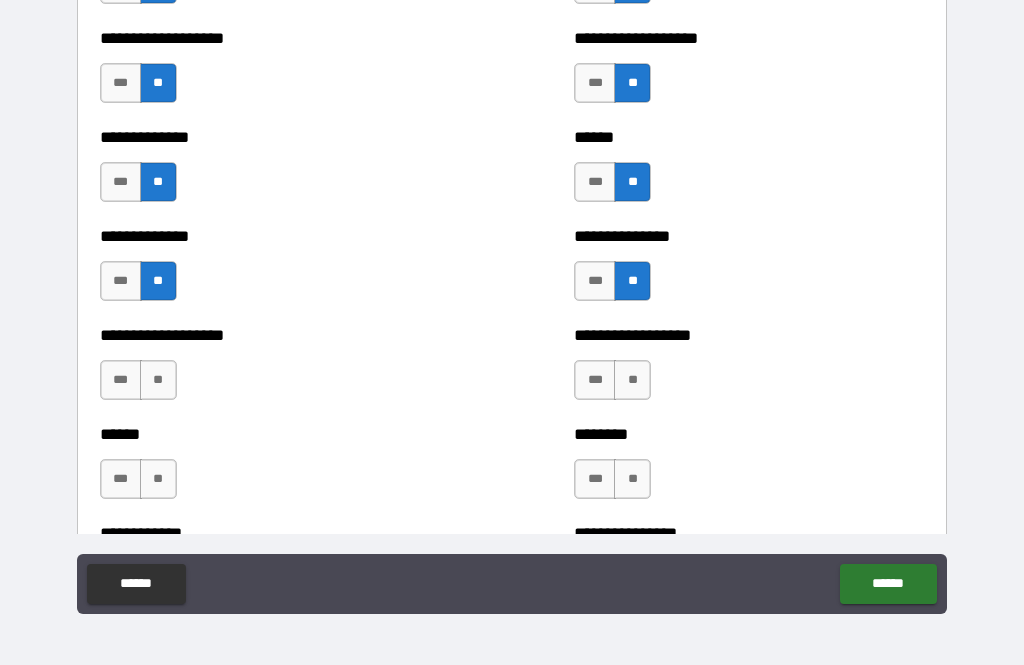 scroll, scrollTop: 4670, scrollLeft: 0, axis: vertical 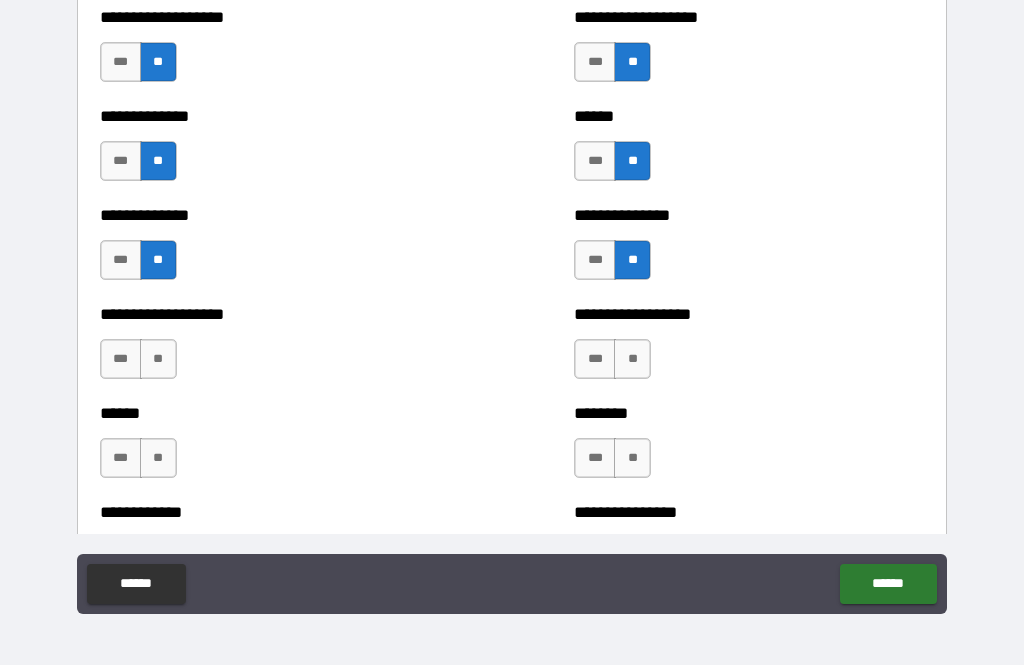 click on "***" at bounding box center [121, 260] 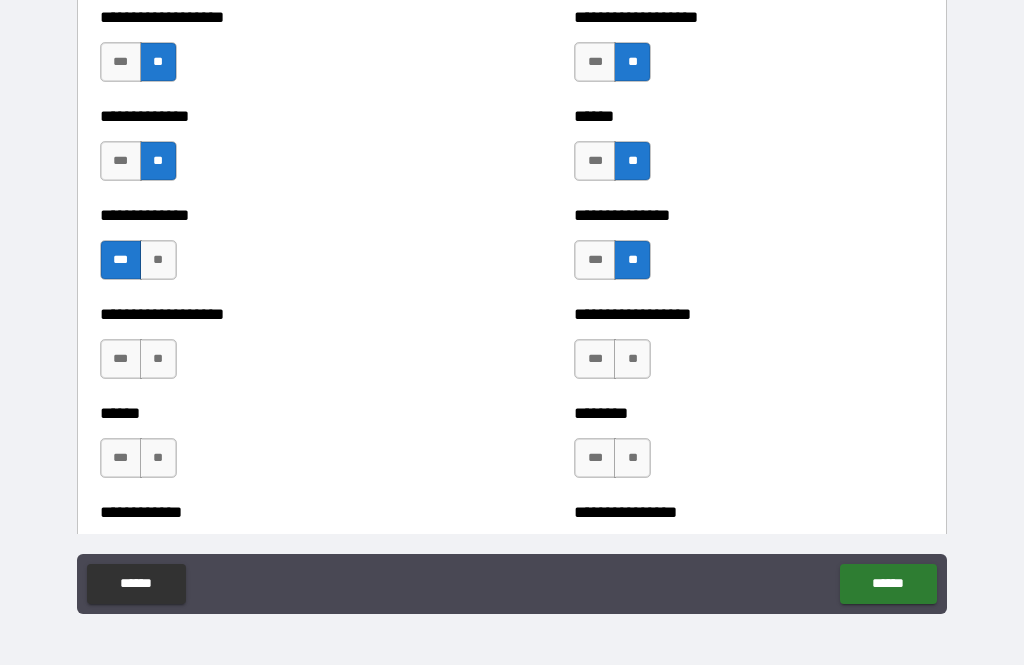 click on "**" at bounding box center (158, 260) 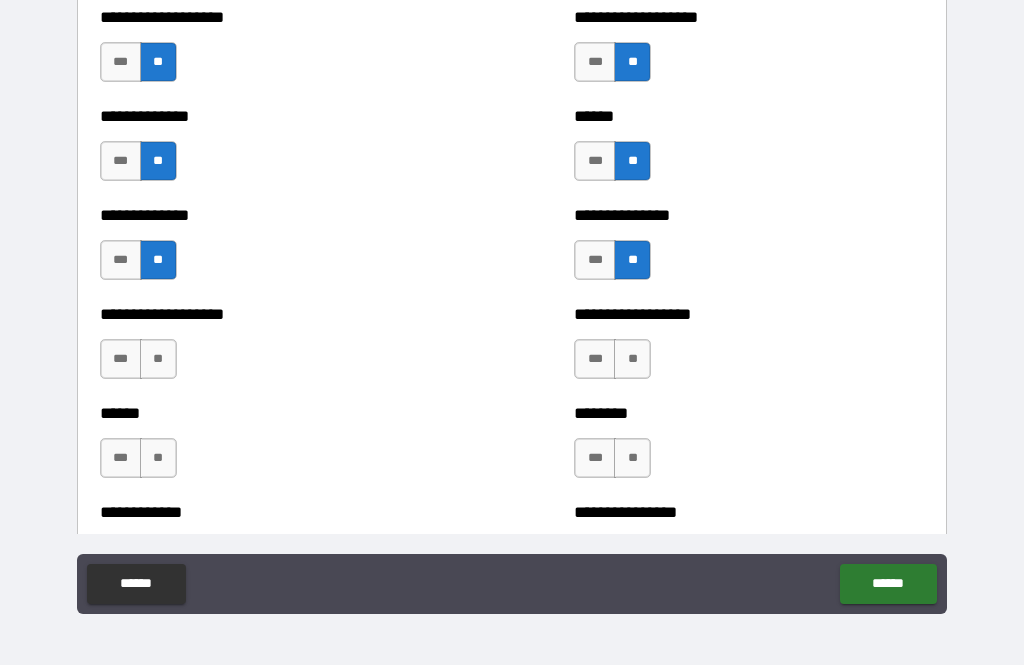 click on "***" at bounding box center (121, 359) 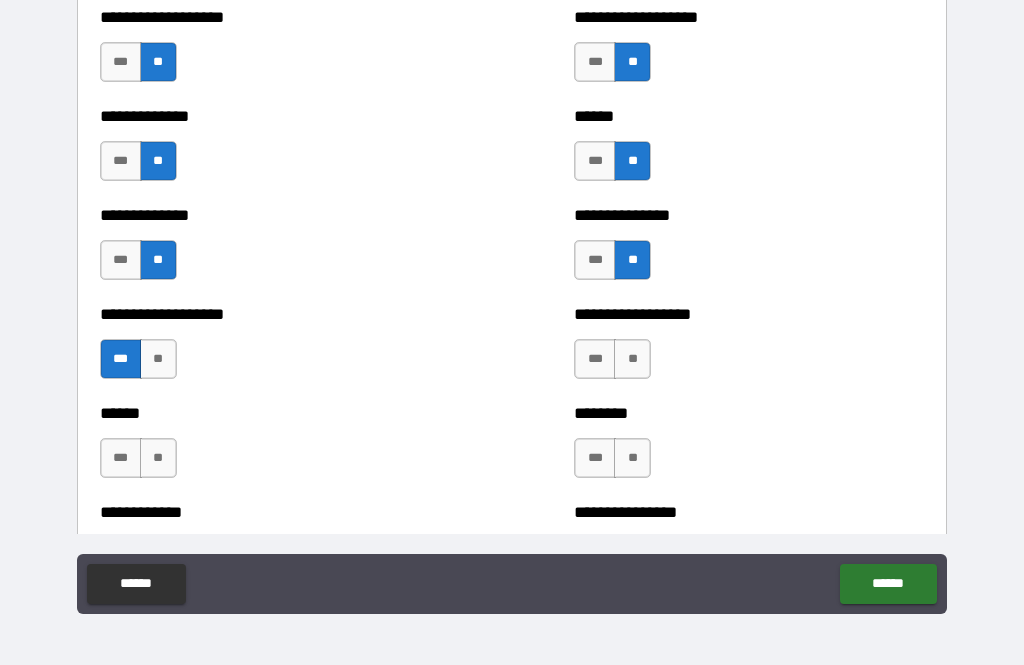 click on "**" at bounding box center [158, 359] 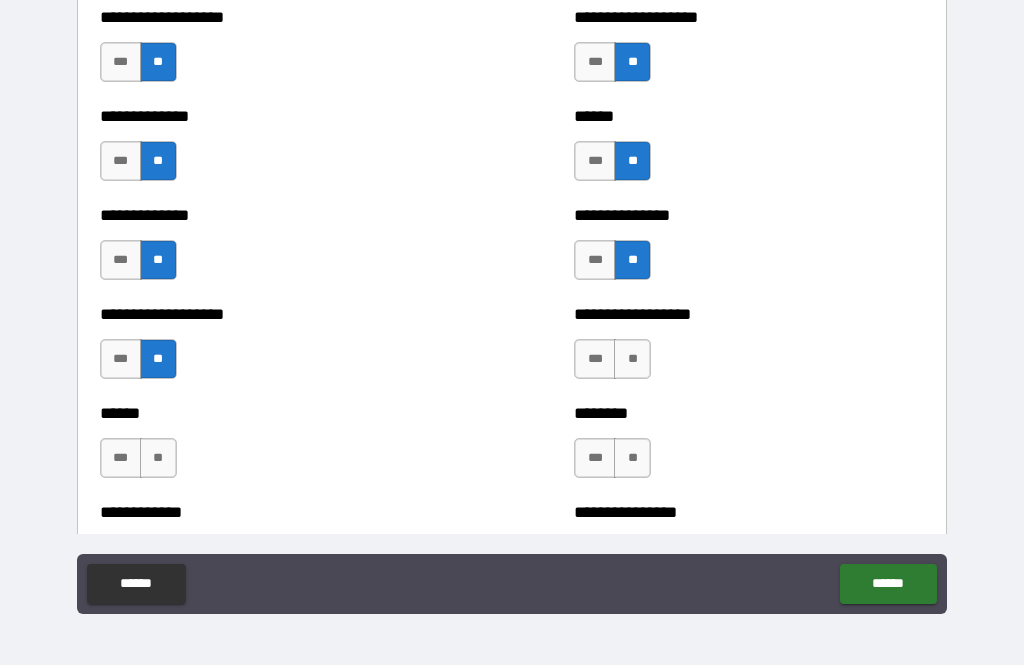 click on "**" at bounding box center [632, 359] 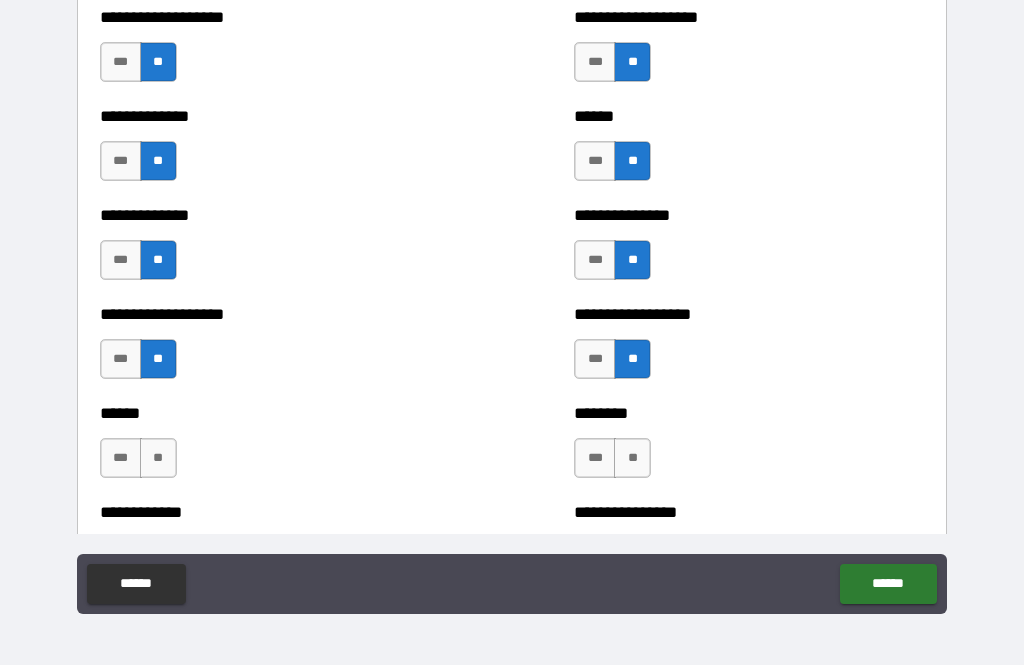 click on "**" at bounding box center [632, 458] 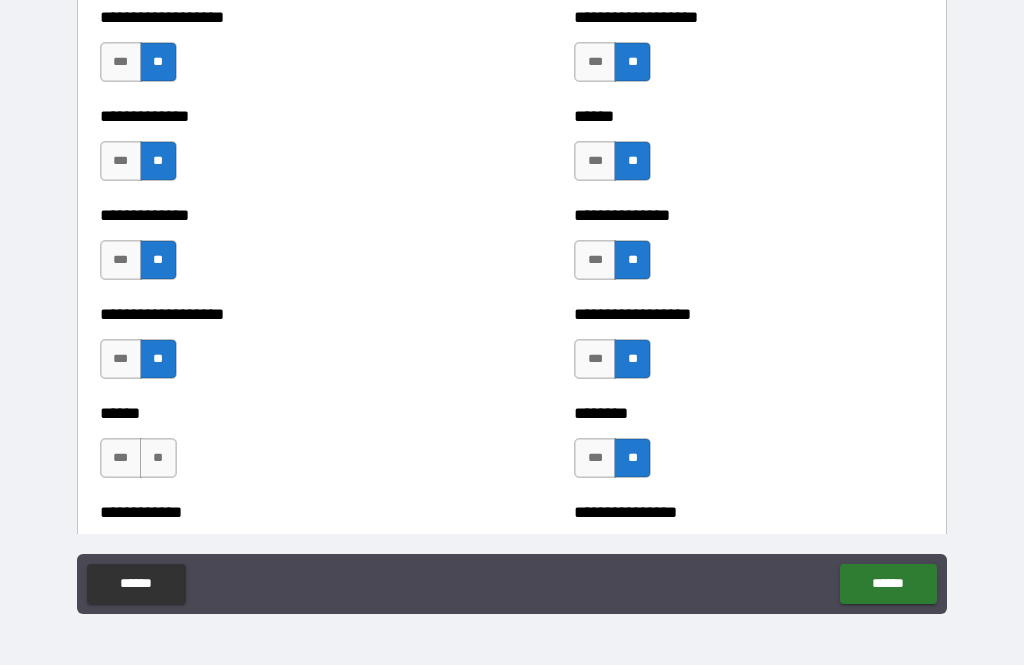 click on "**" at bounding box center [158, 458] 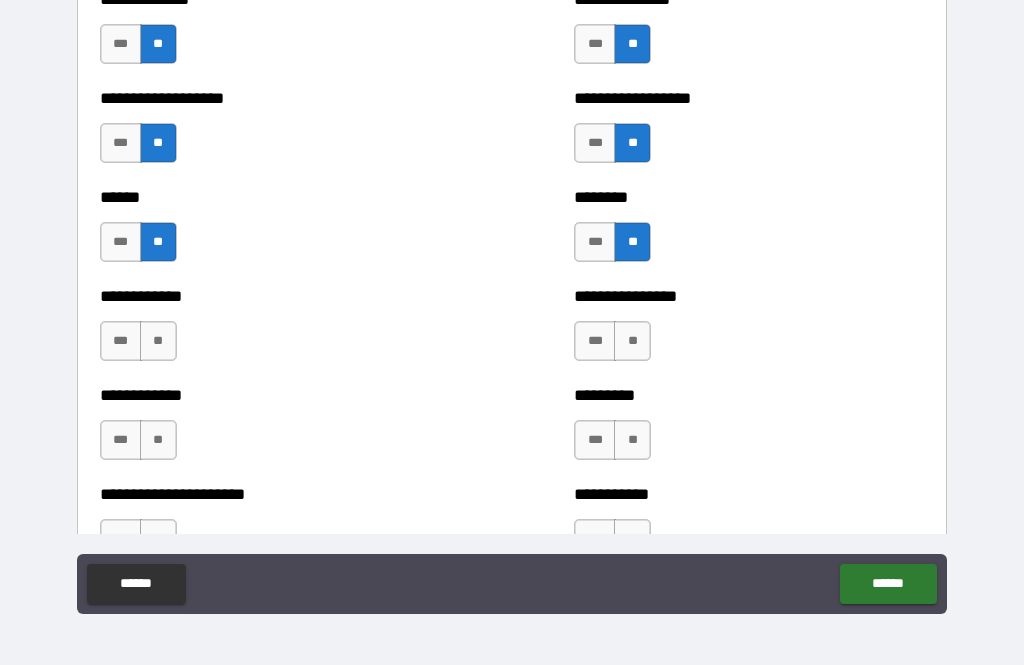 scroll, scrollTop: 4906, scrollLeft: 0, axis: vertical 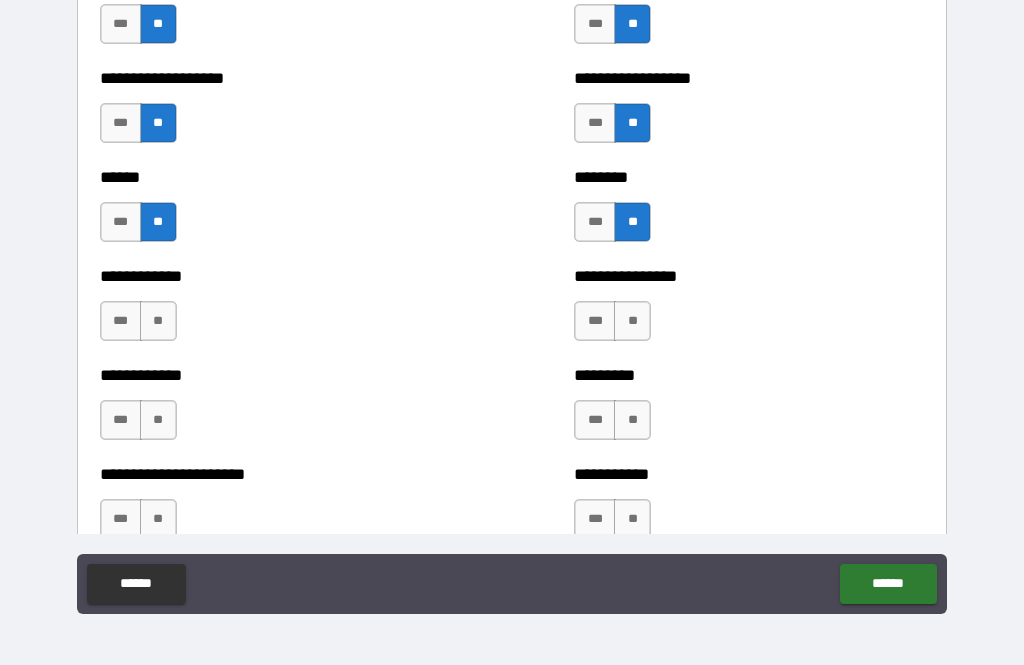 click on "**" at bounding box center [158, 321] 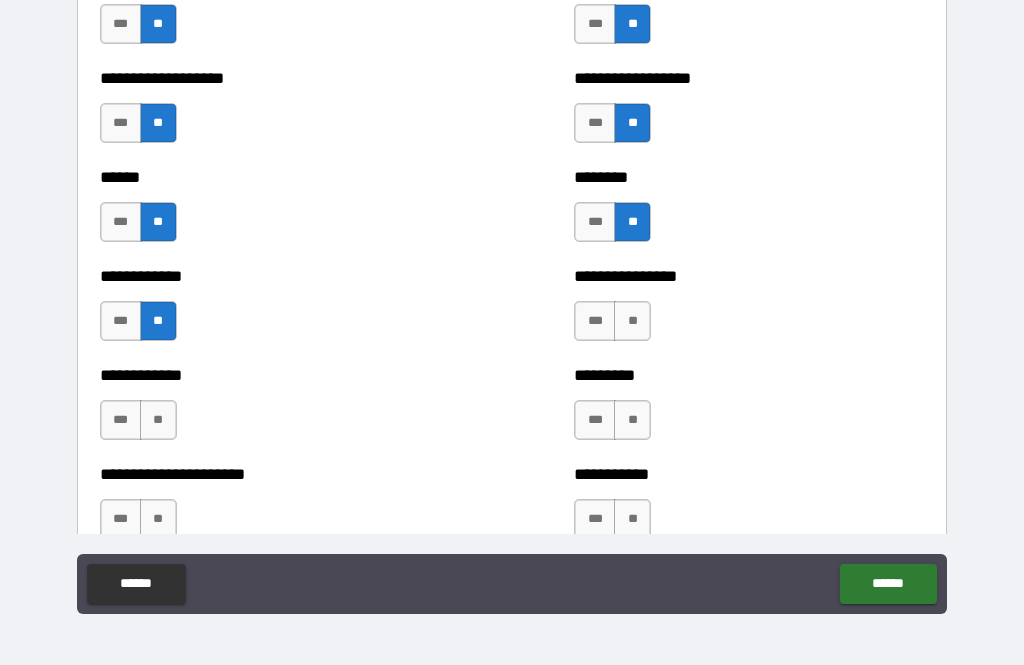 click on "**" at bounding box center (632, 321) 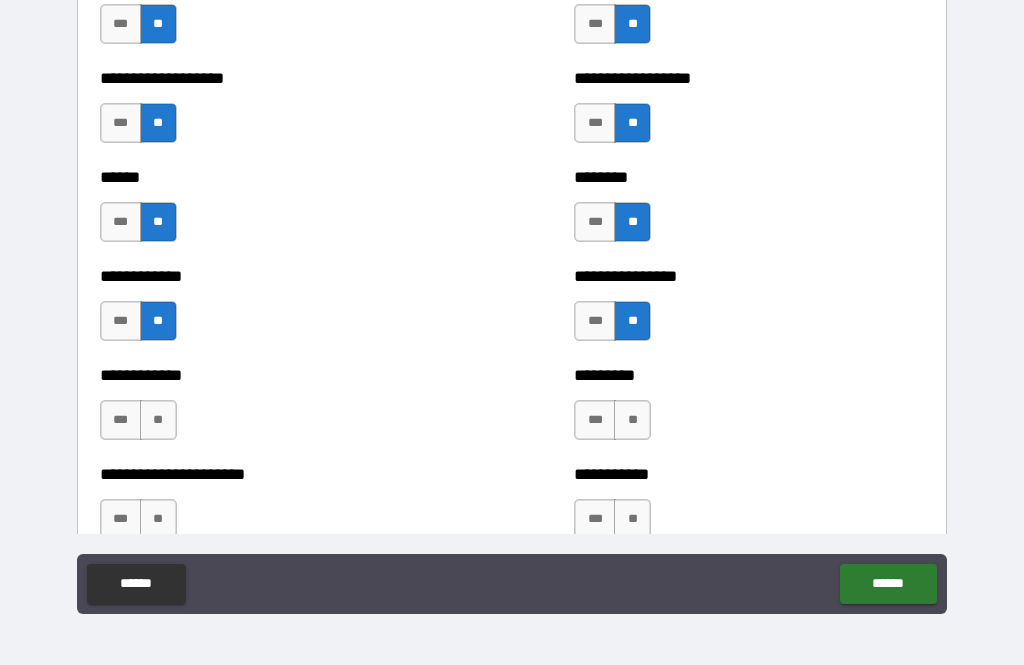 click on "**" at bounding box center [632, 420] 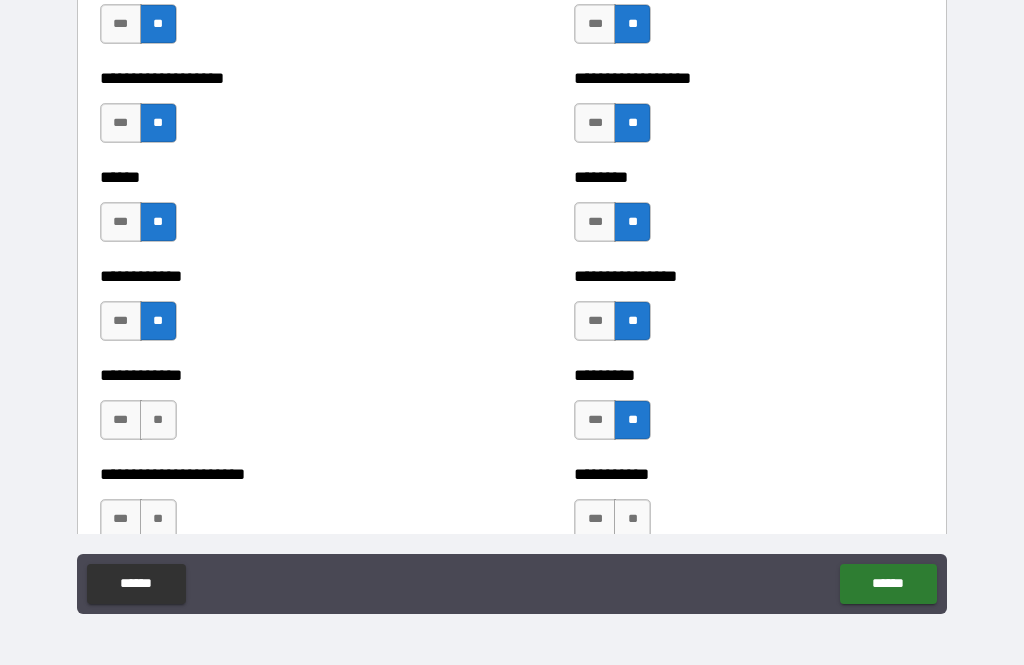 click on "**" at bounding box center (158, 420) 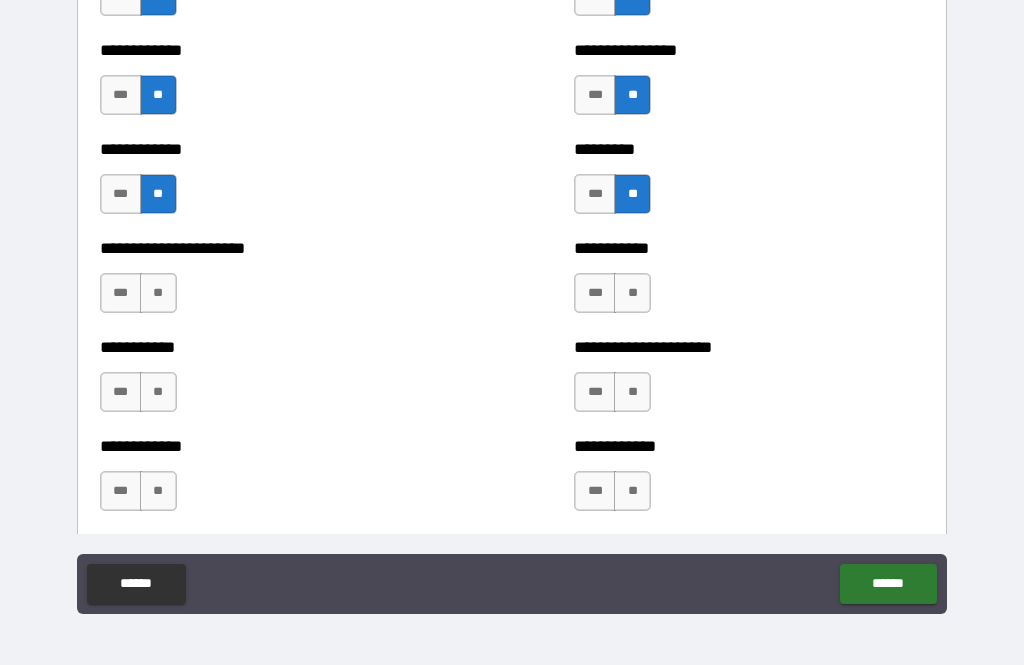 scroll, scrollTop: 5133, scrollLeft: 0, axis: vertical 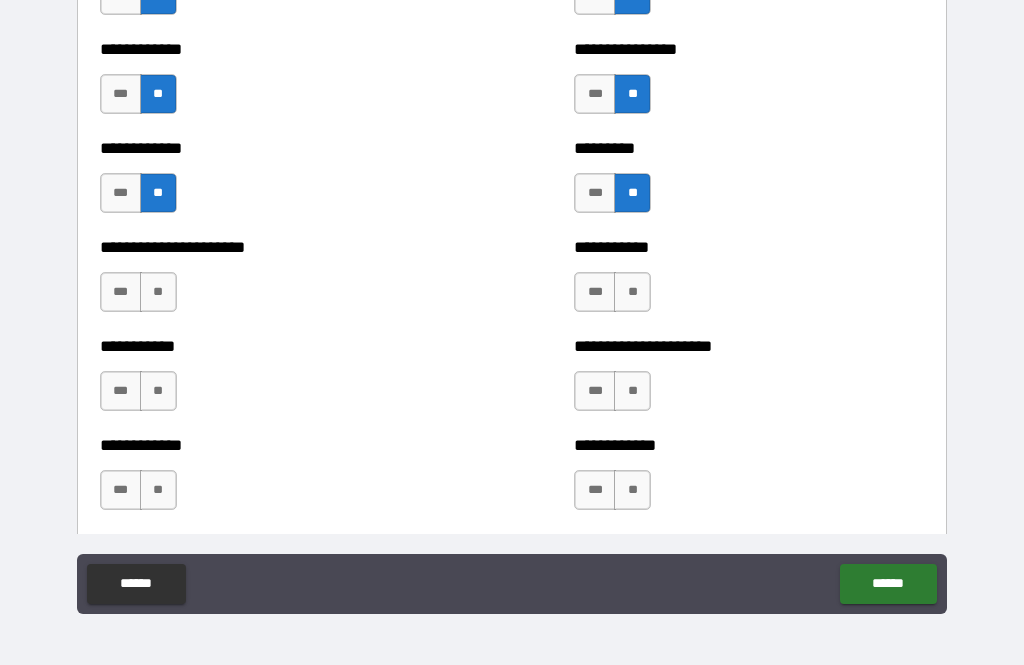 click on "**" at bounding box center (158, 292) 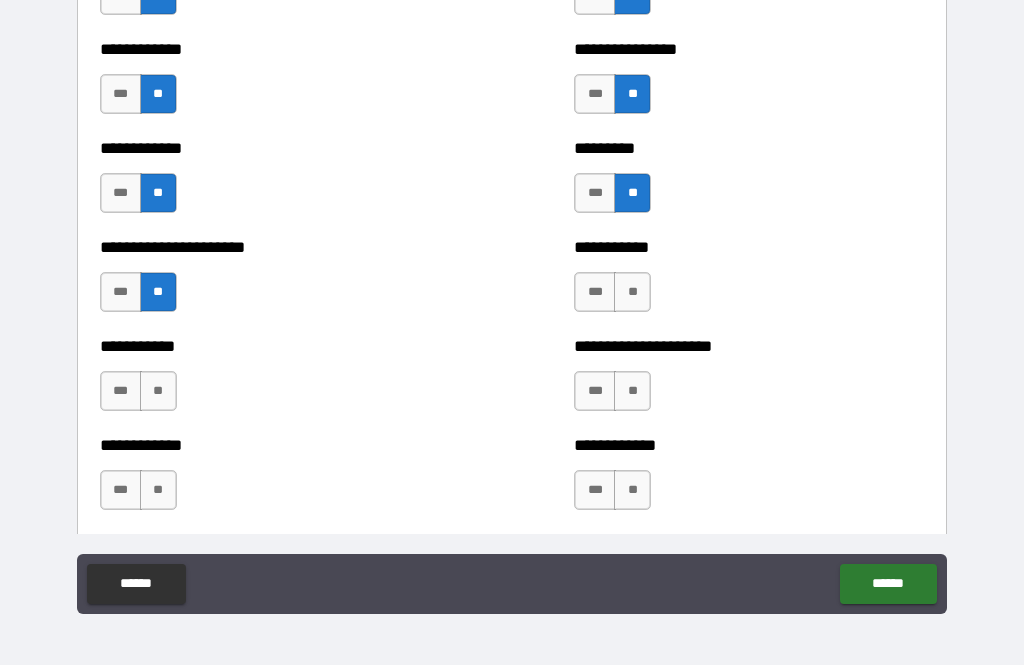 click on "**" at bounding box center (632, 292) 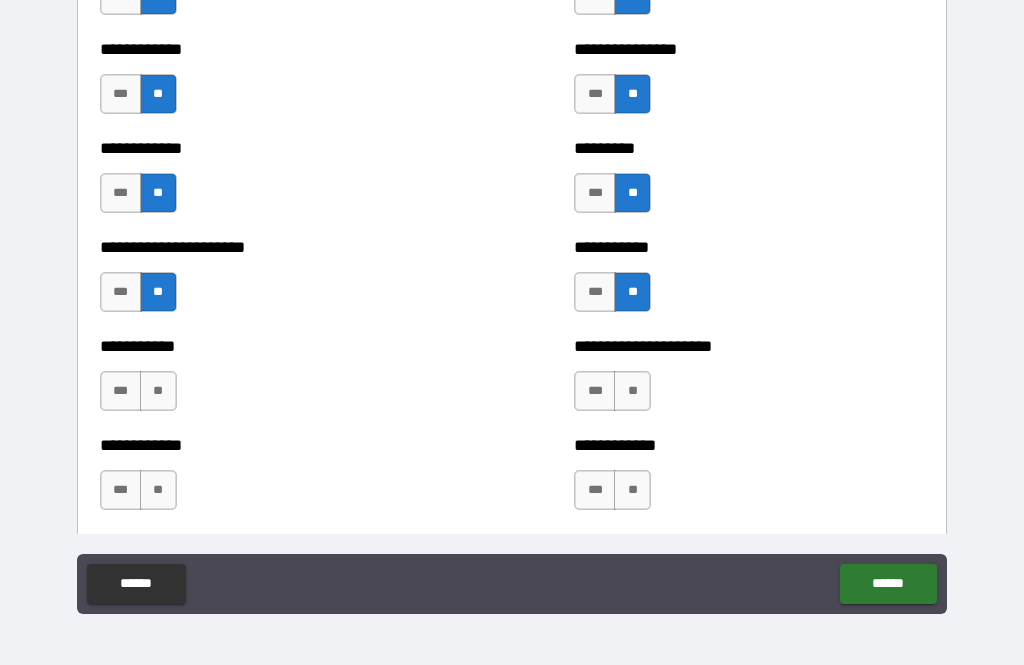 click on "**" at bounding box center (632, 391) 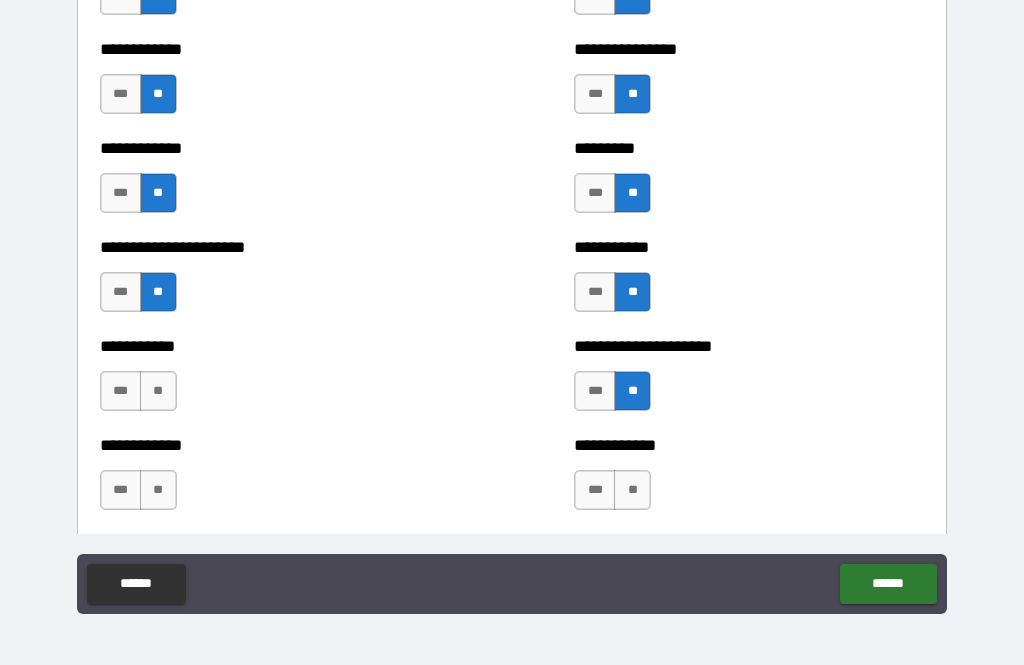 click on "**" at bounding box center (158, 391) 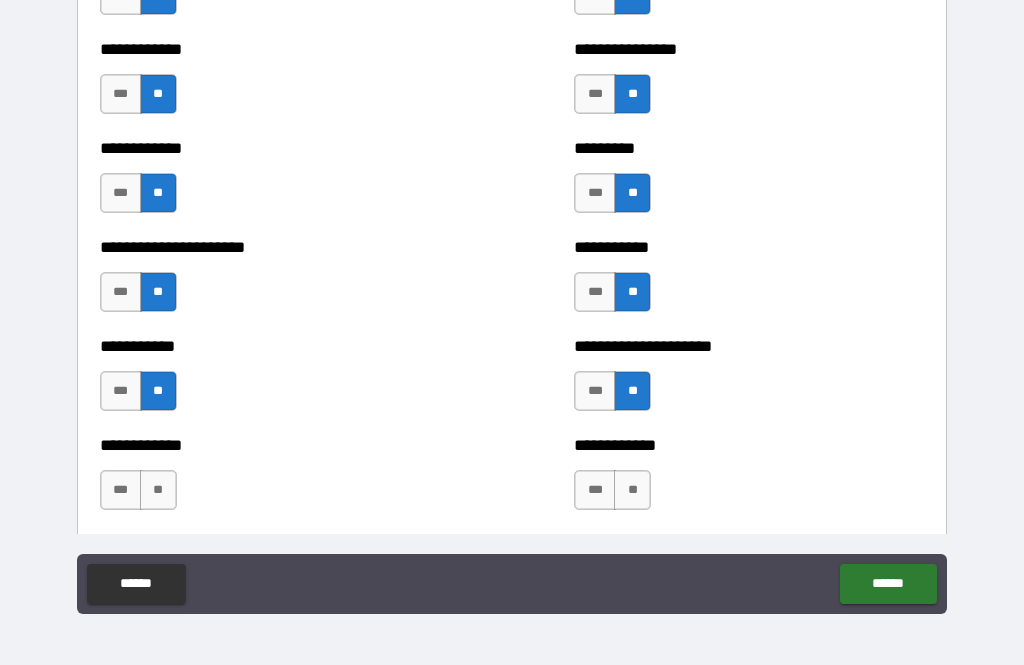click on "**" at bounding box center (158, 490) 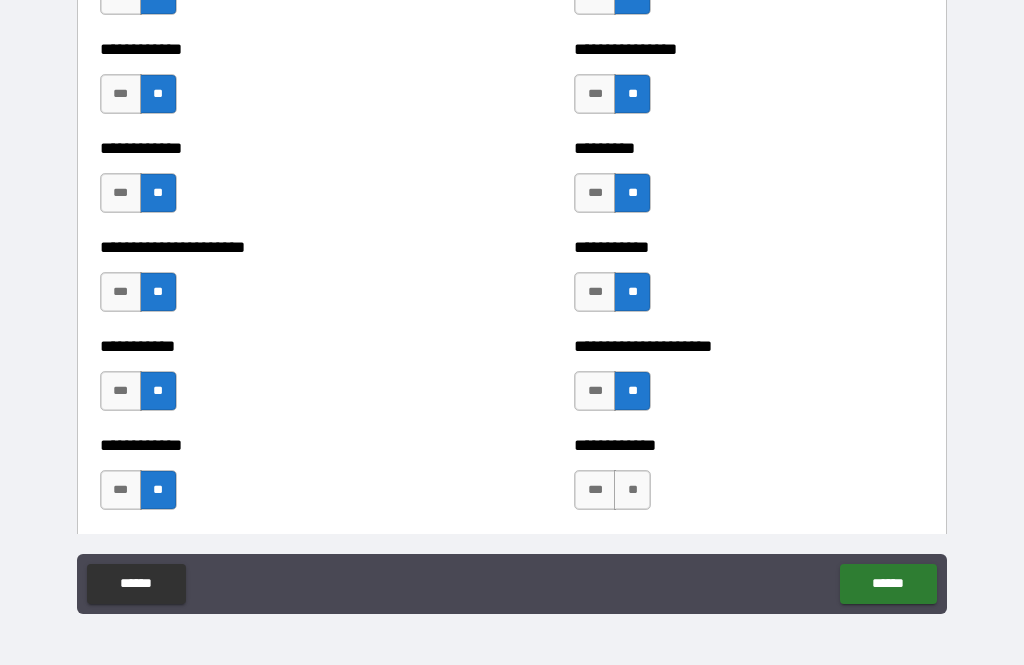 click on "***" at bounding box center (121, 490) 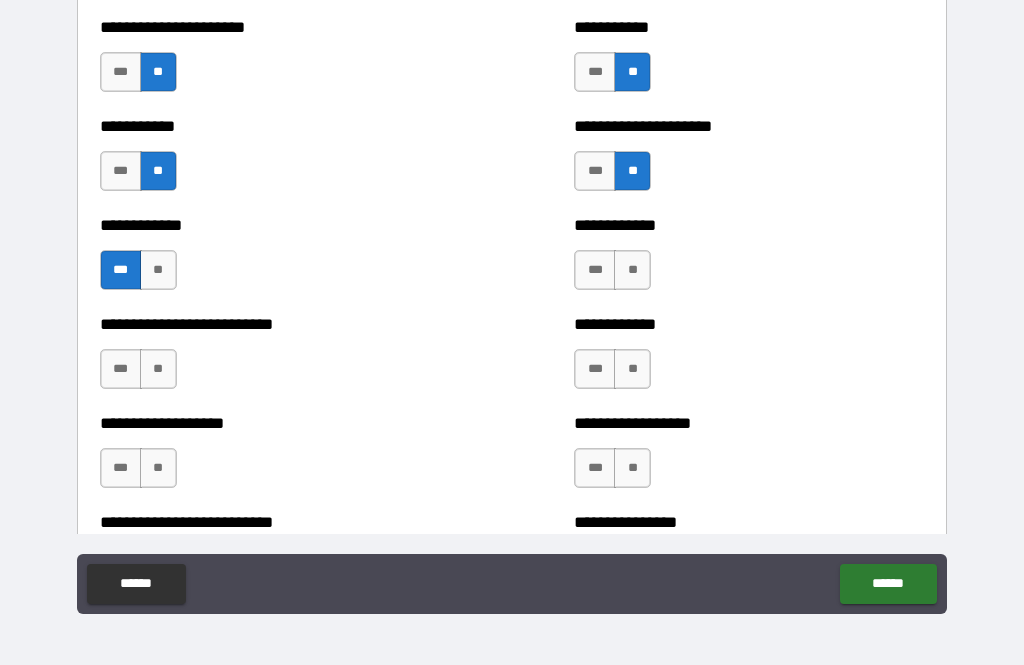 scroll, scrollTop: 5354, scrollLeft: 0, axis: vertical 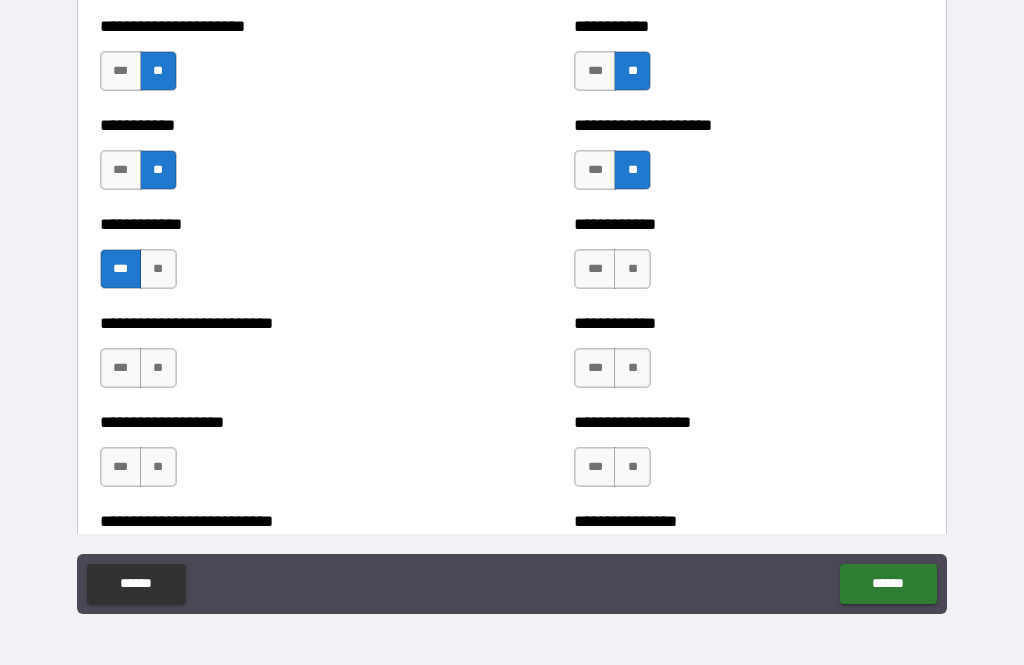 click on "**" at bounding box center [632, 269] 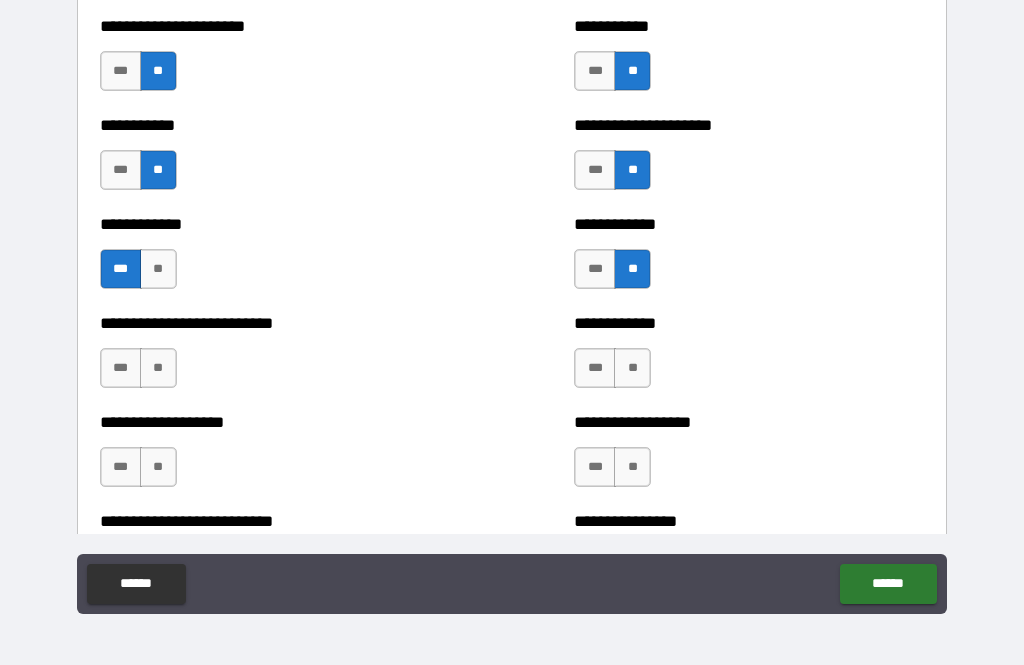 click on "**" at bounding box center [632, 368] 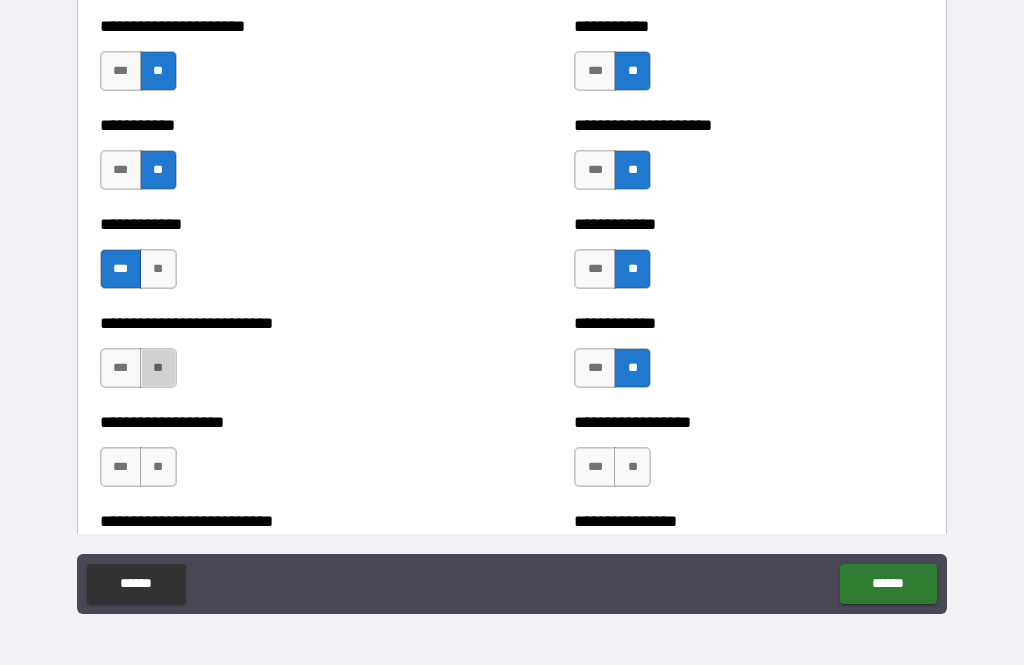 click on "**" at bounding box center (158, 368) 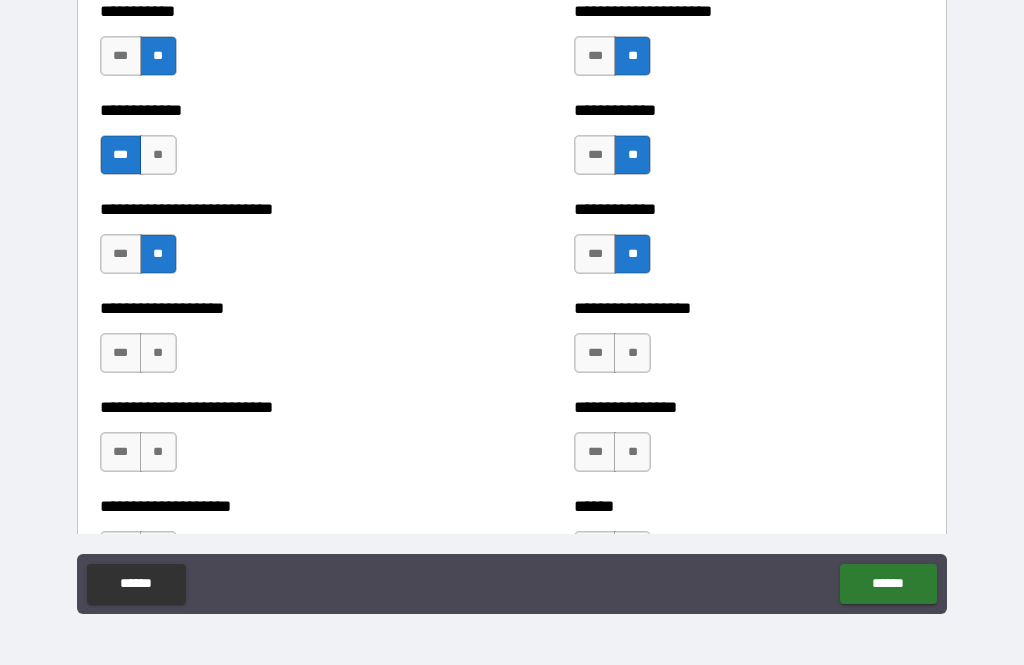 scroll, scrollTop: 5485, scrollLeft: 0, axis: vertical 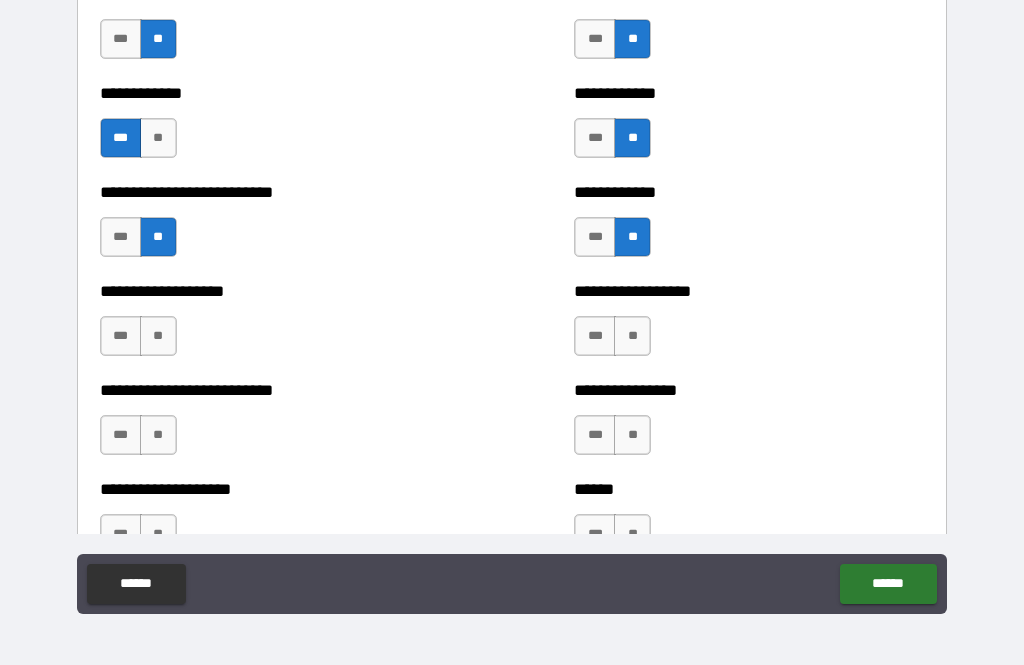 click on "**" at bounding box center (158, 336) 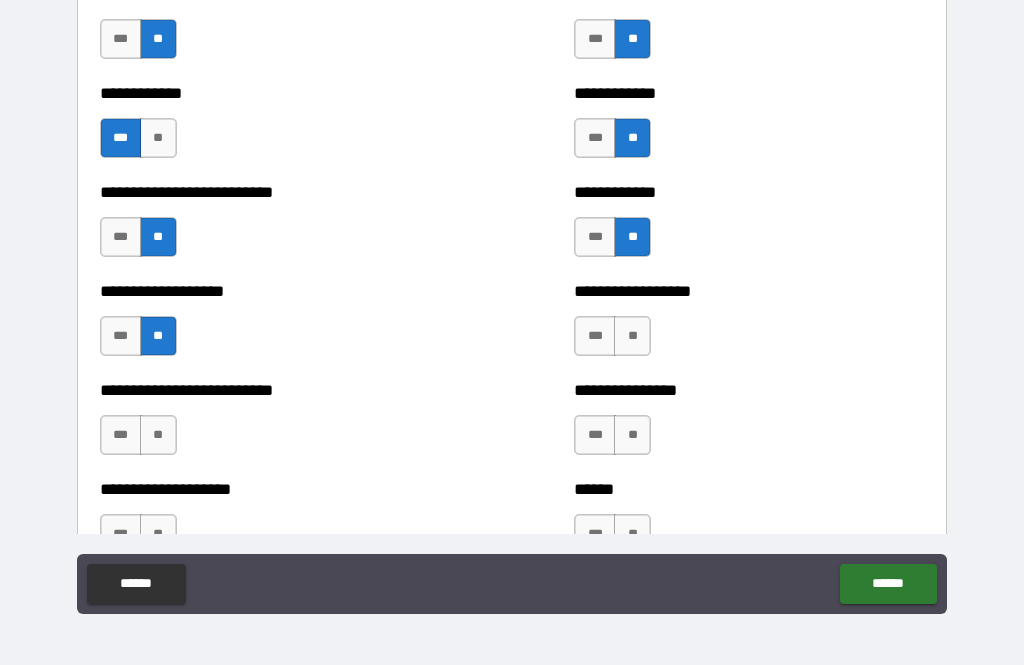 click on "**" at bounding box center (632, 336) 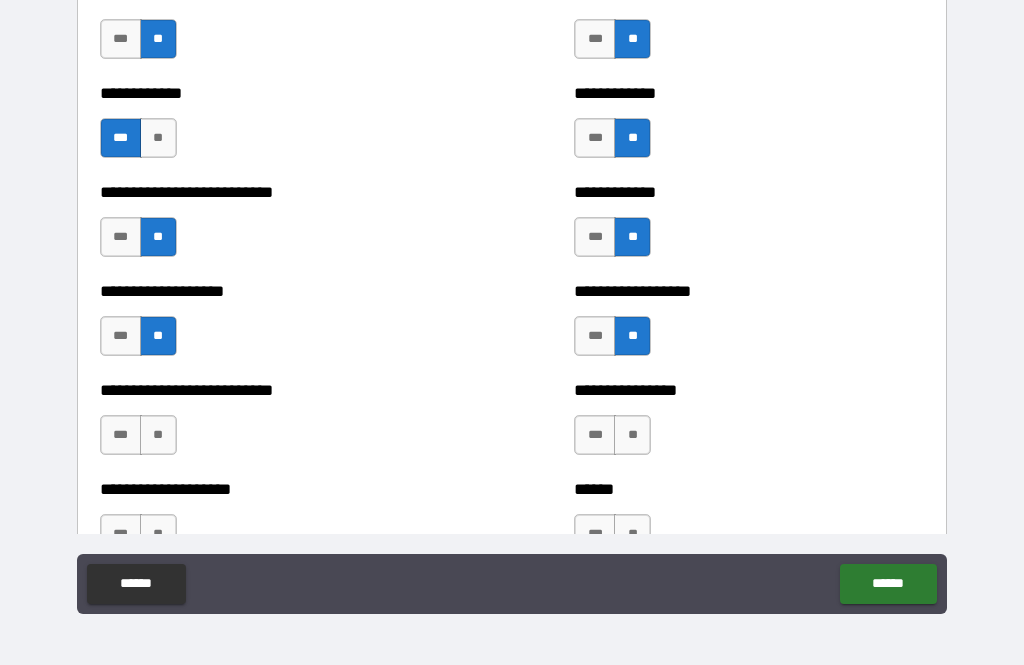 click on "**" at bounding box center (632, 435) 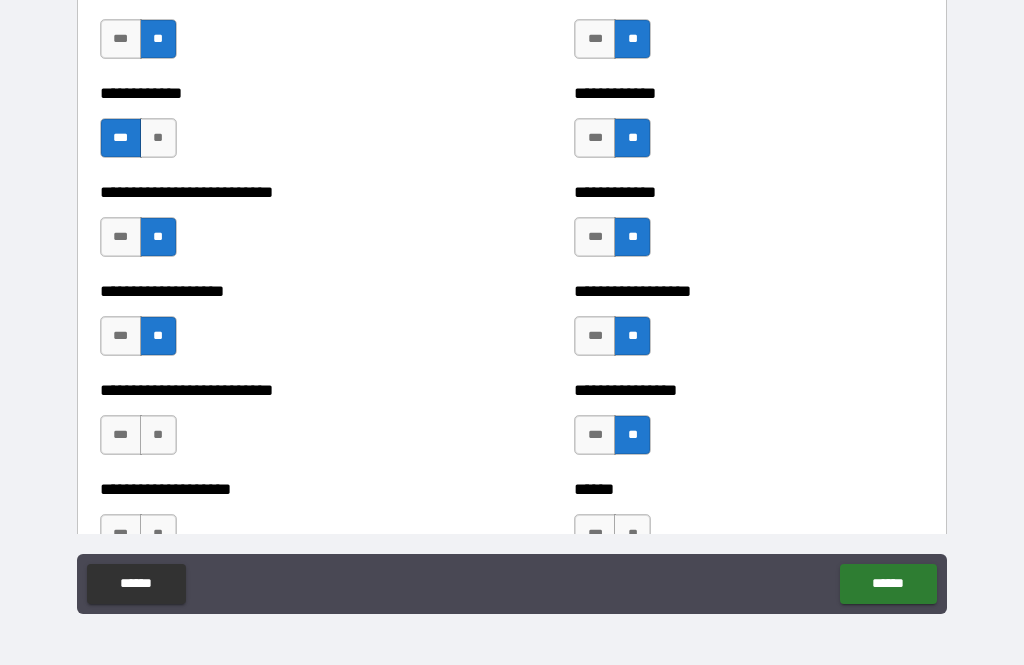 click on "**" at bounding box center (158, 435) 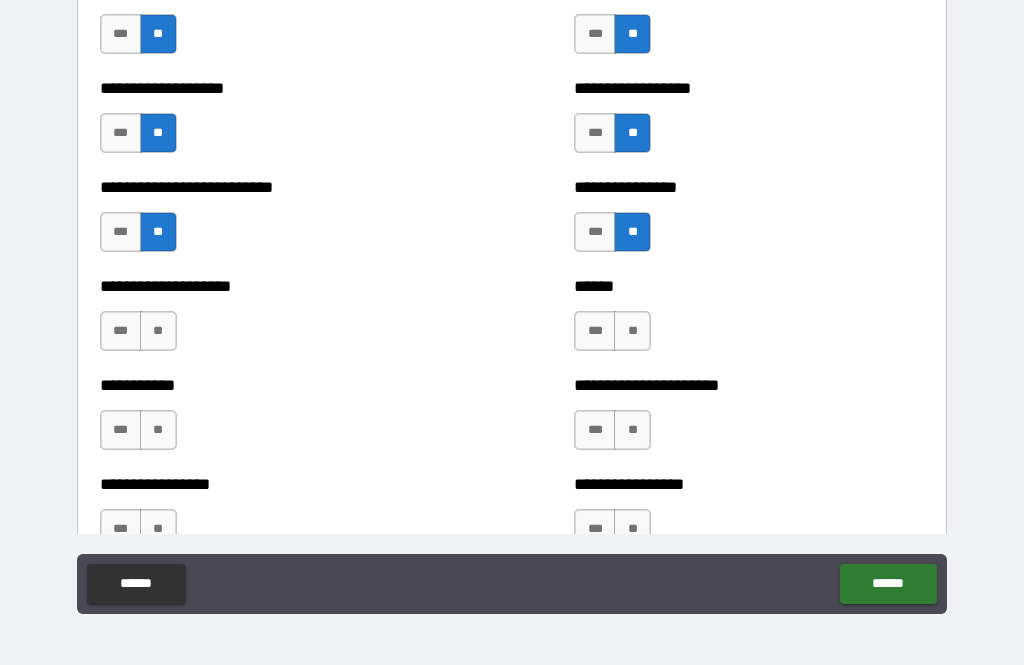 scroll, scrollTop: 5687, scrollLeft: 0, axis: vertical 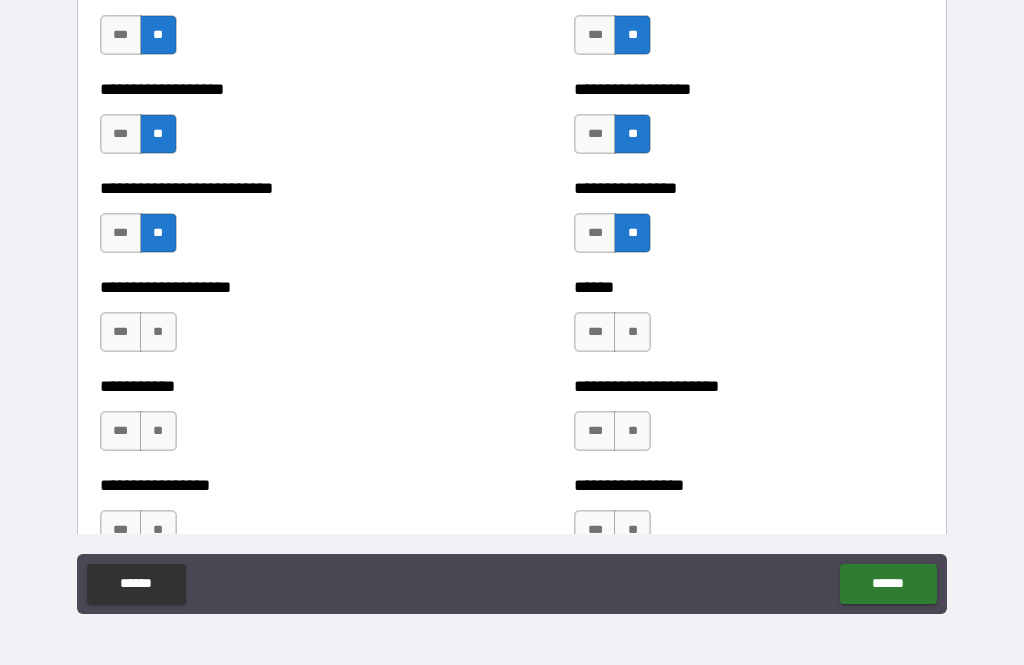 click on "**" at bounding box center [158, 332] 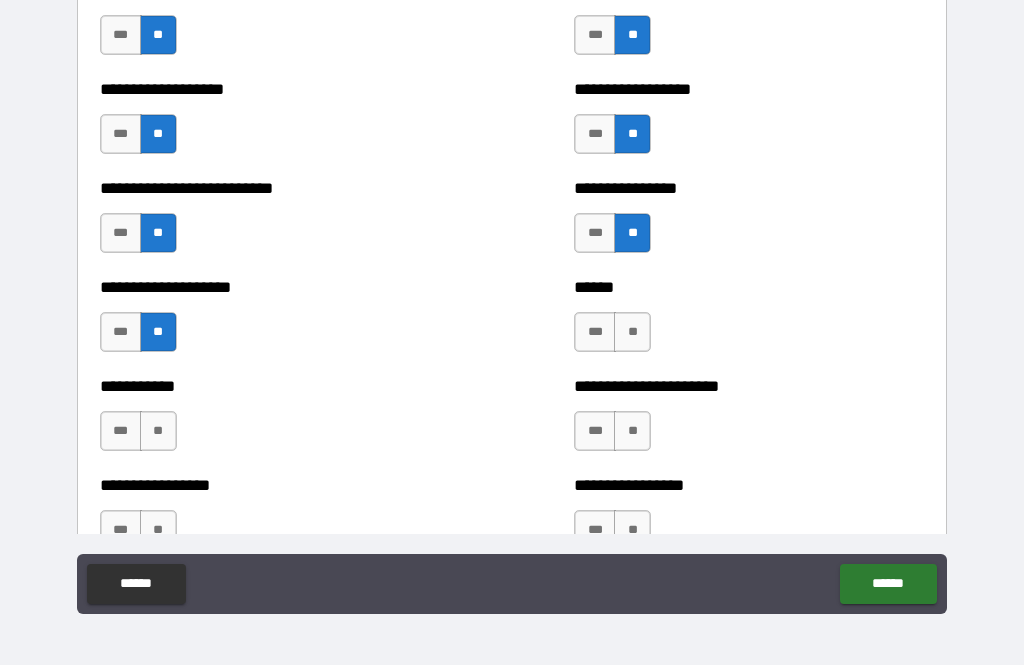 click on "**" at bounding box center [632, 332] 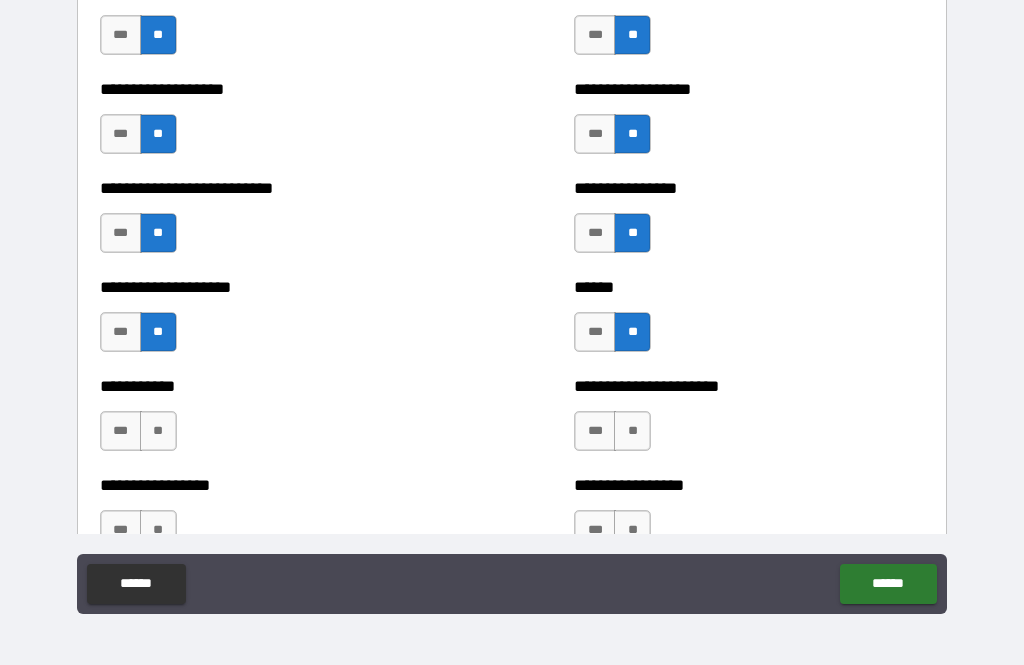 click on "**" at bounding box center (632, 431) 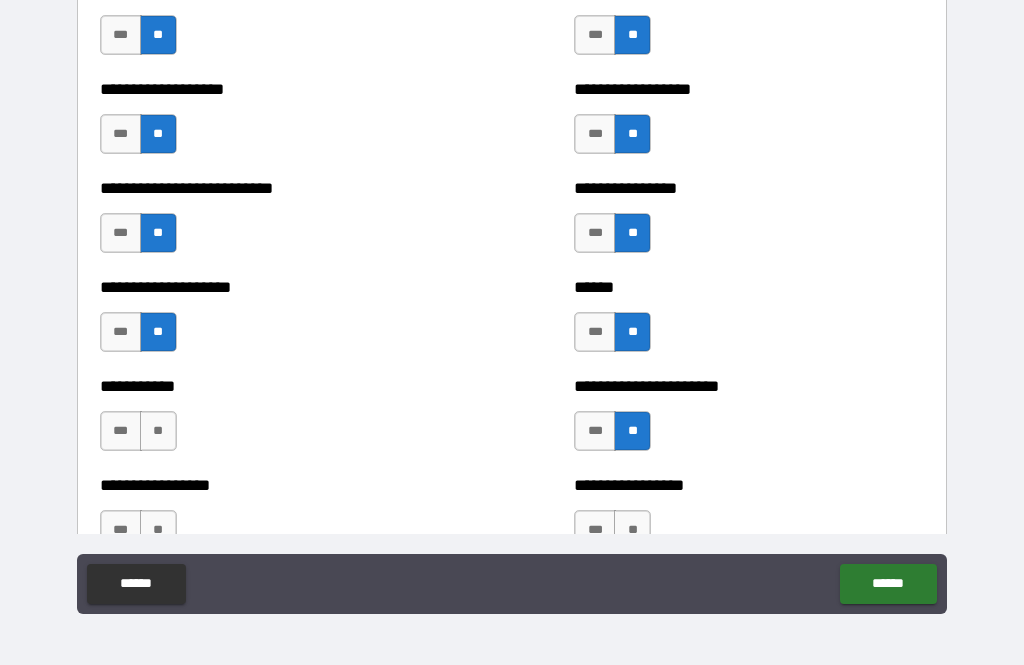 click on "**" at bounding box center (158, 431) 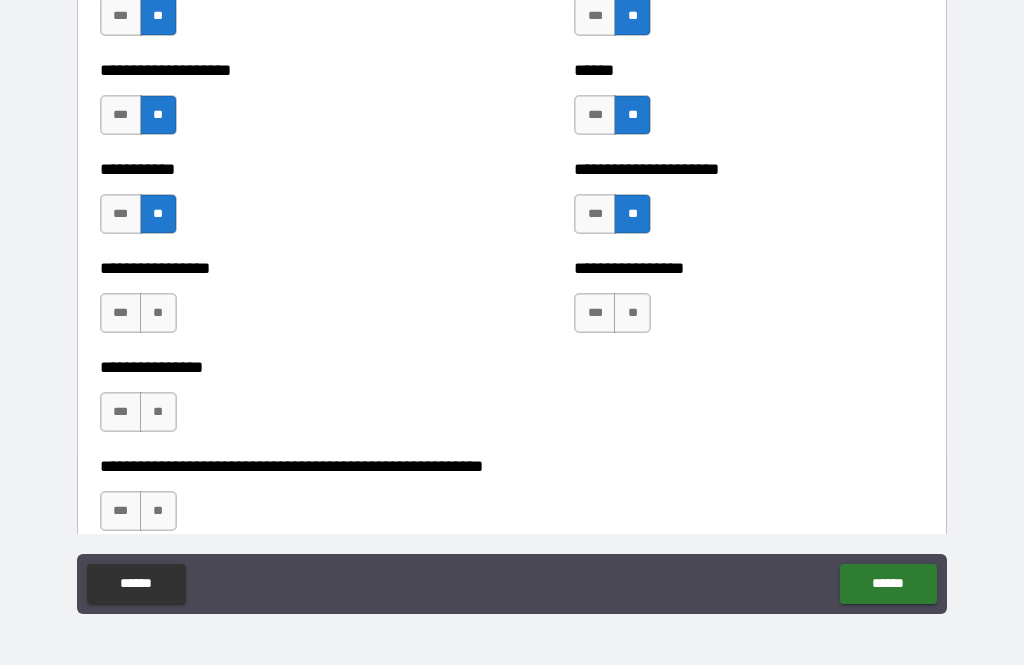 scroll, scrollTop: 5905, scrollLeft: 0, axis: vertical 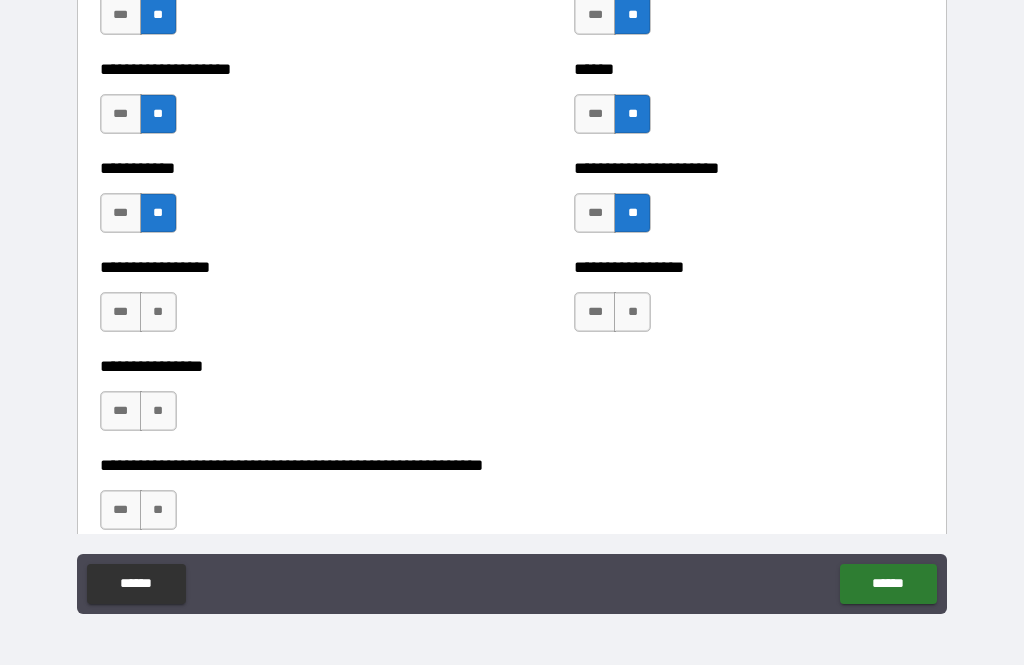 click on "**" at bounding box center [158, 312] 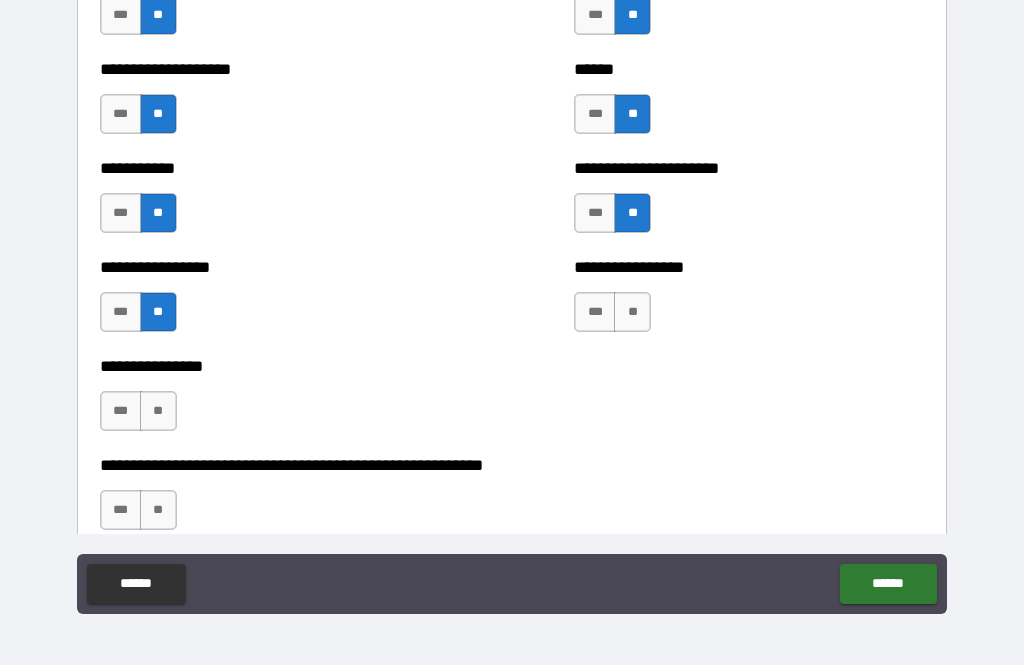 click on "**" at bounding box center [632, 312] 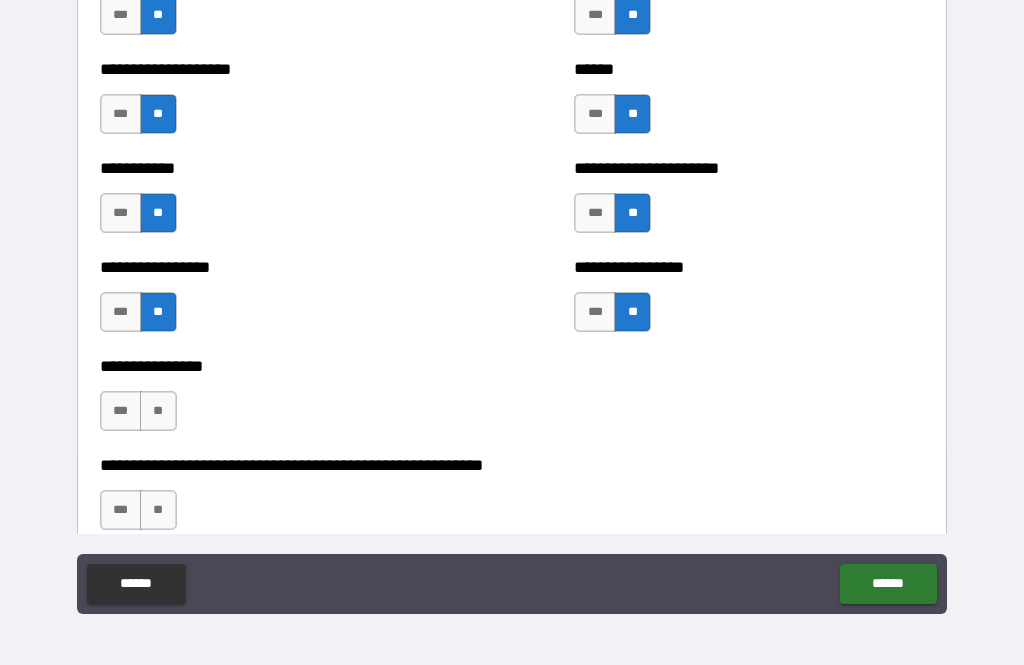 click on "**" at bounding box center [158, 411] 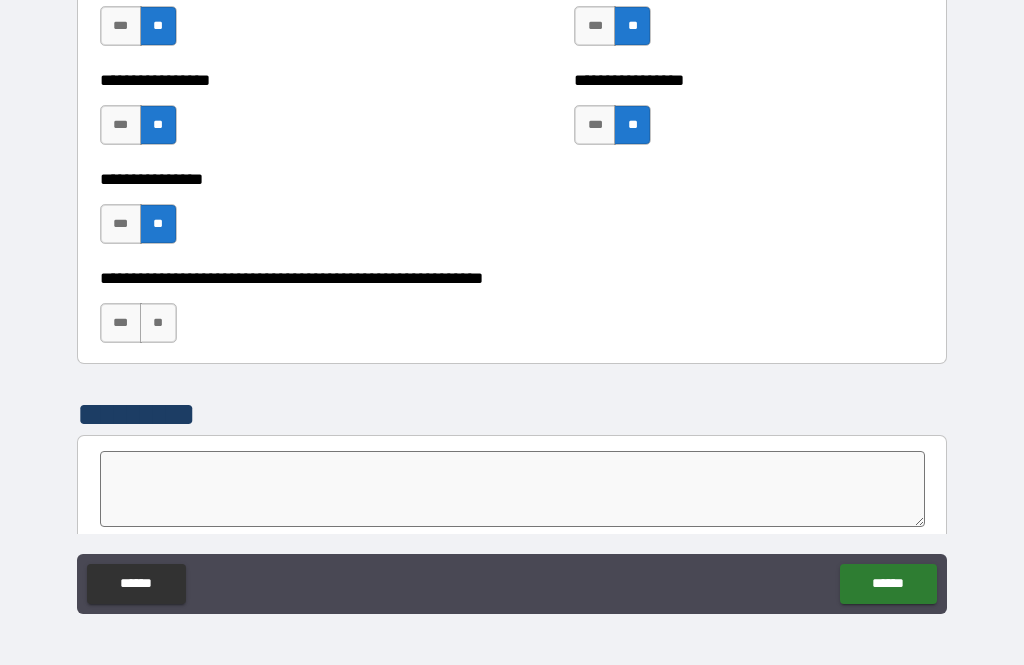 scroll, scrollTop: 6099, scrollLeft: 0, axis: vertical 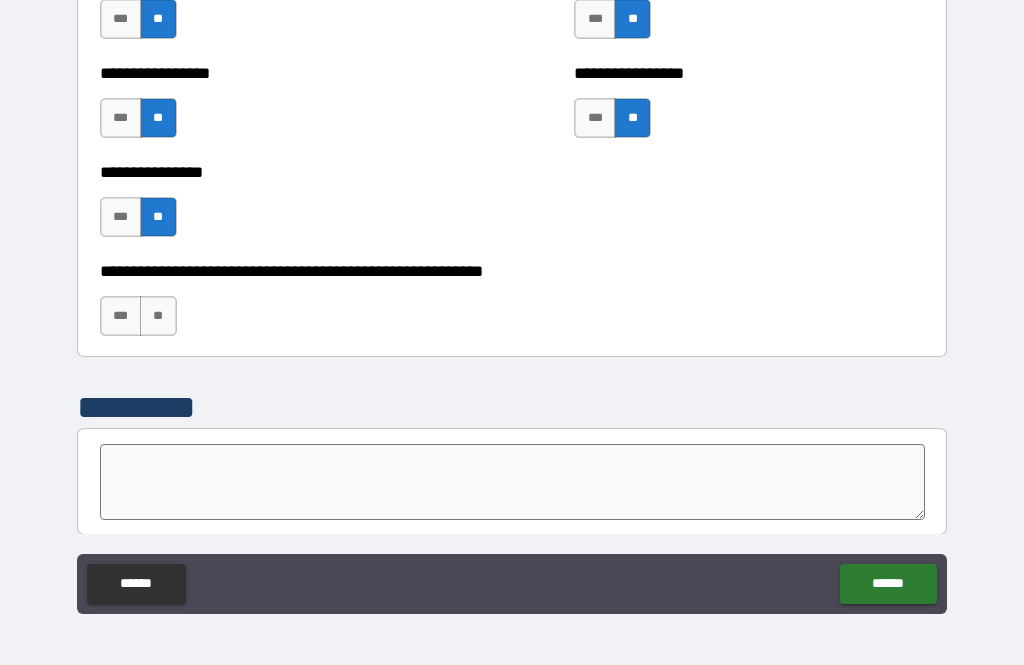click on "**" at bounding box center (158, 316) 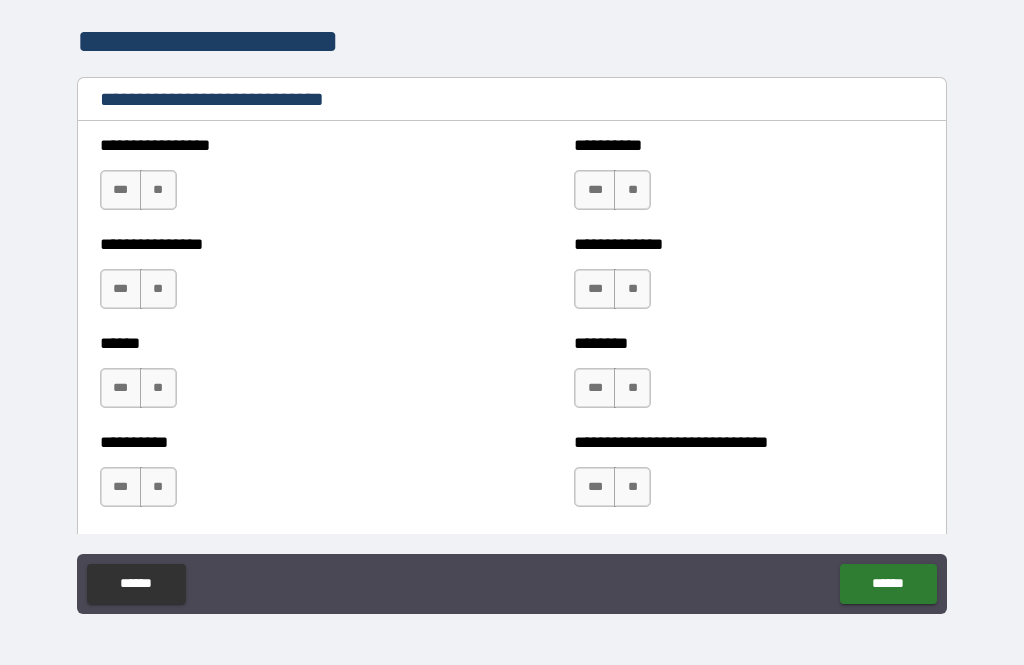 scroll, scrollTop: 6647, scrollLeft: 0, axis: vertical 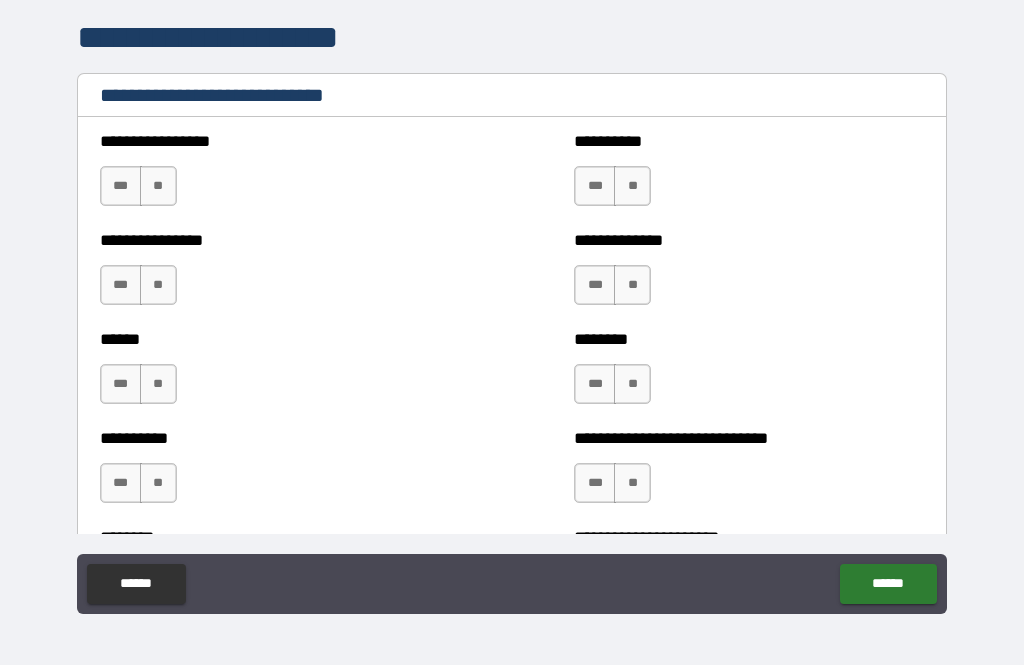click on "**" at bounding box center (158, 186) 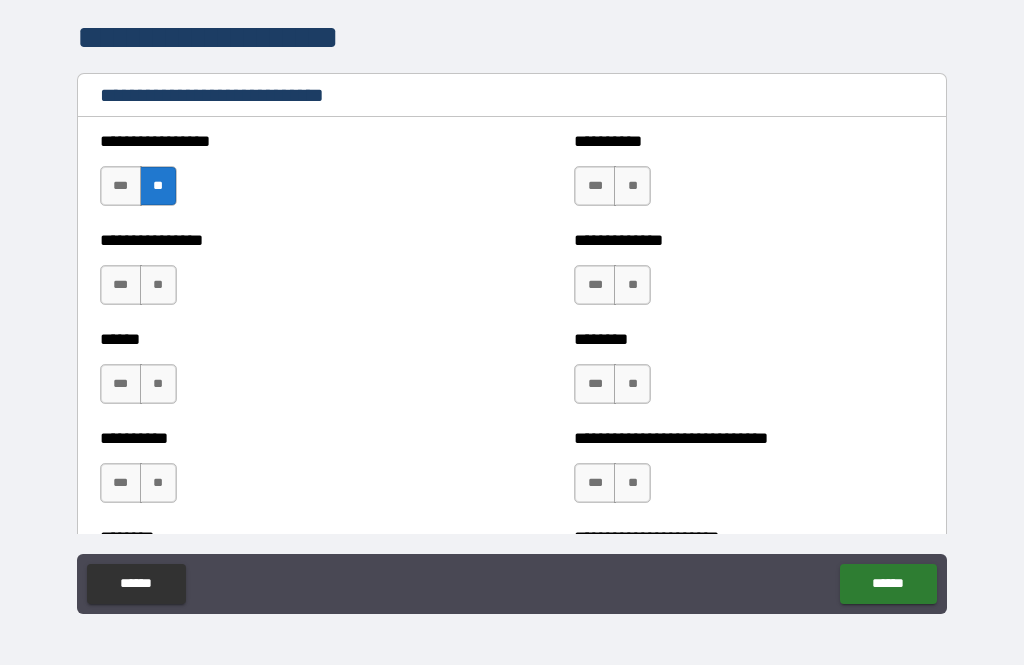 click on "**" at bounding box center (632, 186) 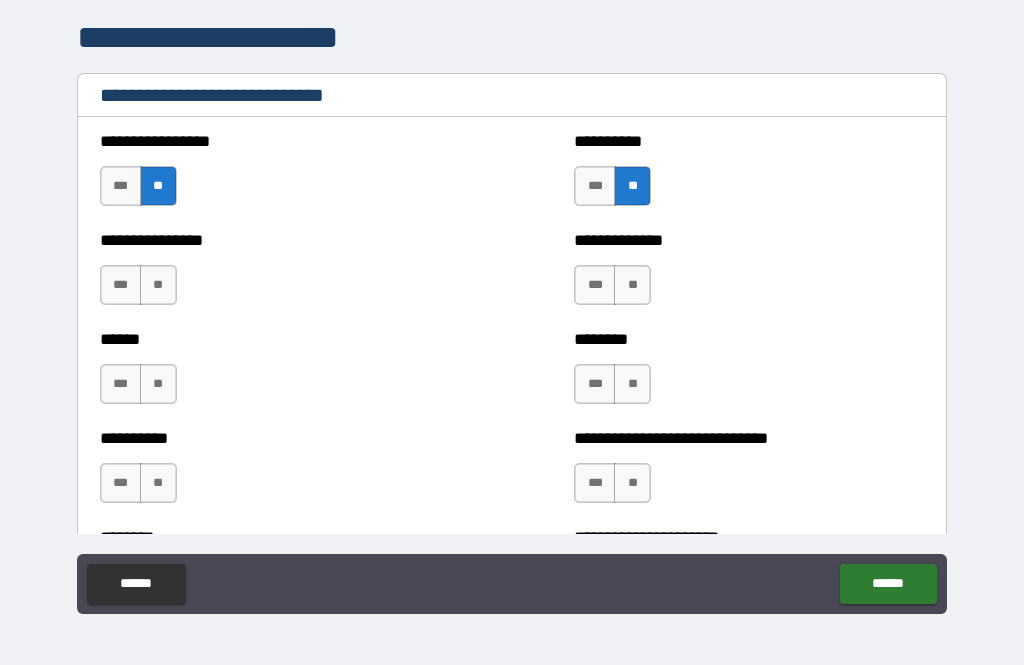 click on "**" at bounding box center (632, 285) 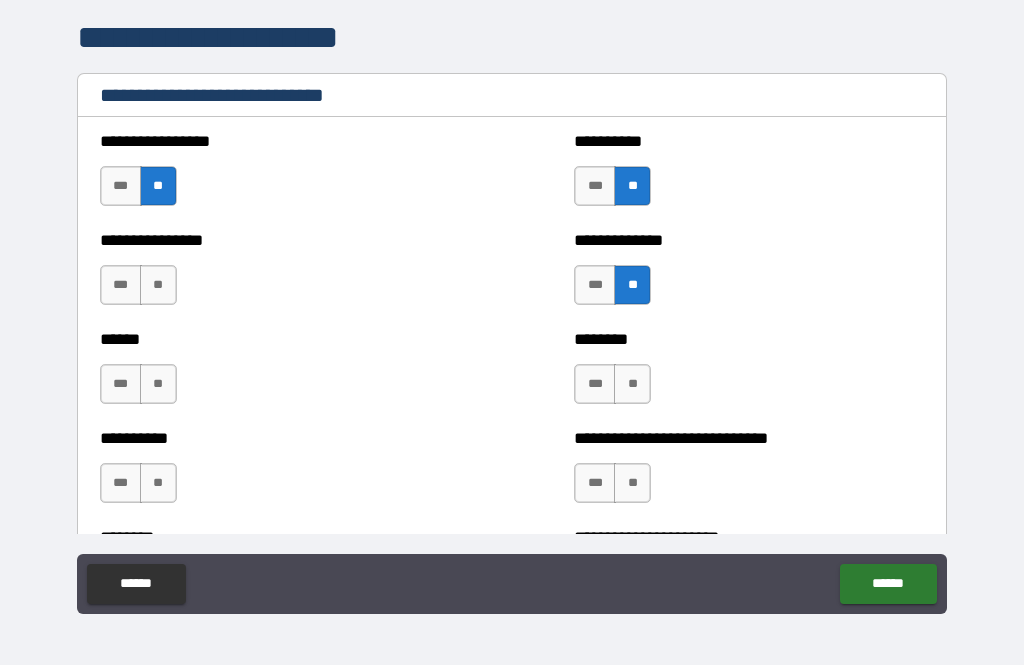 click on "**" at bounding box center [158, 285] 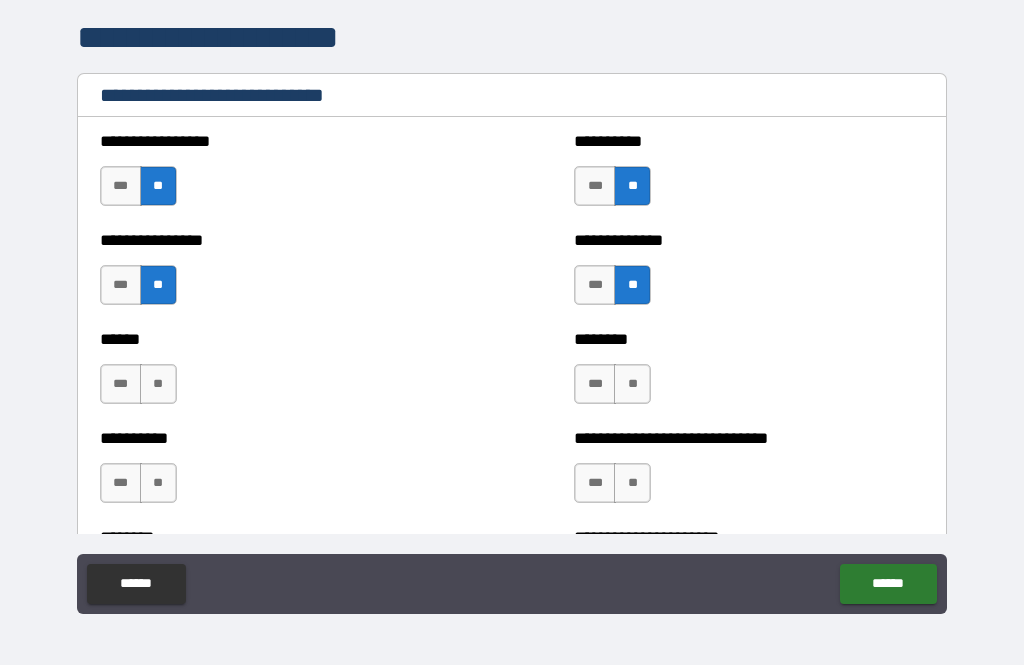 click on "**" at bounding box center (158, 384) 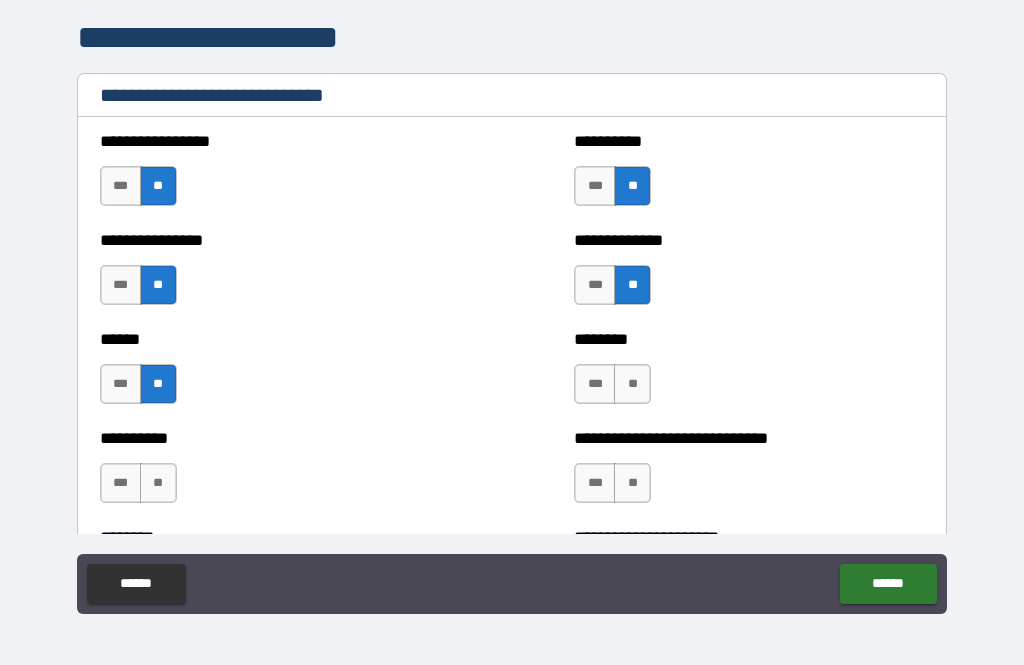 click on "**" at bounding box center [632, 384] 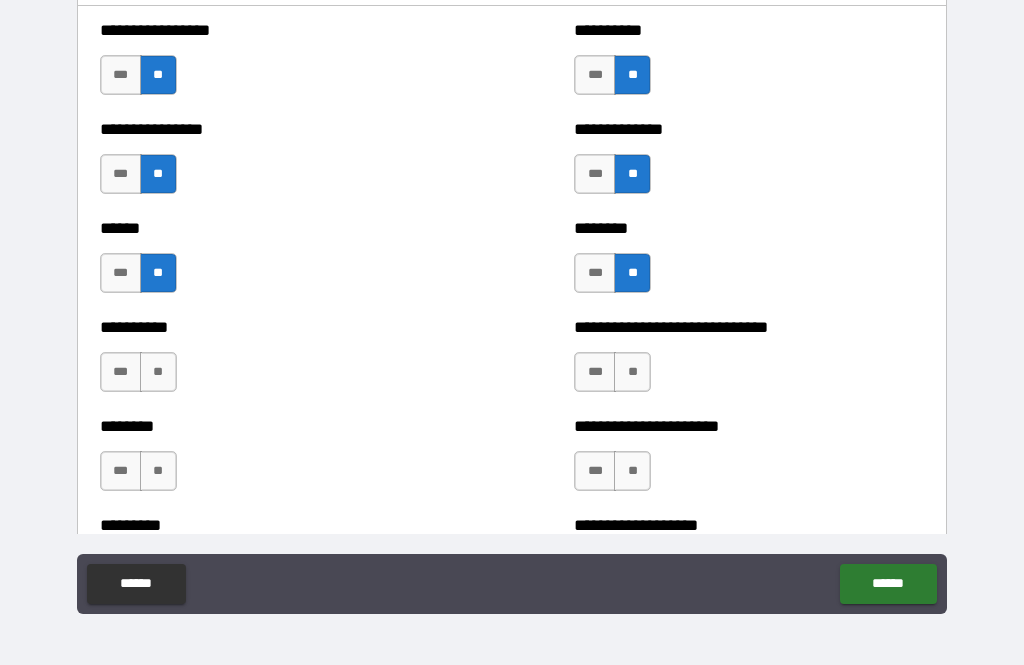 scroll, scrollTop: 6770, scrollLeft: 0, axis: vertical 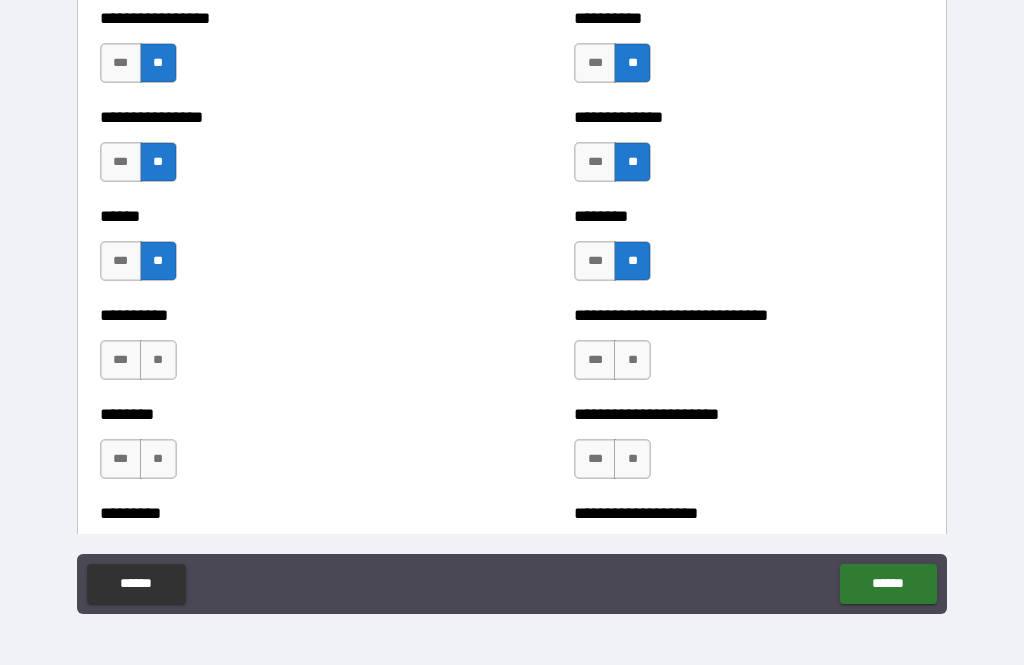click on "**" at bounding box center [632, 360] 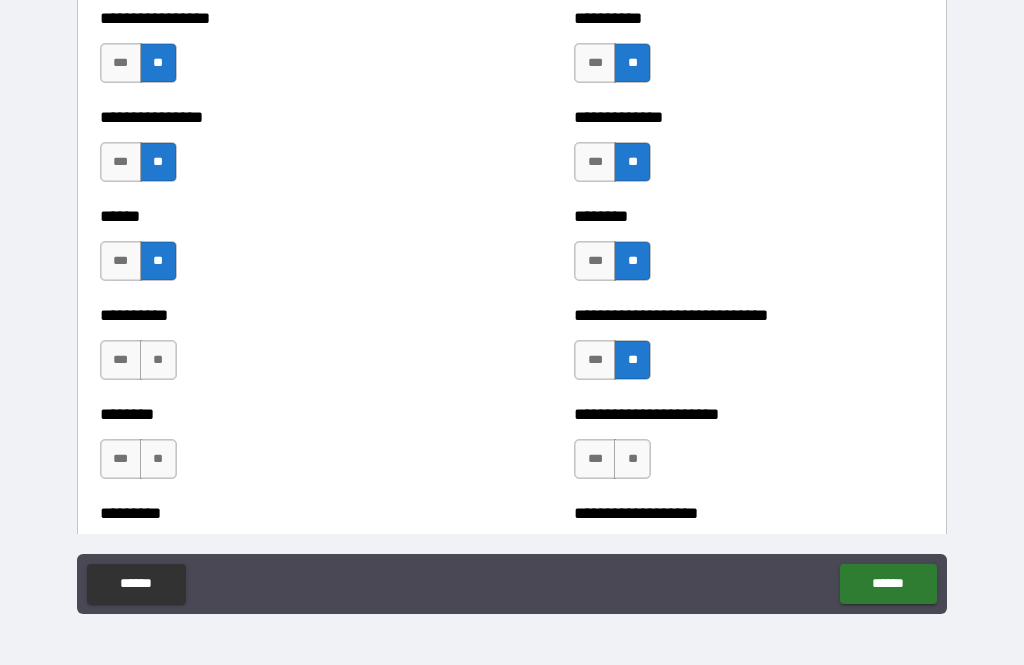 click on "**" at bounding box center (158, 360) 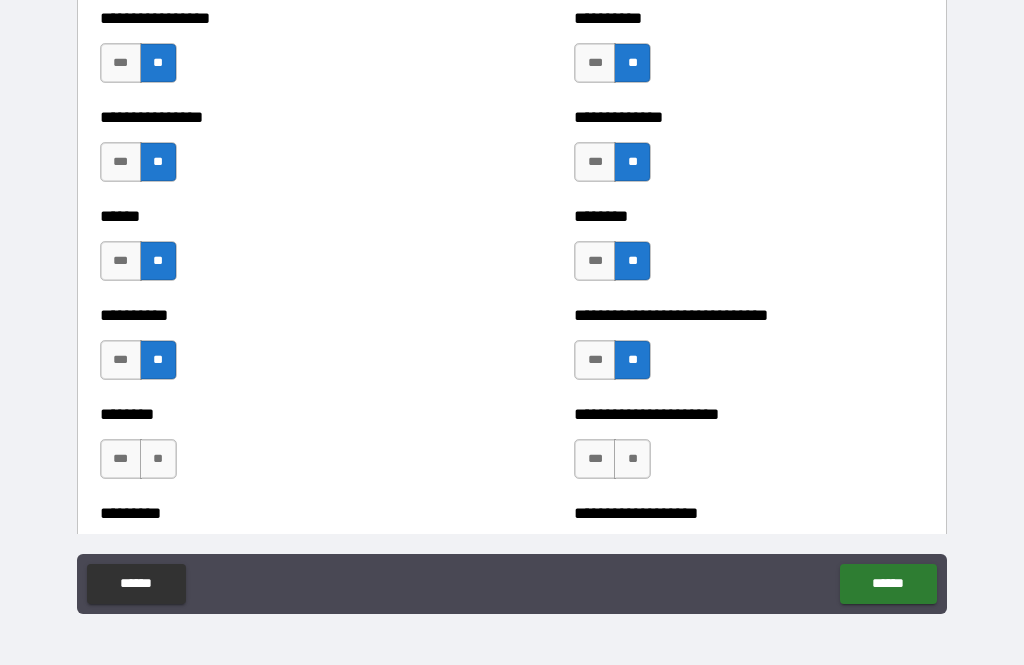 click on "**" at bounding box center (158, 459) 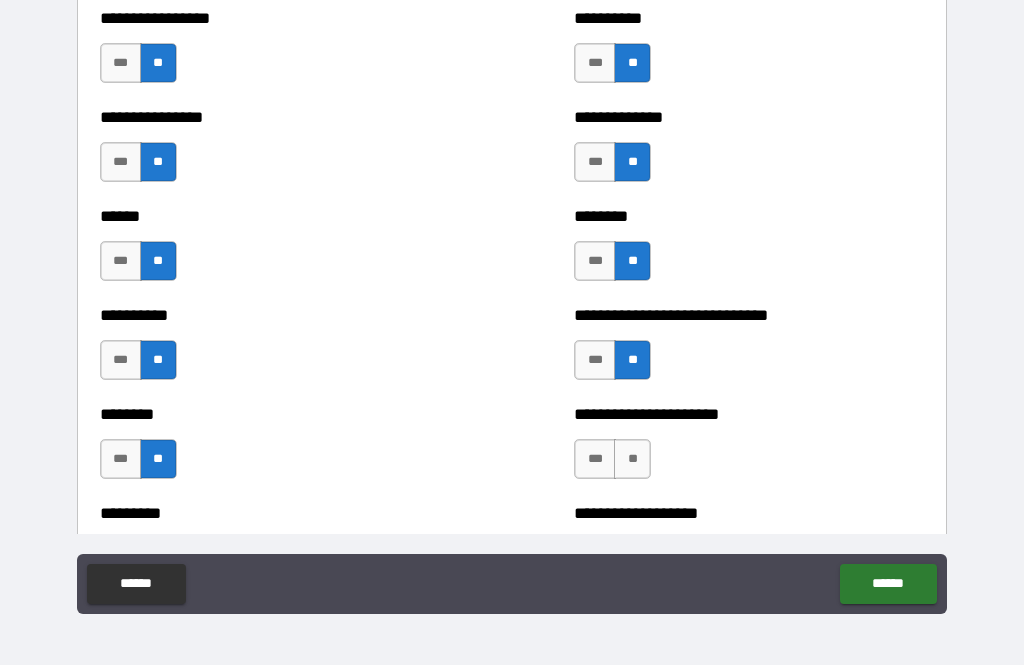 click on "**" at bounding box center (632, 459) 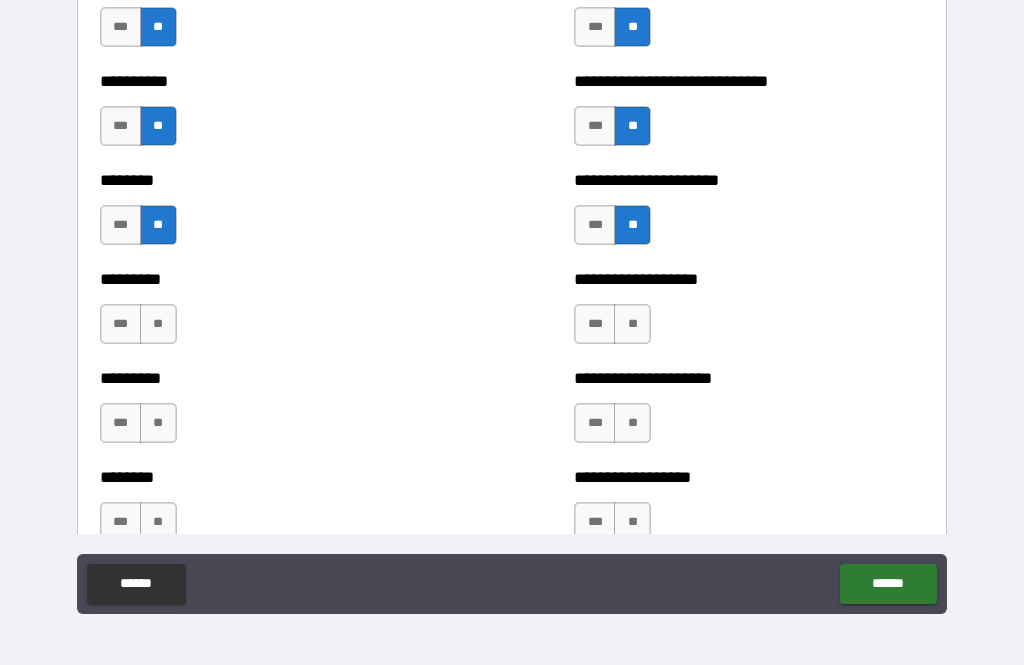 scroll, scrollTop: 7026, scrollLeft: 0, axis: vertical 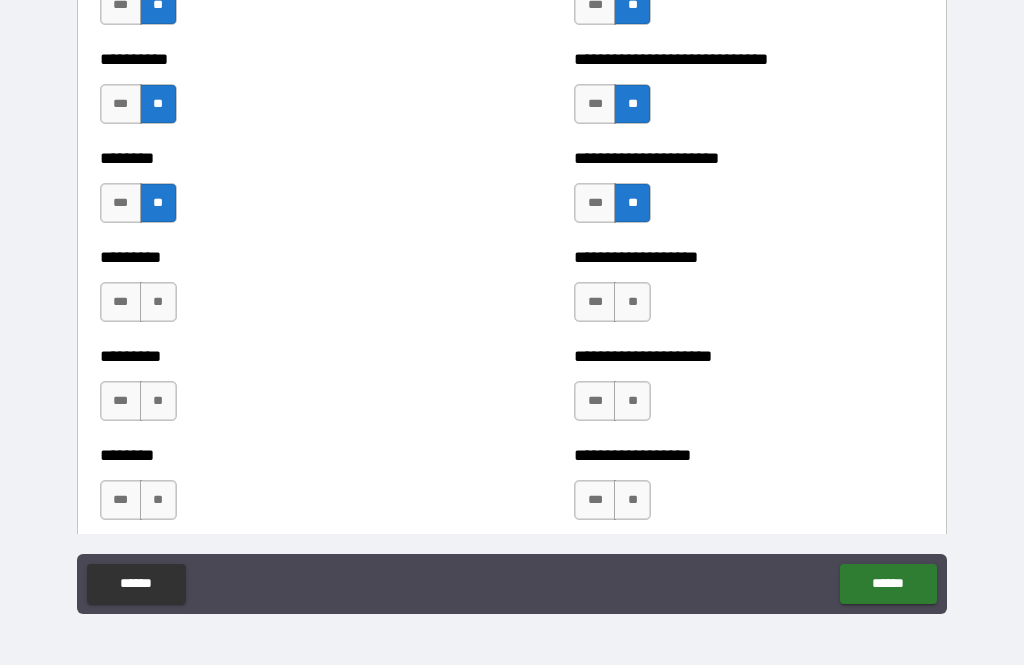 click on "**" at bounding box center (158, 302) 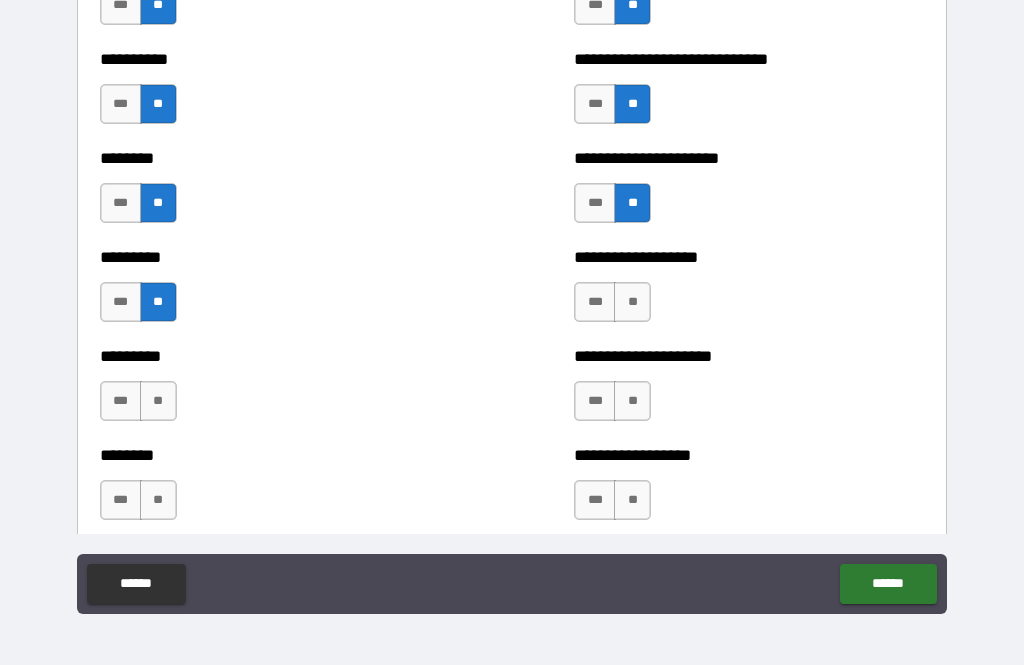 click on "**" at bounding box center [632, 302] 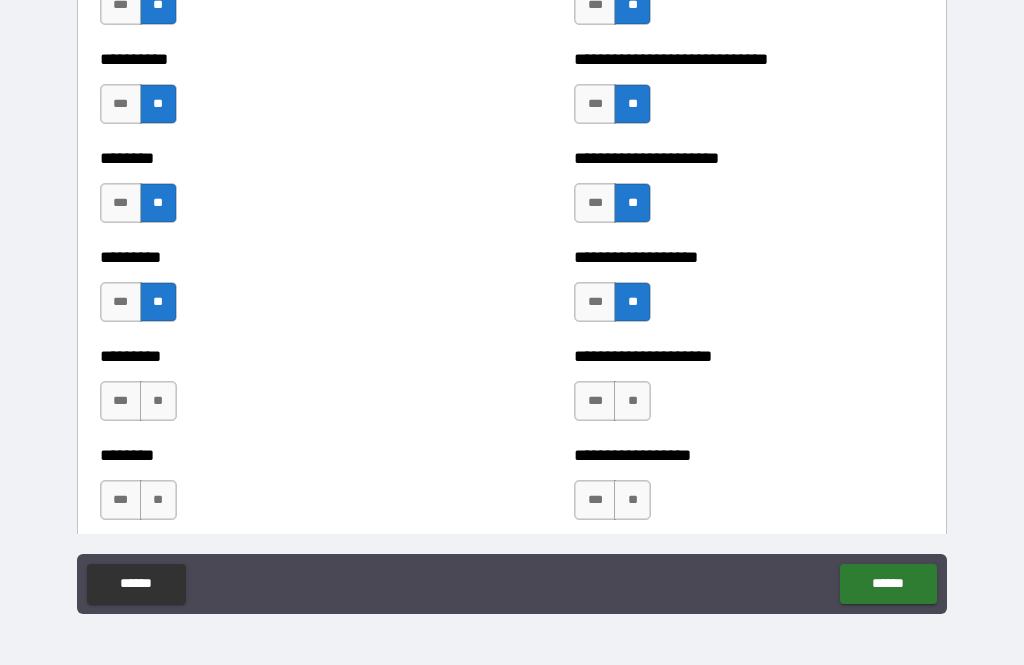 click on "**" at bounding box center (632, 401) 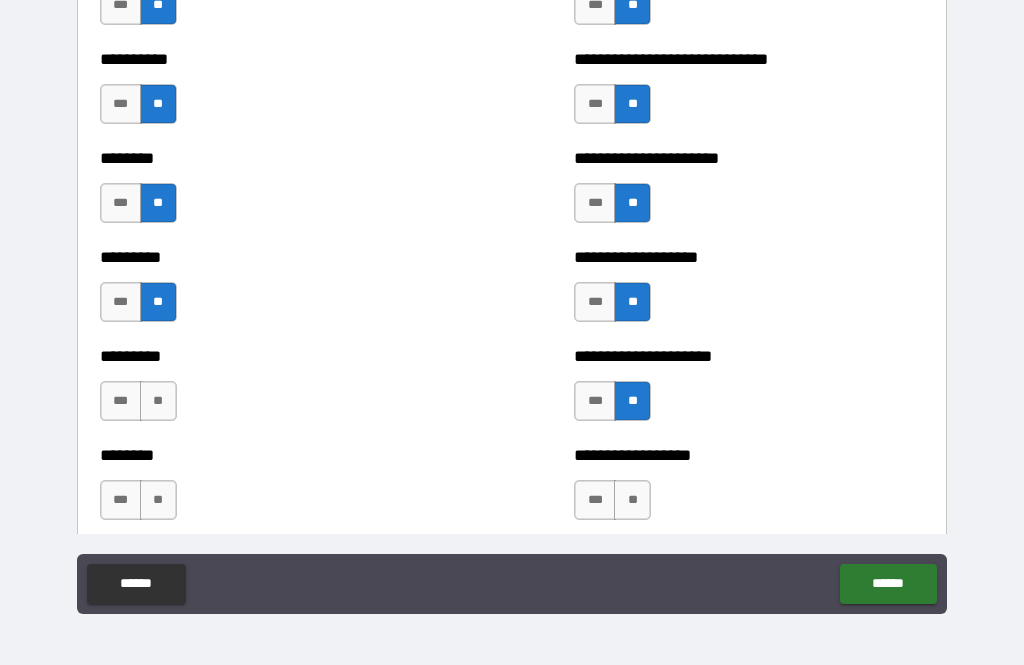 click on "**" at bounding box center [158, 401] 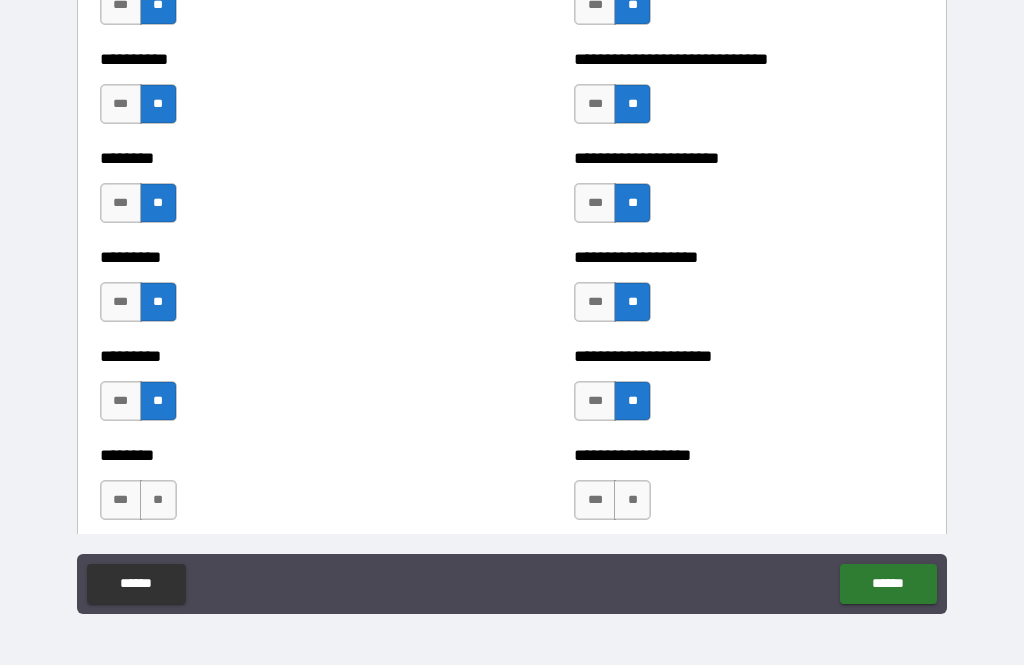 click on "**" at bounding box center (158, 500) 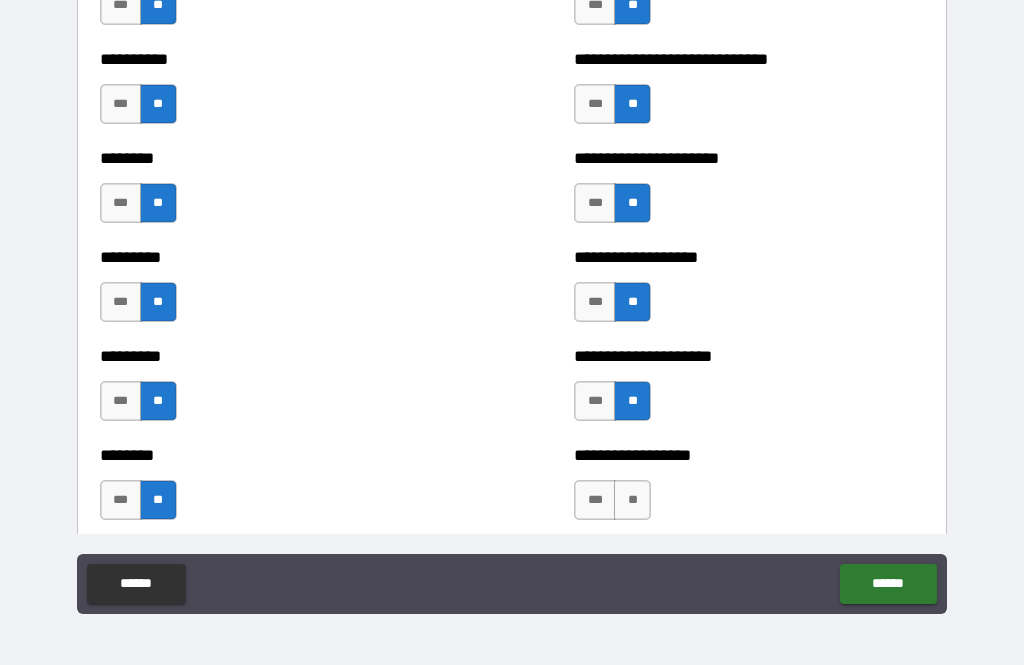 click on "**" at bounding box center (632, 500) 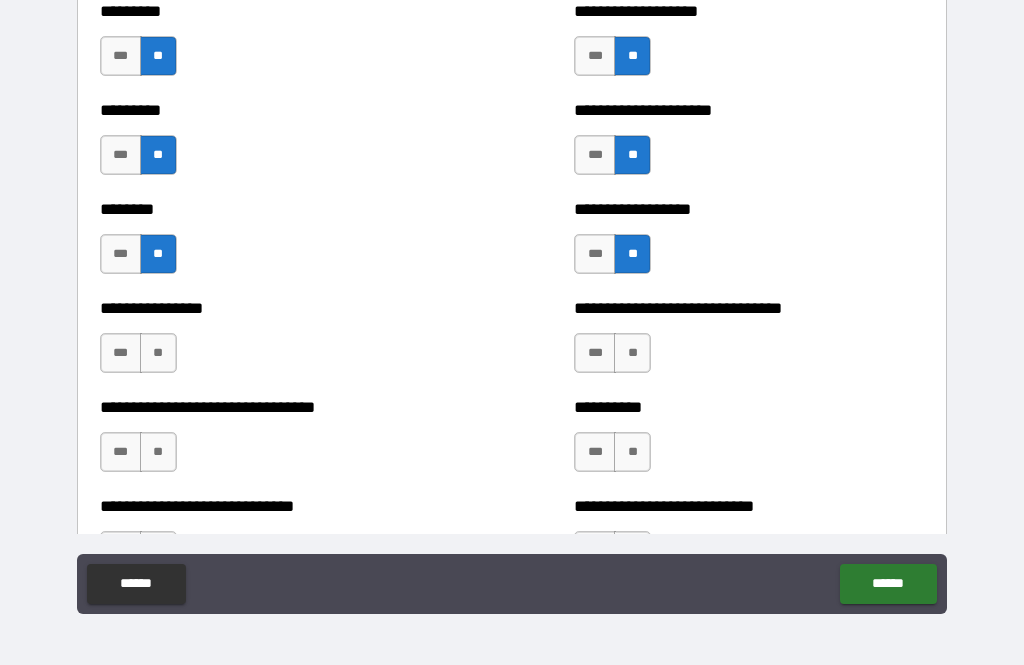 scroll, scrollTop: 7284, scrollLeft: 0, axis: vertical 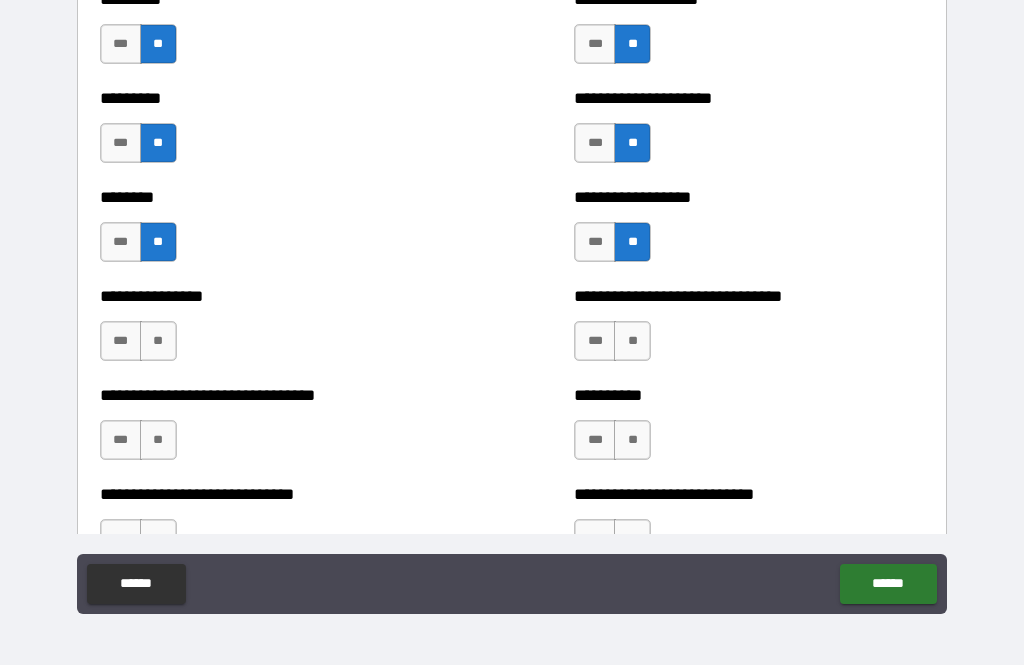 click on "**" at bounding box center [158, 341] 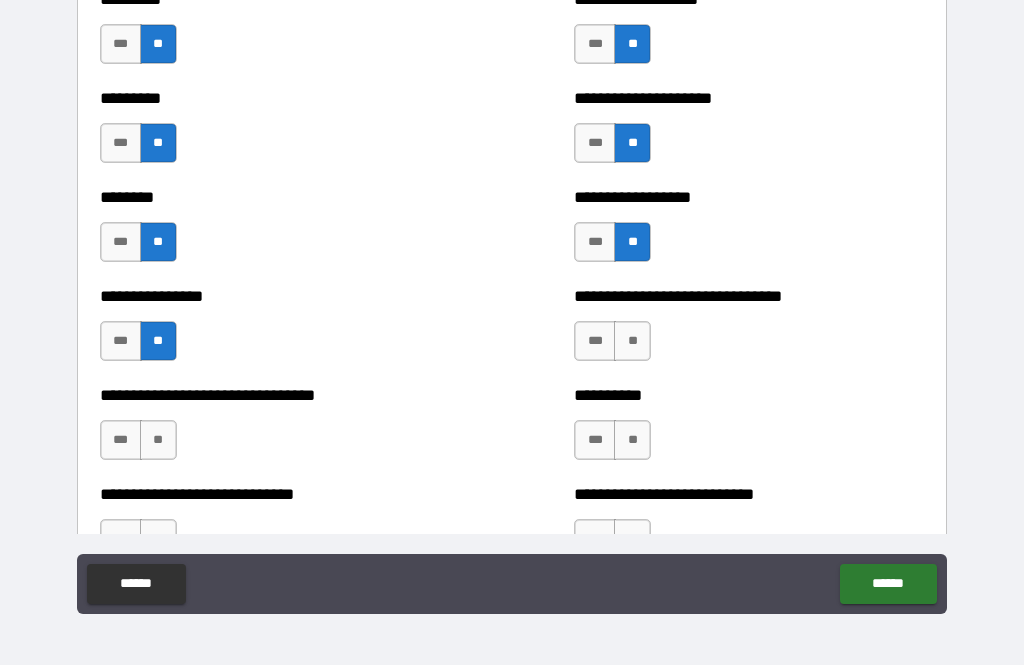 click on "**" at bounding box center (632, 341) 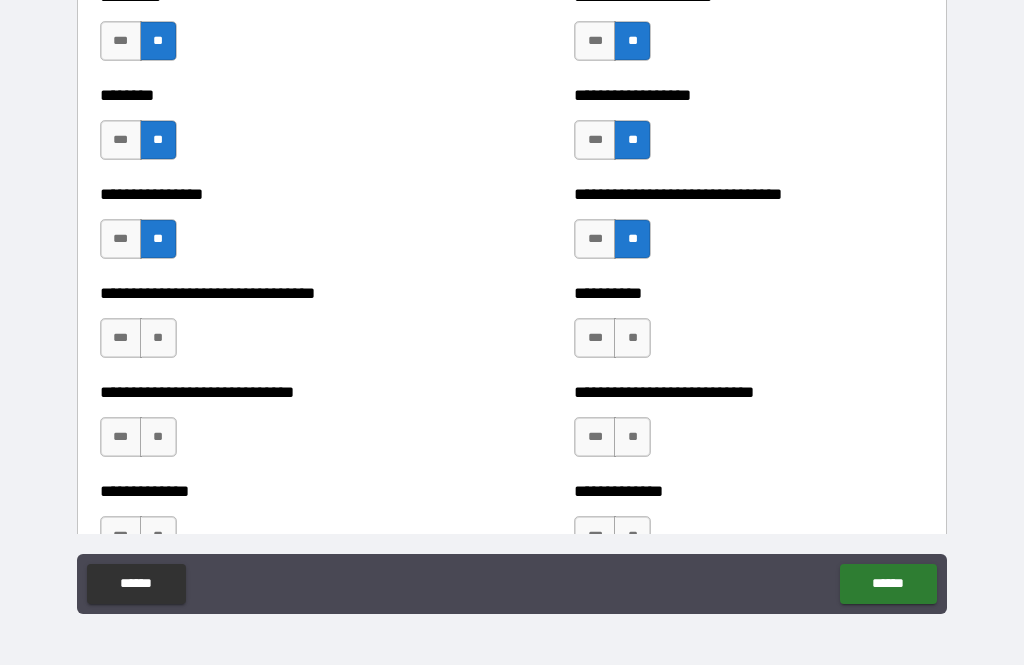 scroll, scrollTop: 7395, scrollLeft: 0, axis: vertical 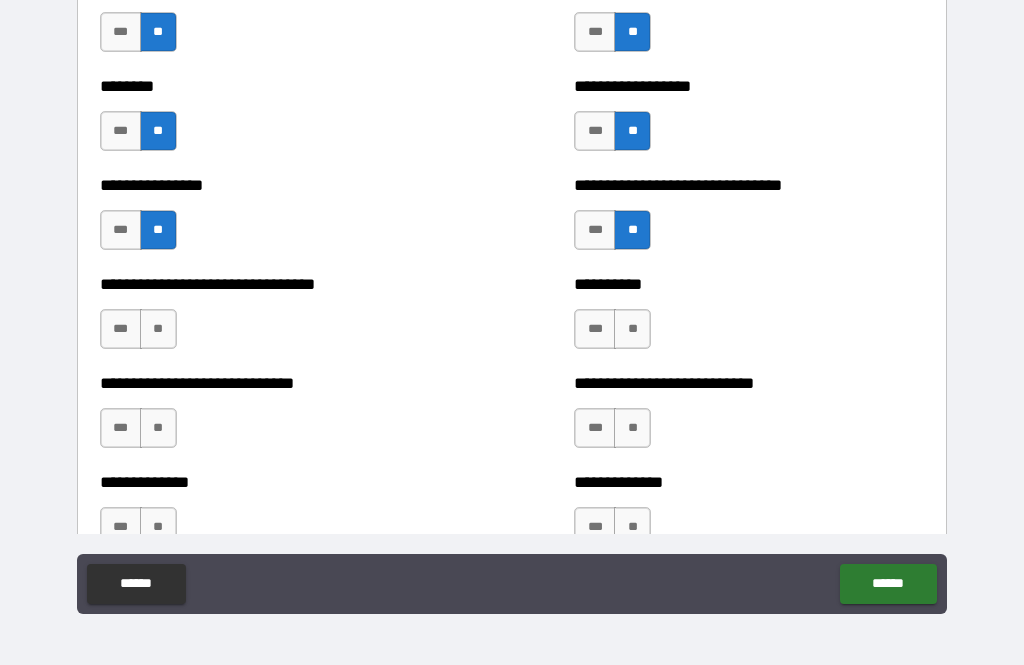 click on "**" at bounding box center (632, 329) 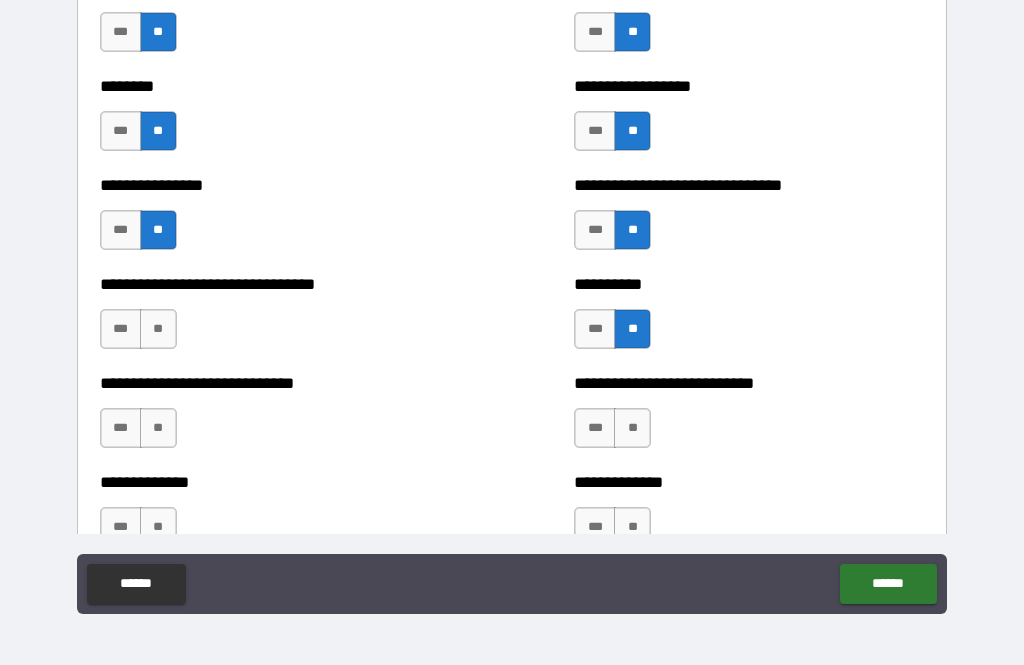 click on "**" at bounding box center [158, 329] 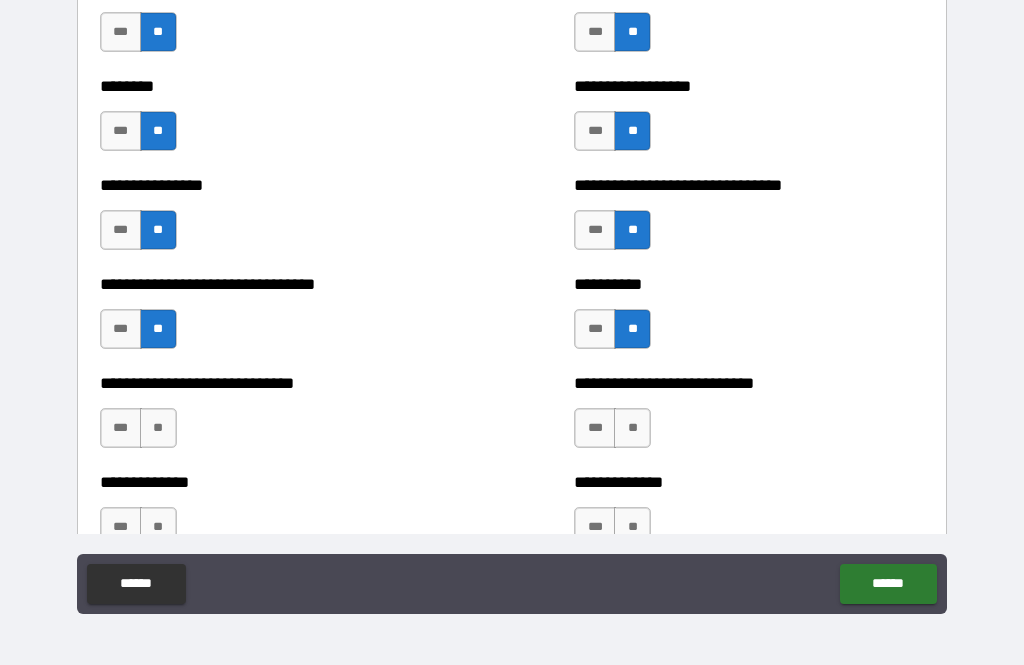 click on "**" at bounding box center [158, 428] 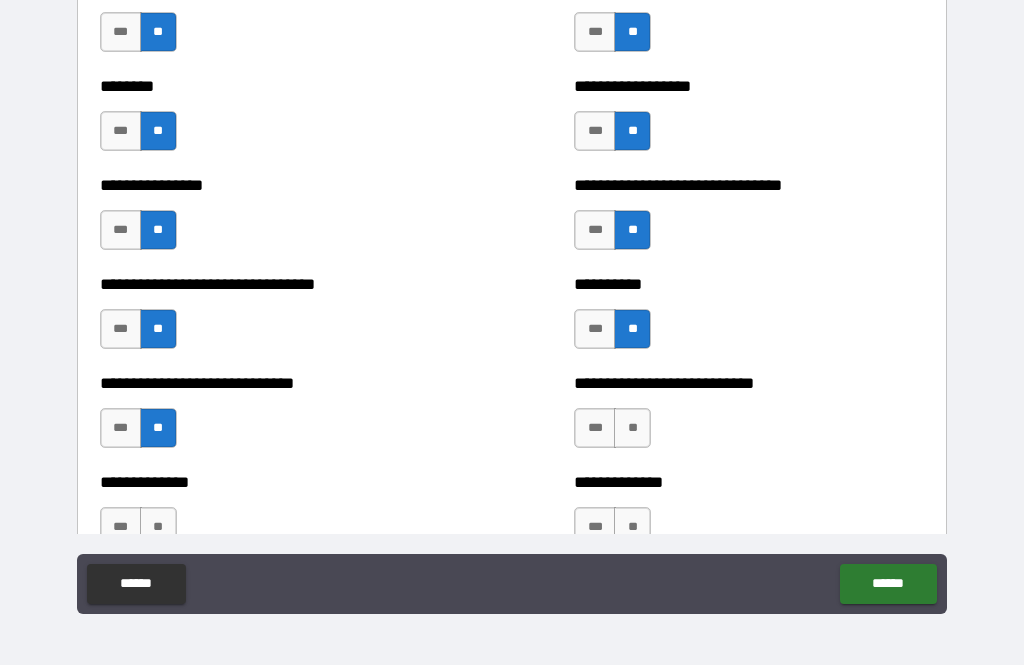 click on "**" at bounding box center [632, 428] 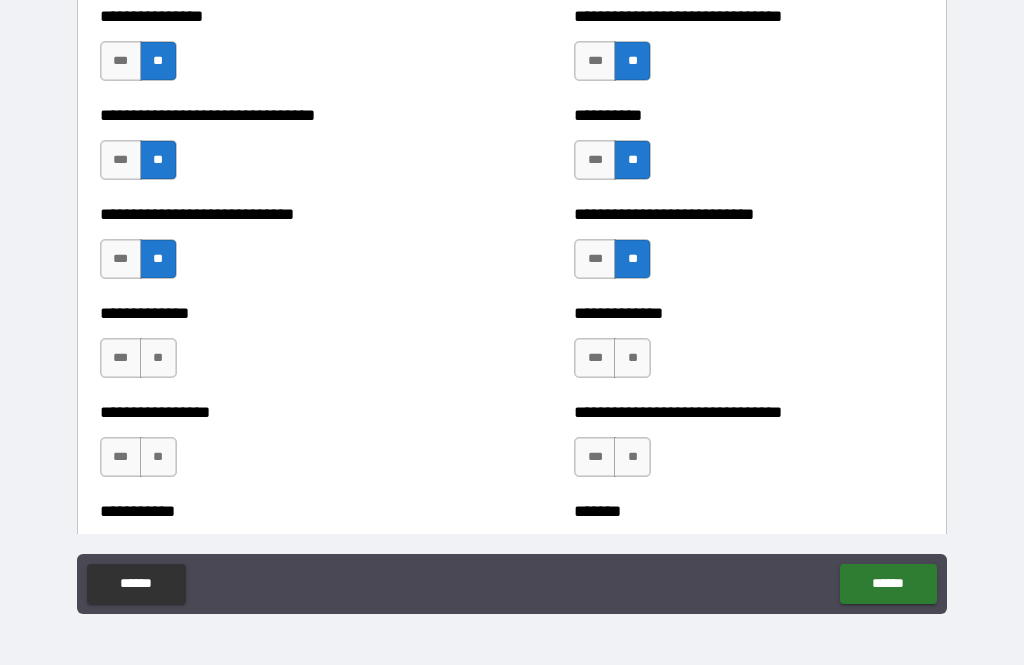 scroll, scrollTop: 7577, scrollLeft: 0, axis: vertical 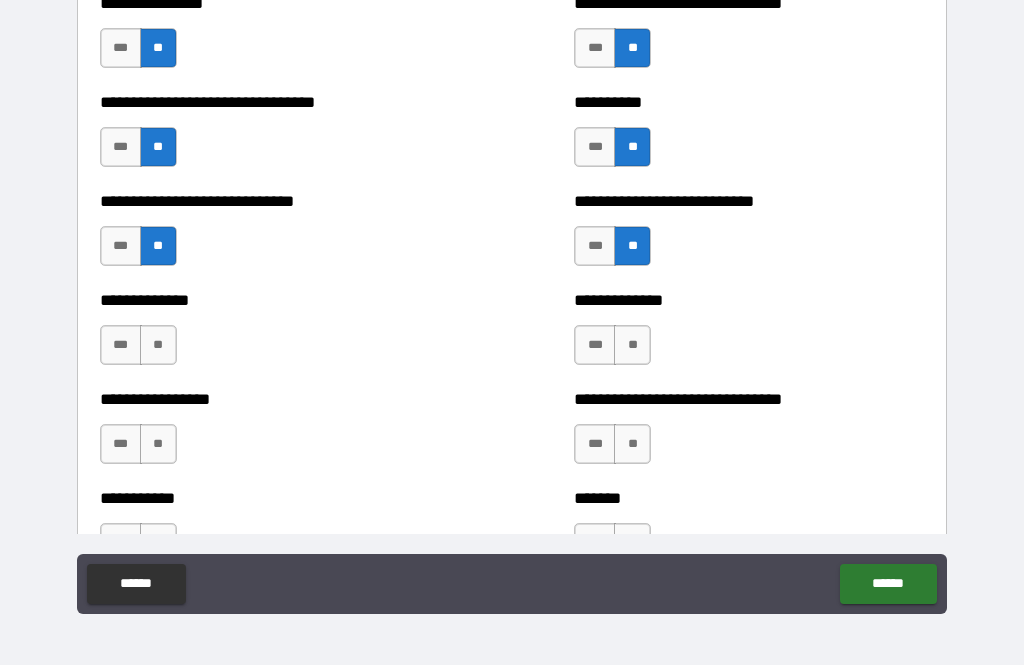click on "**" at bounding box center [632, 345] 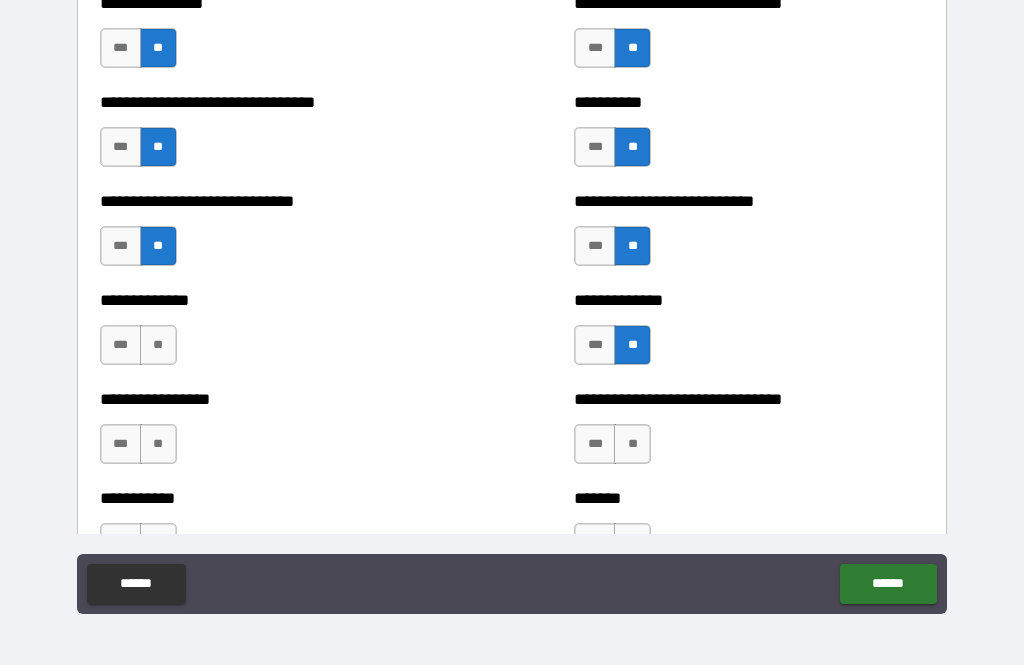 click on "**" at bounding box center [158, 345] 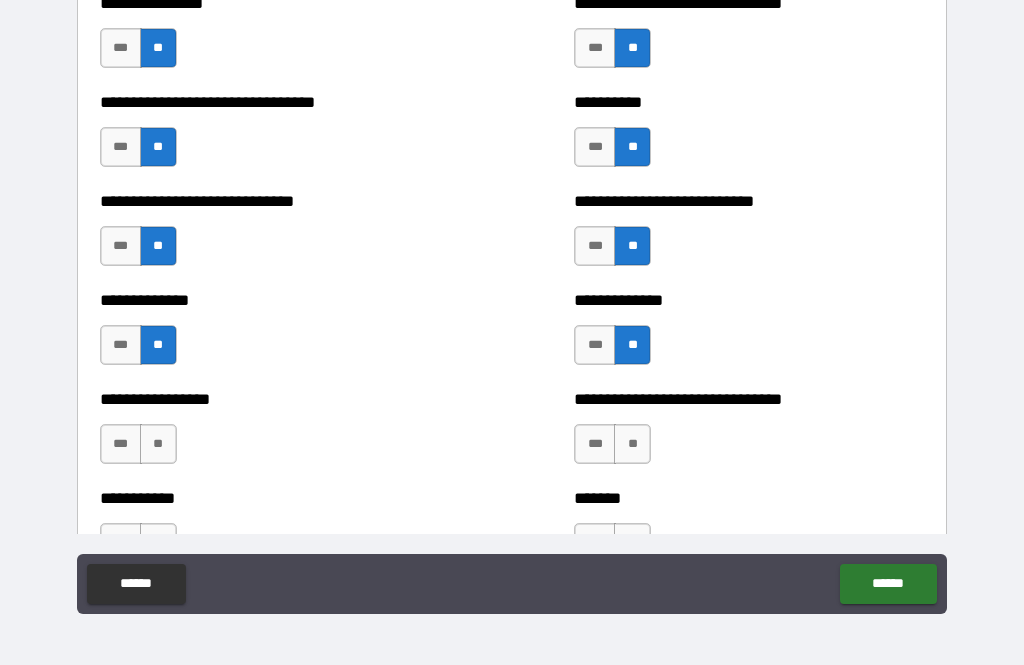 click on "**" at bounding box center (158, 444) 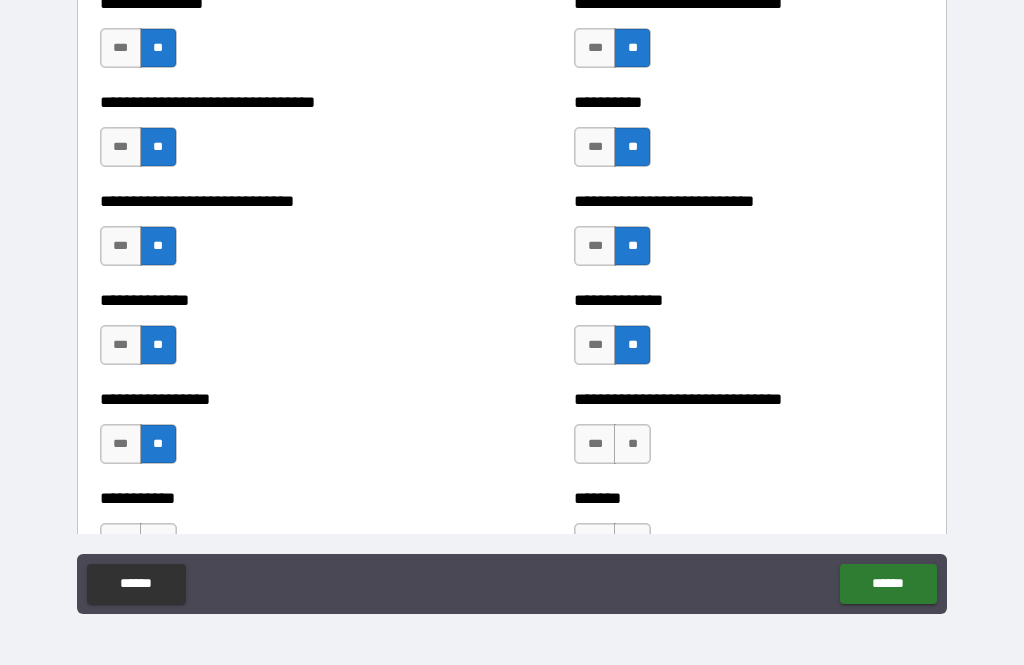 click on "**" at bounding box center (632, 444) 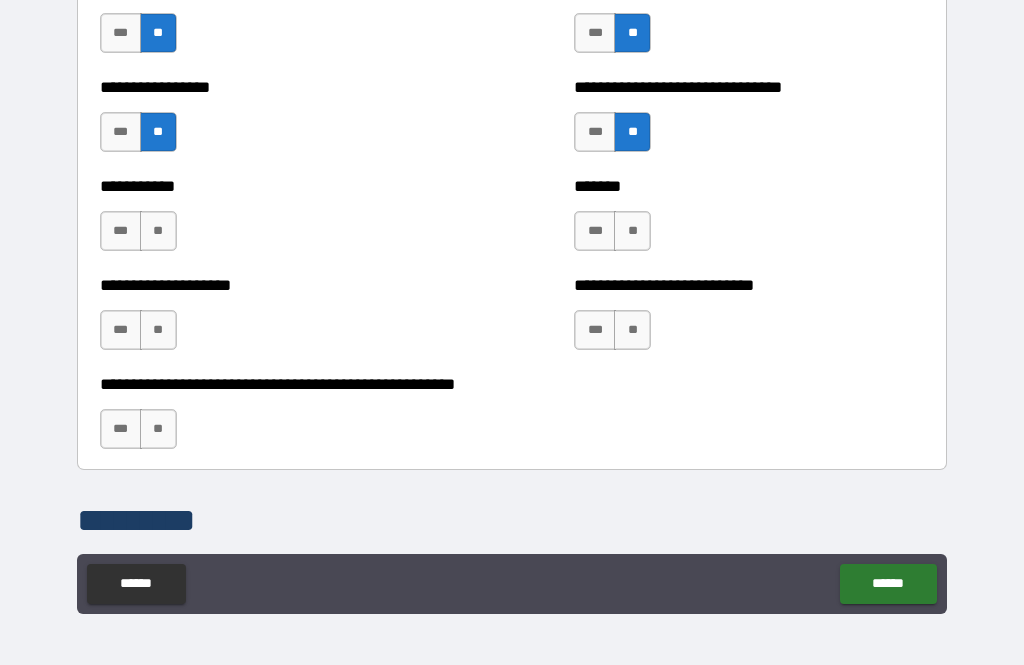 scroll, scrollTop: 7900, scrollLeft: 0, axis: vertical 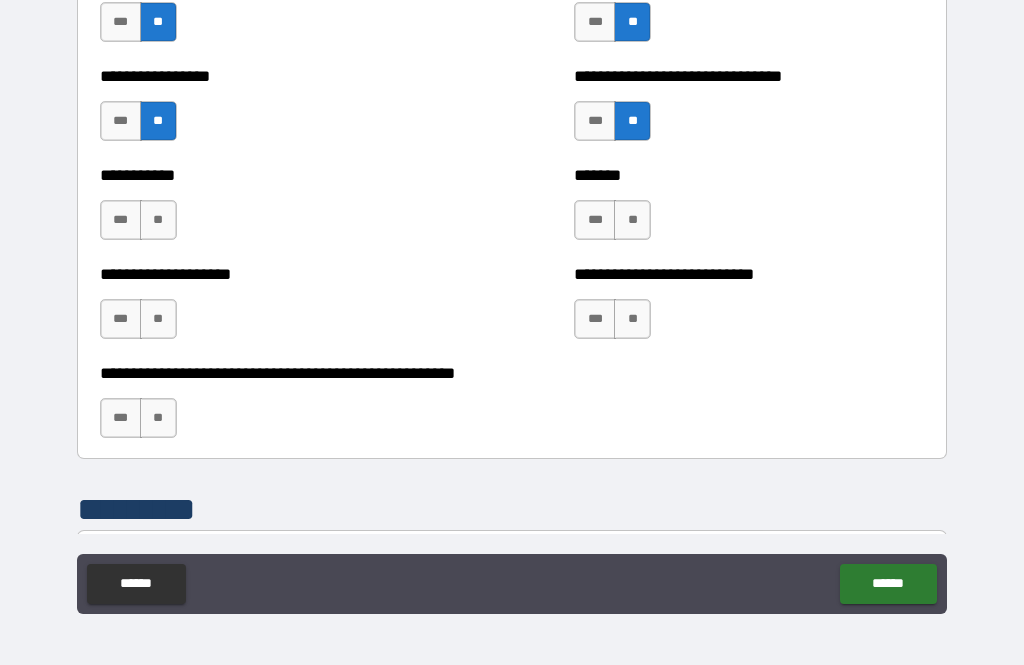 click on "**" at bounding box center [632, 220] 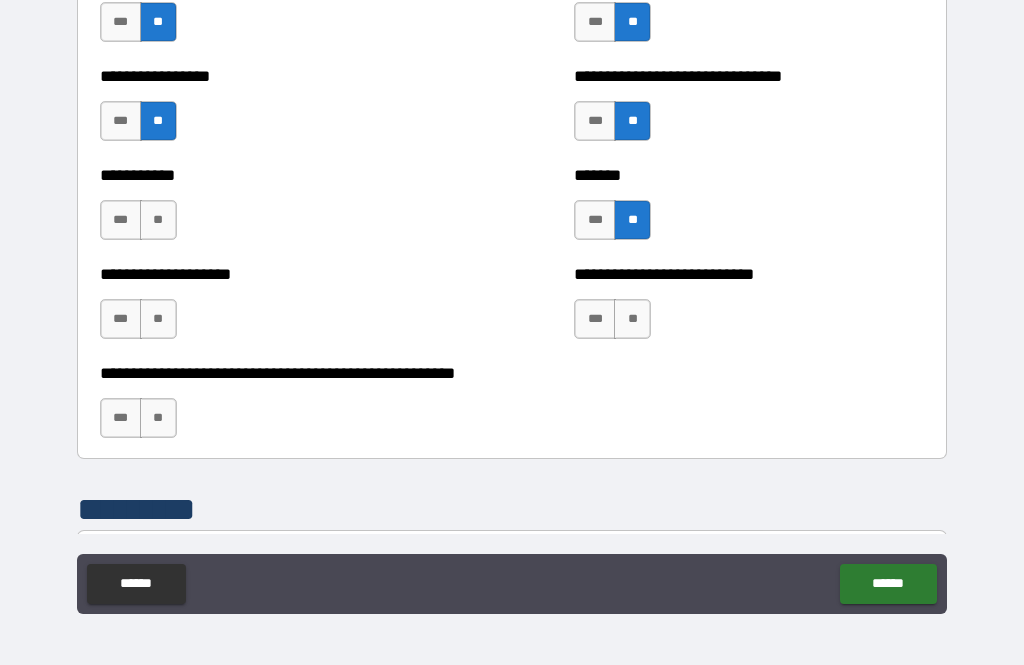click on "**" at bounding box center [158, 220] 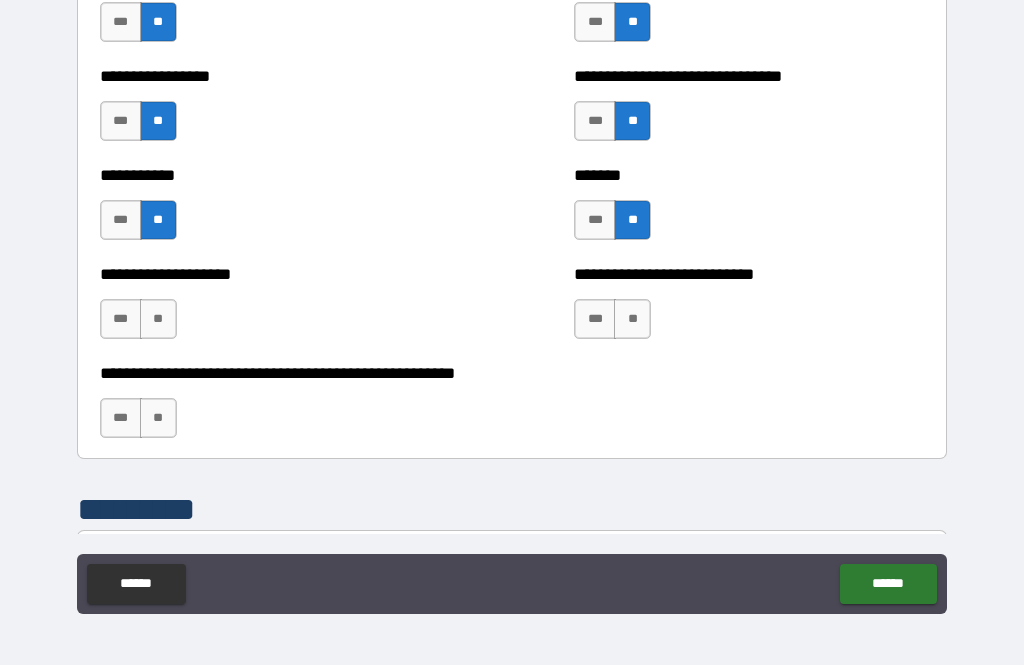 click on "**" at bounding box center [158, 319] 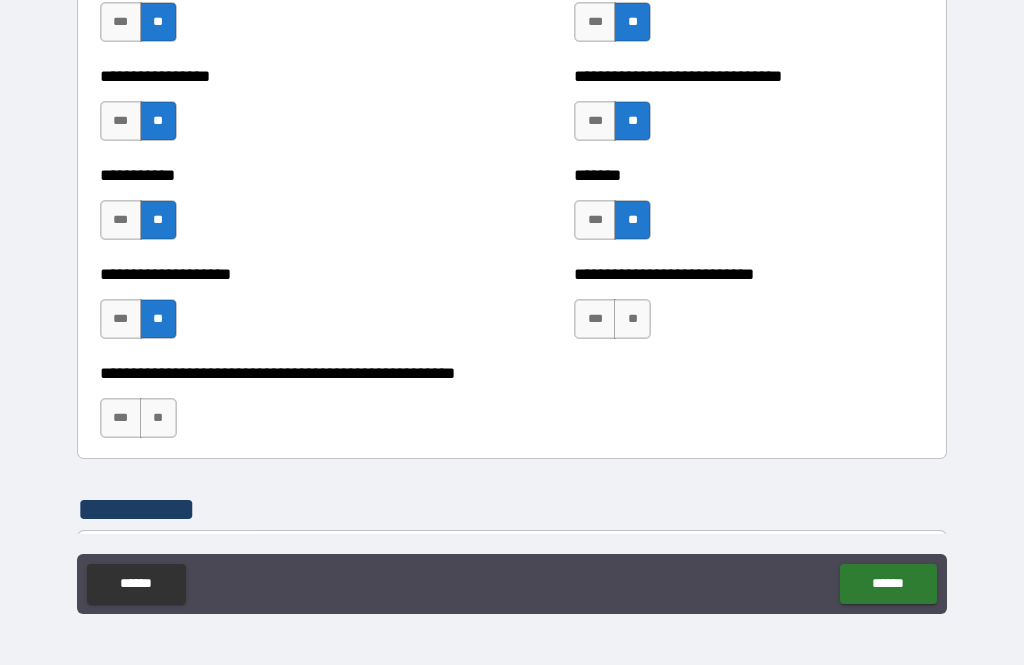 click on "**" at bounding box center (632, 319) 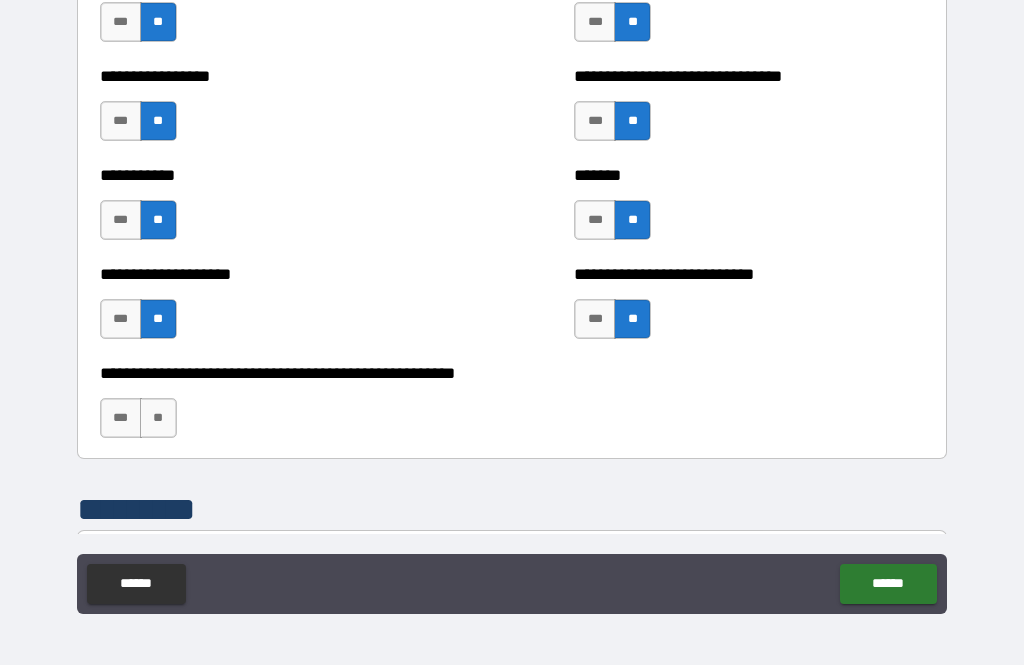 click on "**" at bounding box center (158, 418) 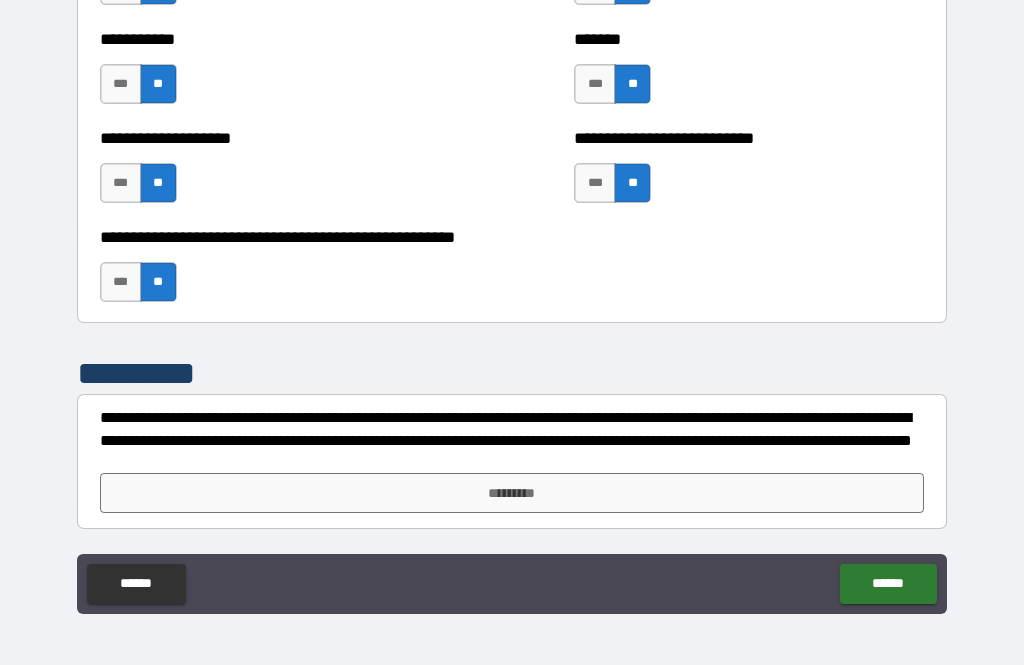 scroll, scrollTop: 8036, scrollLeft: 0, axis: vertical 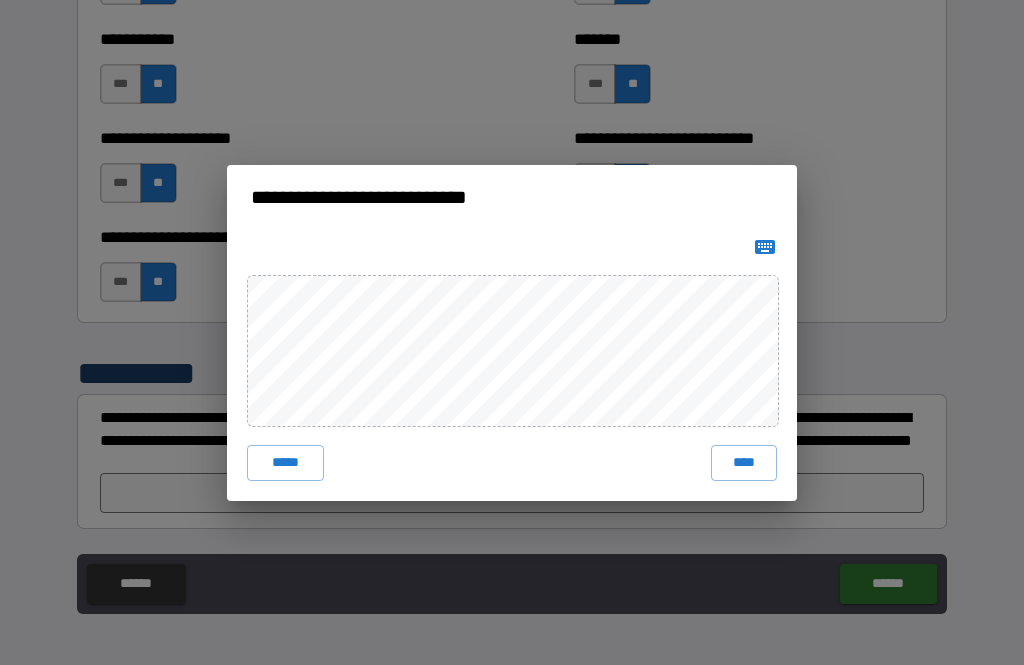 click on "****" at bounding box center (744, 463) 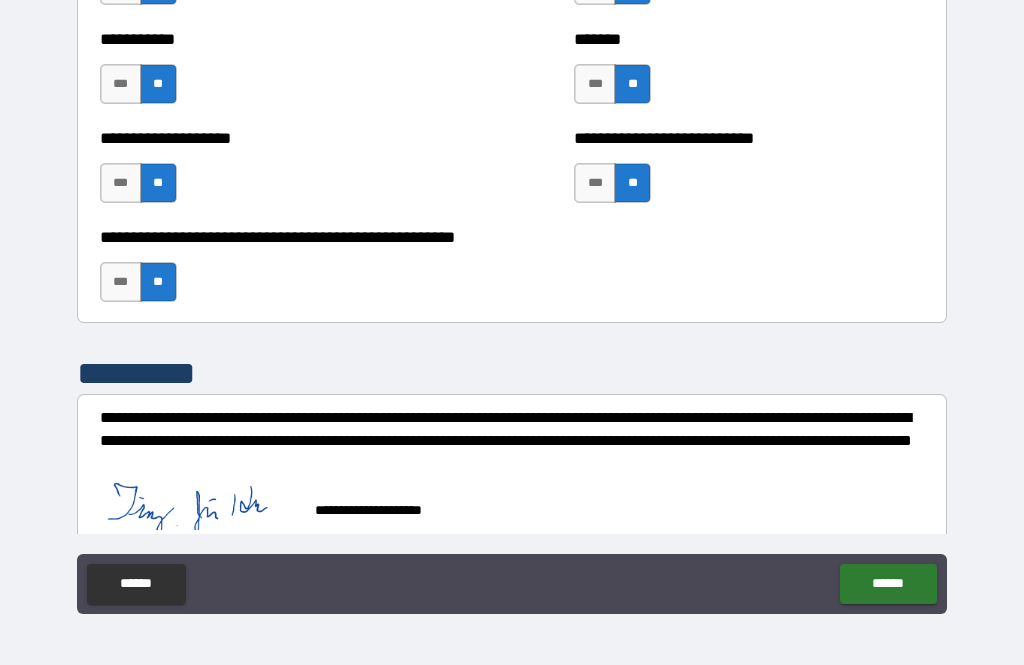 scroll, scrollTop: 8026, scrollLeft: 0, axis: vertical 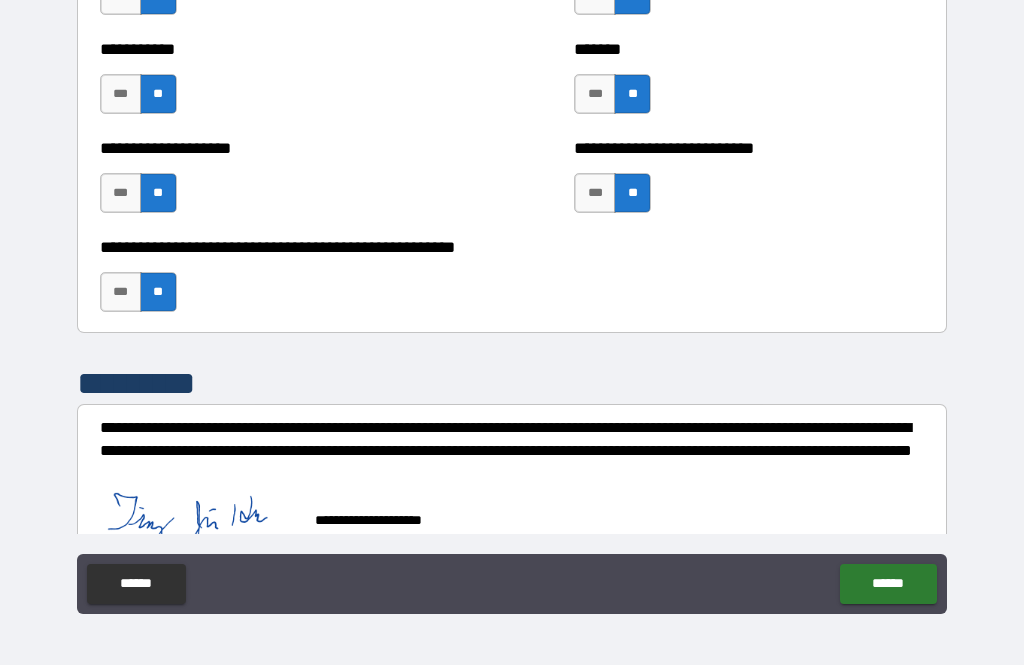 click on "******" at bounding box center (888, 584) 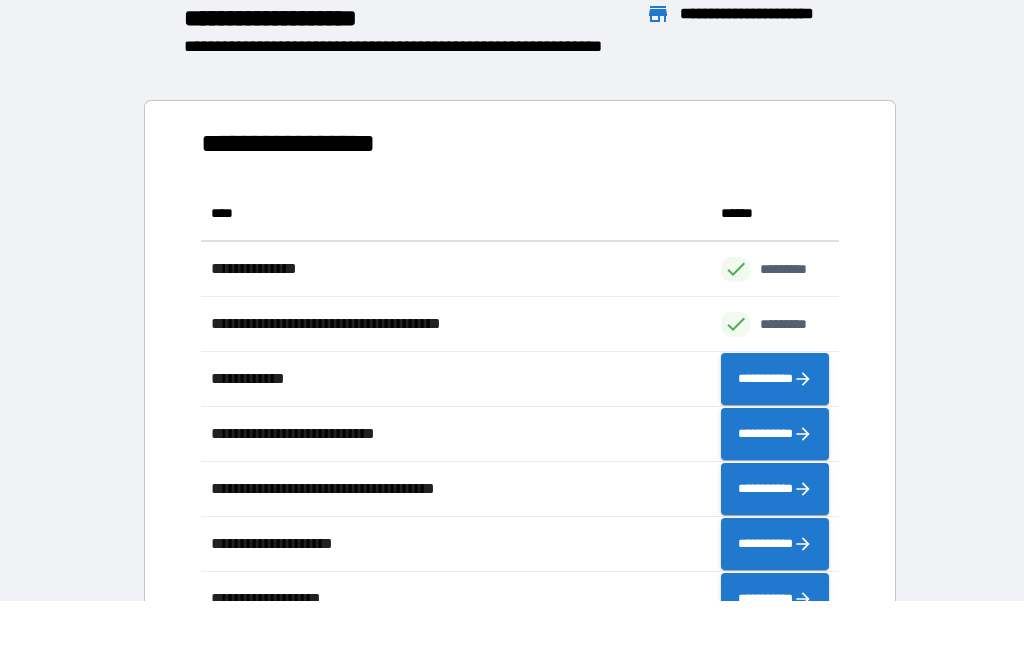 scroll, scrollTop: 441, scrollLeft: 638, axis: both 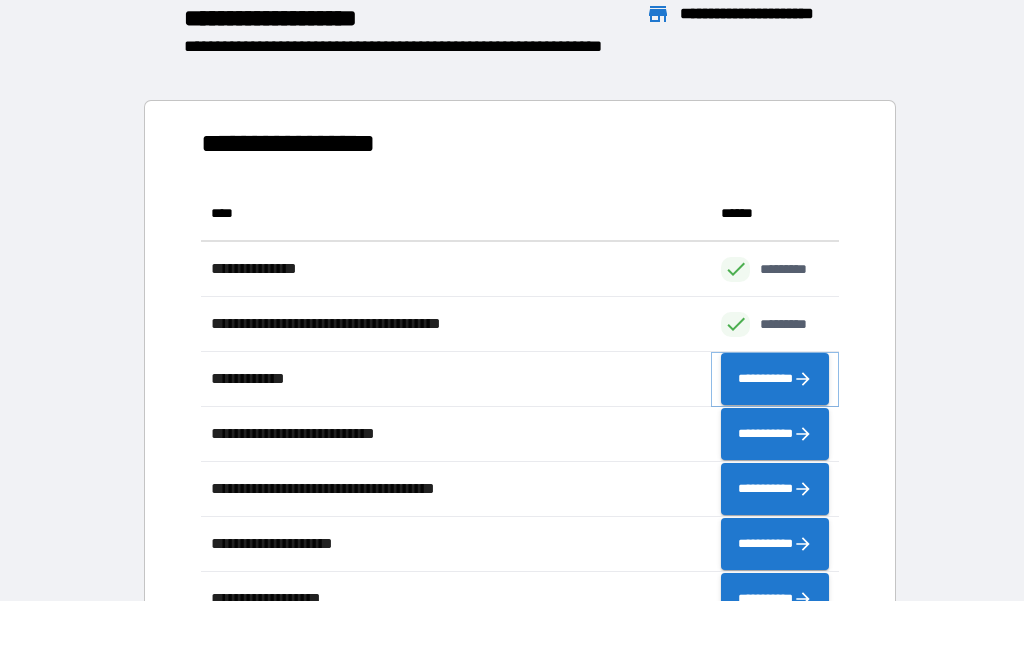 click on "**********" at bounding box center [775, 379] 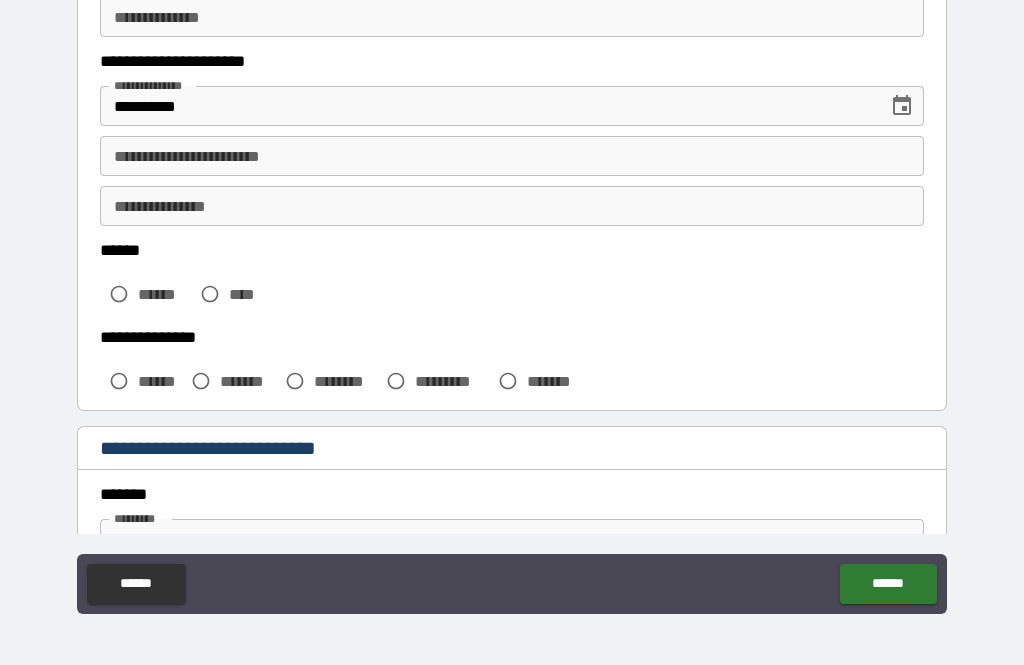 scroll, scrollTop: 303, scrollLeft: 0, axis: vertical 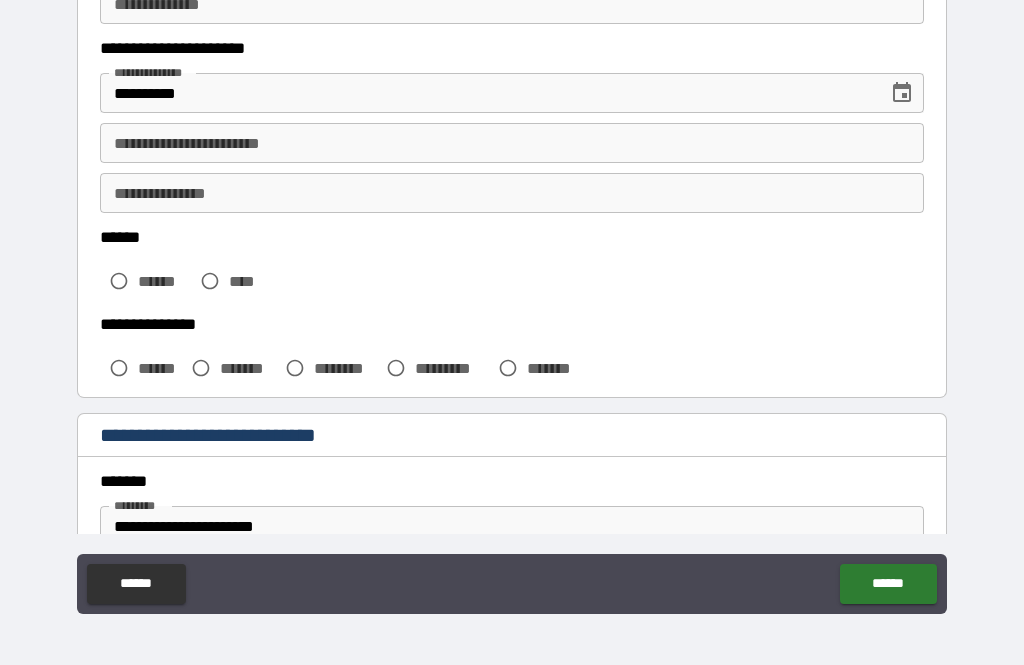 click on "**********" at bounding box center (512, 143) 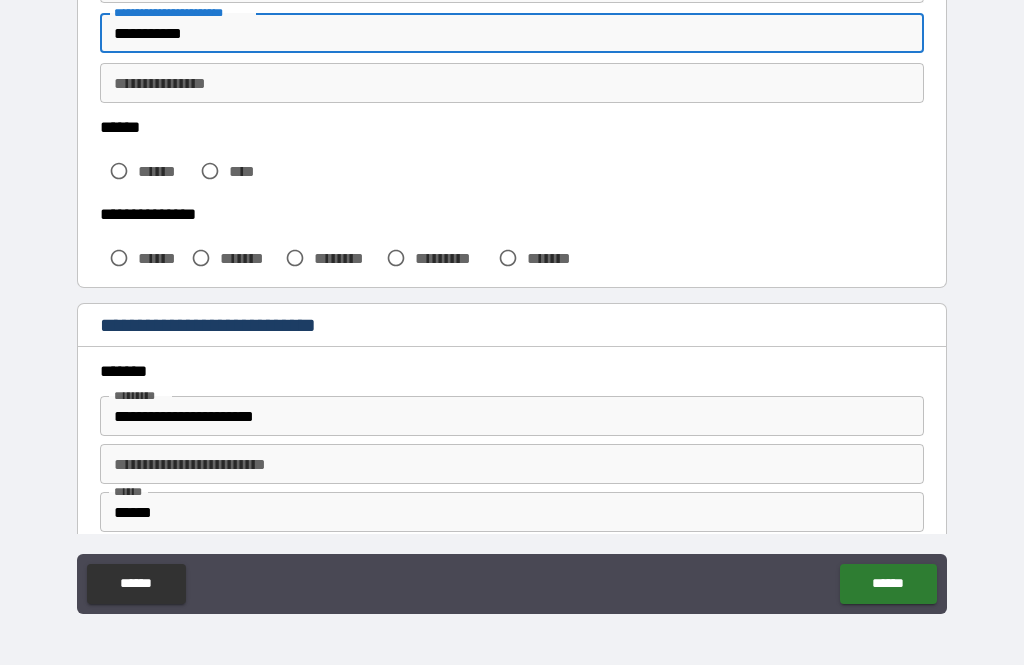 scroll, scrollTop: 414, scrollLeft: 0, axis: vertical 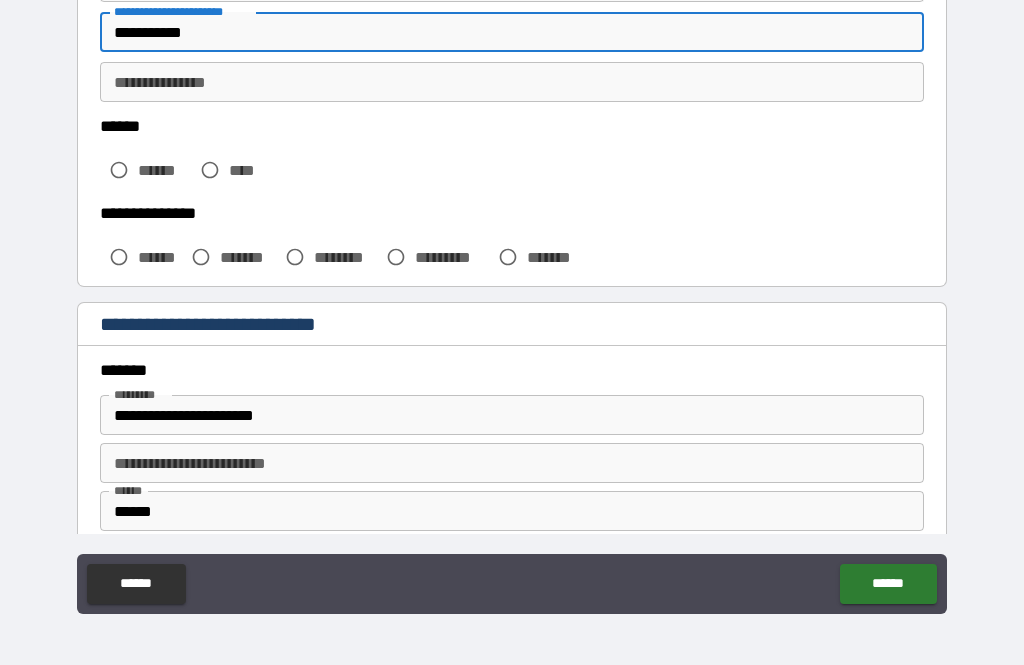 type on "**********" 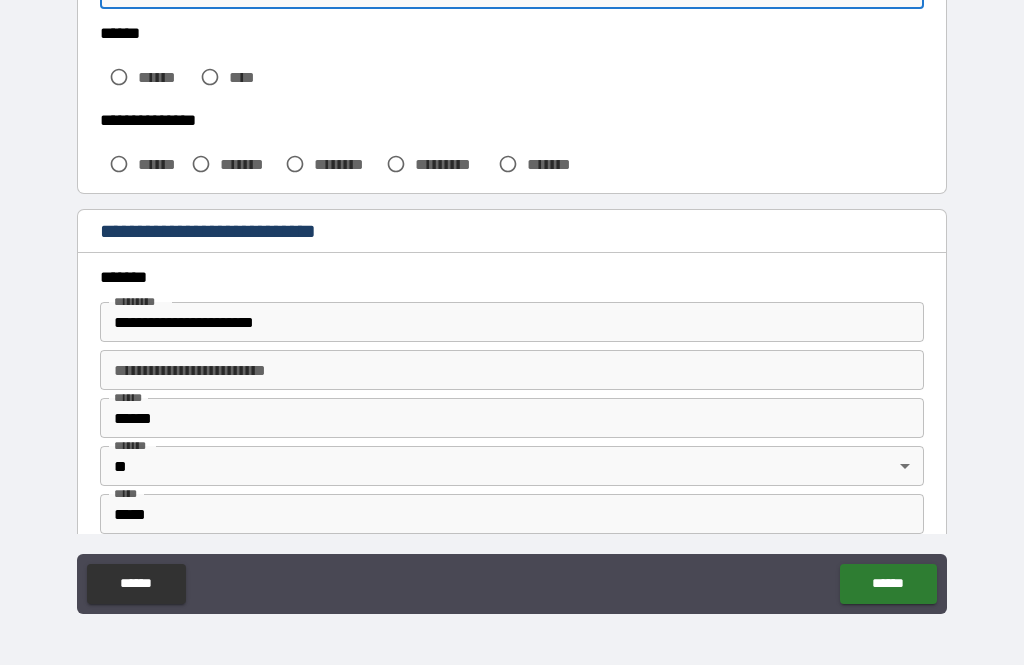 scroll, scrollTop: 508, scrollLeft: 0, axis: vertical 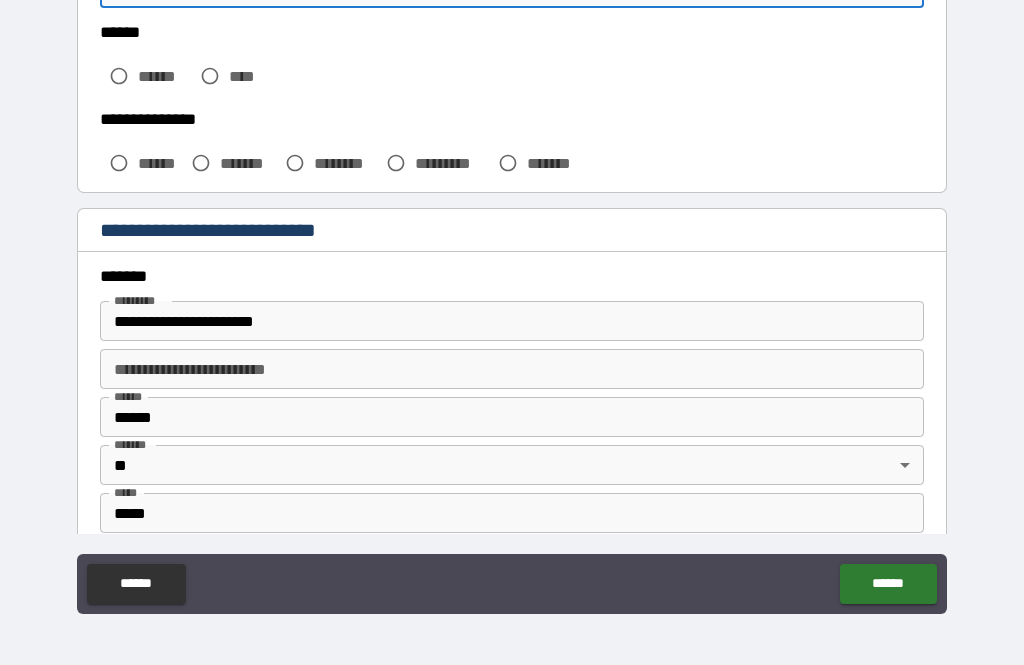 type on "**********" 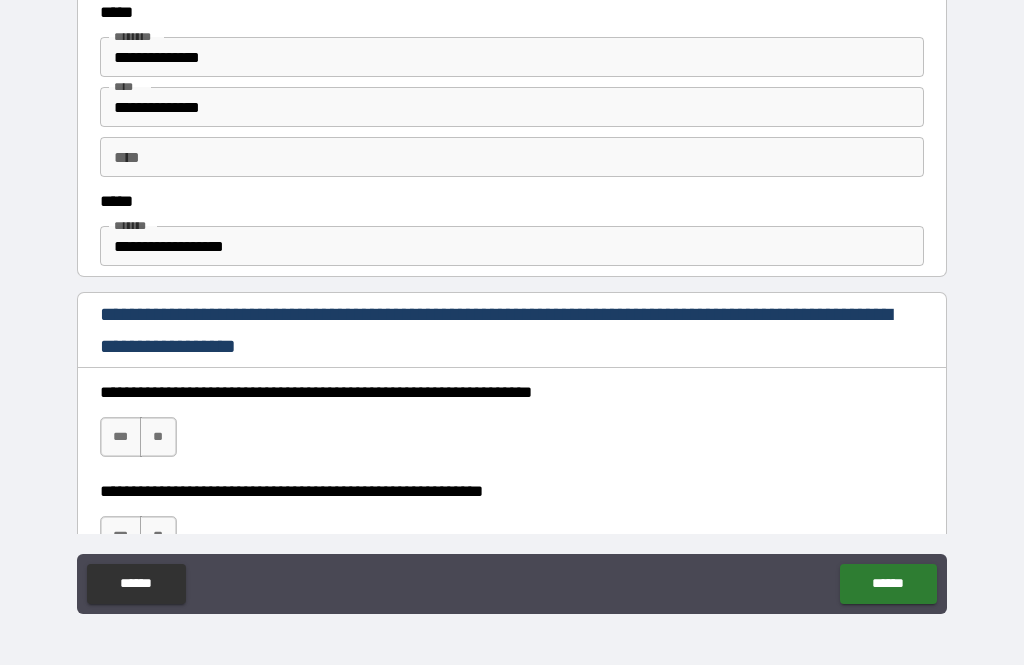 scroll, scrollTop: 1059, scrollLeft: 0, axis: vertical 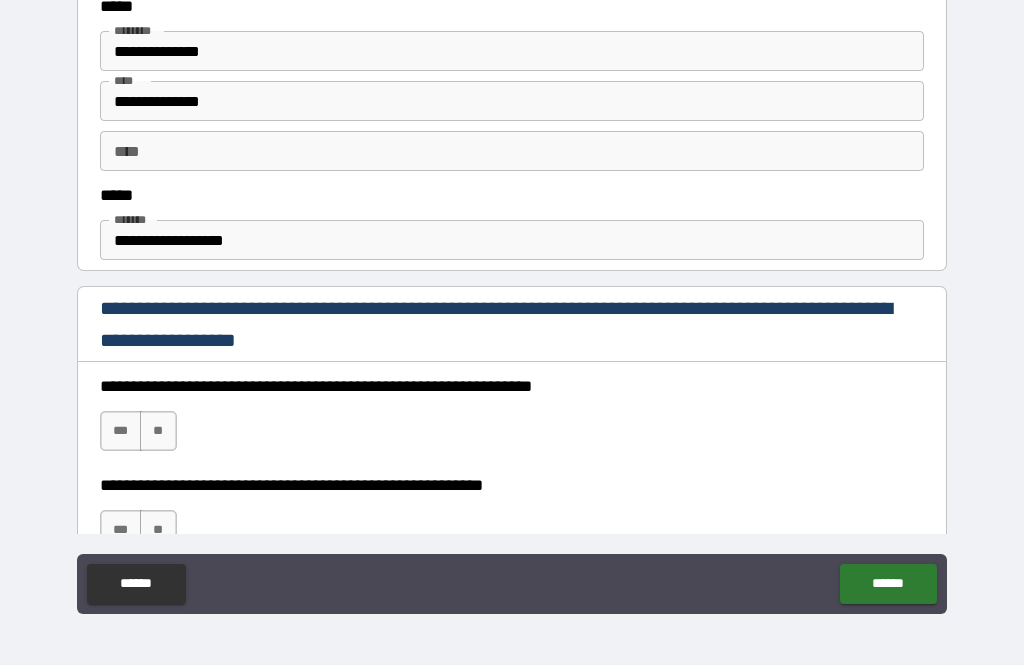 click on "****" at bounding box center (512, 151) 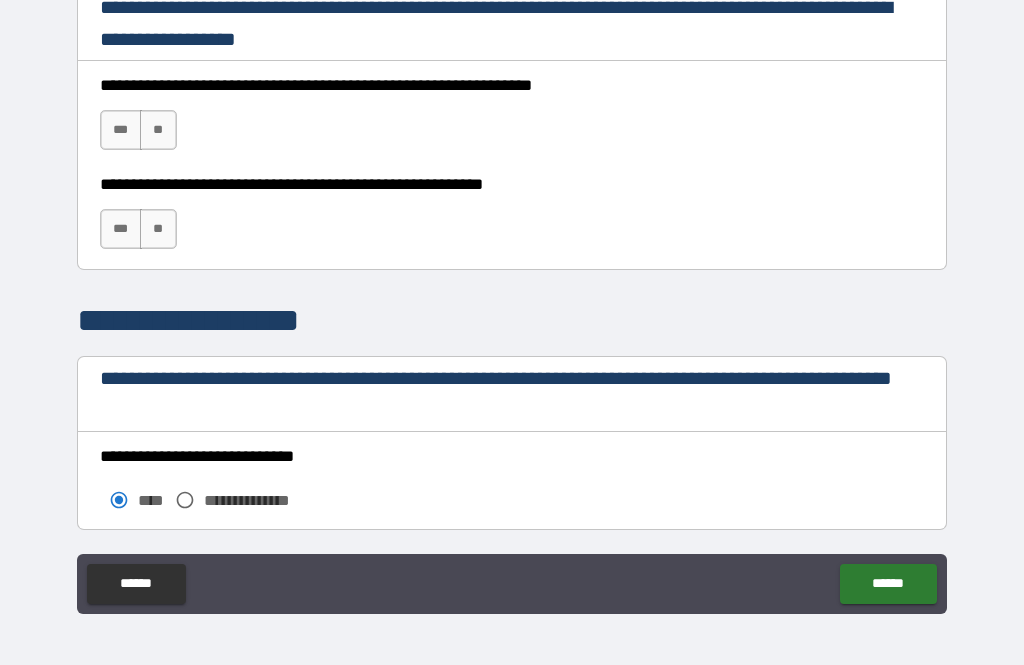 scroll, scrollTop: 1362, scrollLeft: 0, axis: vertical 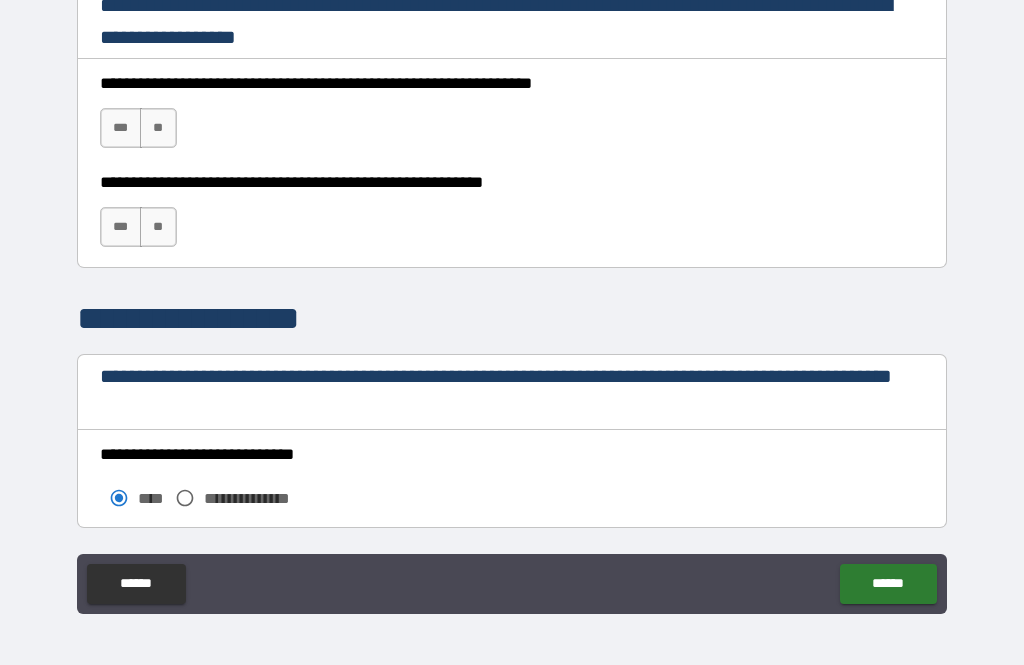 type on "**********" 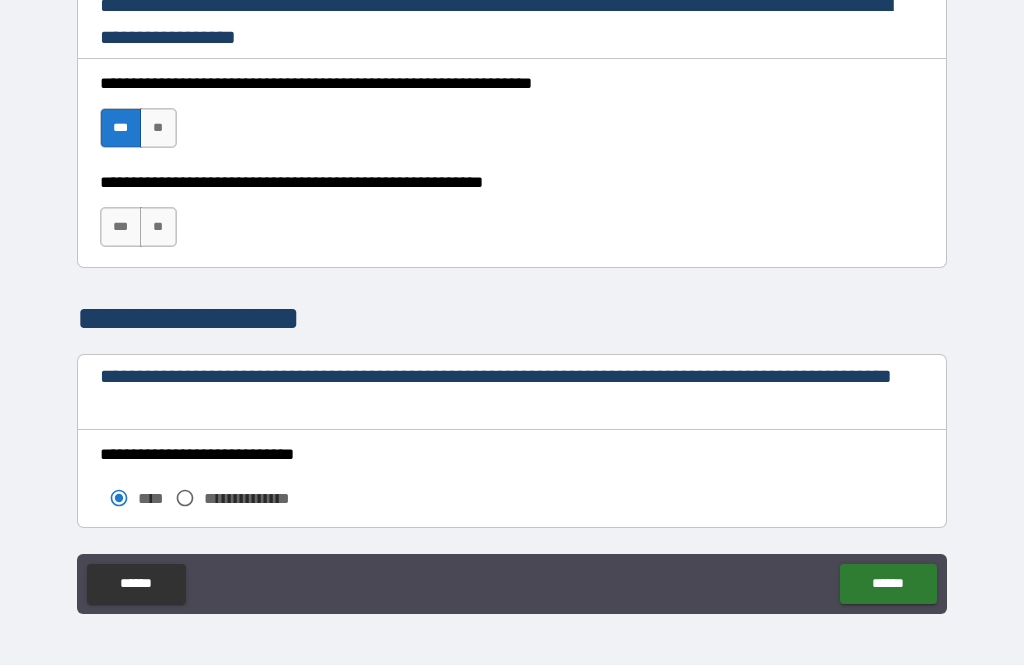 click on "***" at bounding box center [121, 227] 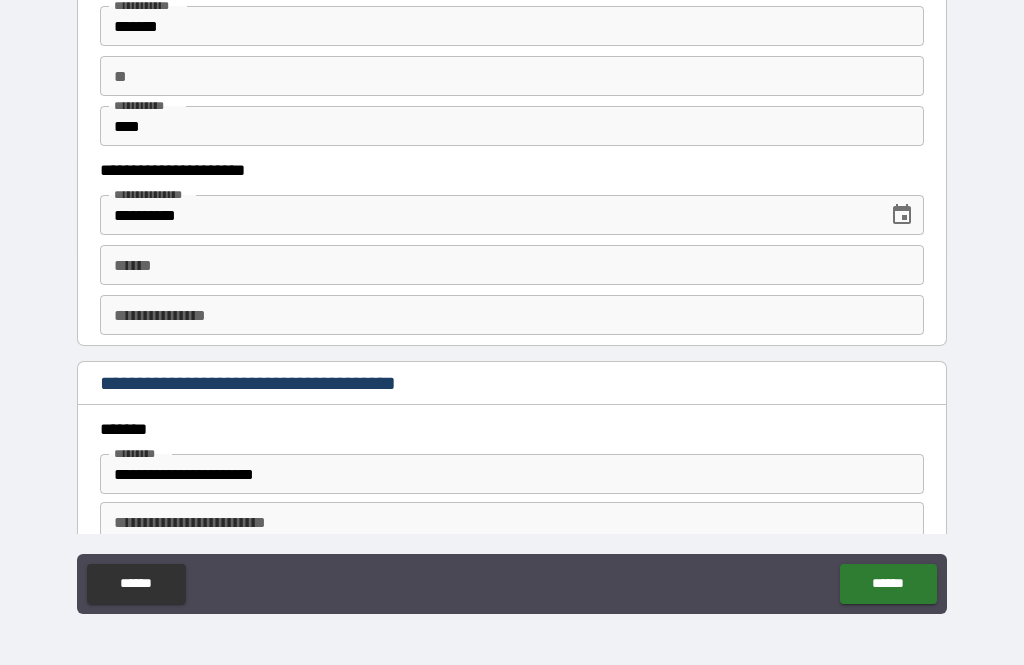 scroll, scrollTop: 2002, scrollLeft: 0, axis: vertical 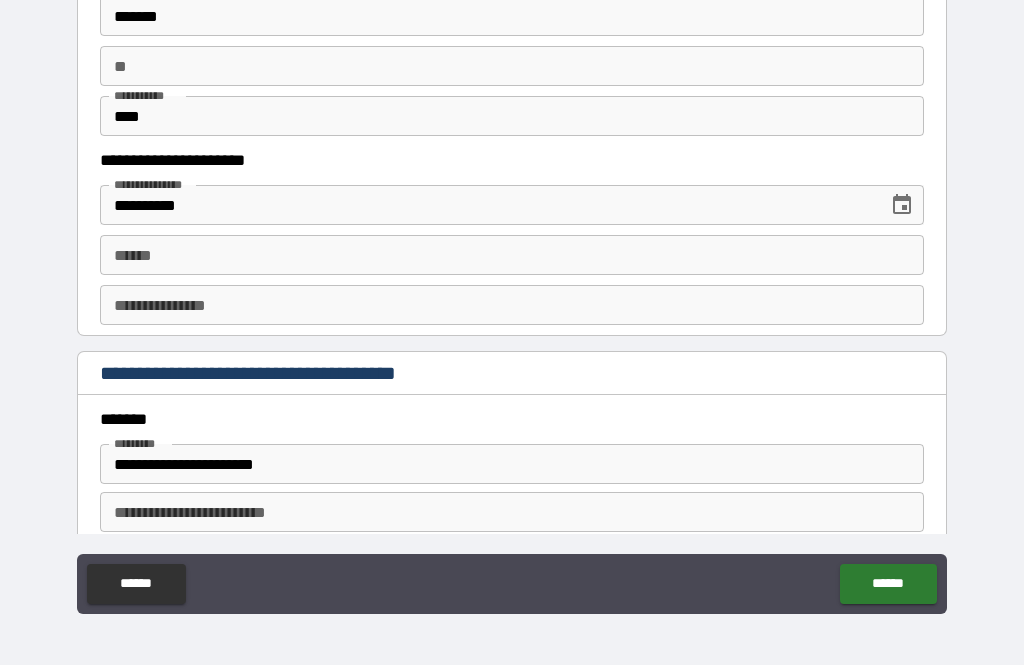 click on "****   *" at bounding box center [512, 255] 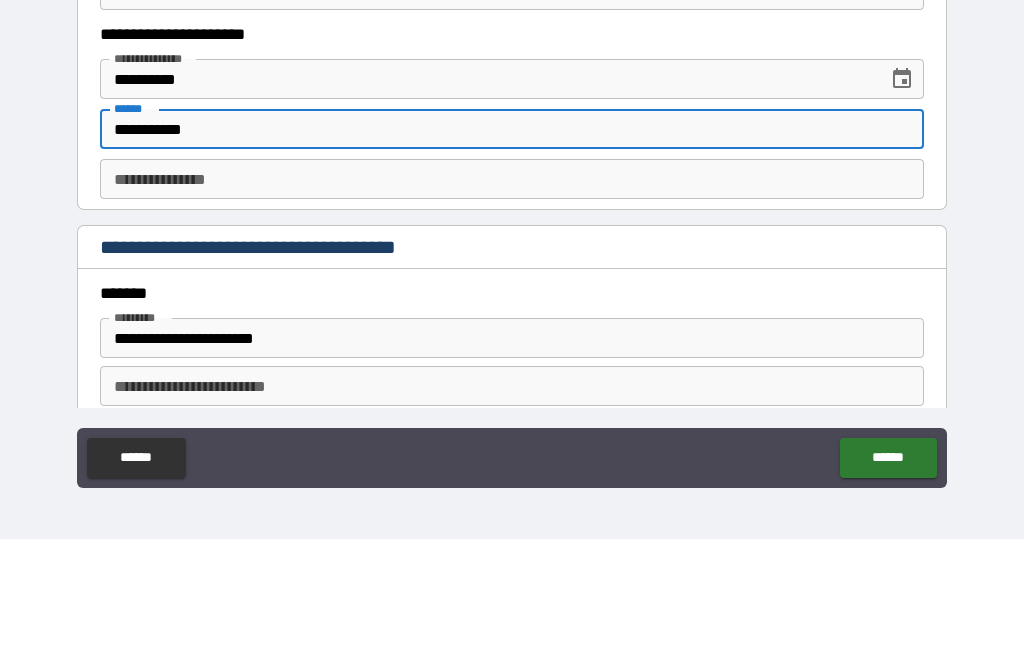type on "**********" 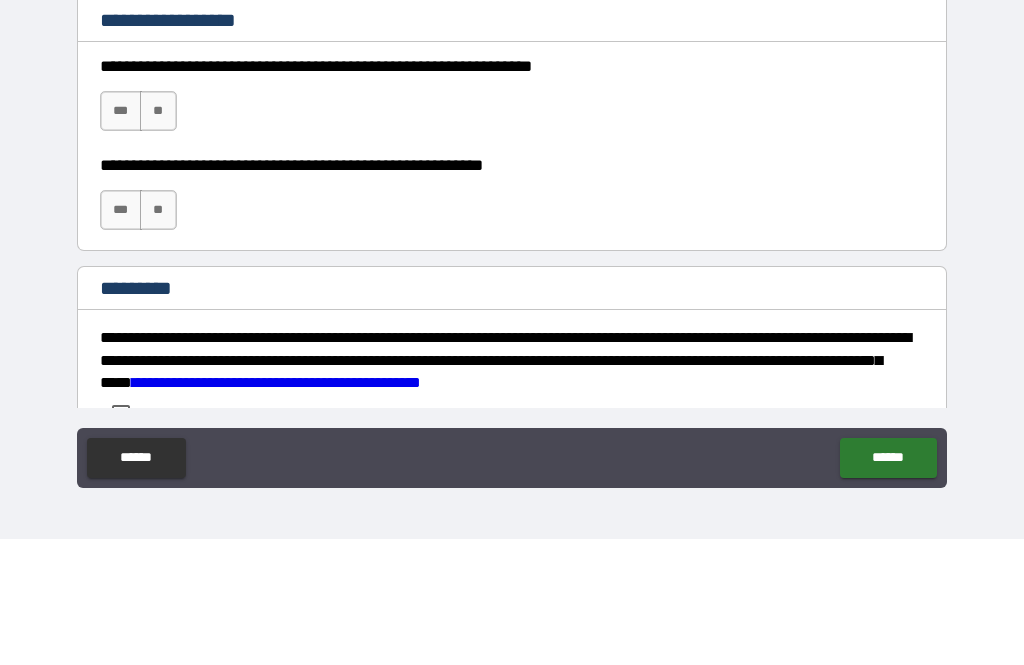 scroll, scrollTop: 2898, scrollLeft: 0, axis: vertical 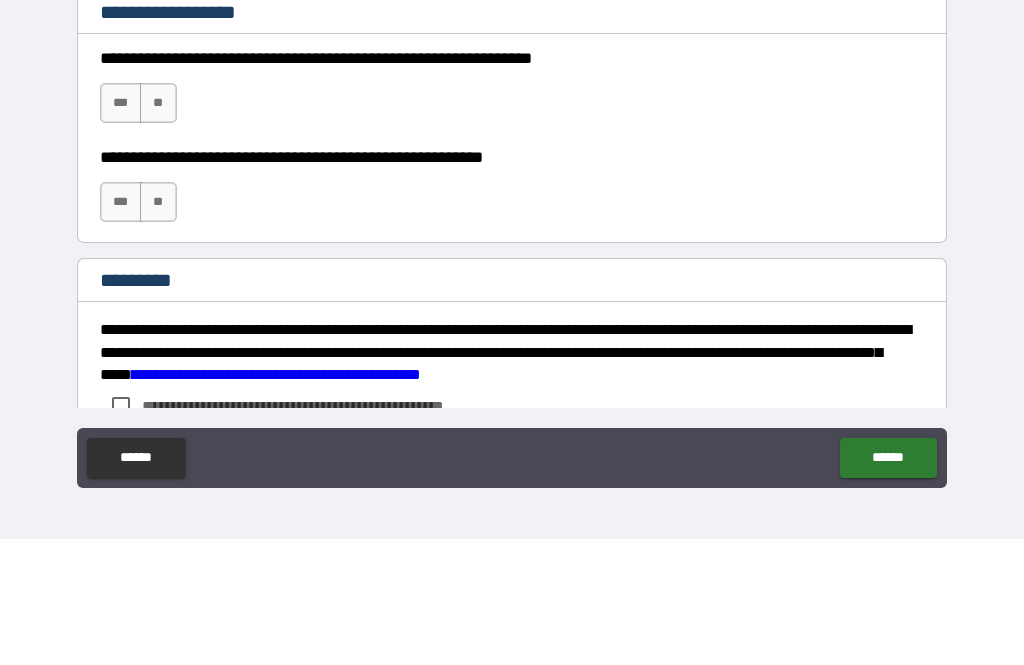 type on "**********" 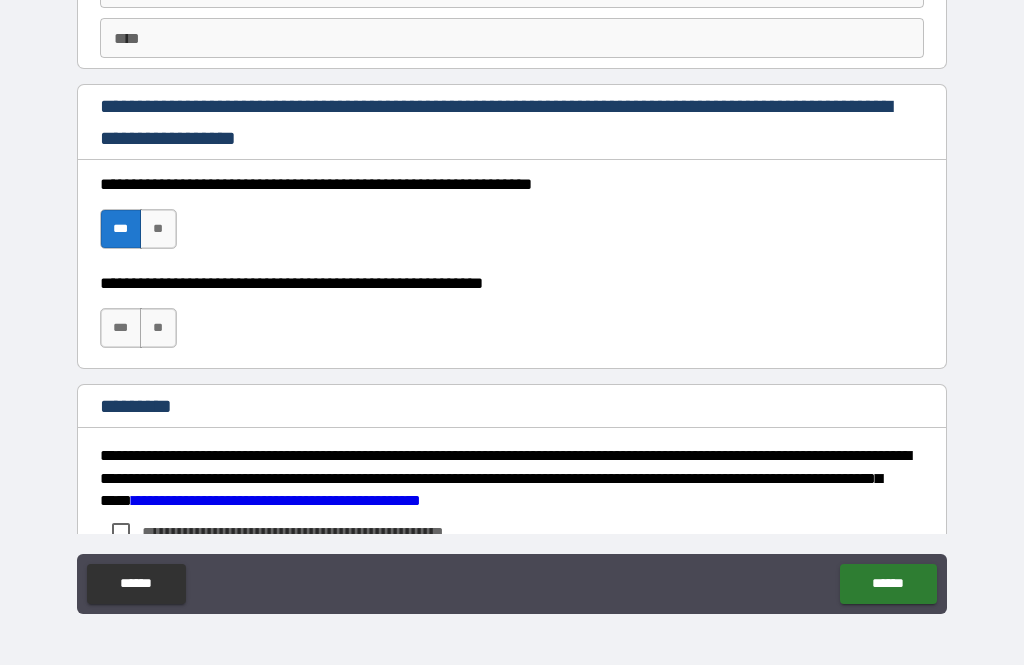 click on "***" at bounding box center [121, 328] 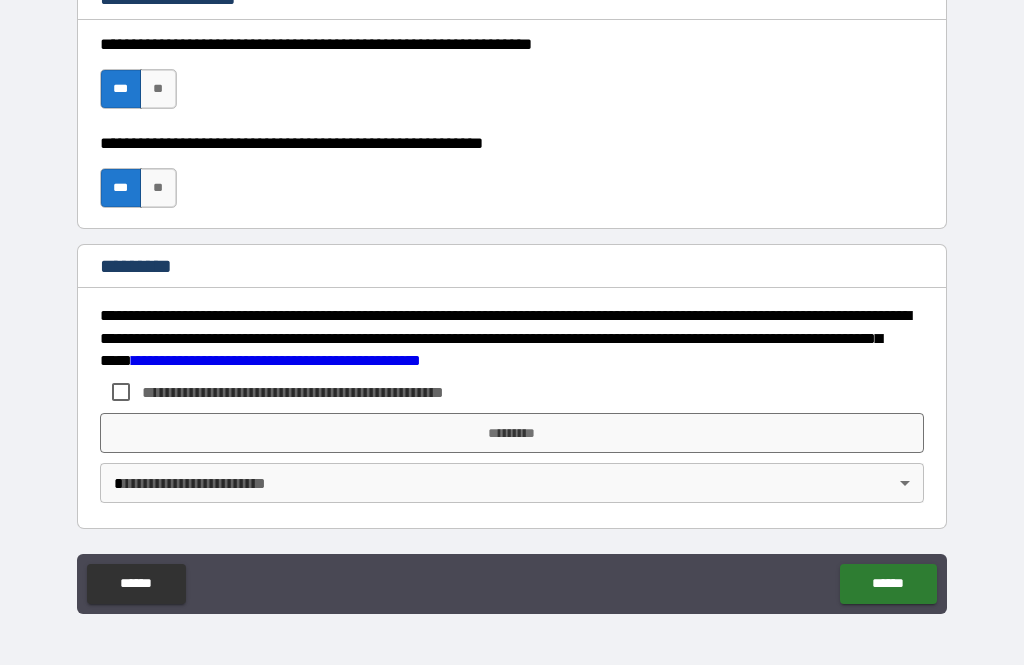 scroll, scrollTop: 3038, scrollLeft: 0, axis: vertical 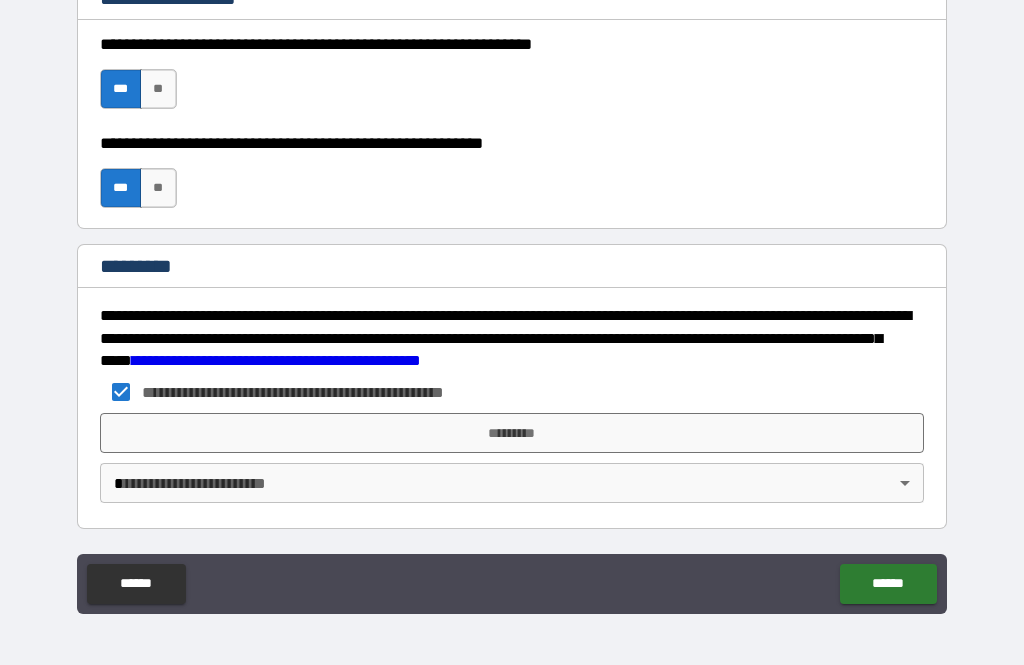click on "*********" at bounding box center [512, 433] 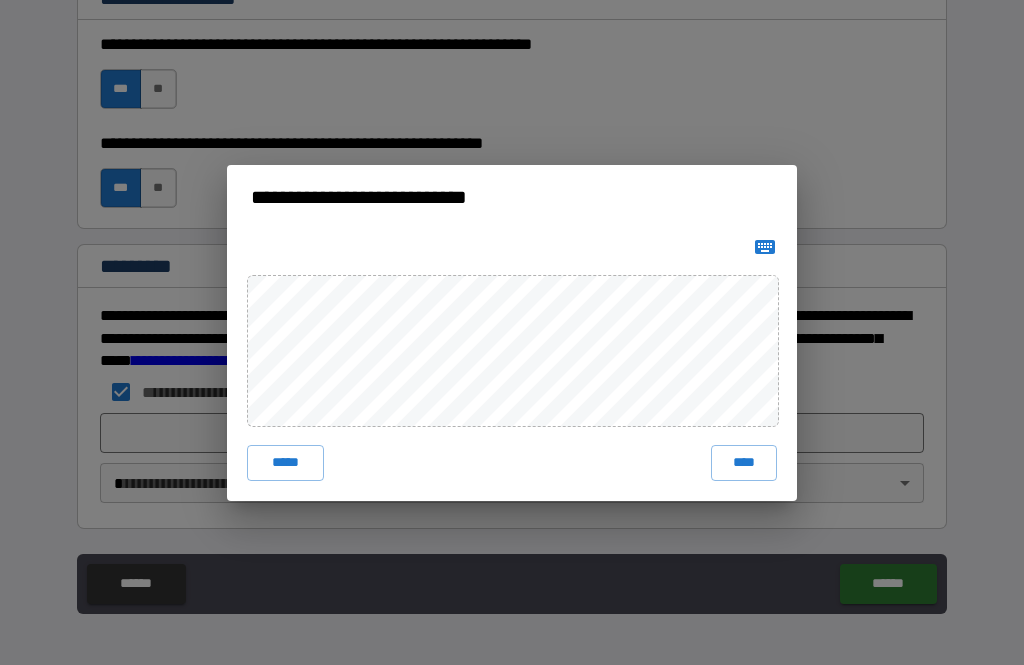 click on "****" at bounding box center (744, 463) 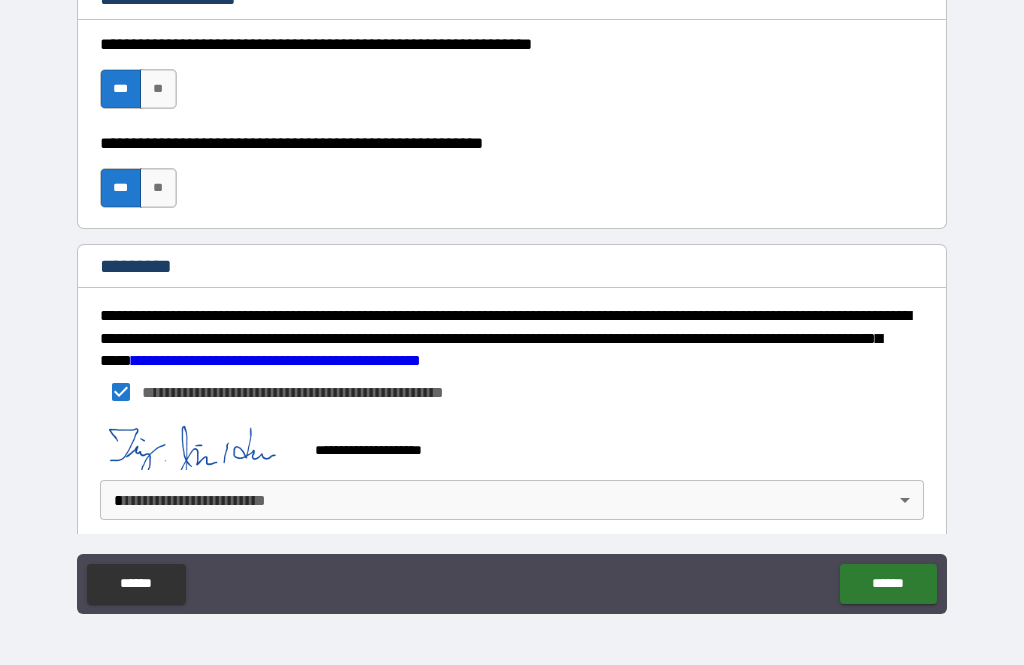 click on "**********" at bounding box center (512, 300) 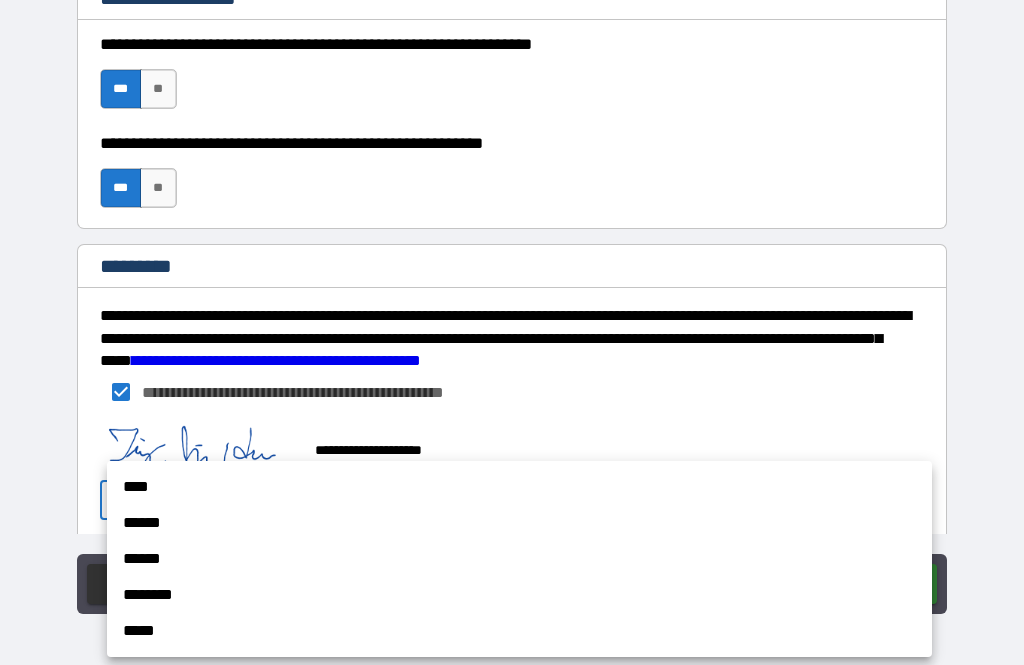 click on "****" at bounding box center (519, 487) 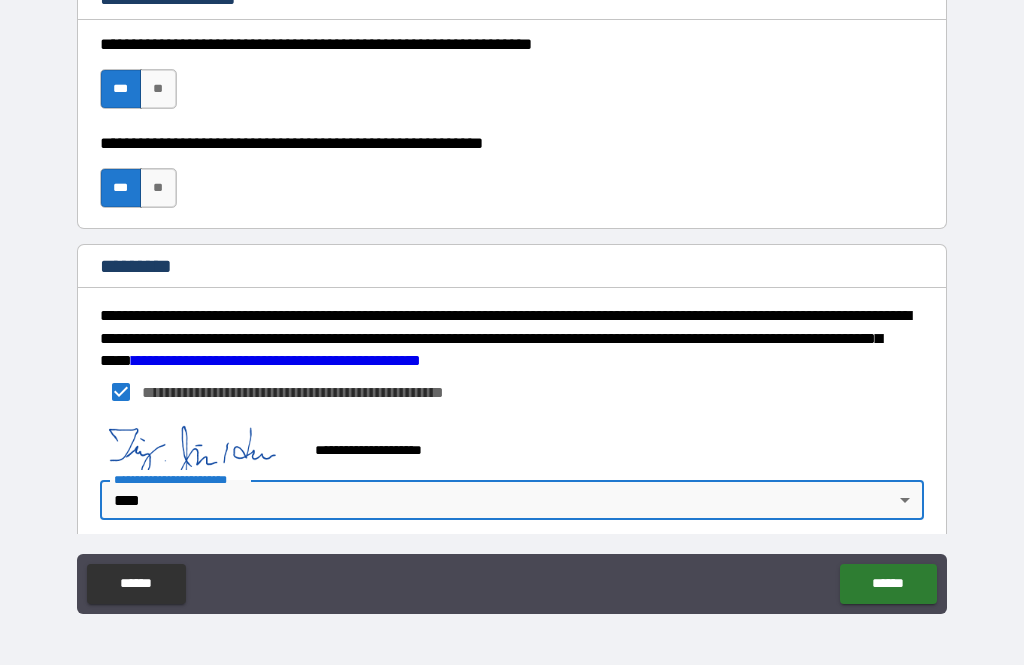 click on "******" at bounding box center (888, 584) 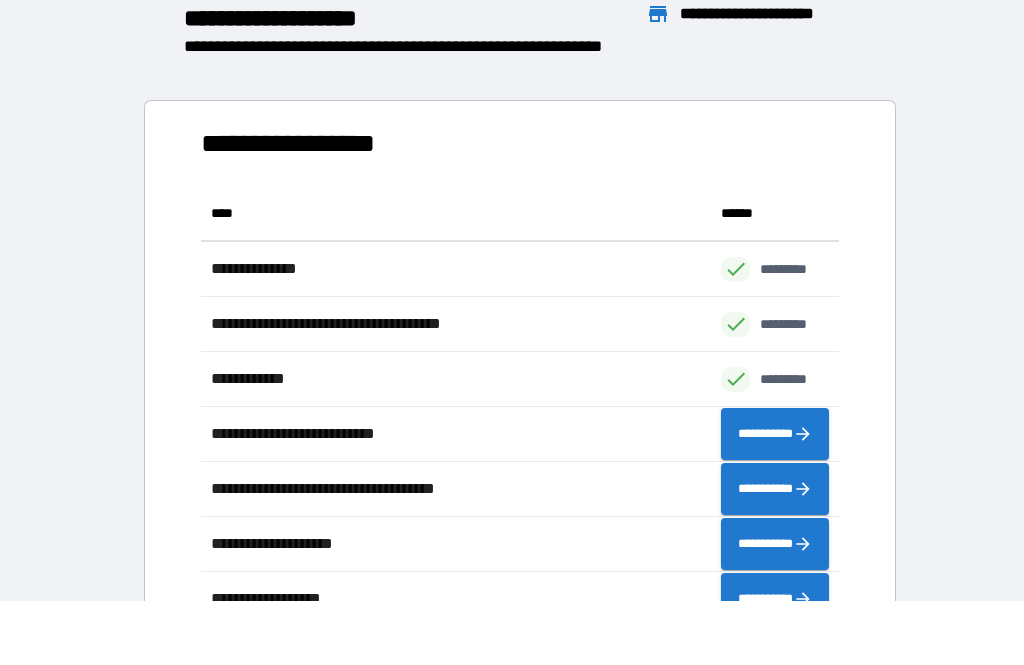 scroll, scrollTop: 441, scrollLeft: 638, axis: both 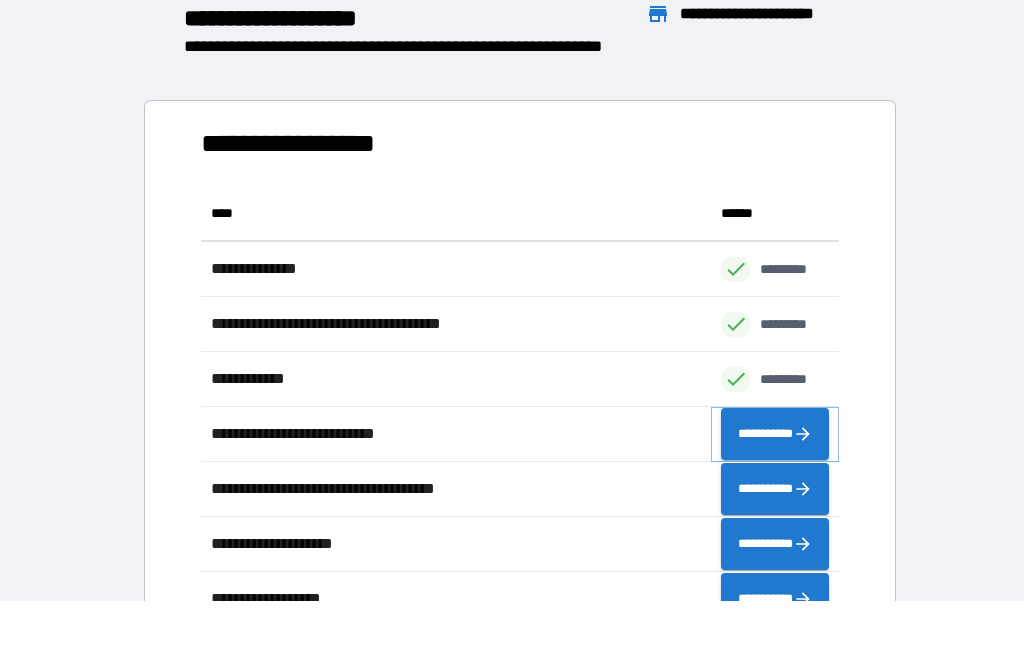 click on "**********" at bounding box center [775, 434] 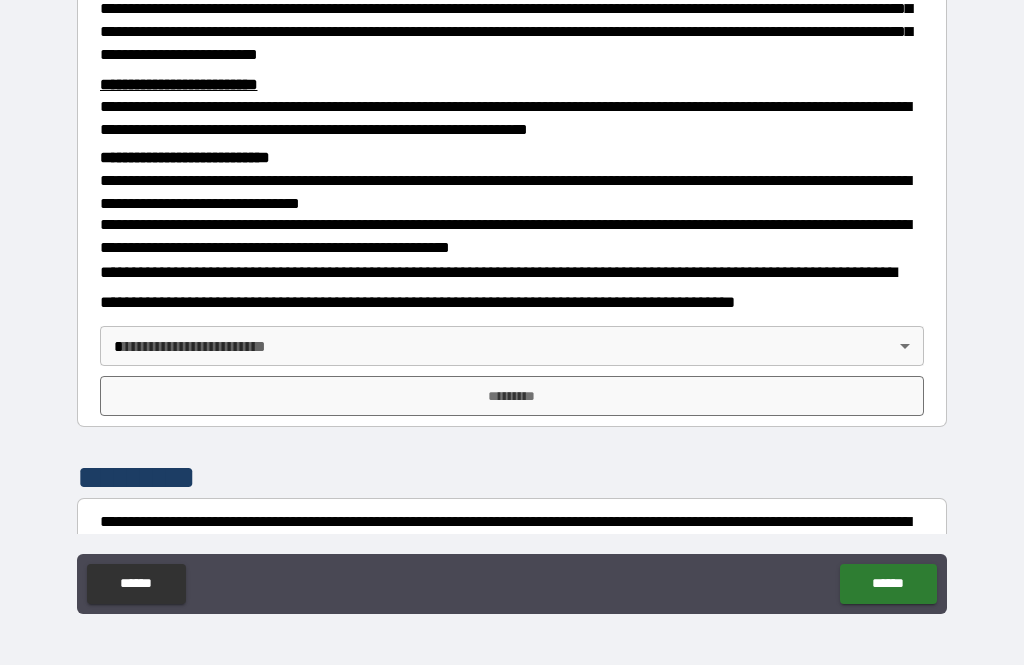scroll, scrollTop: 543, scrollLeft: 0, axis: vertical 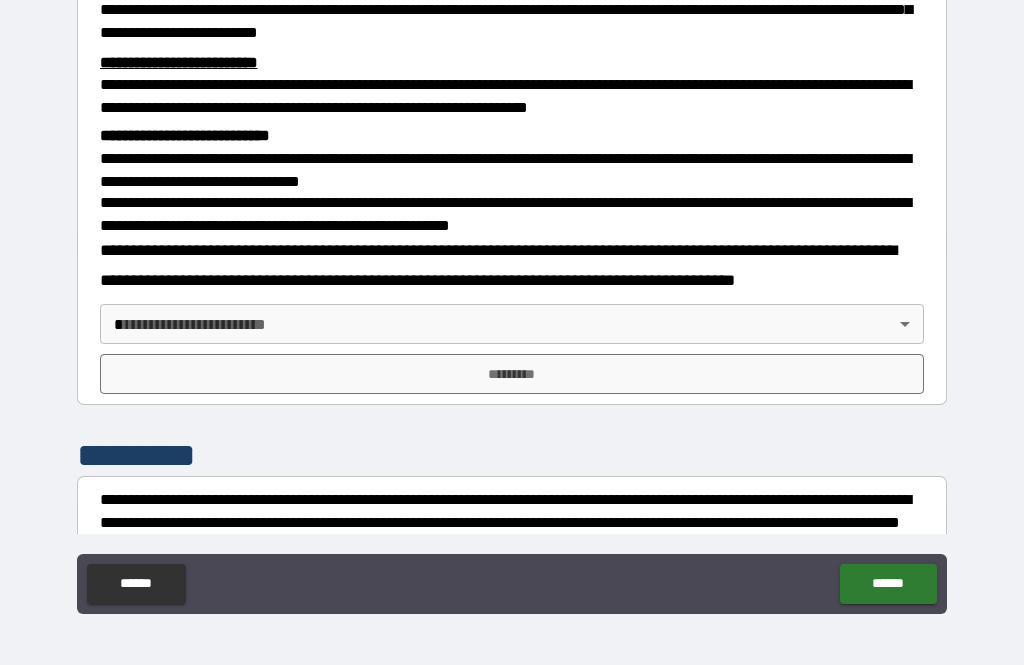 click on "**********" at bounding box center (512, 300) 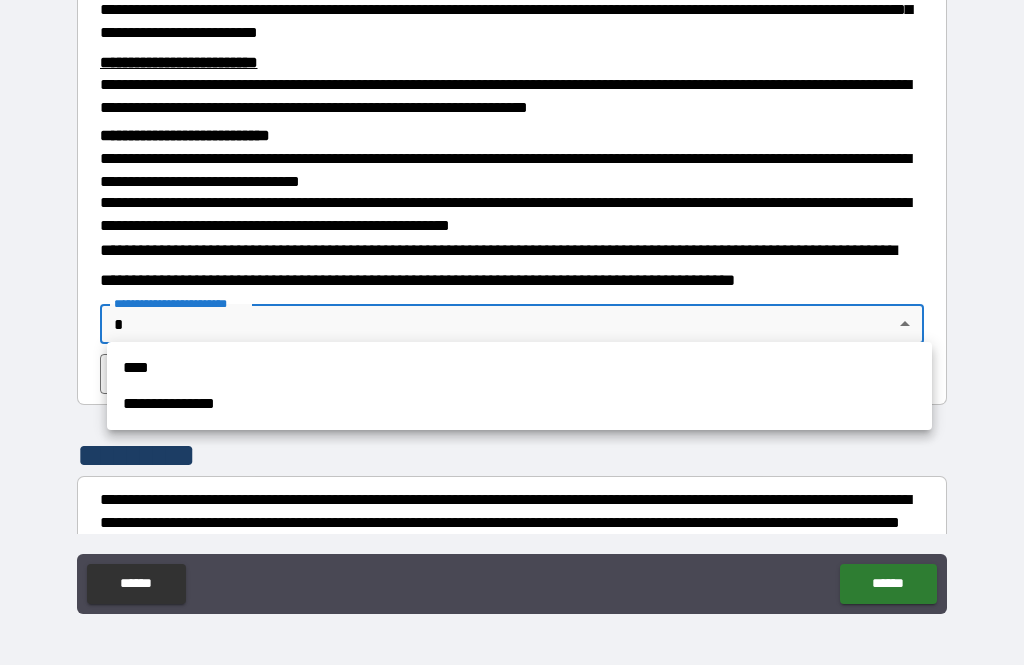 click on "****" at bounding box center (519, 368) 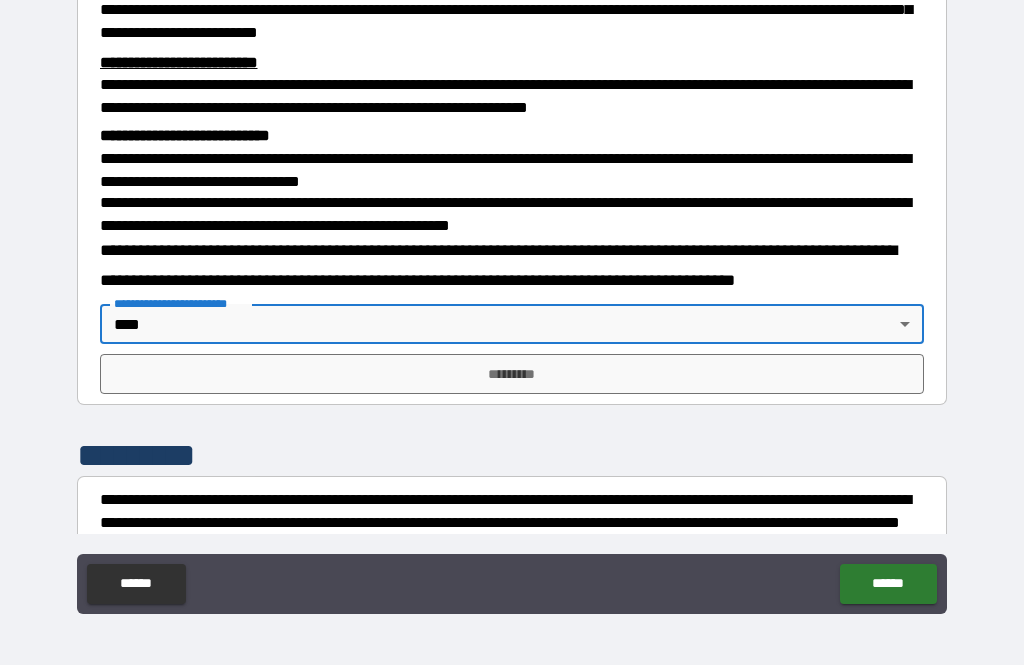 click on "*********" at bounding box center [512, 374] 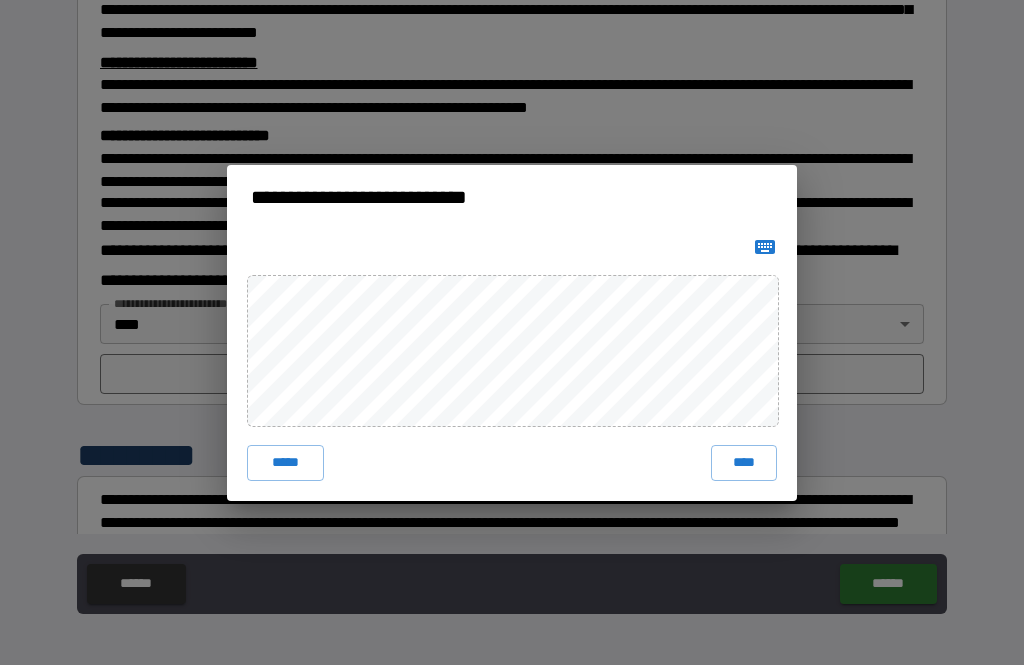 click on "****" at bounding box center (744, 463) 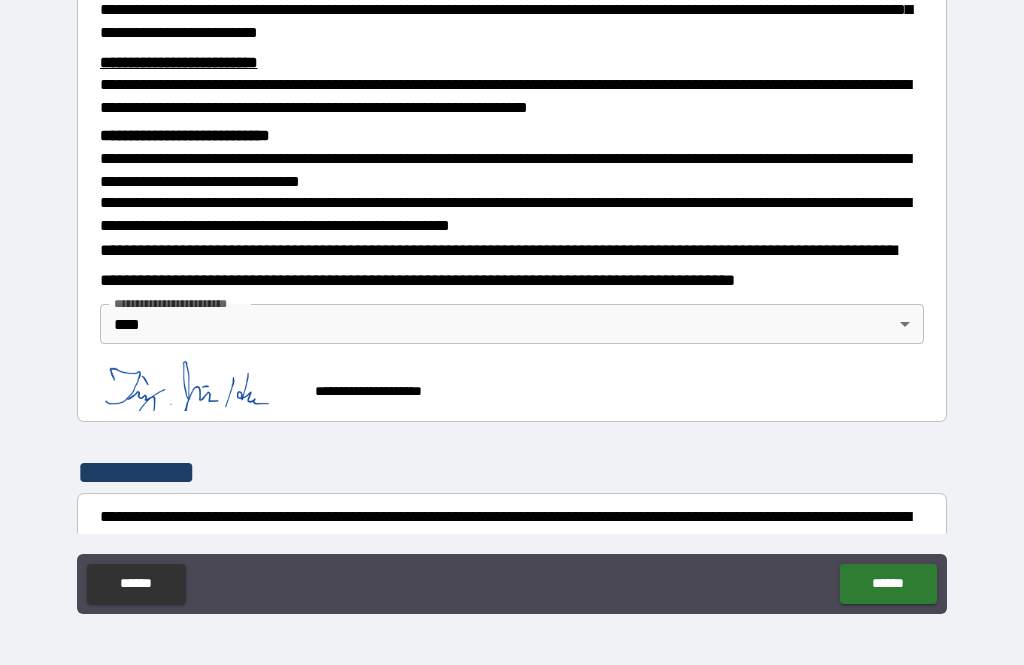 click on "******" at bounding box center (888, 584) 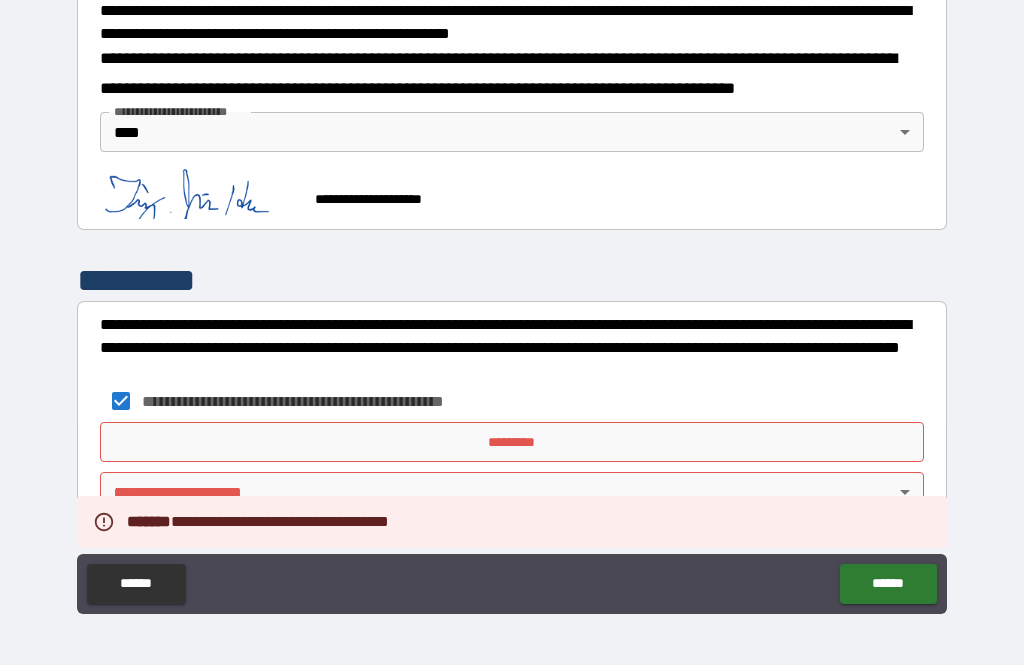 scroll, scrollTop: 734, scrollLeft: 0, axis: vertical 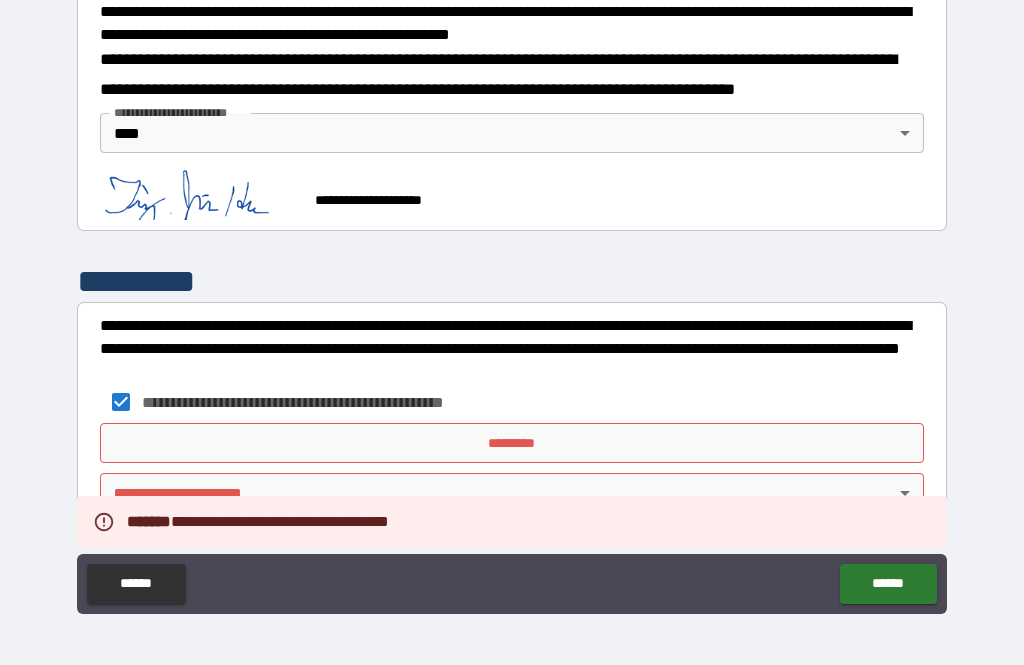 click on "*********" at bounding box center [512, 443] 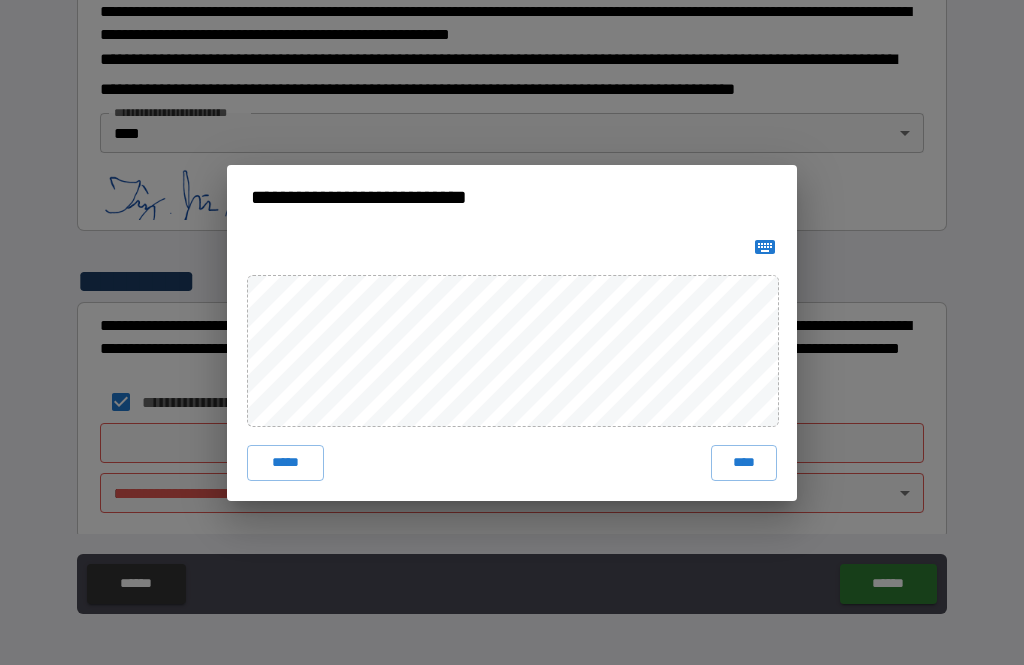 click on "****" at bounding box center (744, 463) 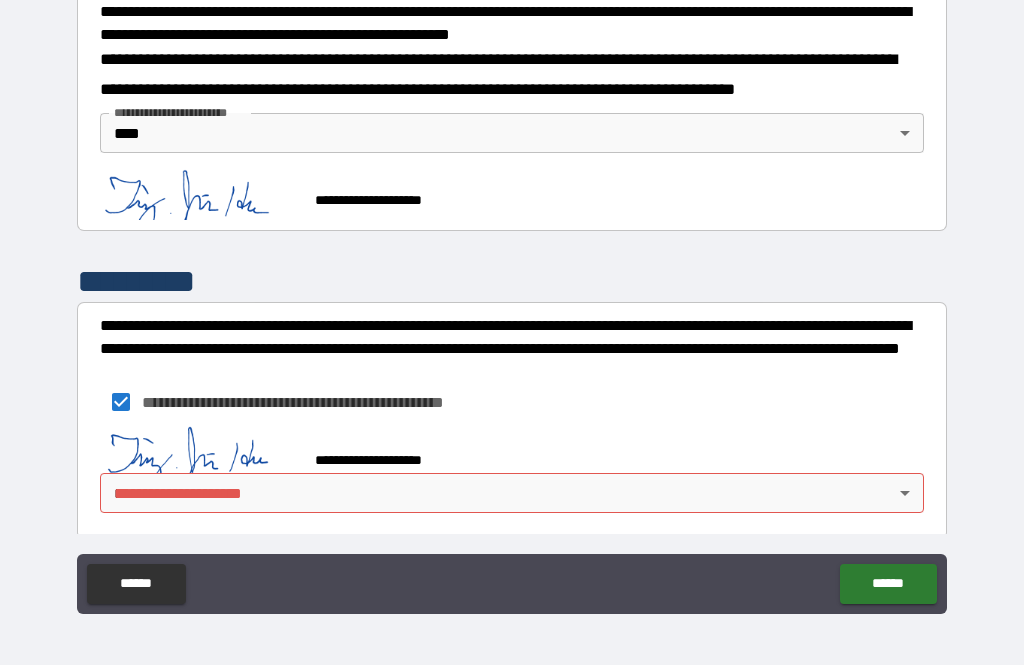 scroll, scrollTop: 724, scrollLeft: 0, axis: vertical 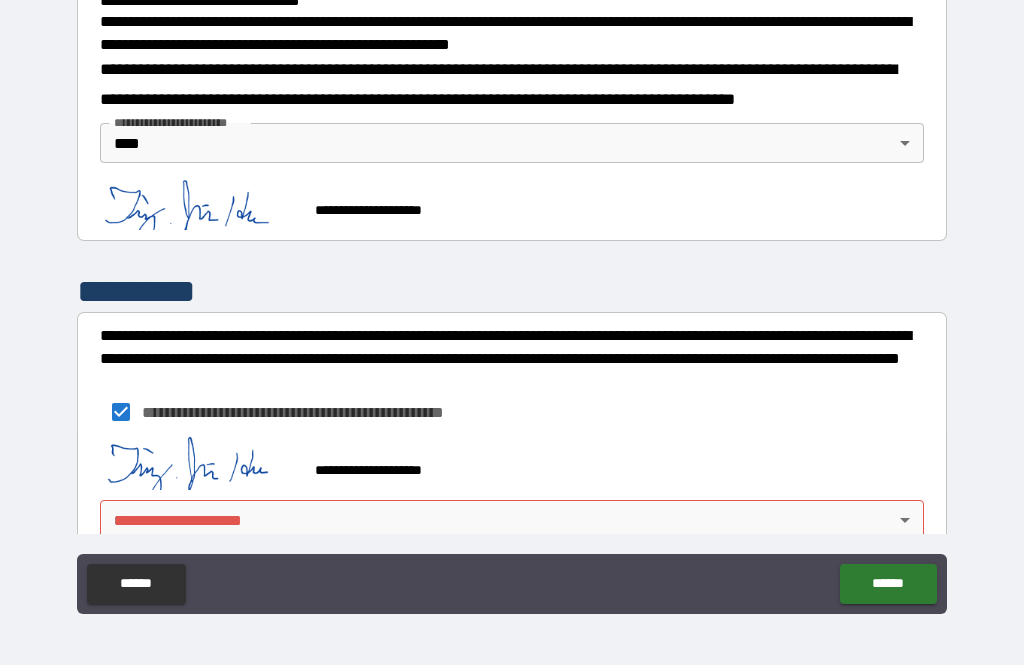 click on "**********" at bounding box center [512, 300] 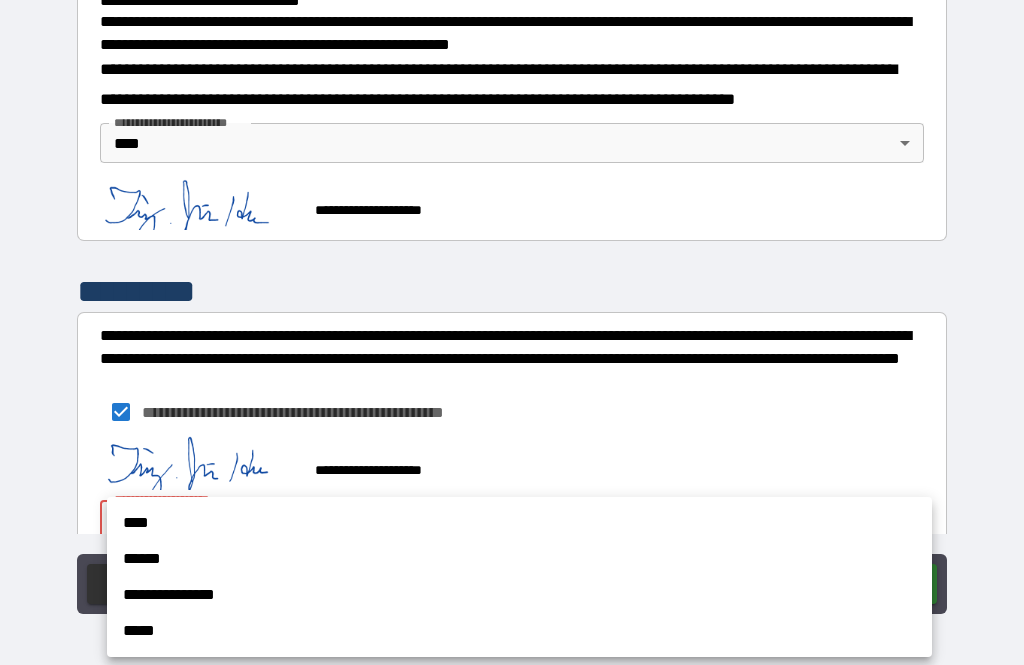 click on "****" at bounding box center (519, 523) 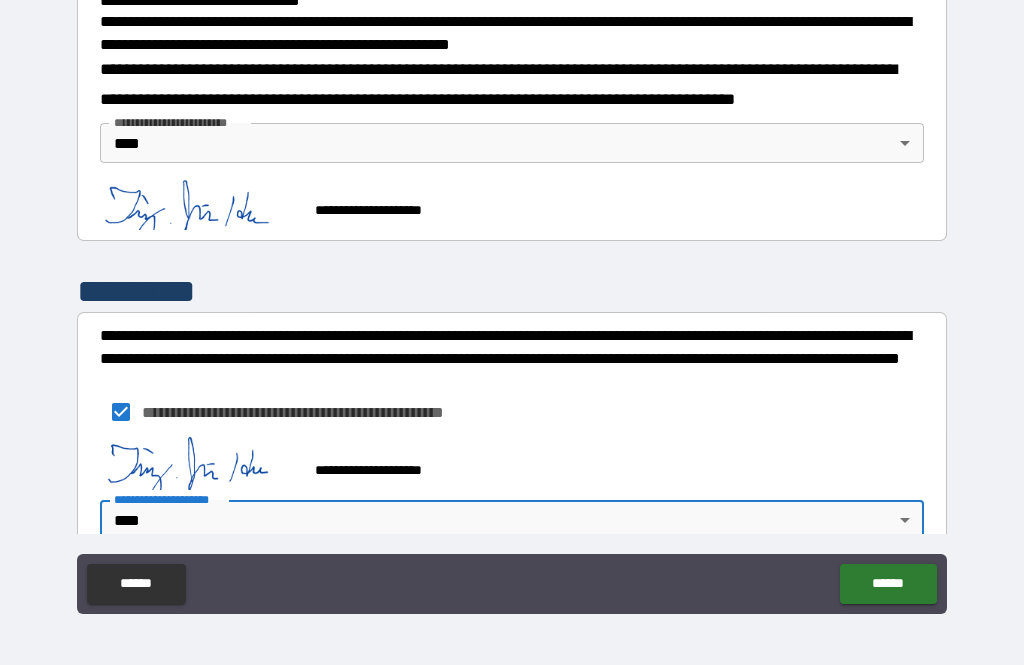 click on "******" at bounding box center [888, 584] 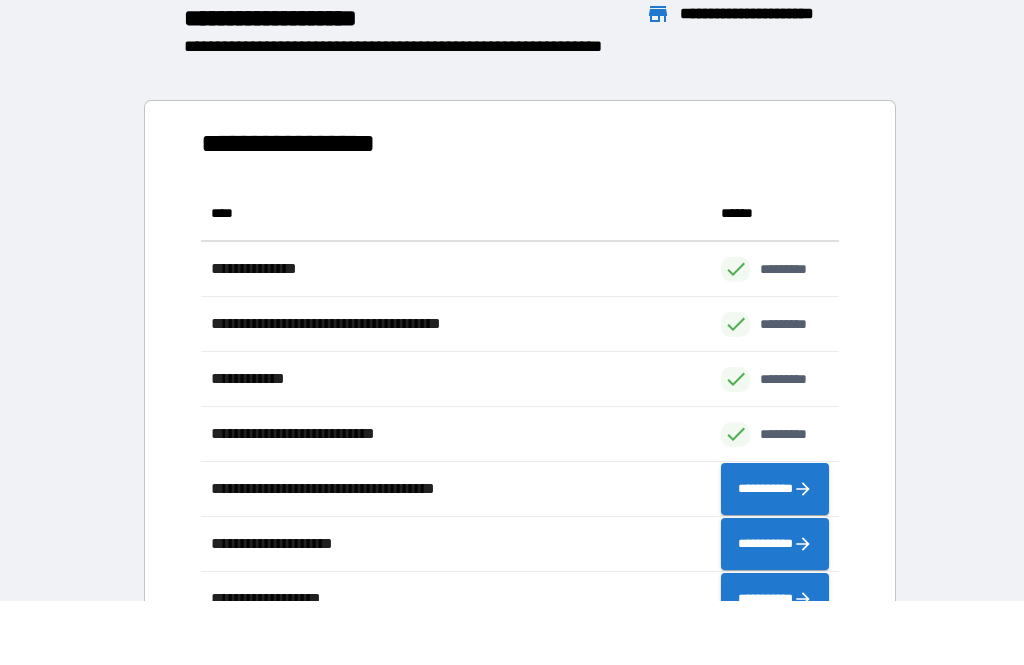 scroll, scrollTop: 441, scrollLeft: 638, axis: both 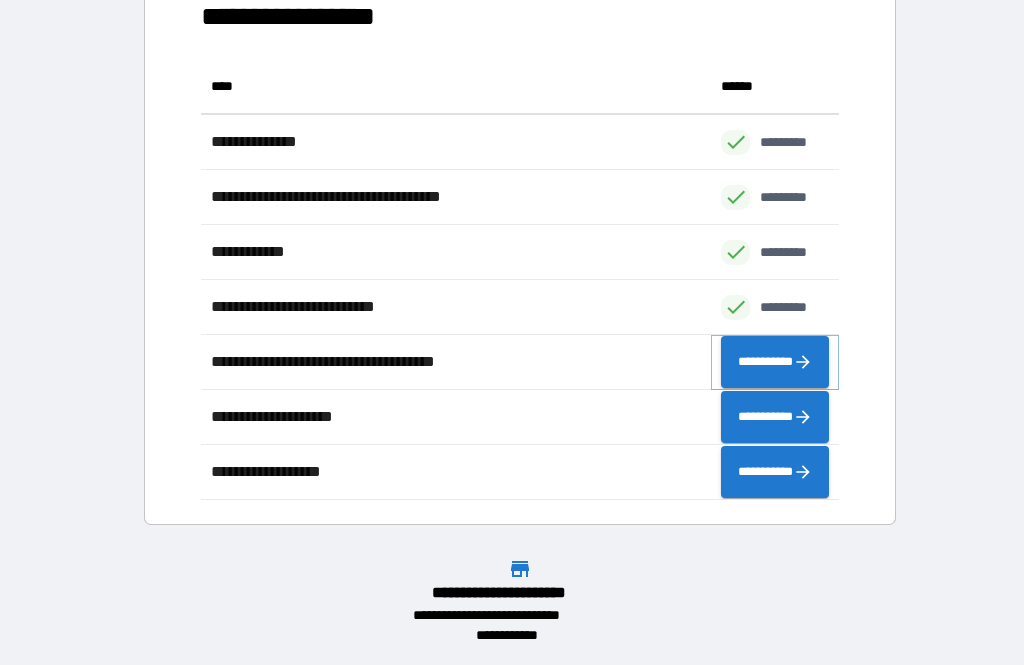 click on "**********" at bounding box center (775, 362) 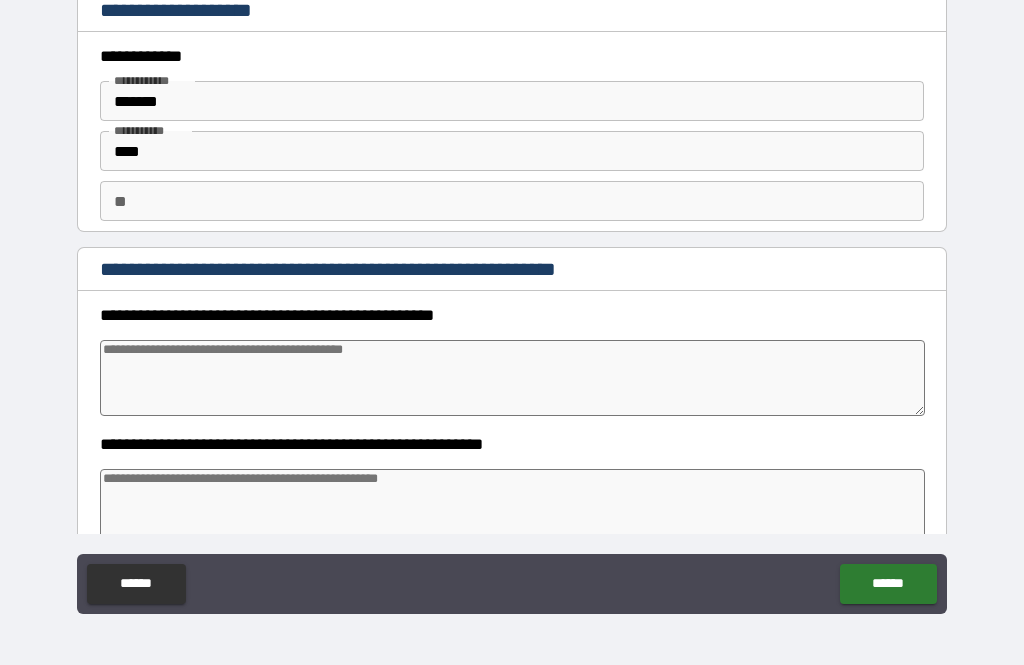 type on "*" 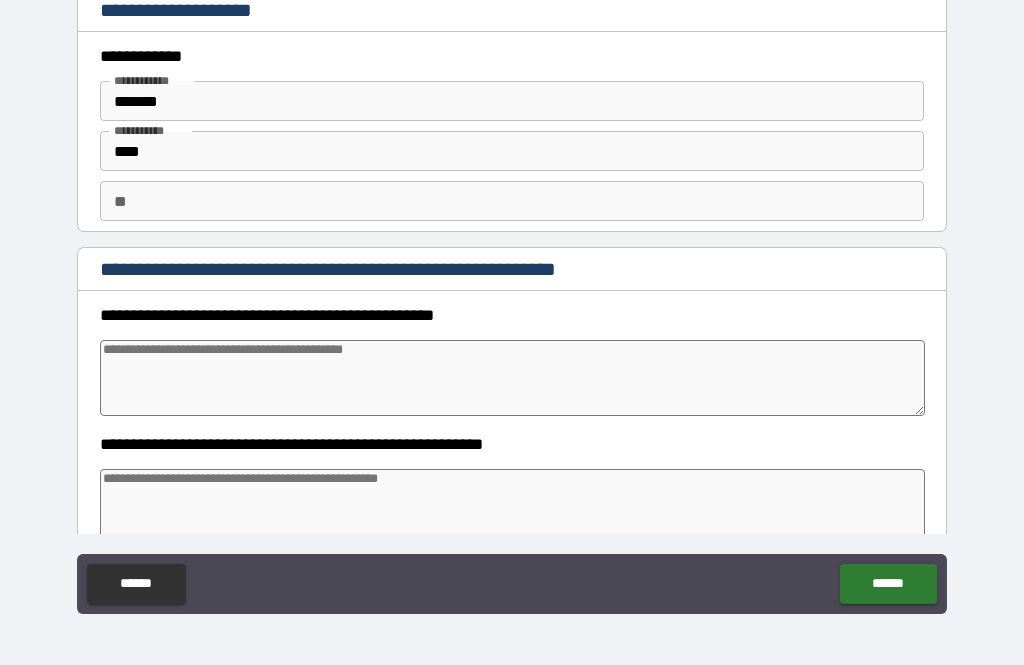 type on "*" 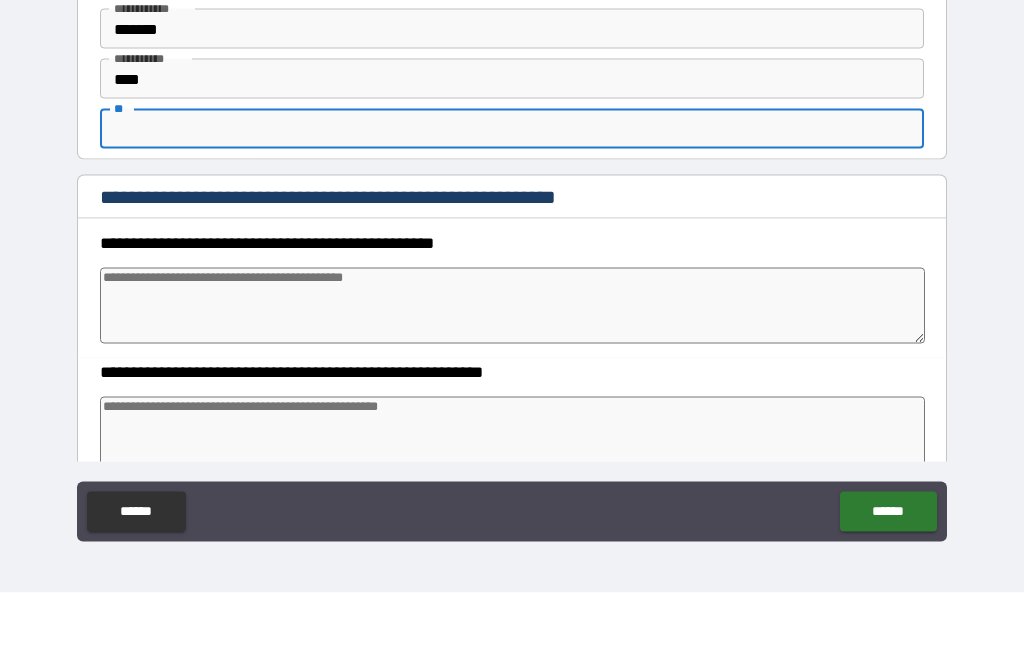 type on "*" 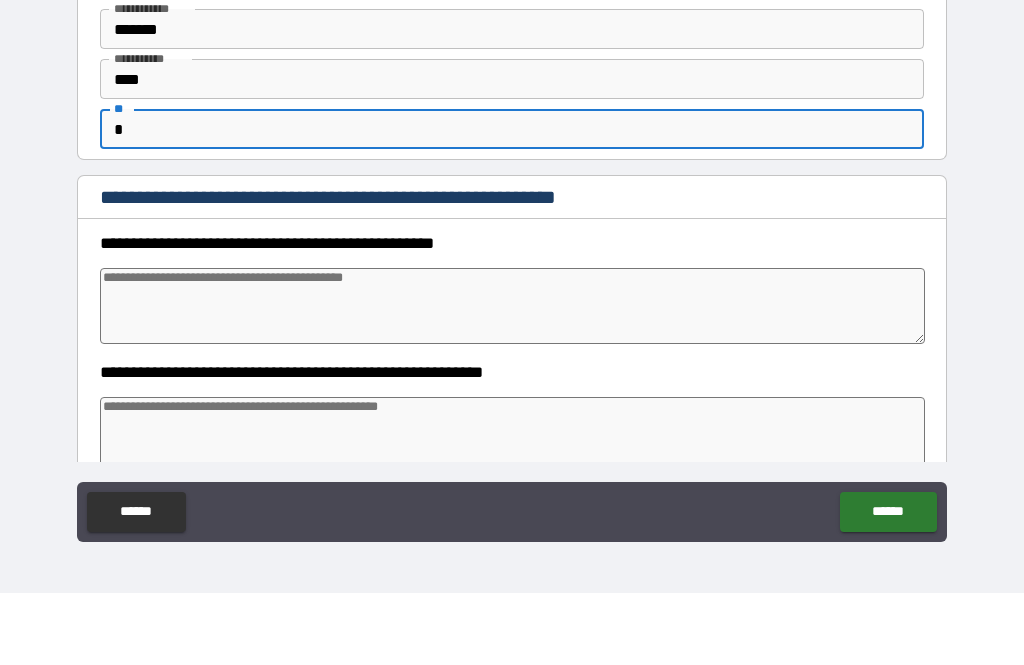 type on "*" 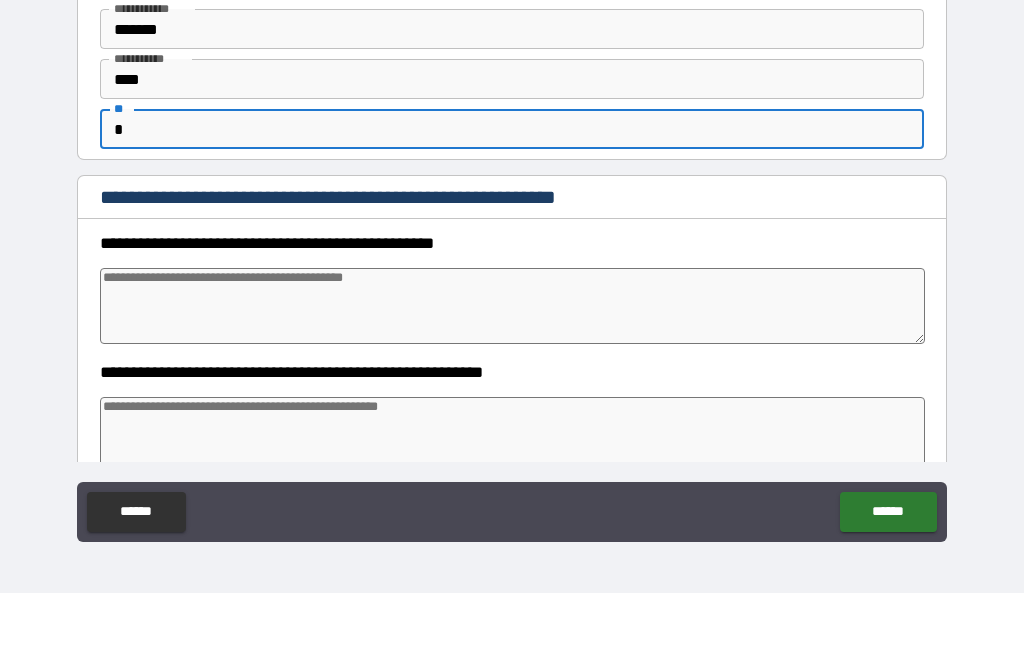 type on "*" 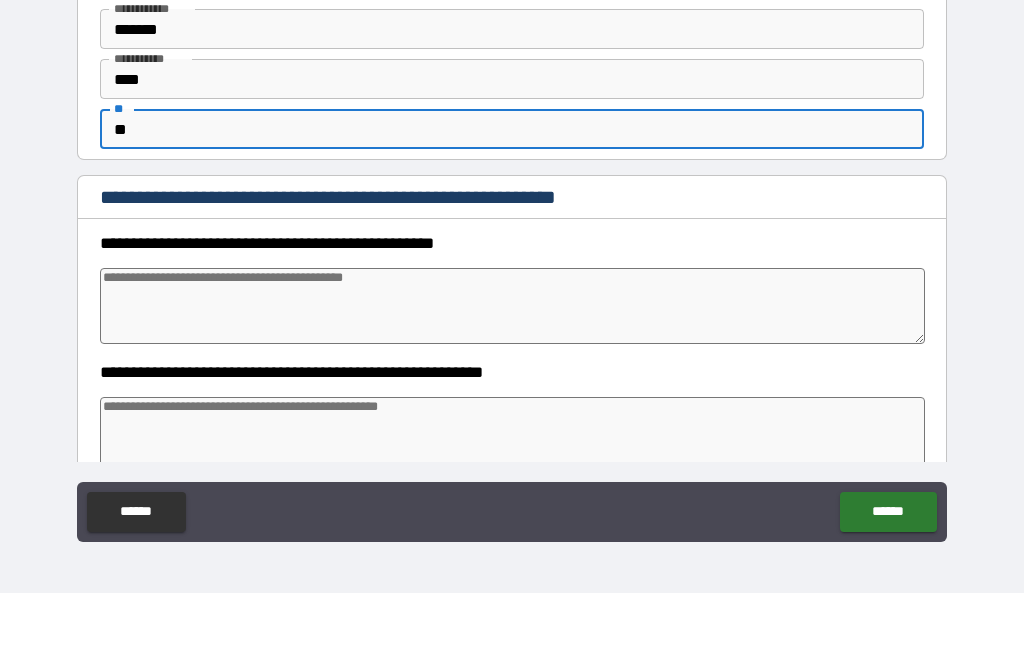type on "*" 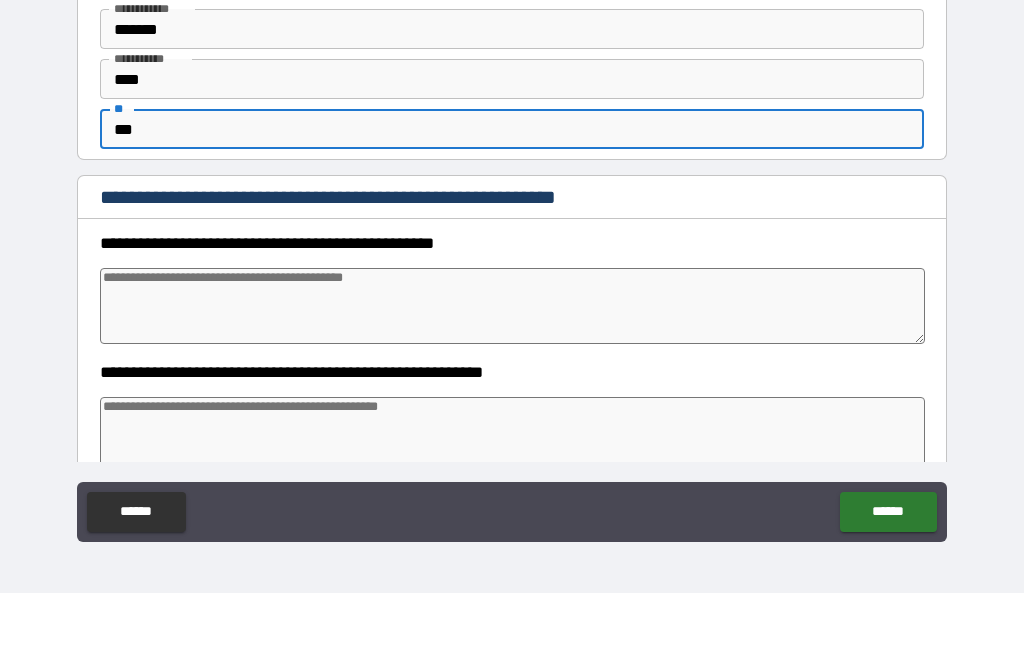 type on "*" 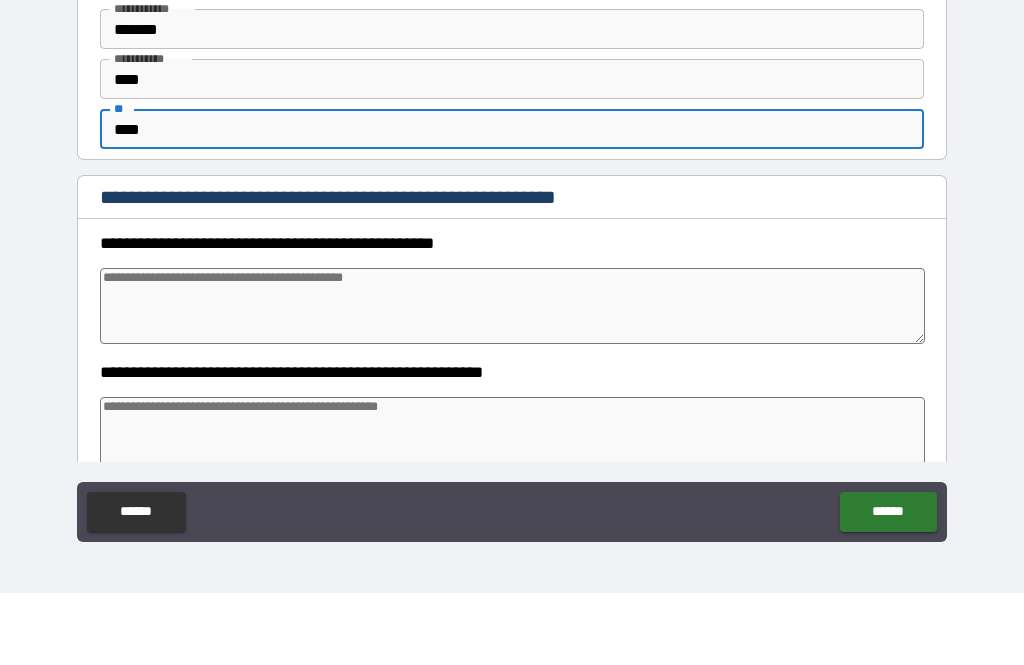 type on "*" 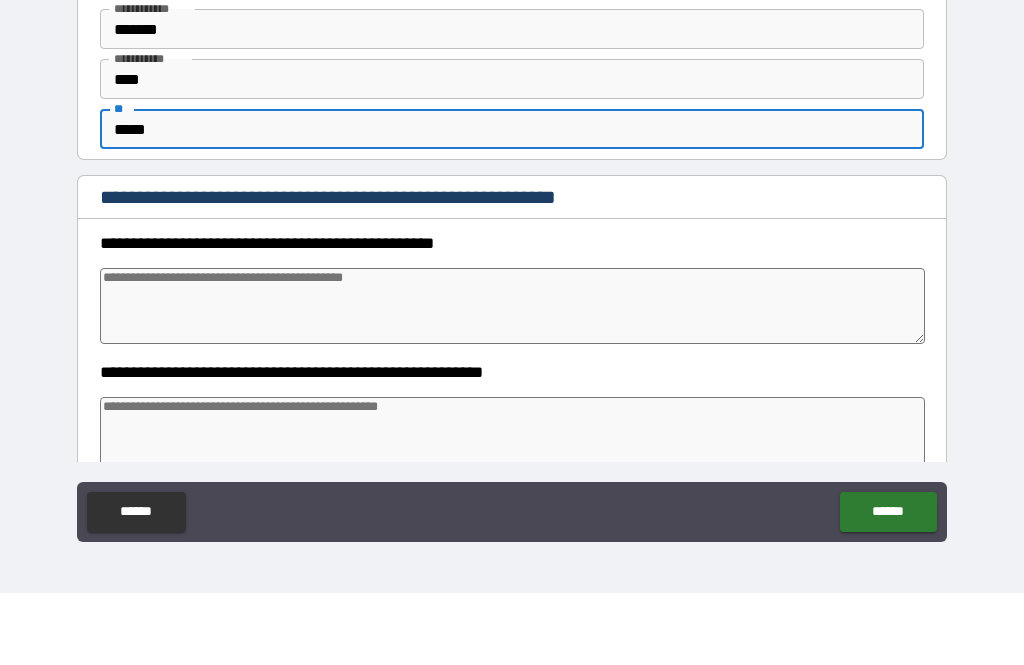 type on "*" 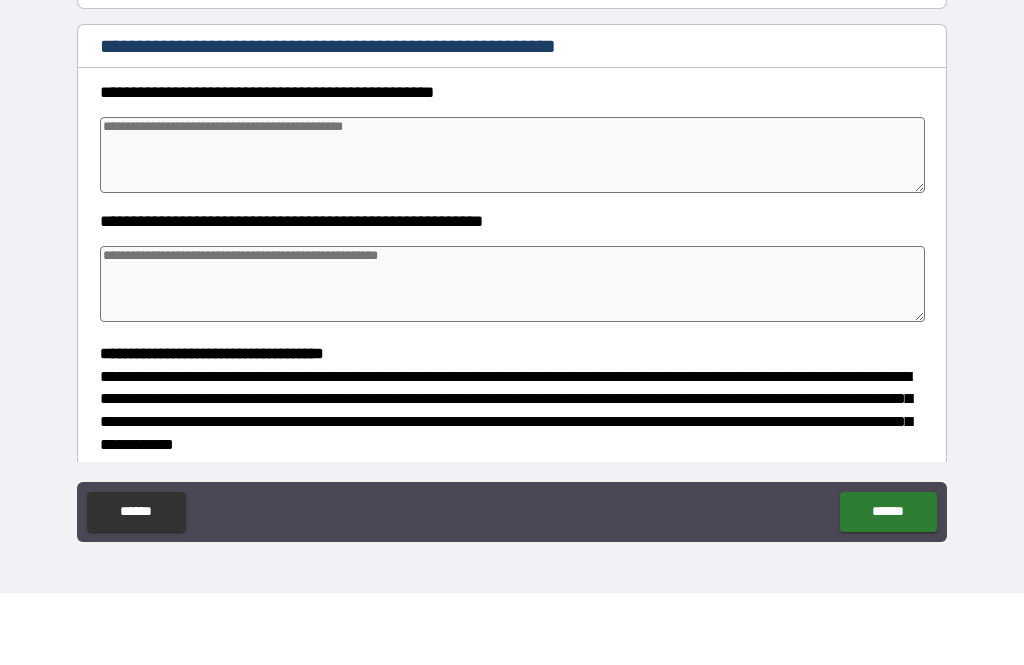 scroll, scrollTop: 151, scrollLeft: 0, axis: vertical 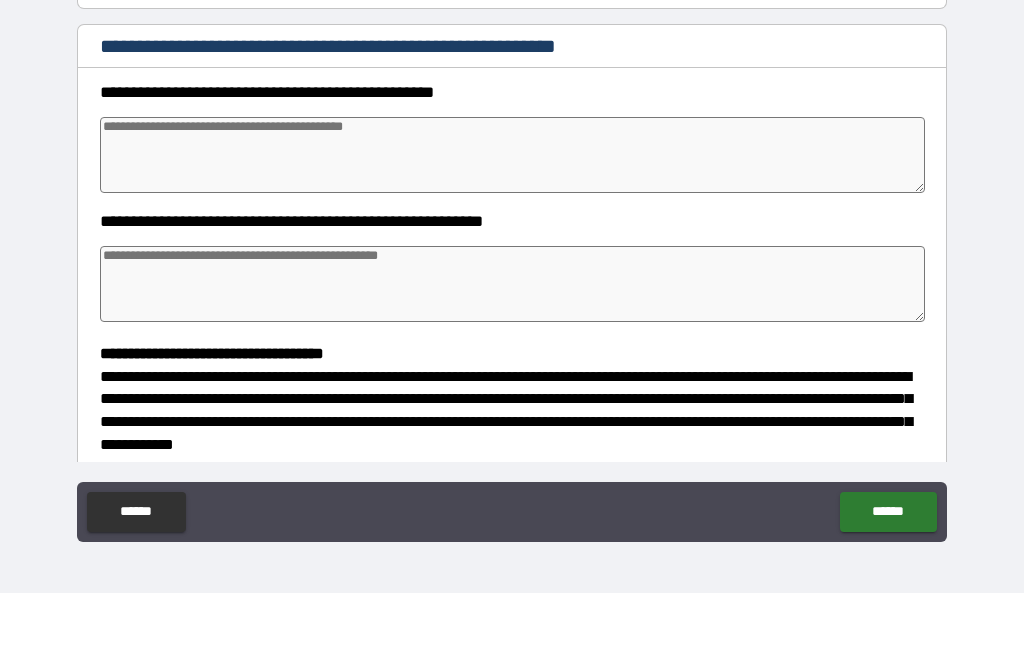 click at bounding box center [513, 227] 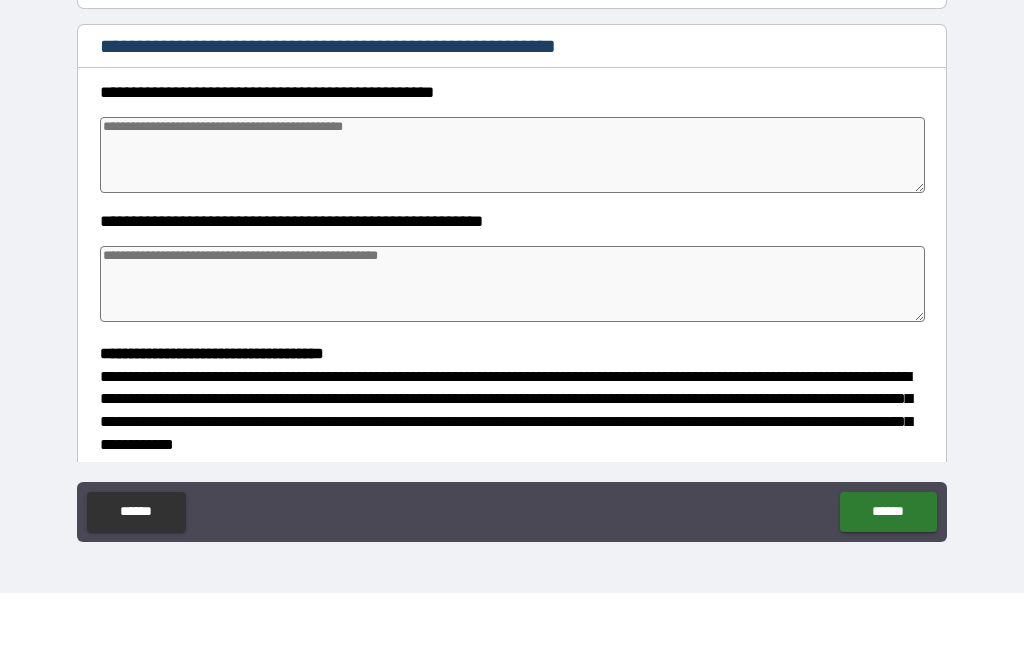 type on "*" 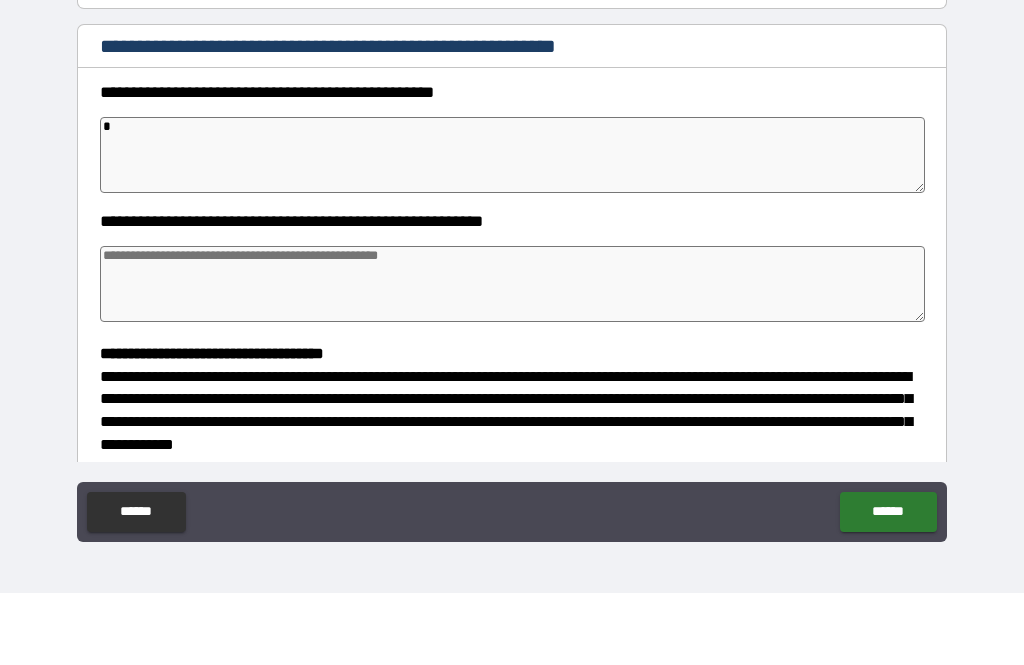 type on "*" 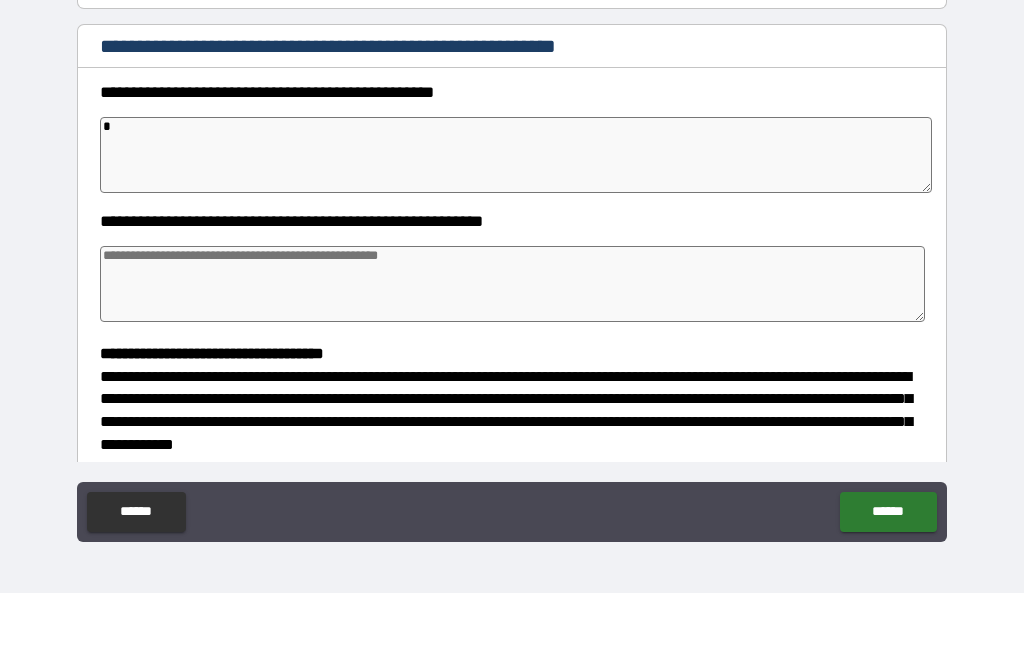 type on "*" 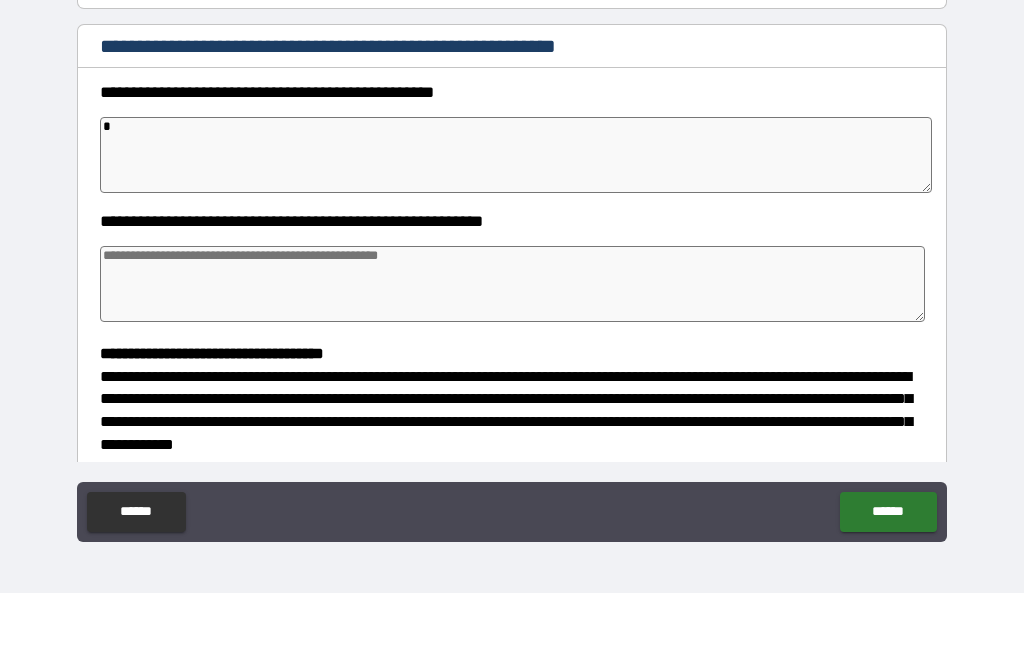 type on "*" 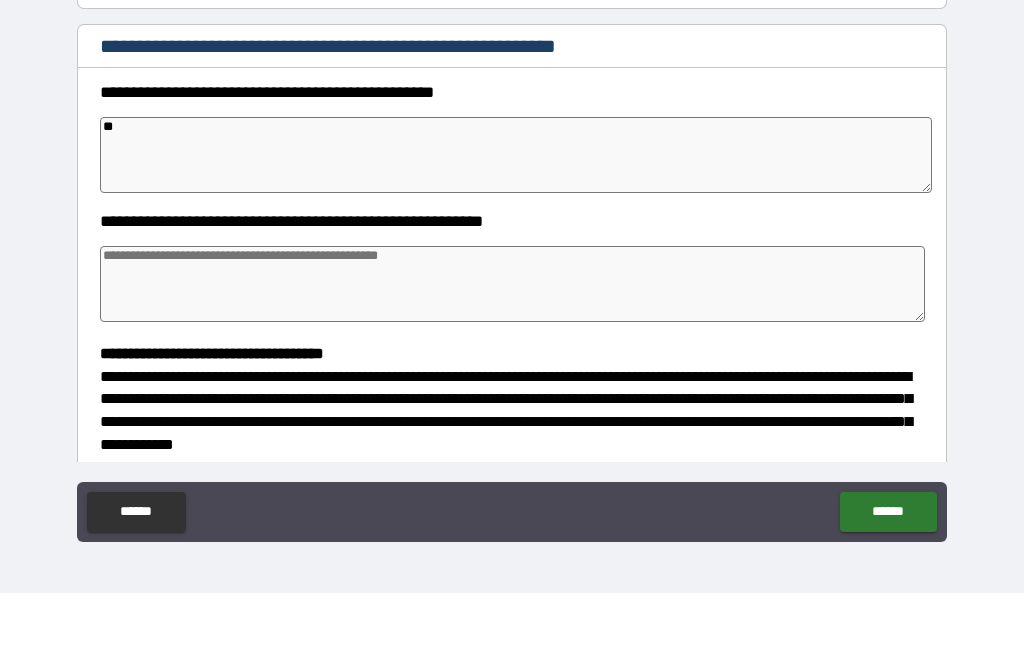type on "*" 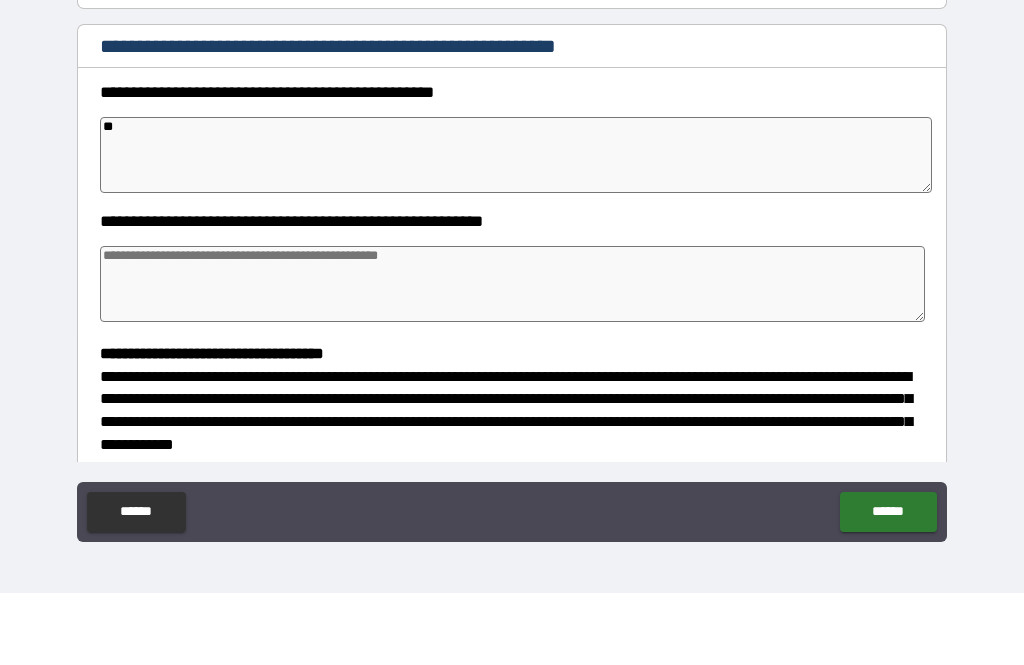 type on "*" 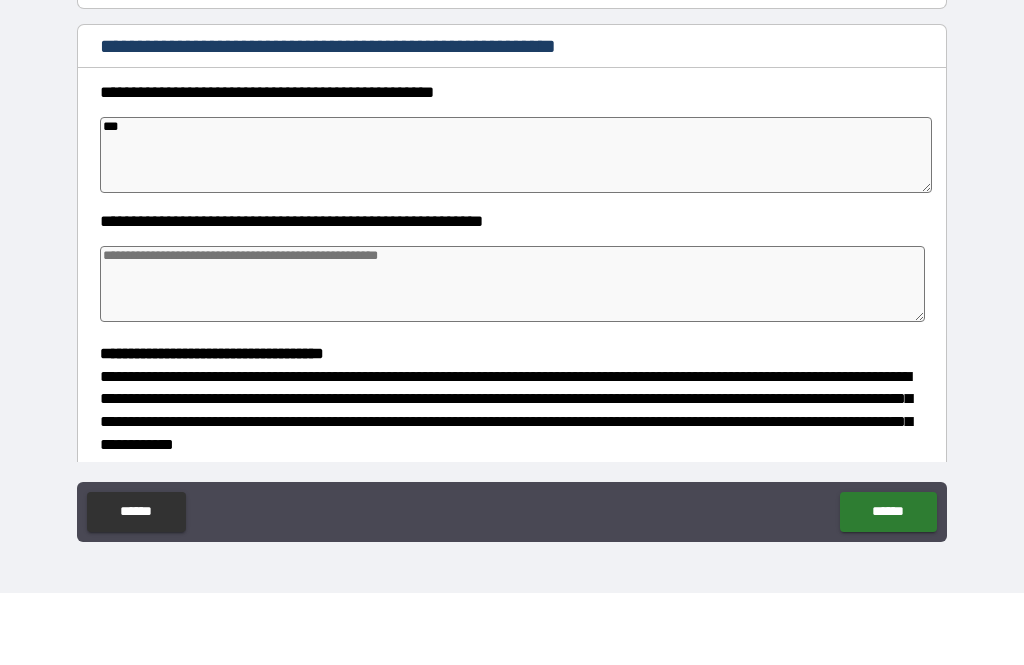 type on "*" 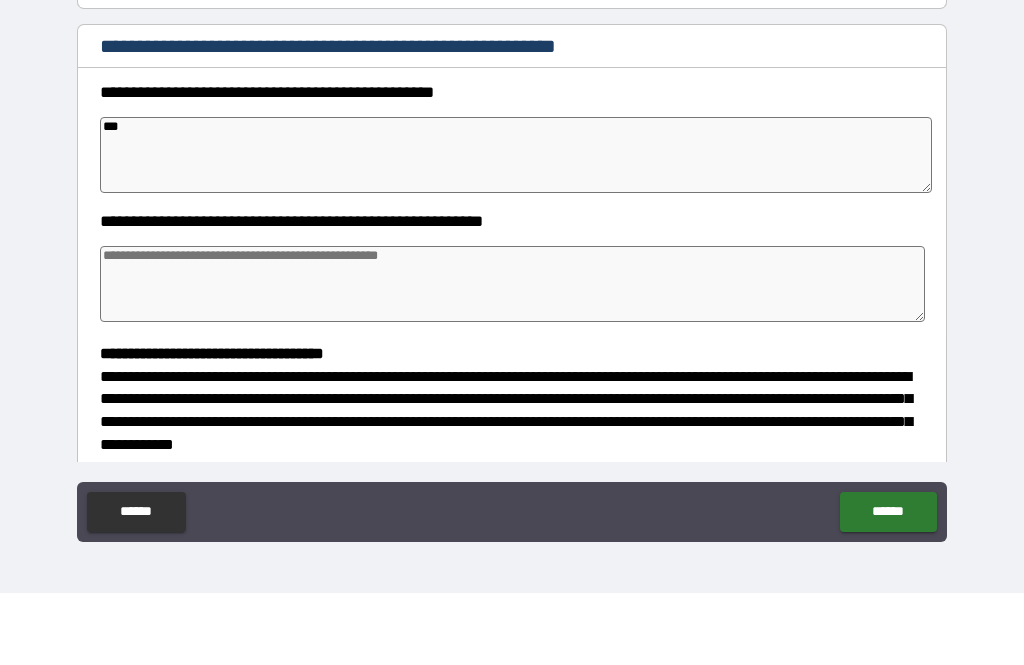 type on "*" 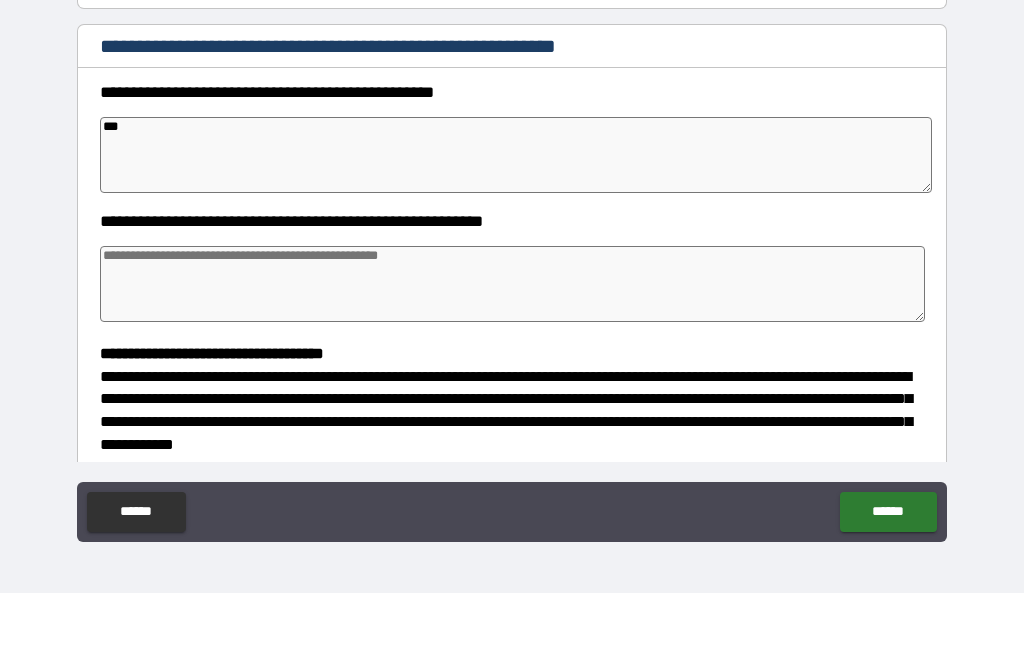 type on "*" 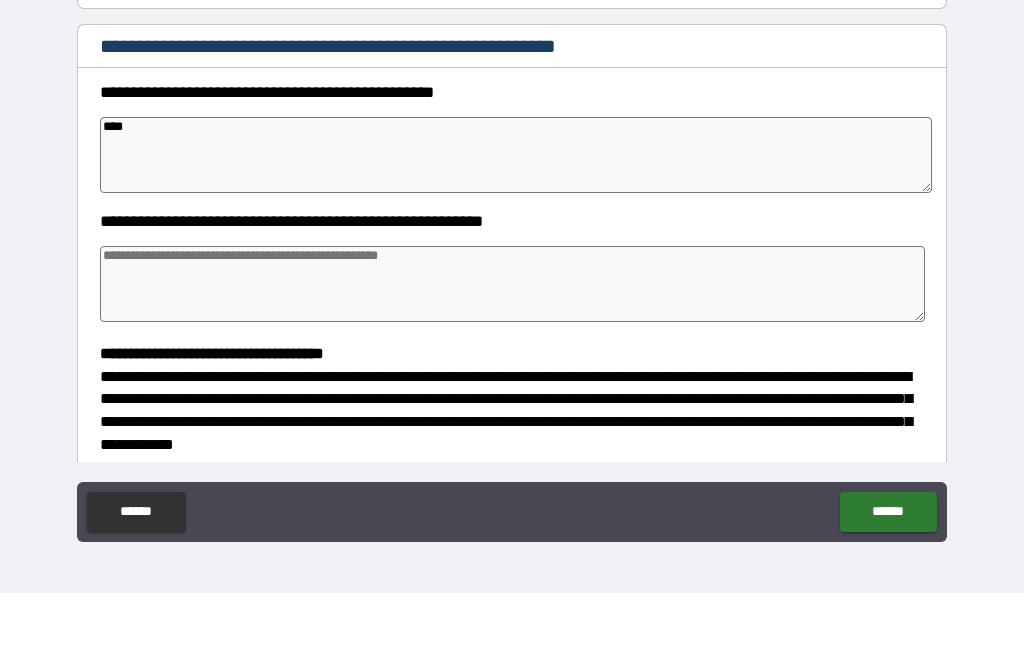 type on "*" 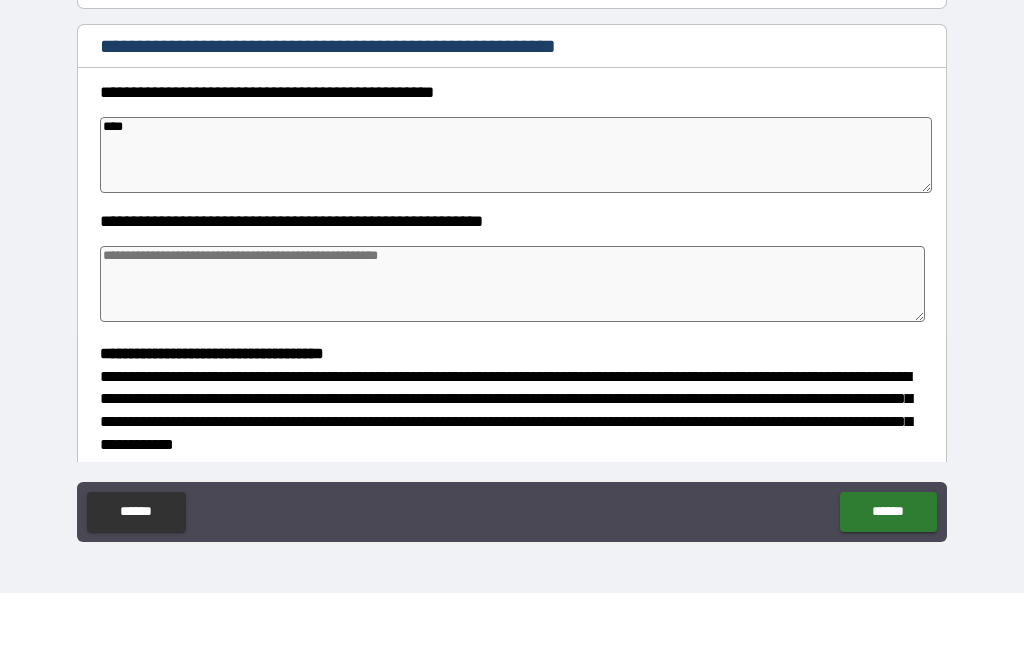 type on "*" 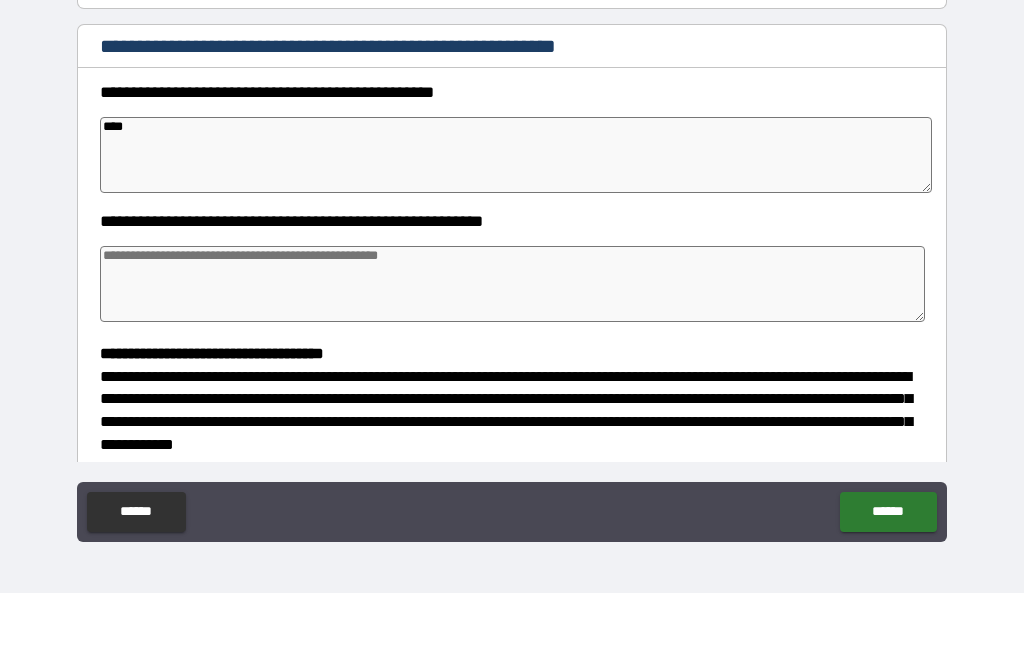 type on "*" 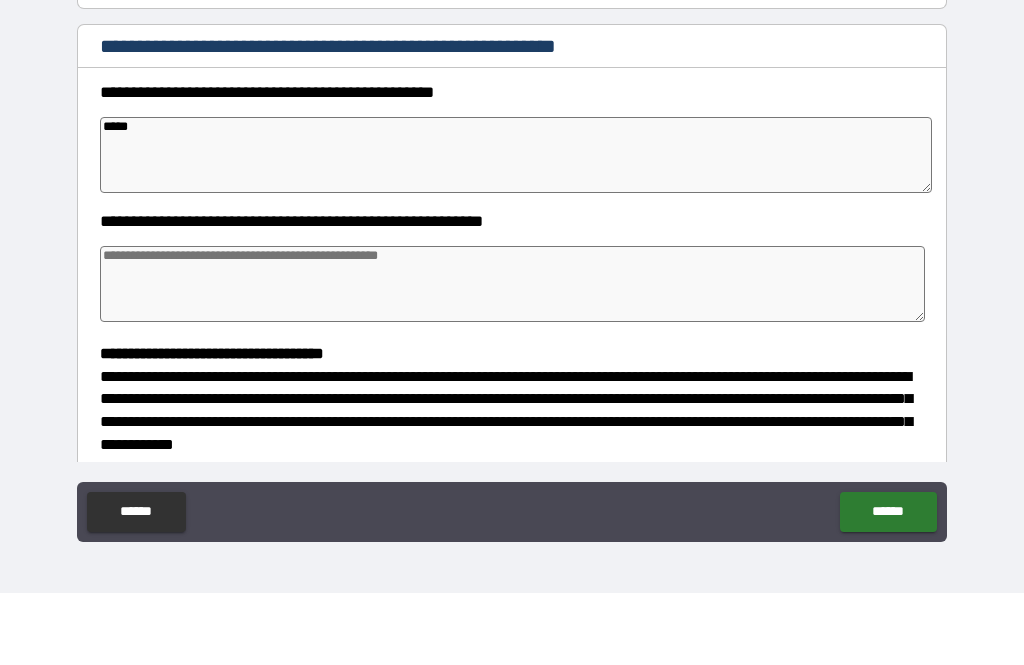 type on "*" 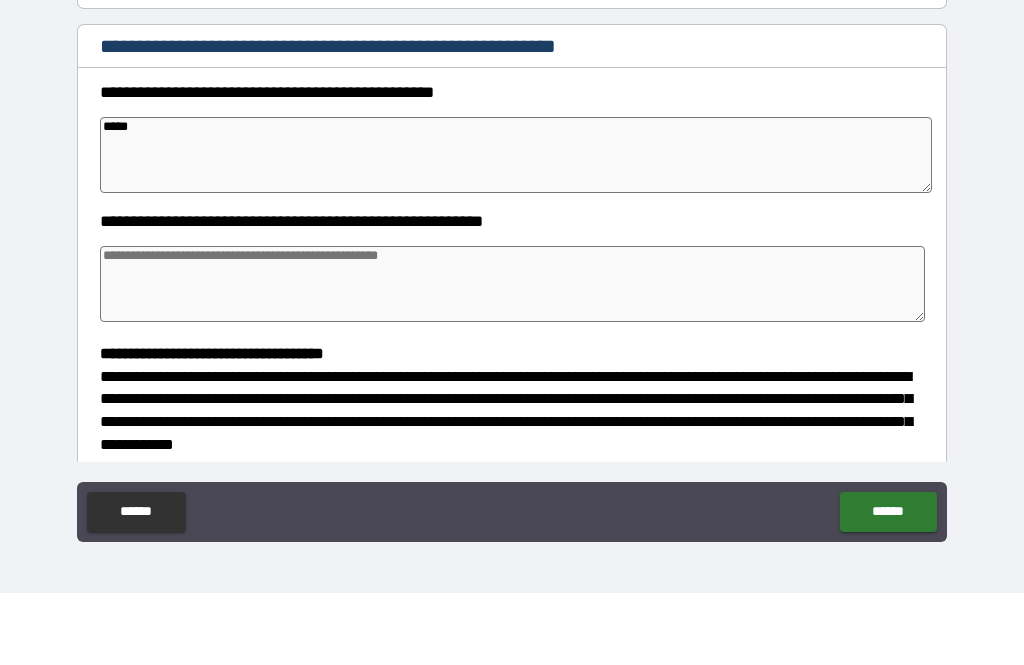 type on "*" 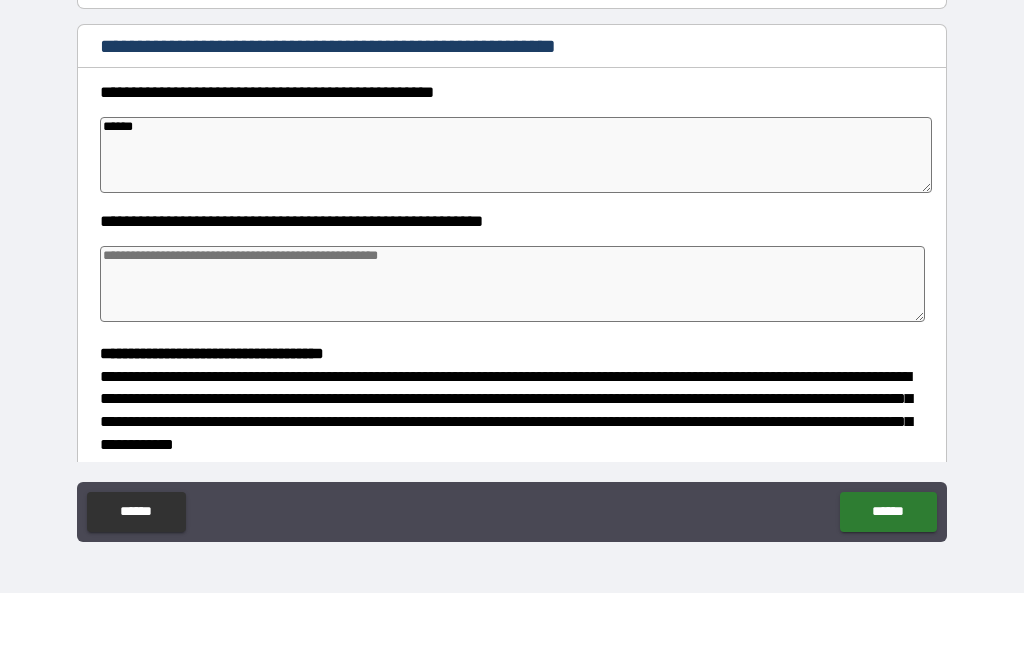 type on "*" 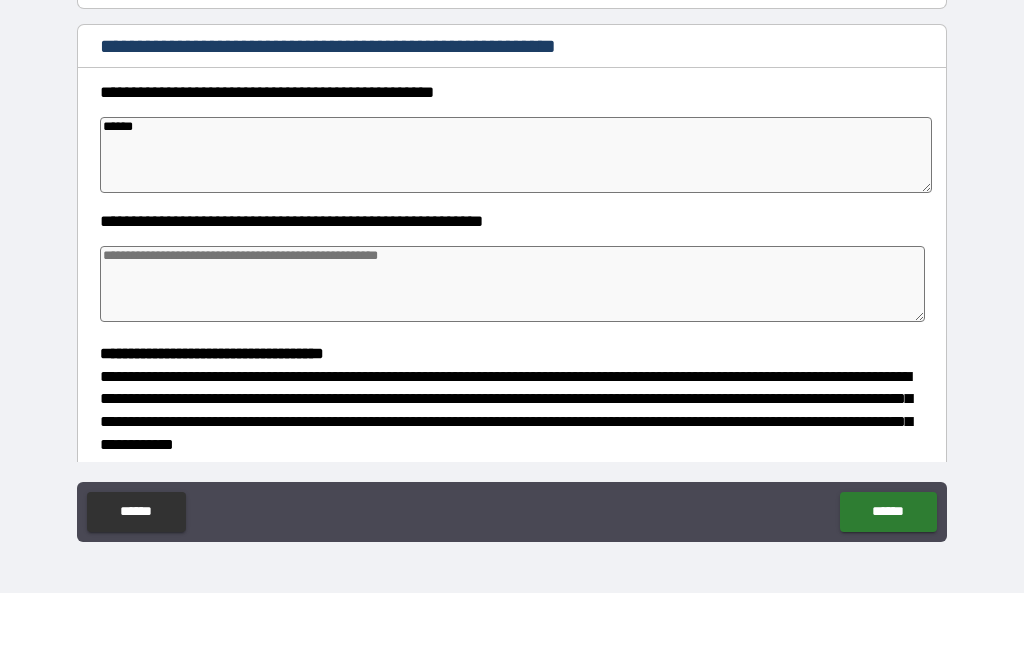 type on "*" 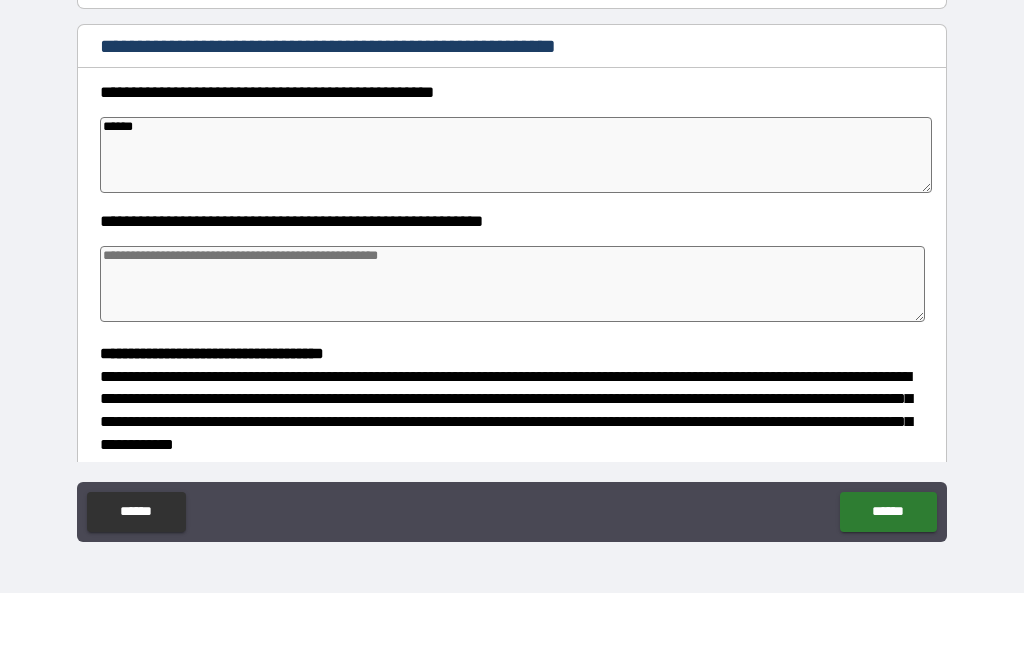 type on "*" 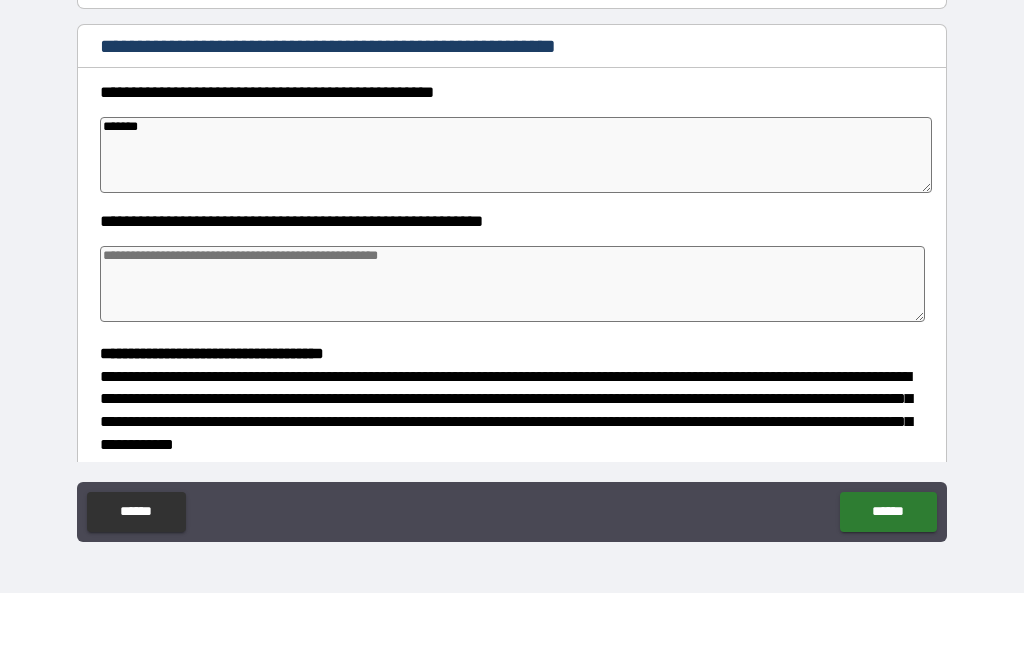 type on "*" 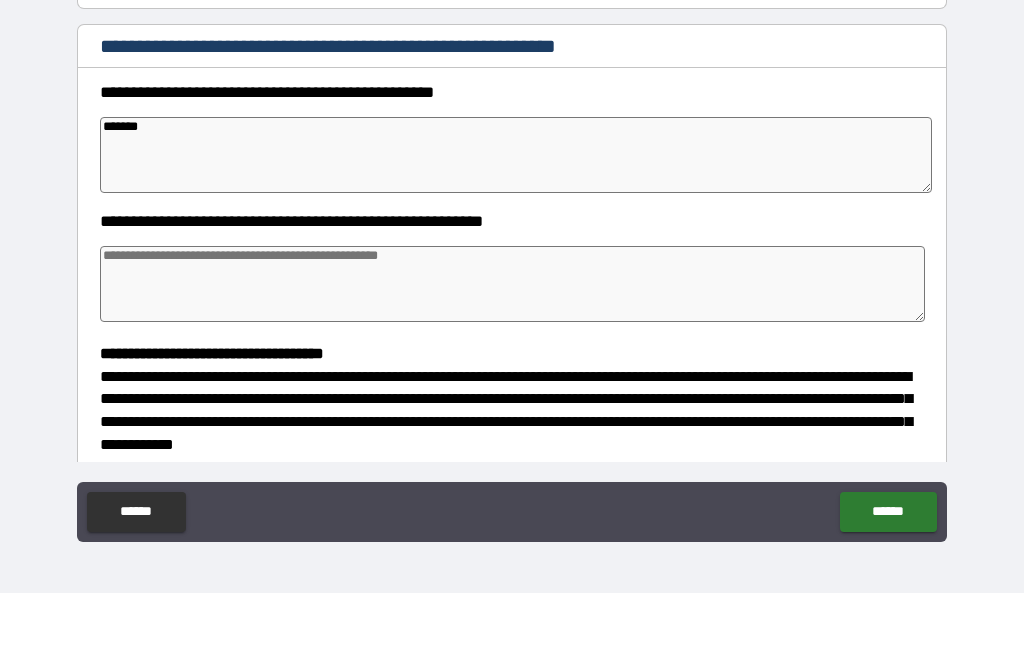 type on "*" 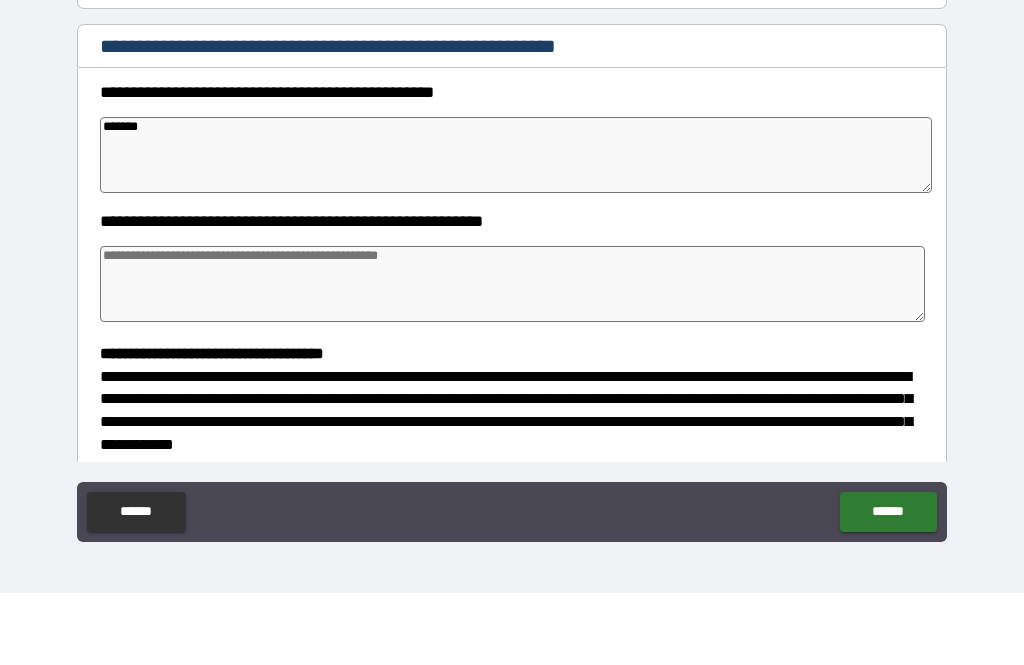 type on "*" 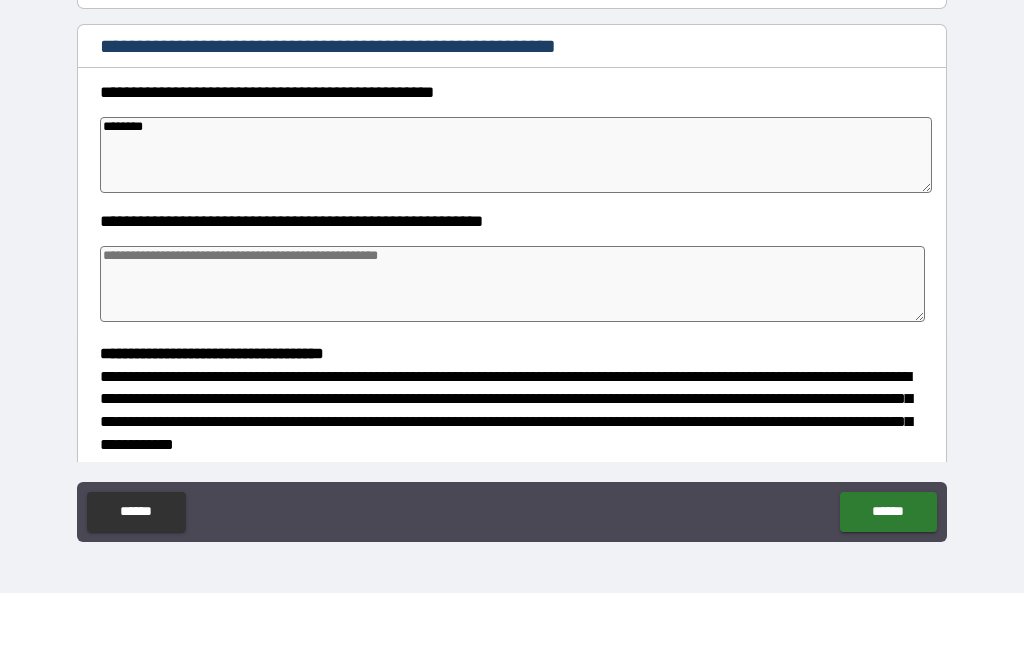 type on "*" 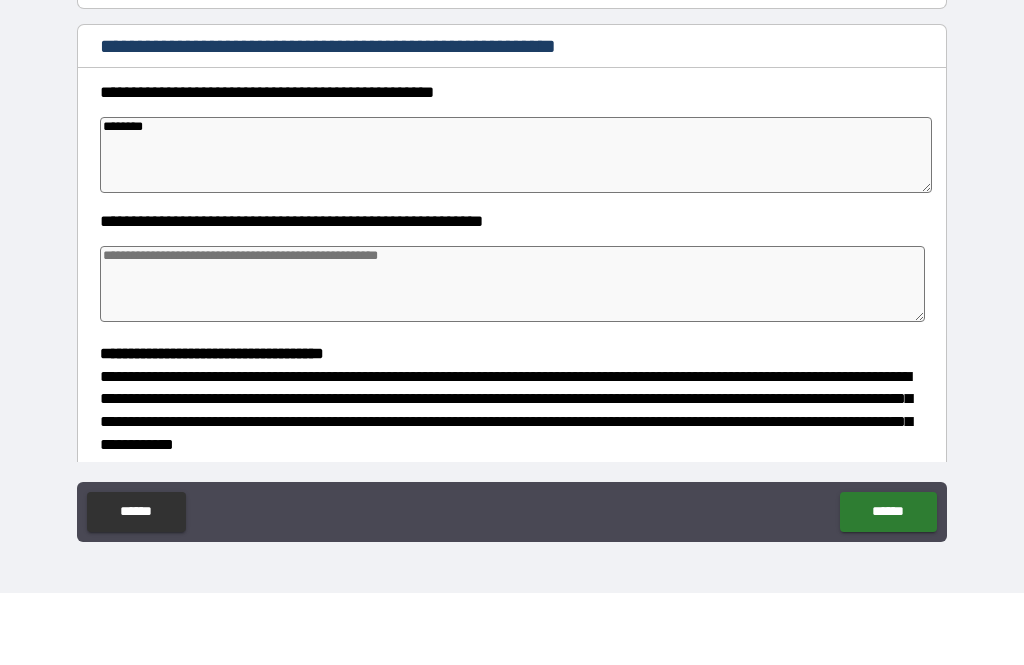 type on "*" 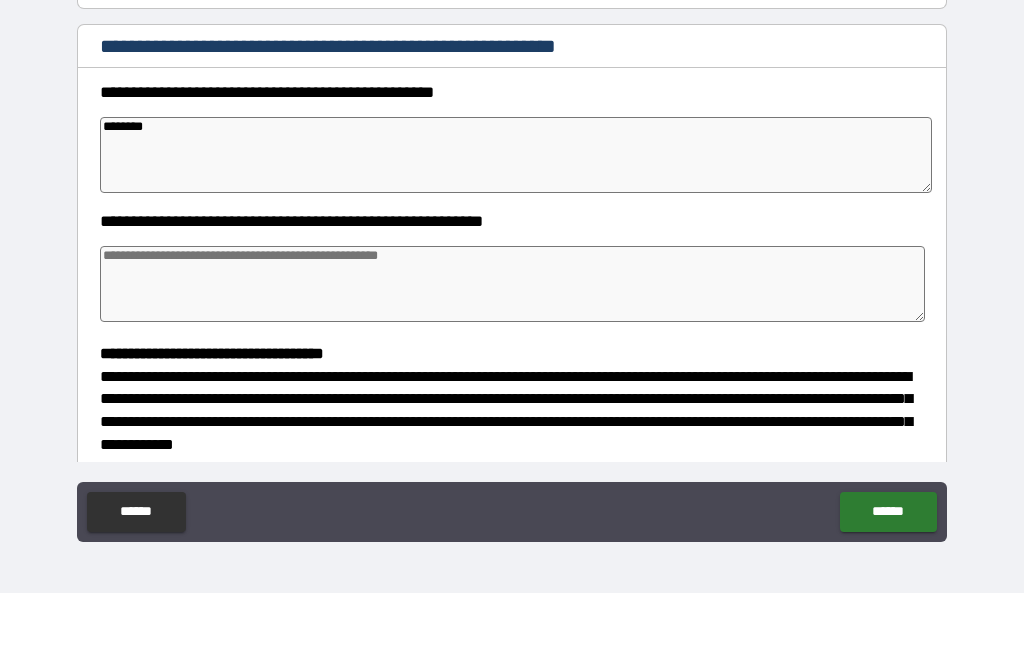 type on "*" 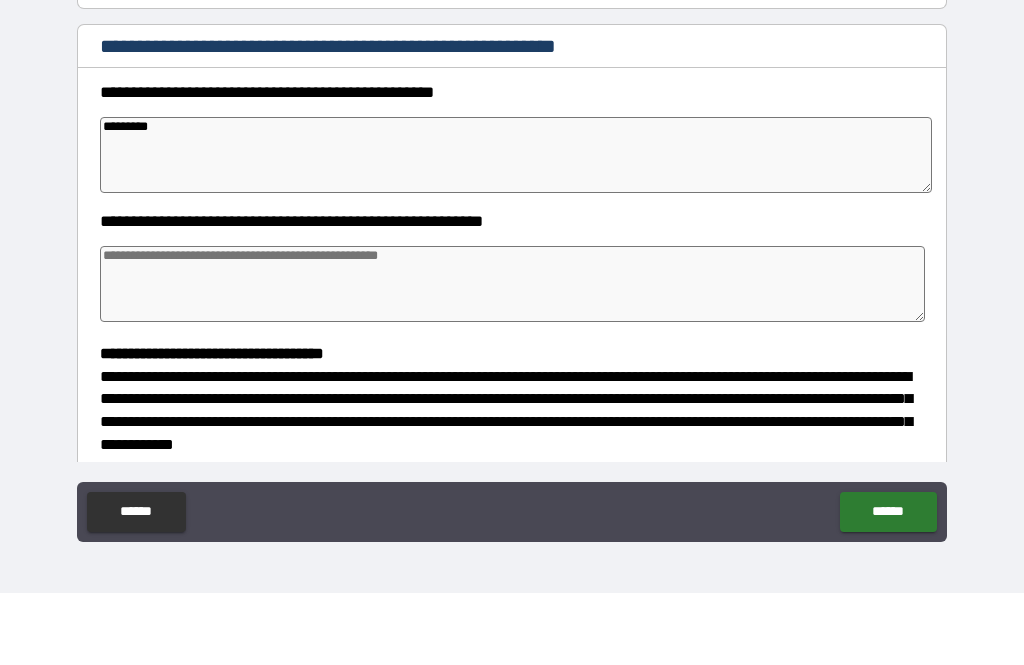 type on "*" 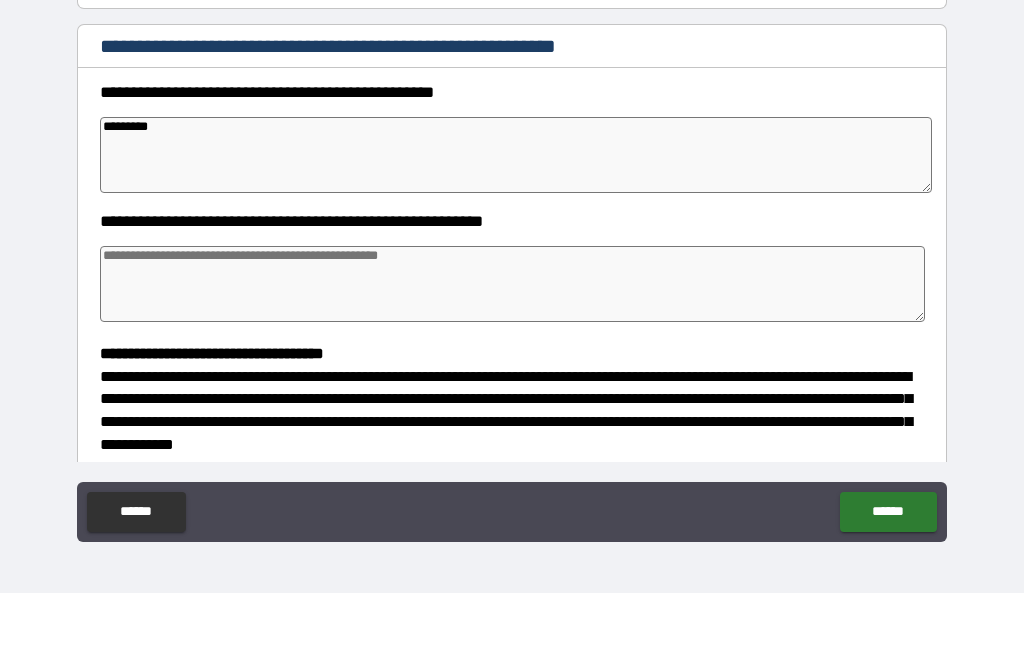 type on "**********" 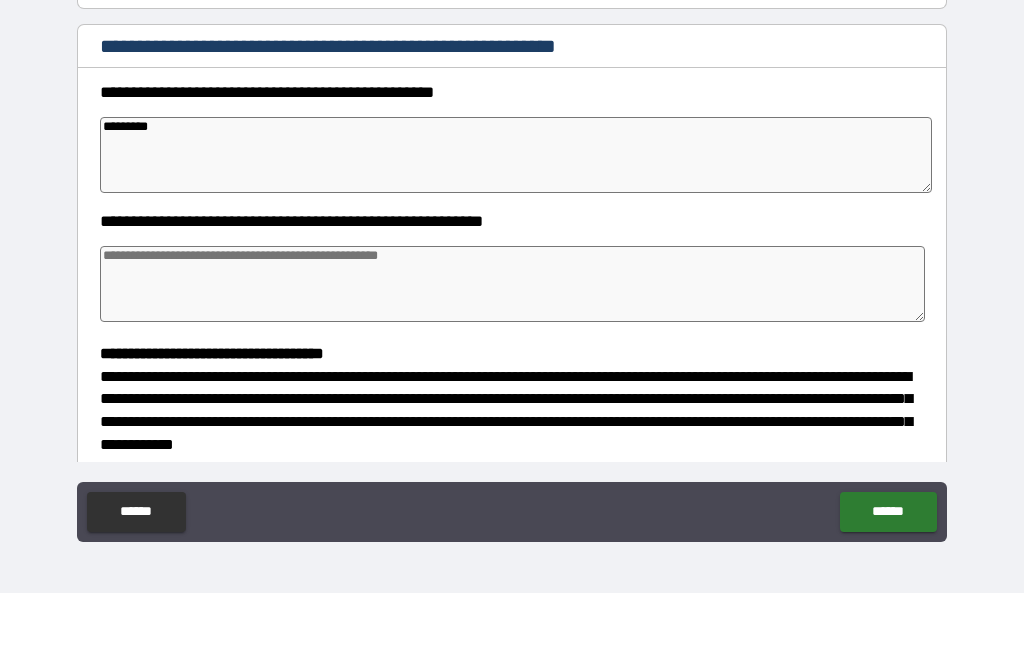 type on "*" 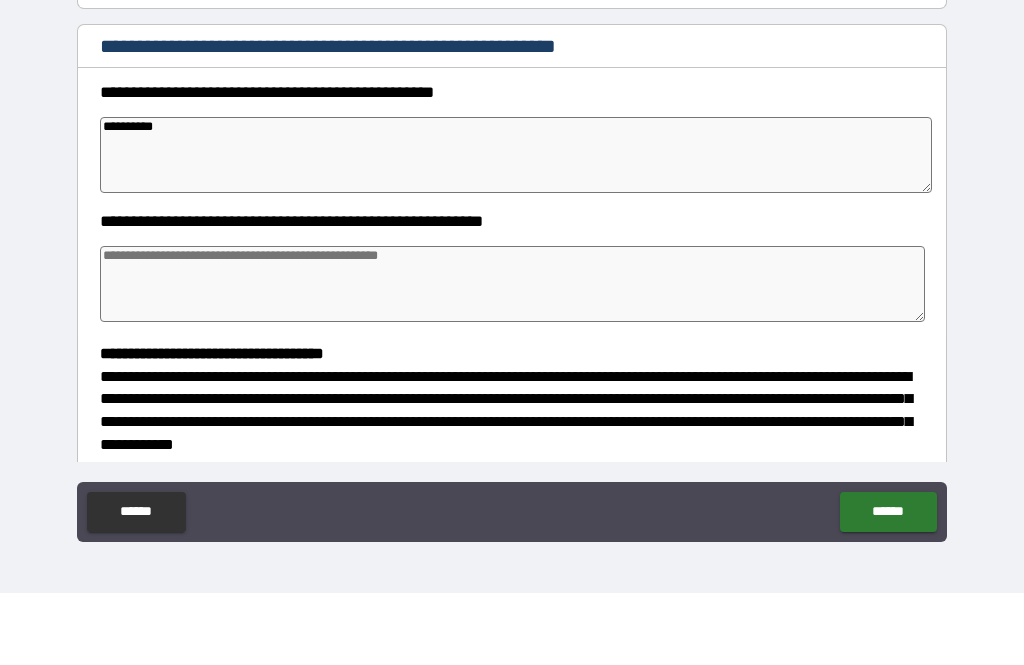 type on "*" 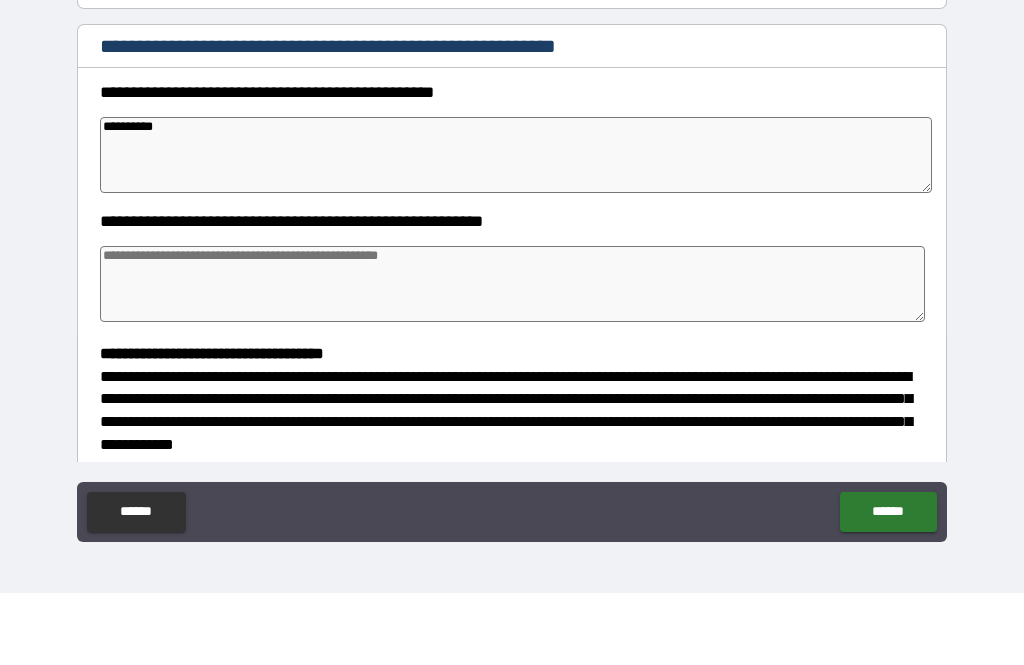 type on "*" 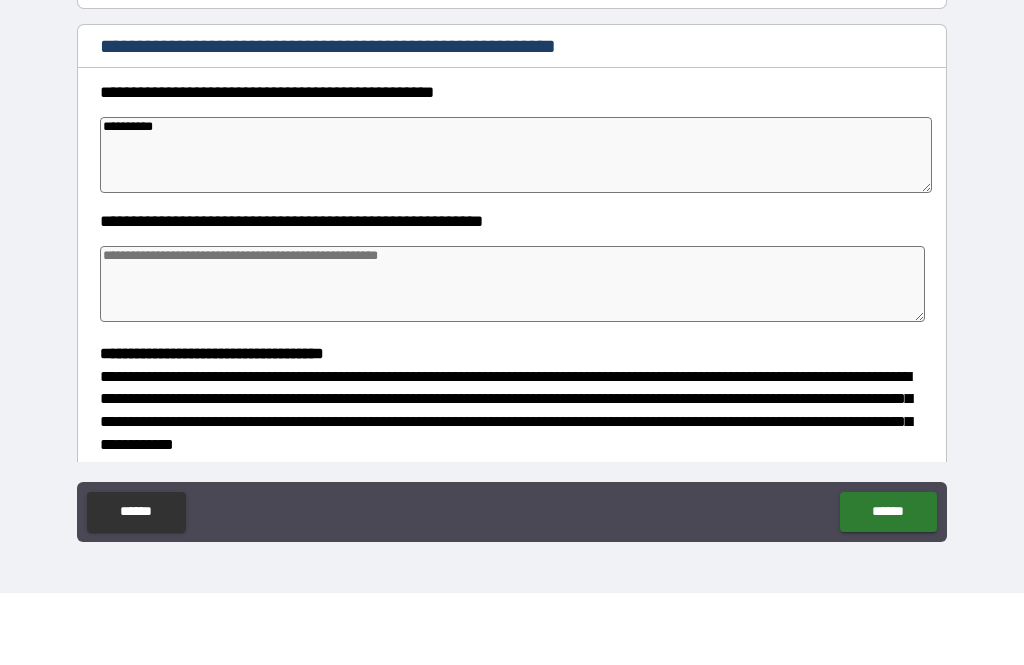 type on "**********" 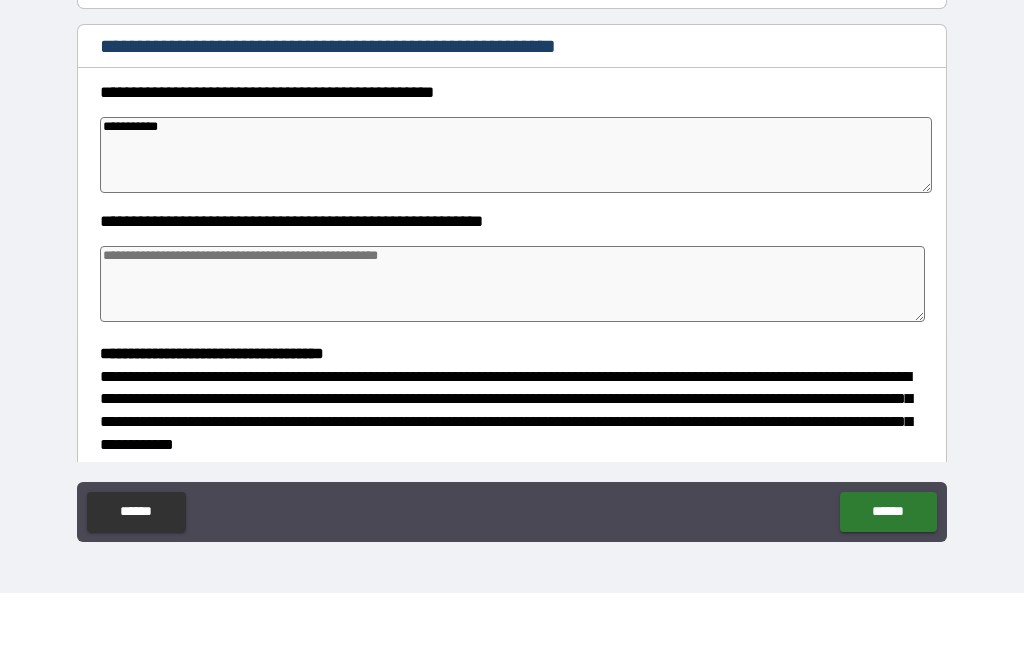 type on "*" 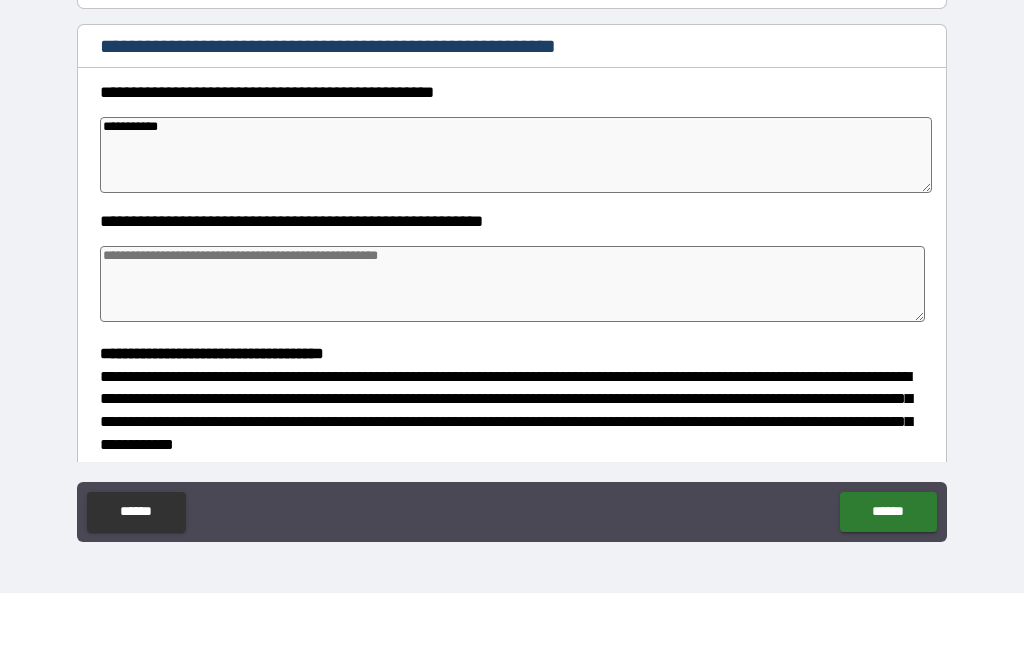 type on "*" 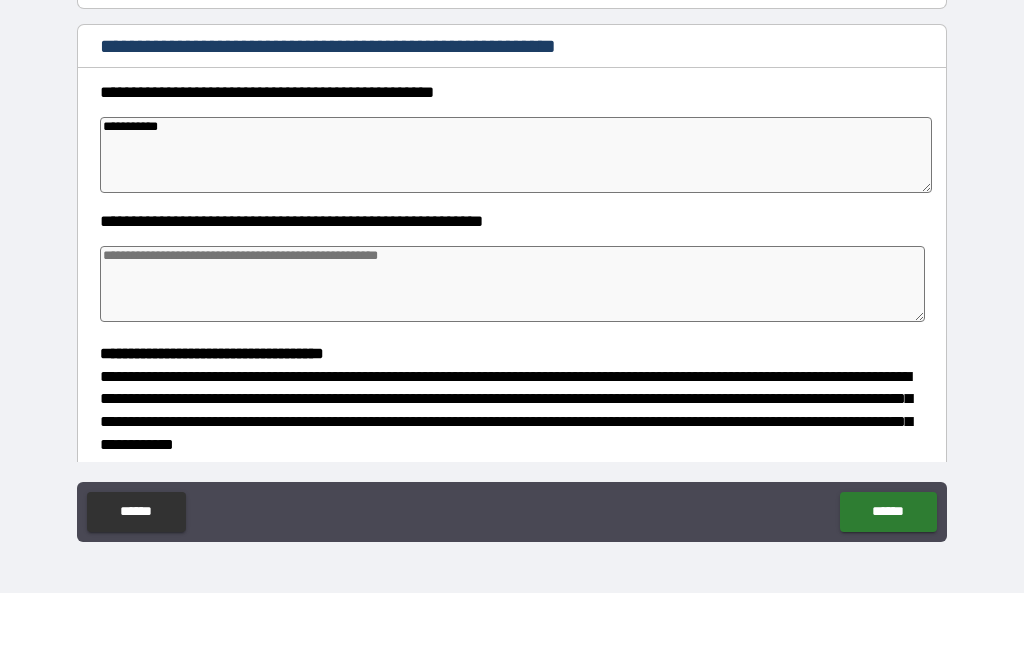 type on "*" 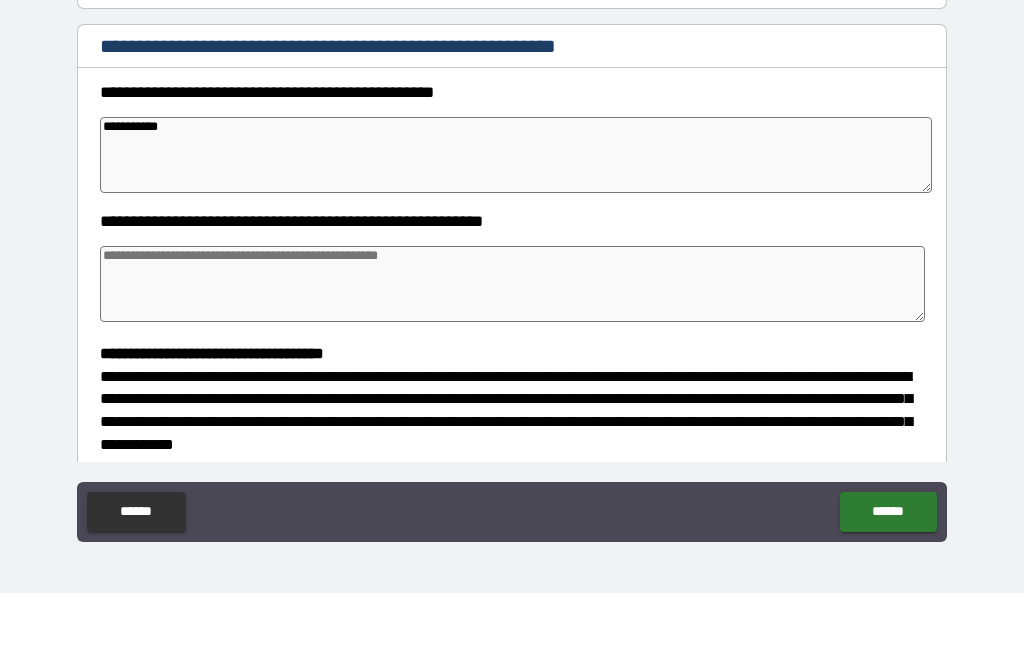 type on "**********" 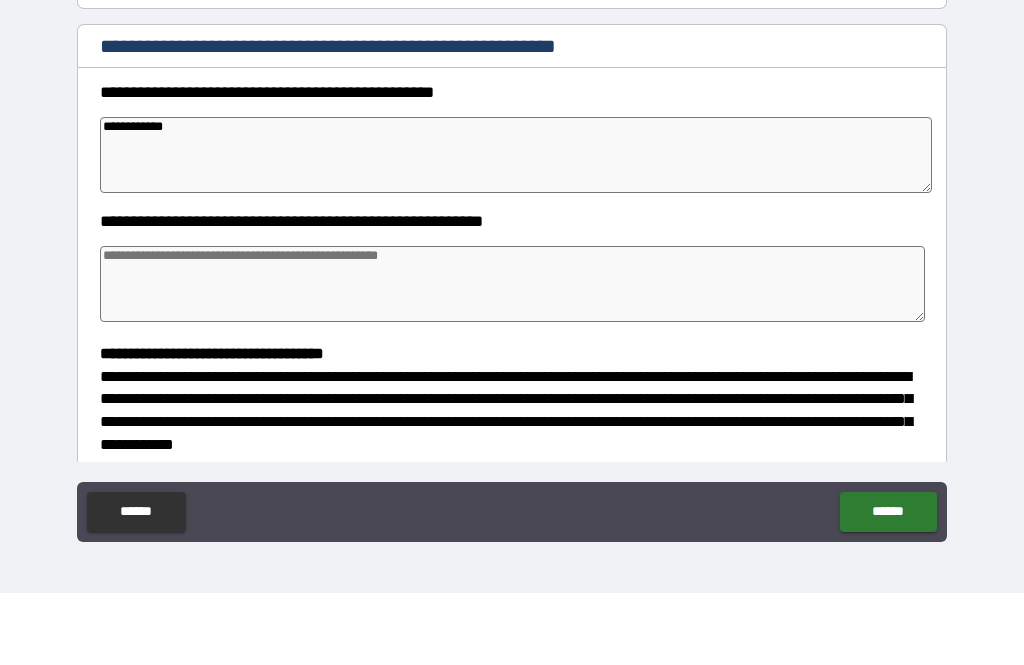 type on "*" 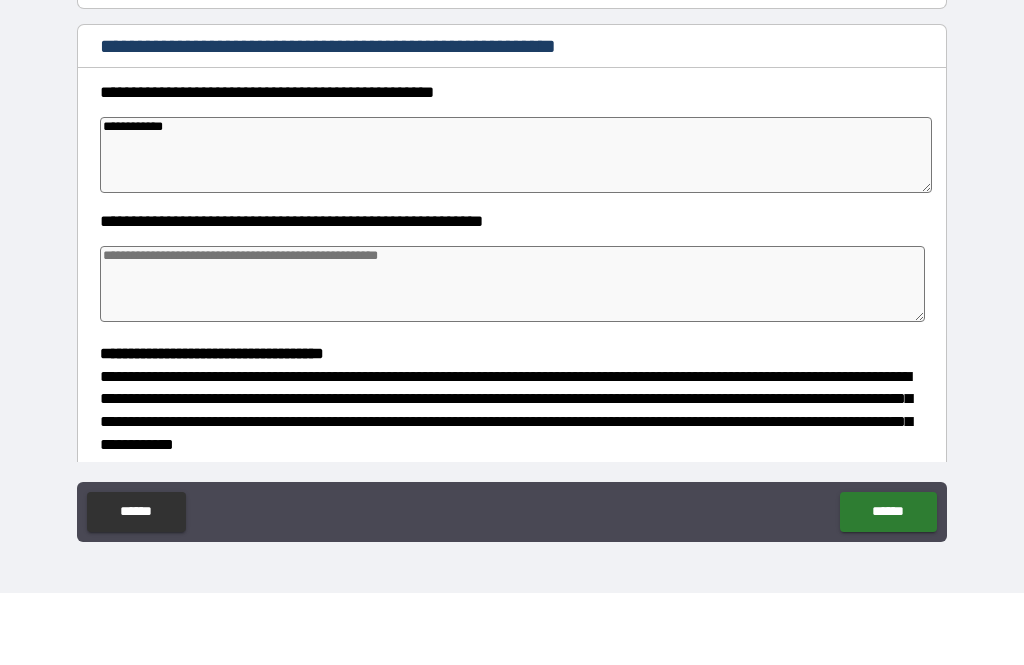 type on "**********" 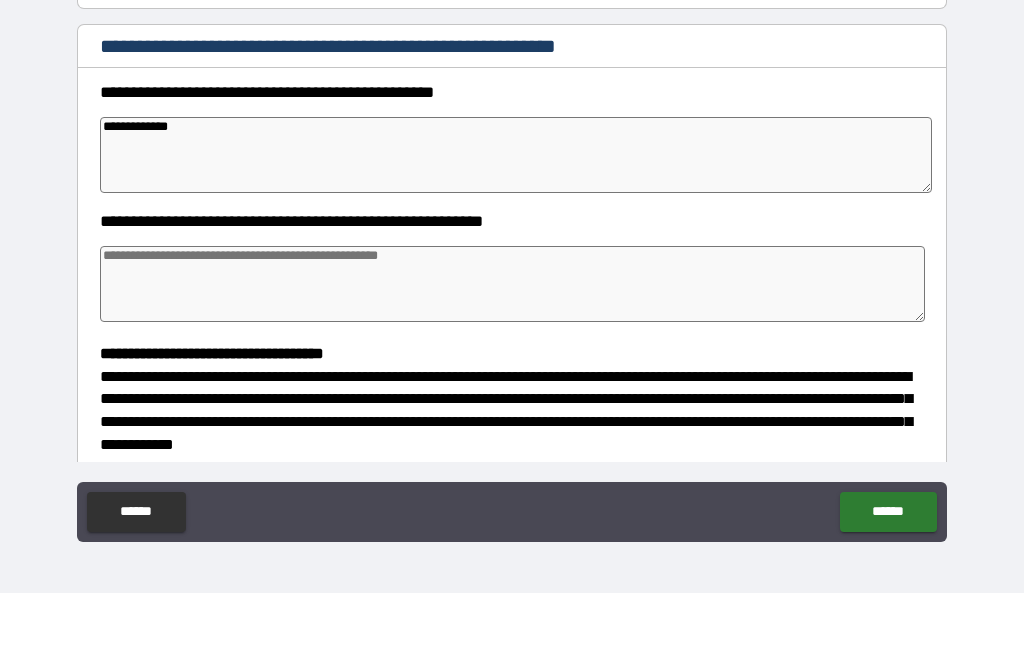 type on "*" 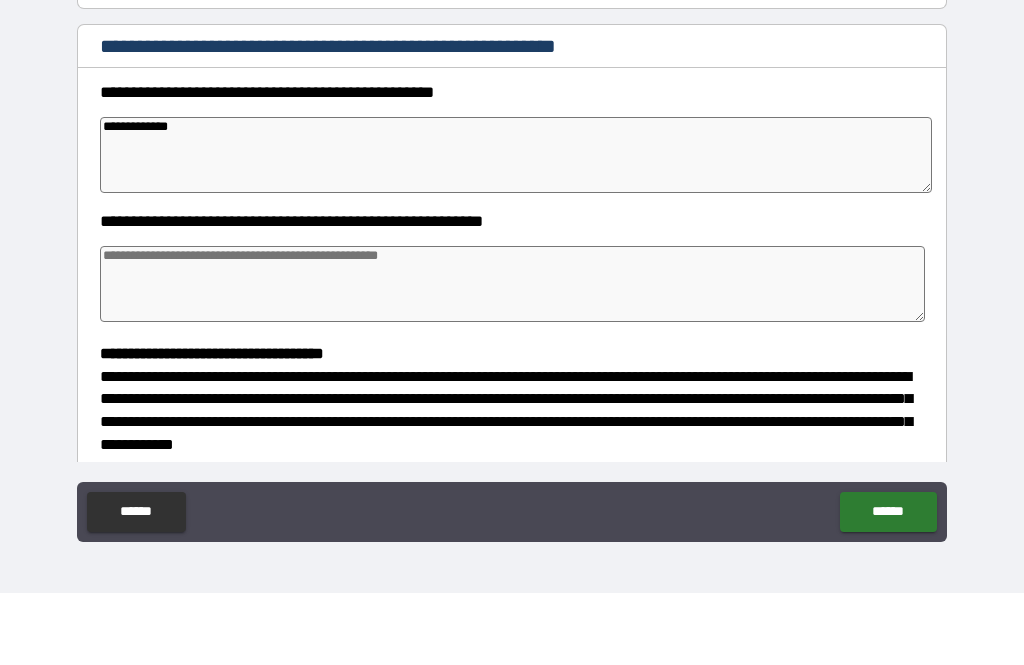 type on "*" 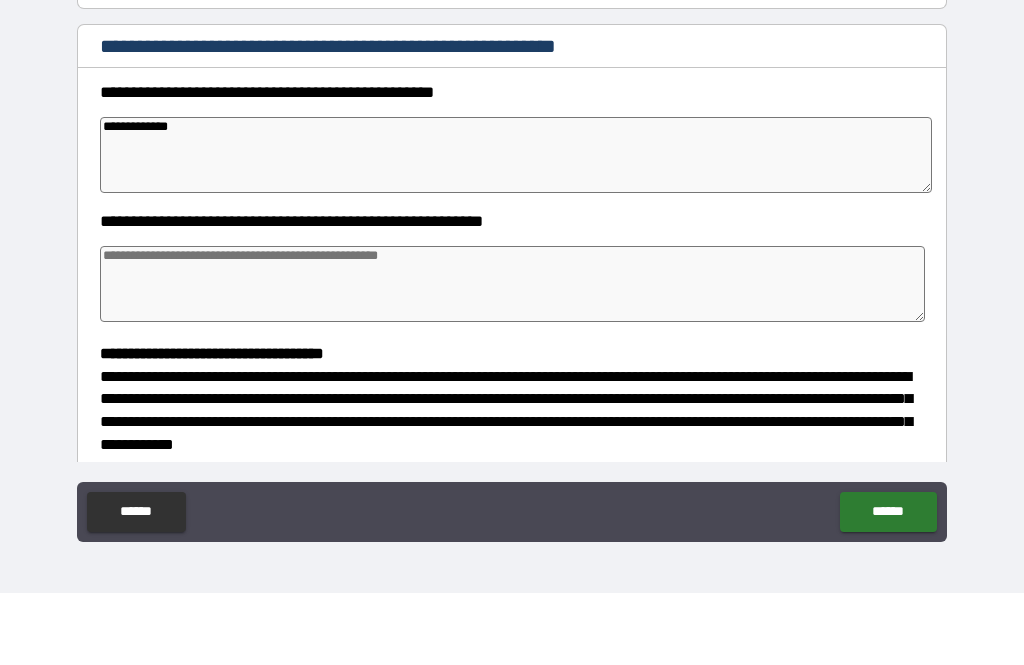 type on "*" 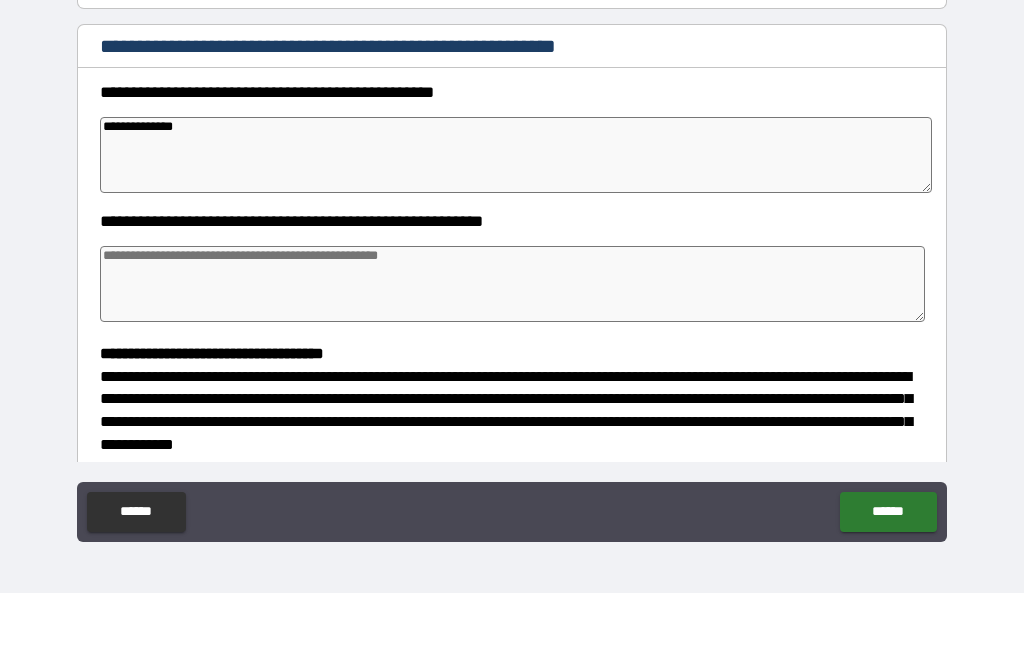 type on "*" 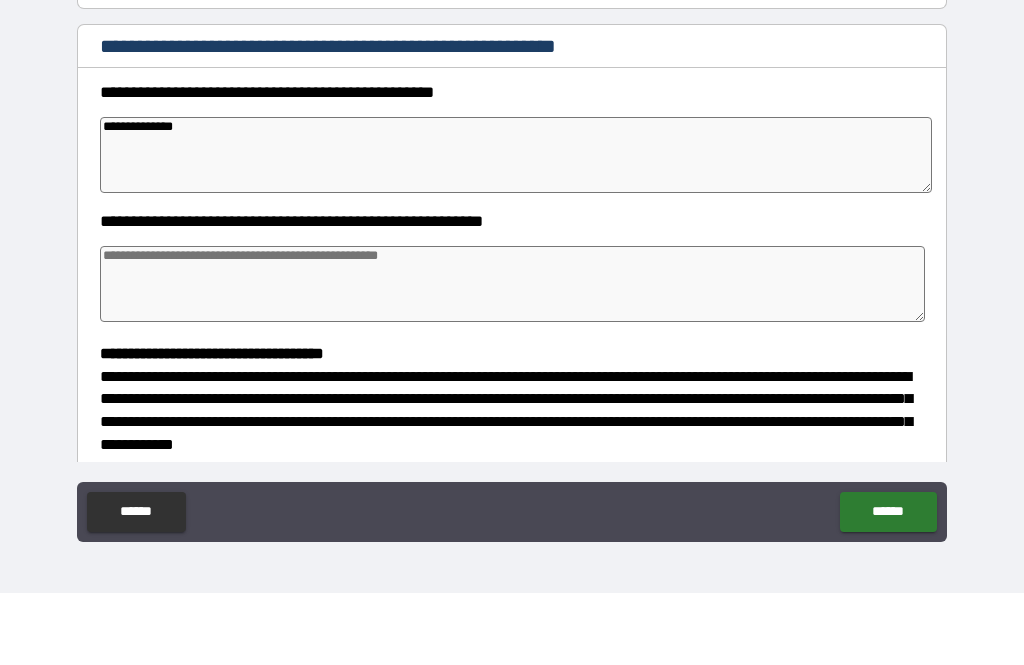 type on "*" 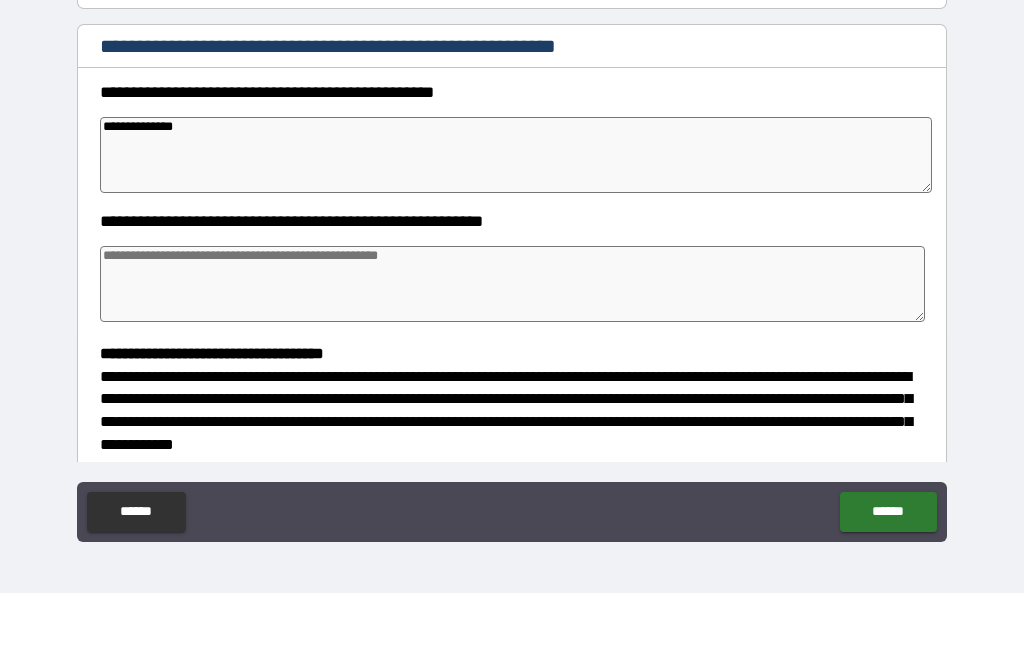type on "*" 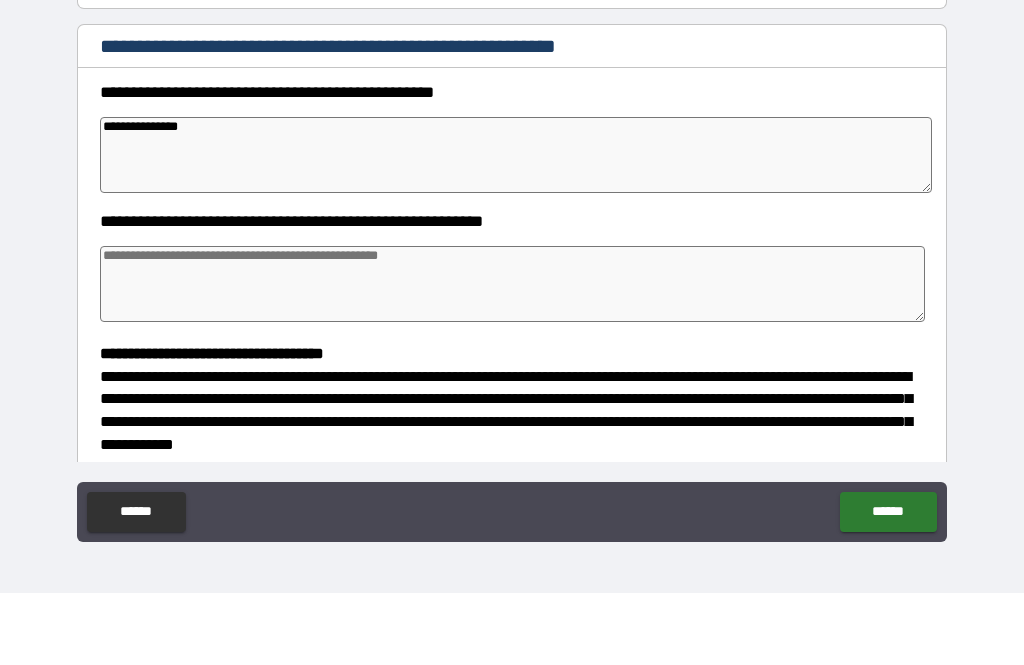 type on "*" 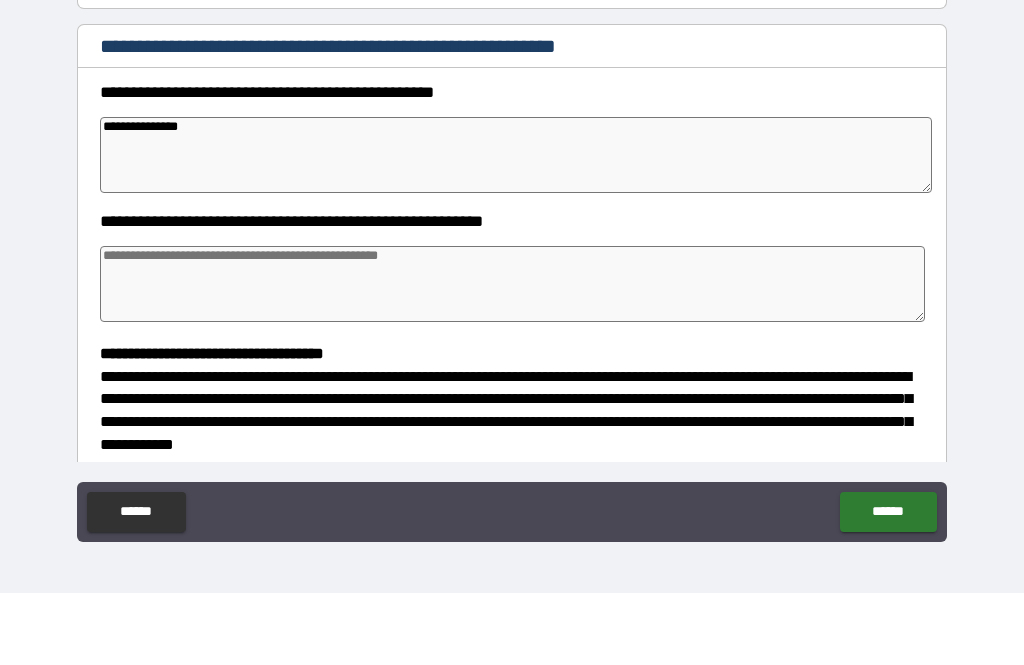 type on "**********" 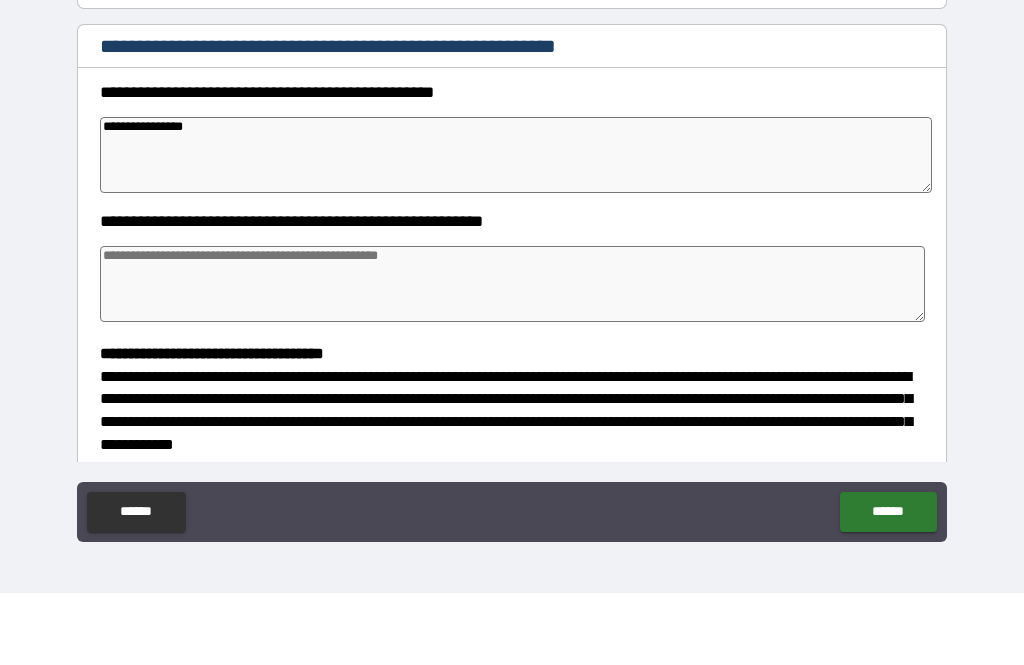type on "*" 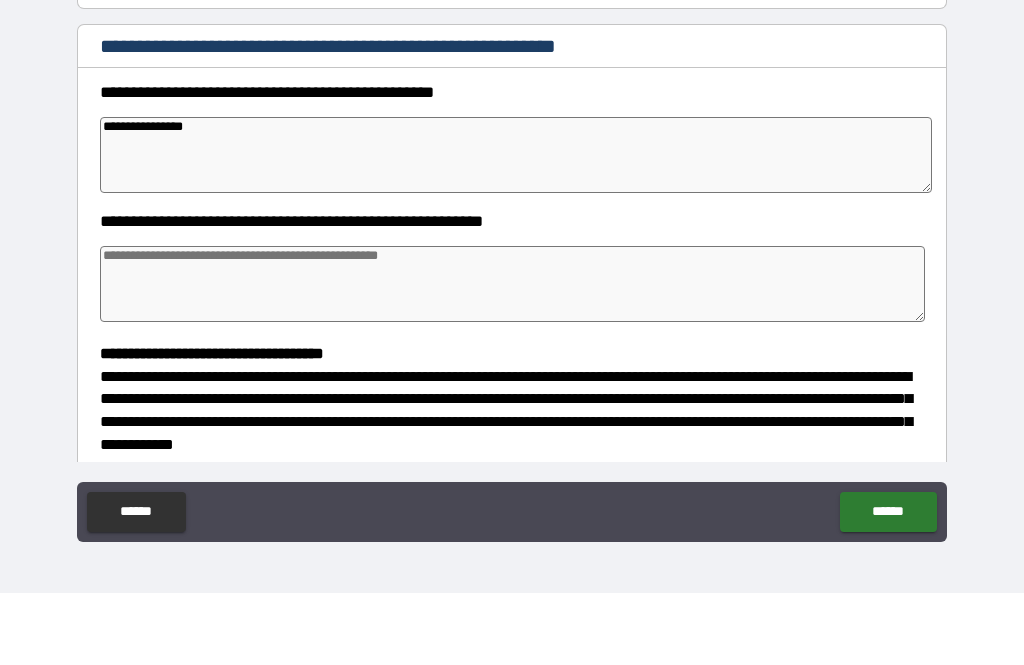 type on "*" 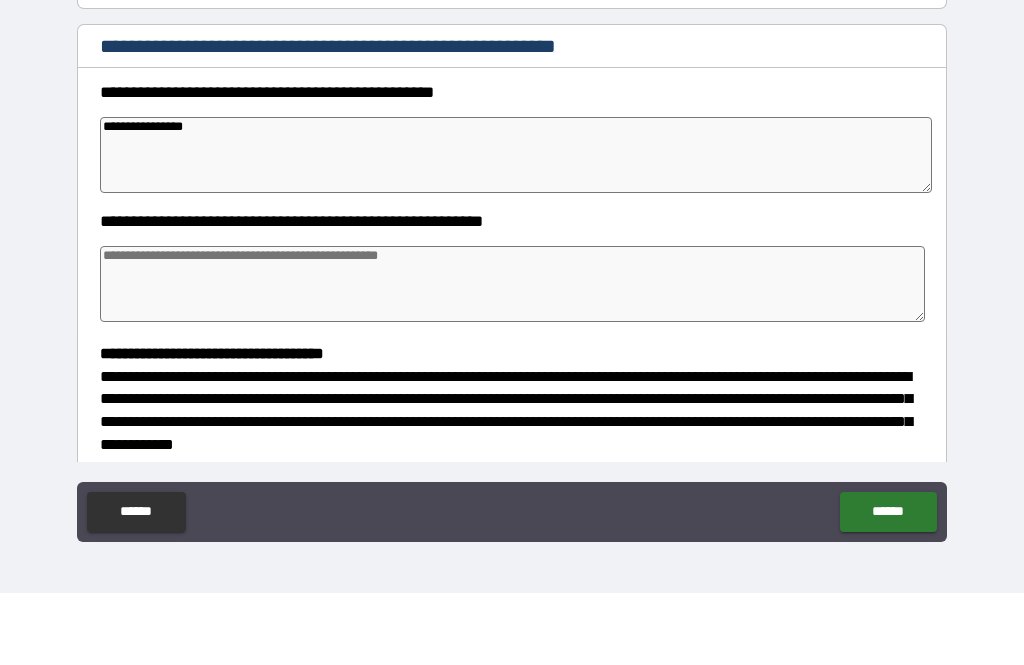 type on "*" 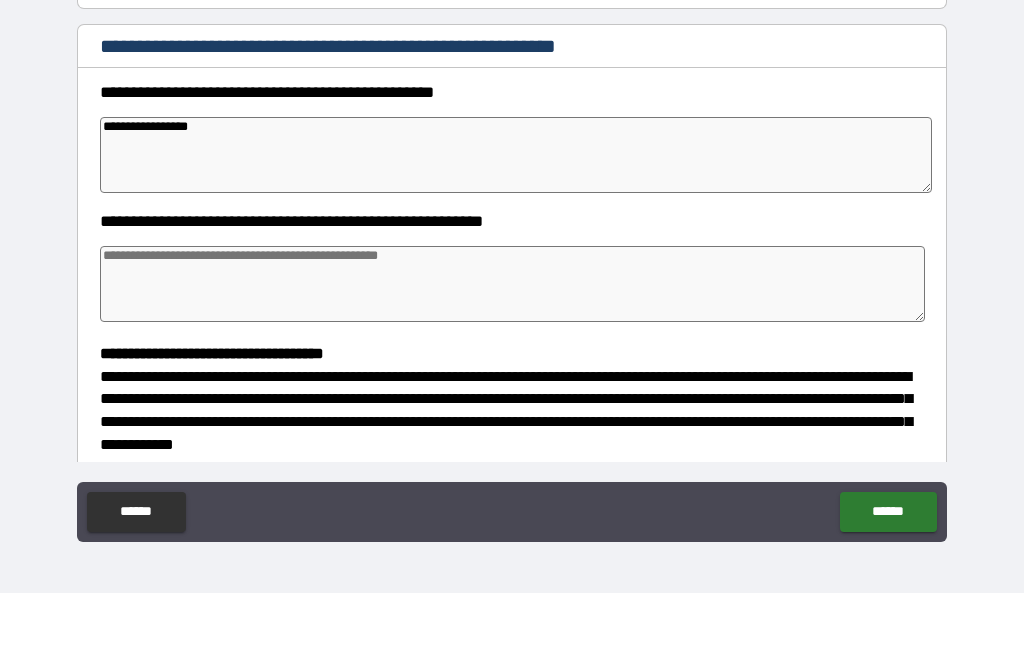 type on "*" 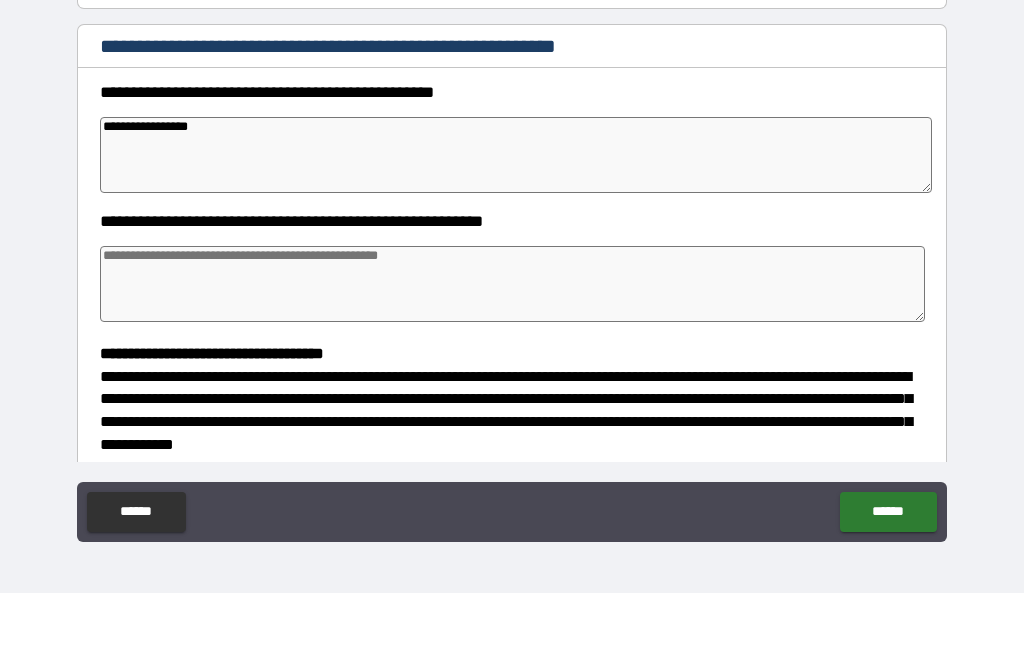 type on "*" 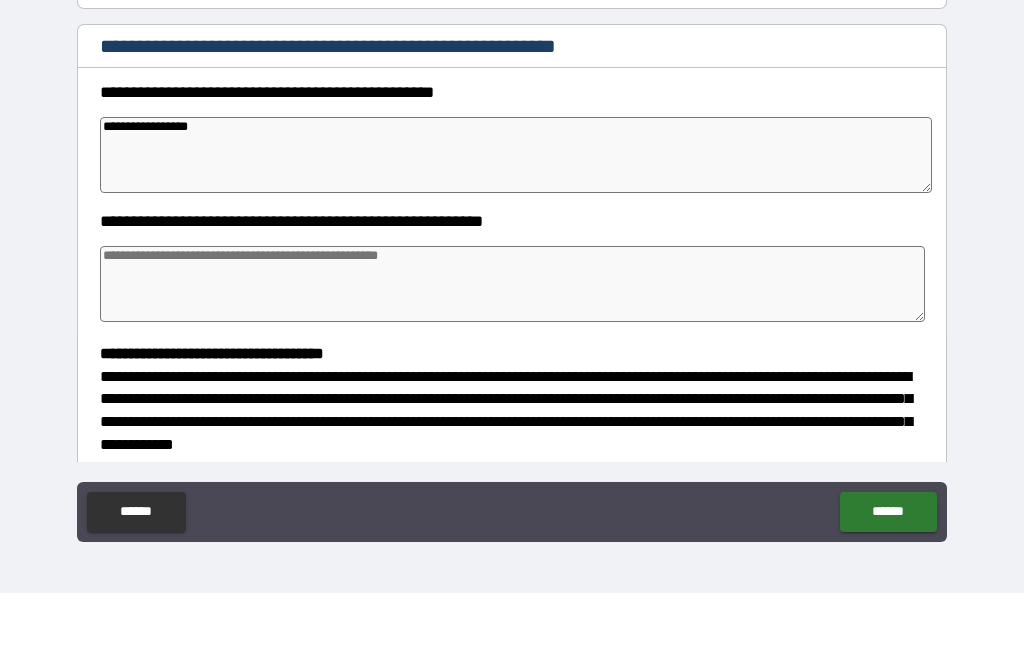 type on "*" 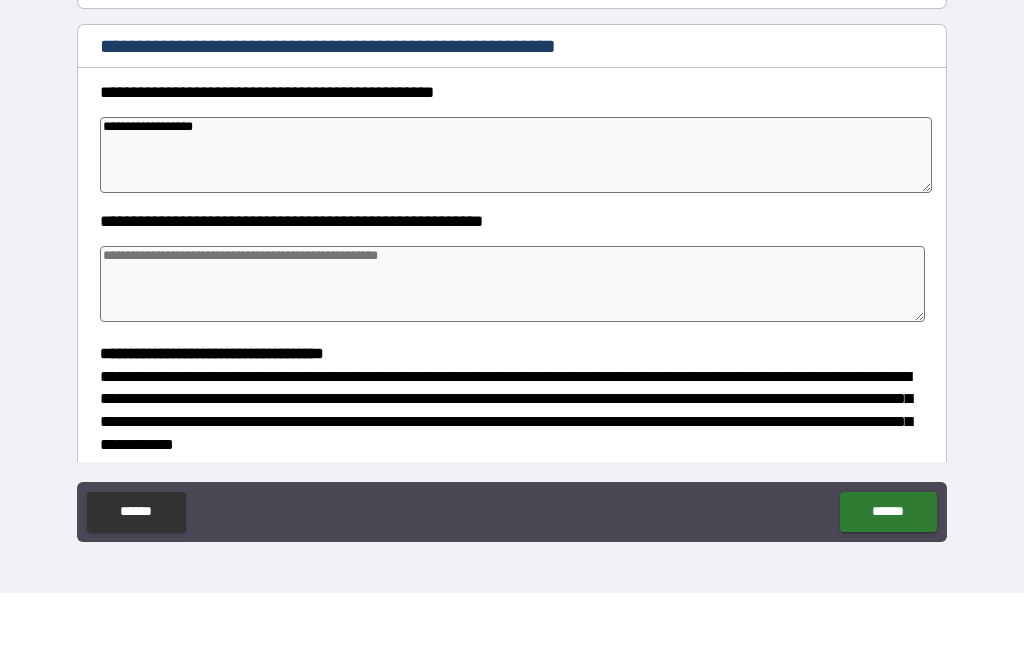 type on "*" 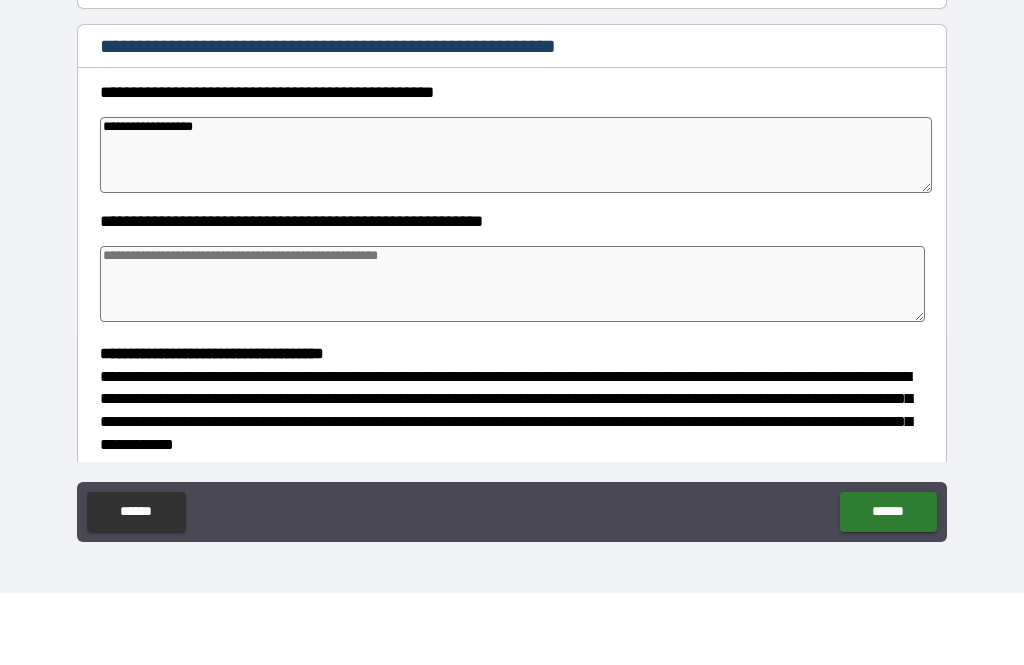type on "*" 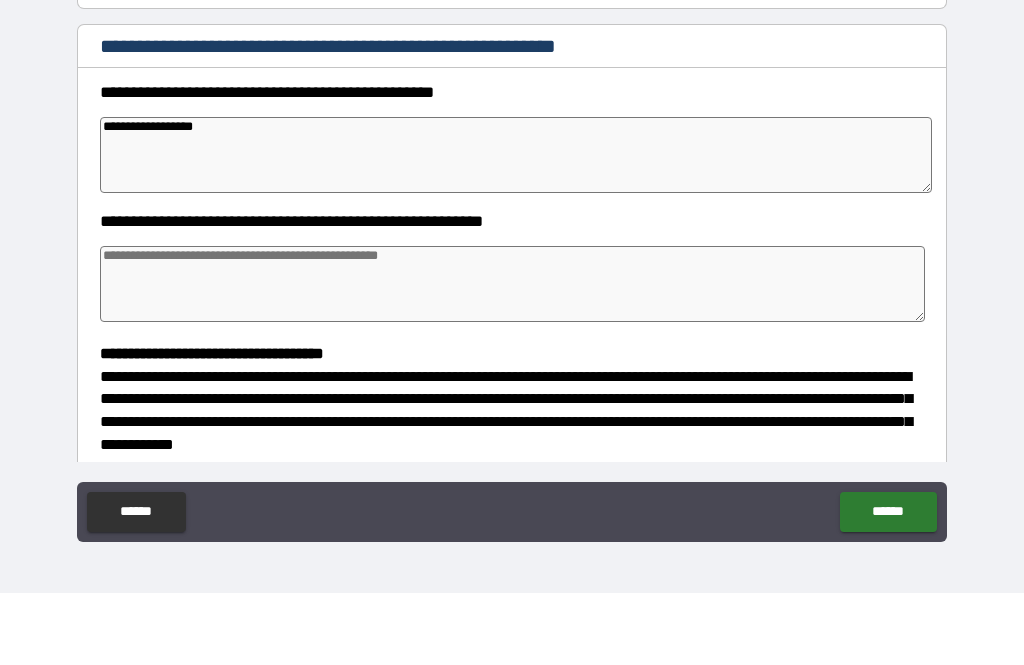 type on "*" 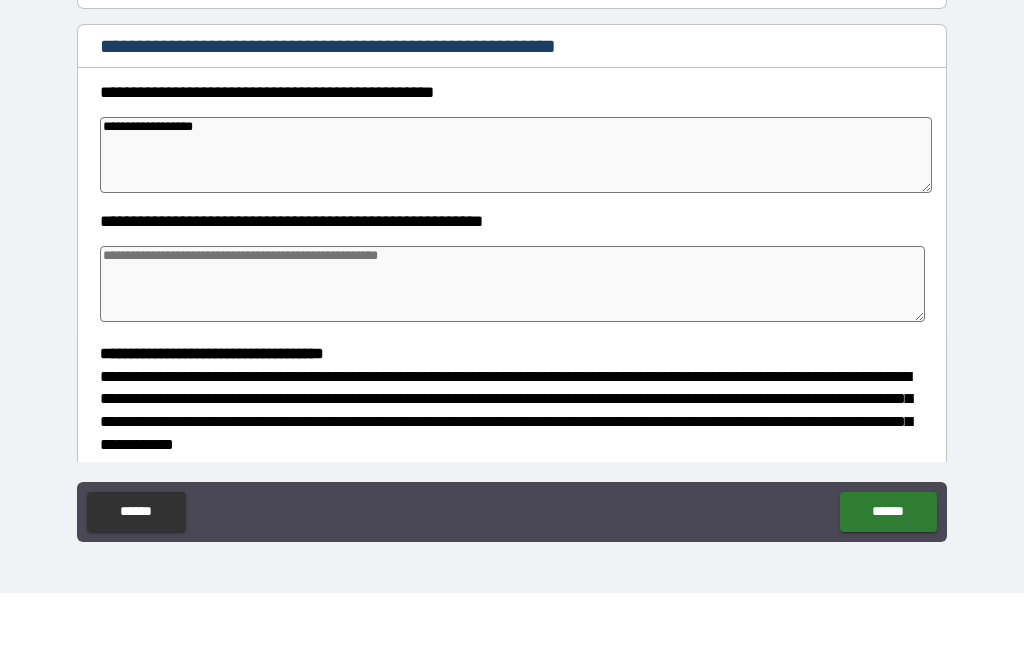 type on "**********" 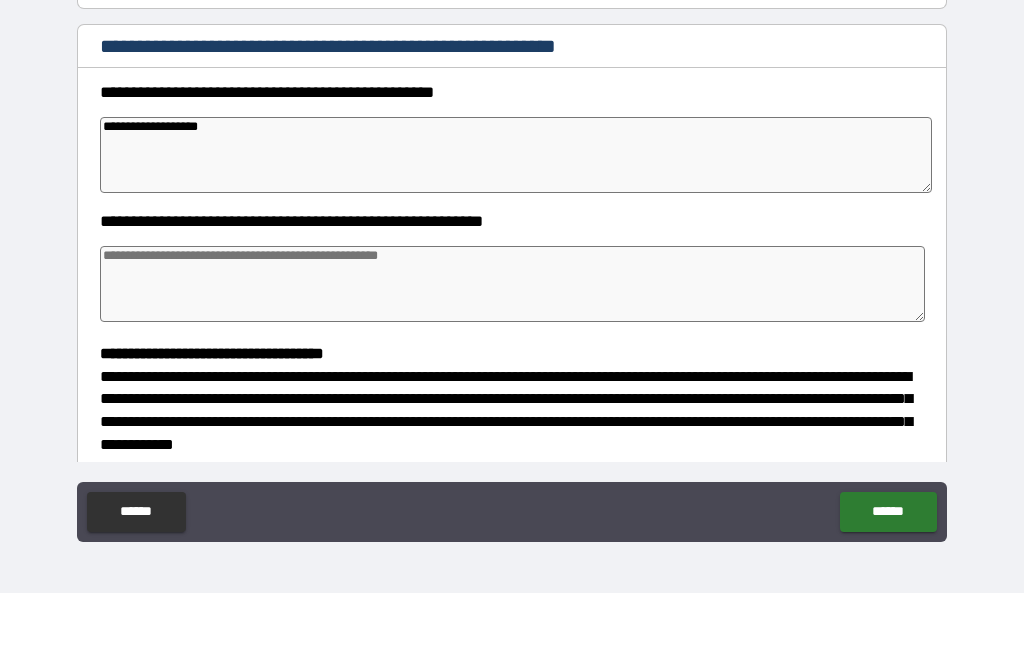 type on "*" 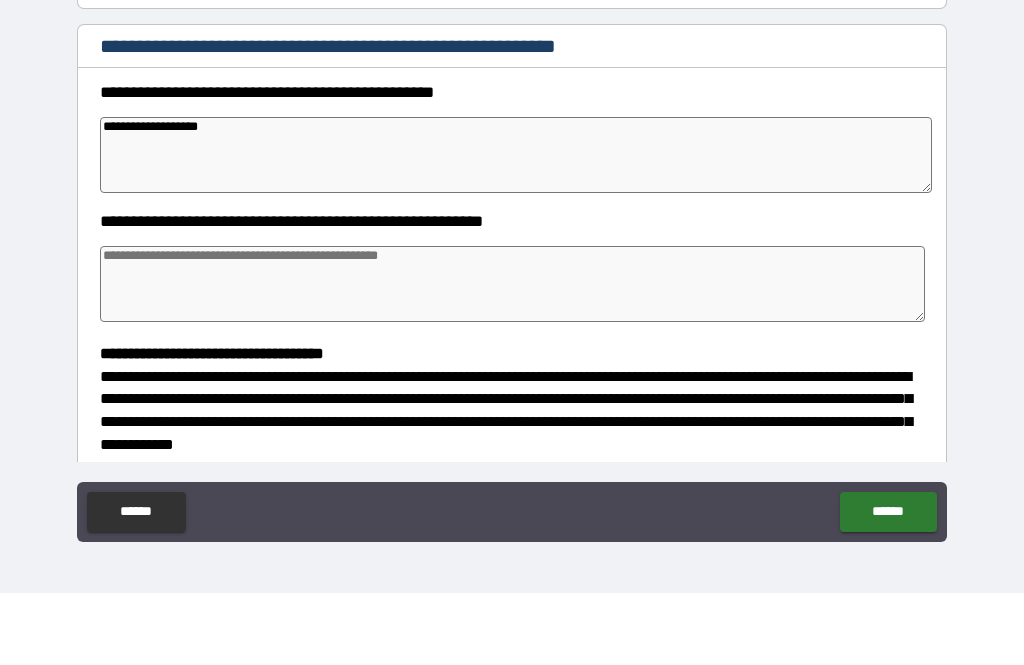 type on "**********" 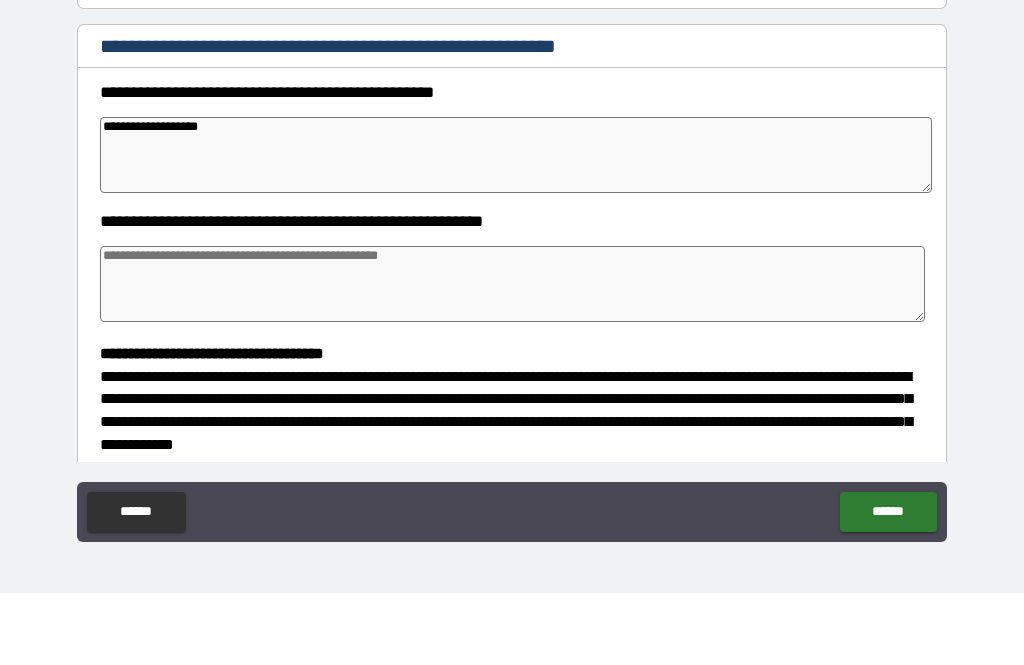 type on "*" 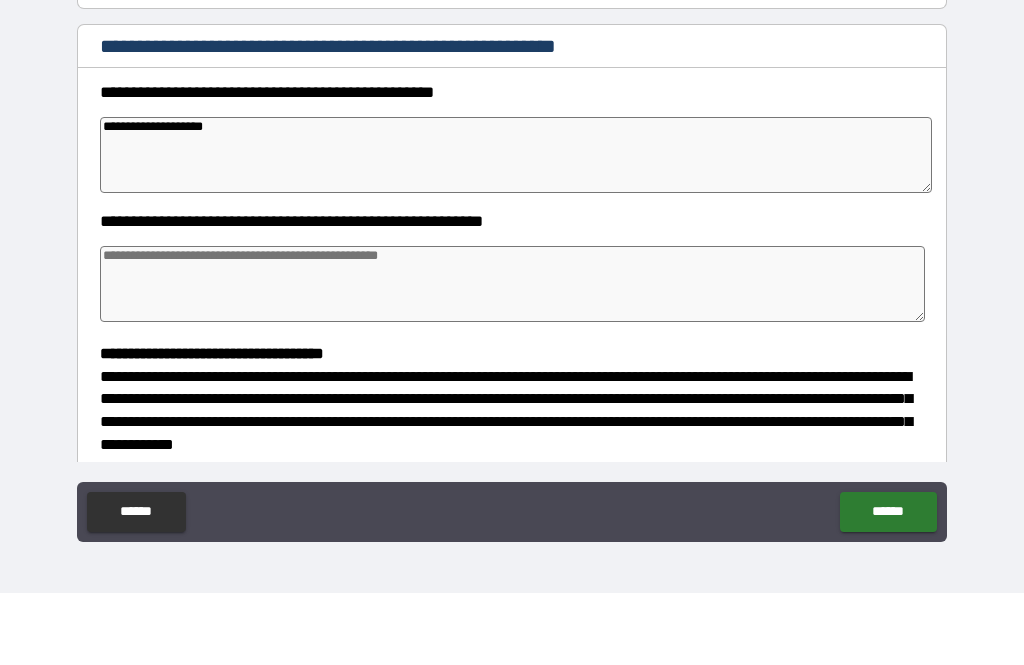 type on "*" 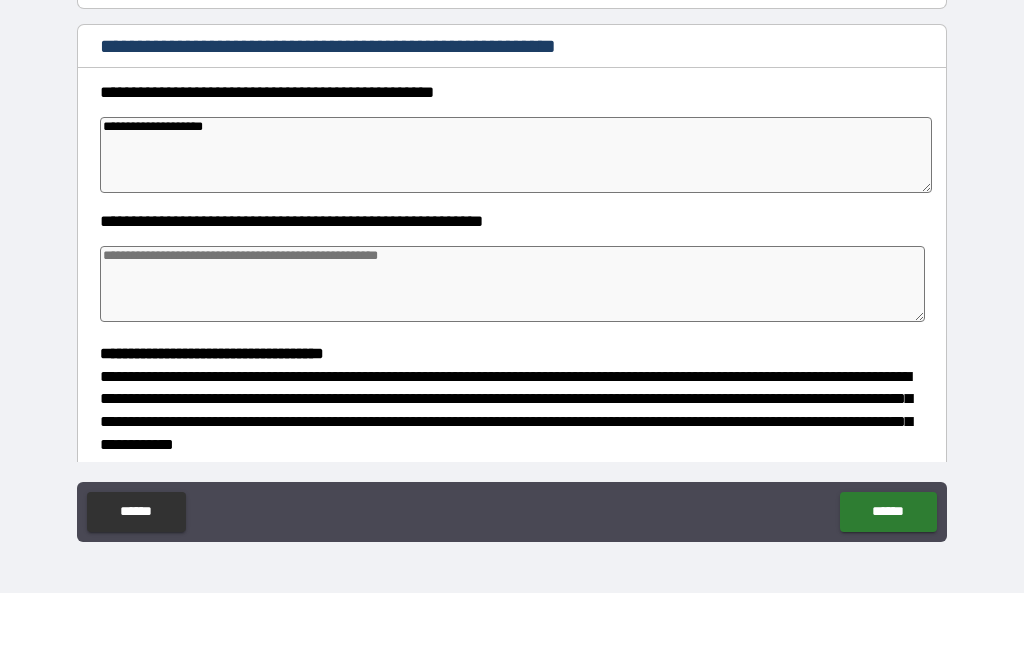 type on "*" 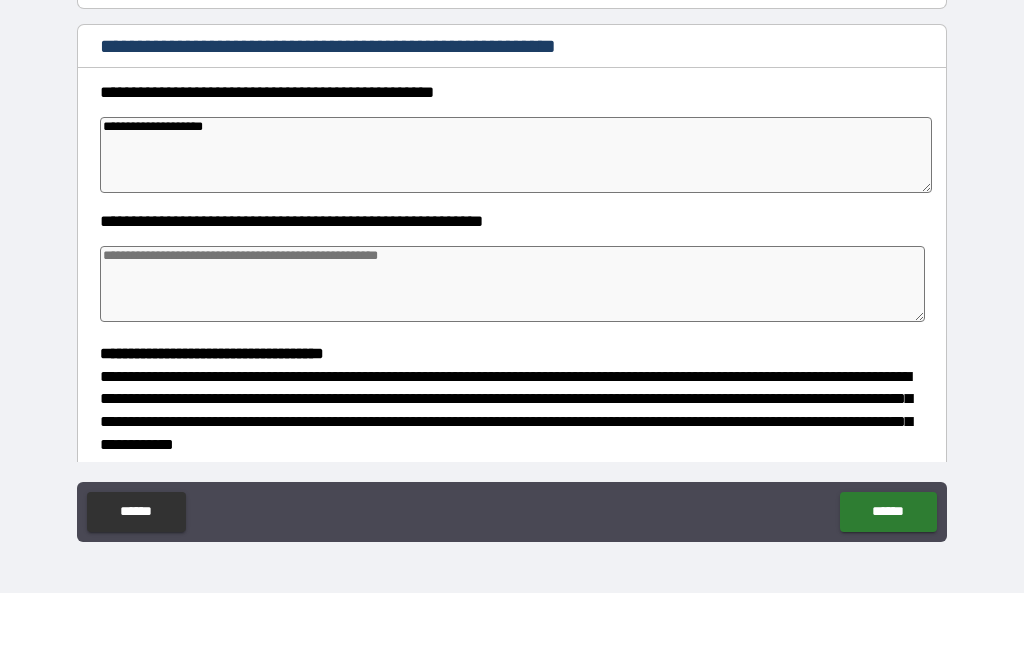 type on "**********" 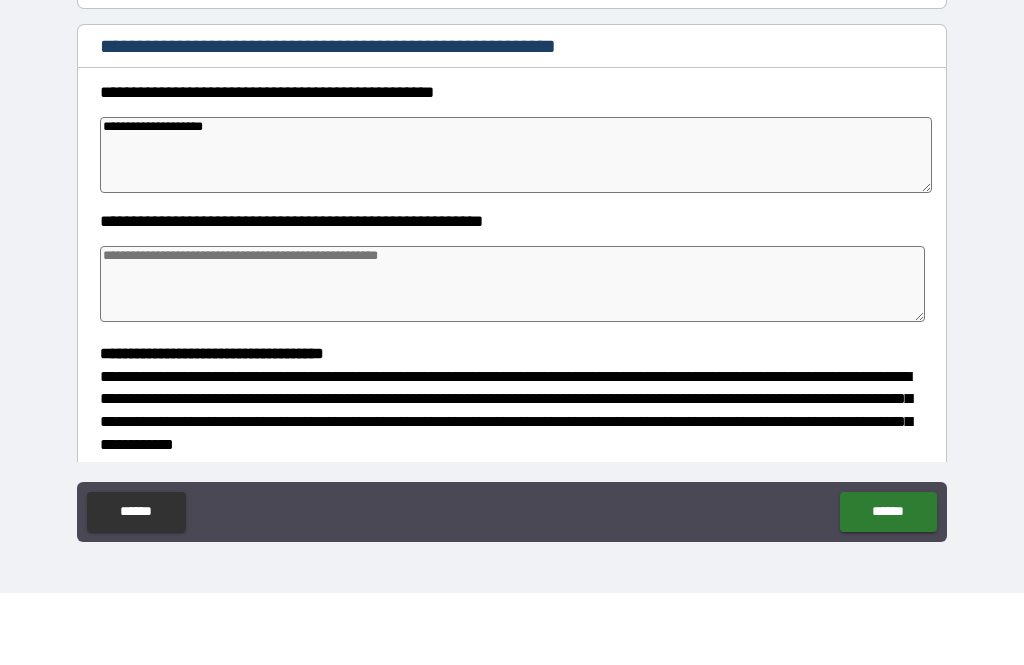 type on "*" 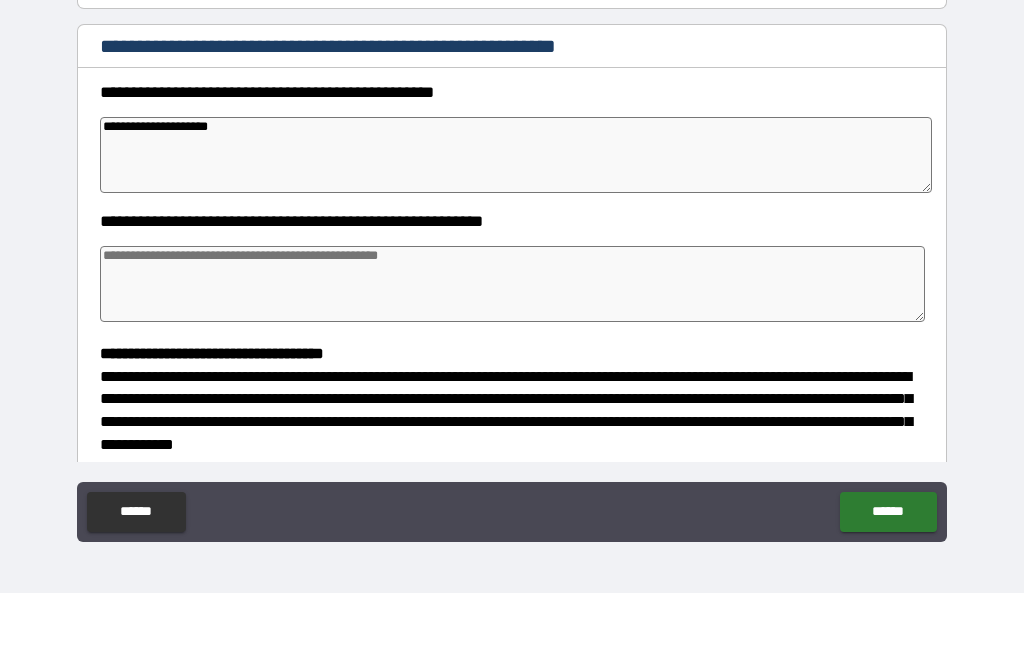 type on "*" 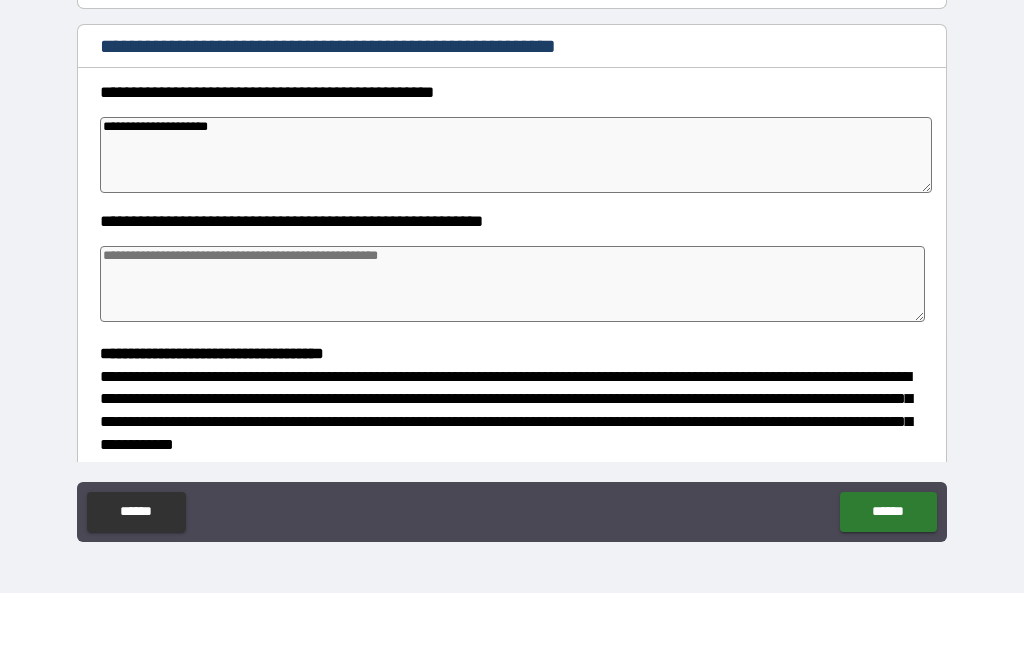 type on "**********" 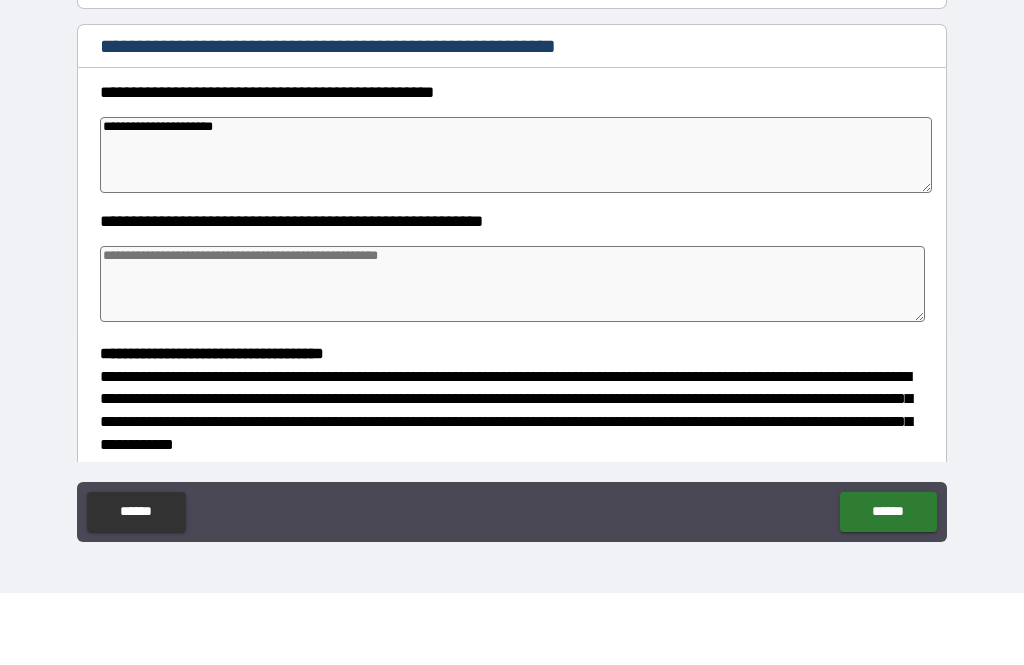 type on "*" 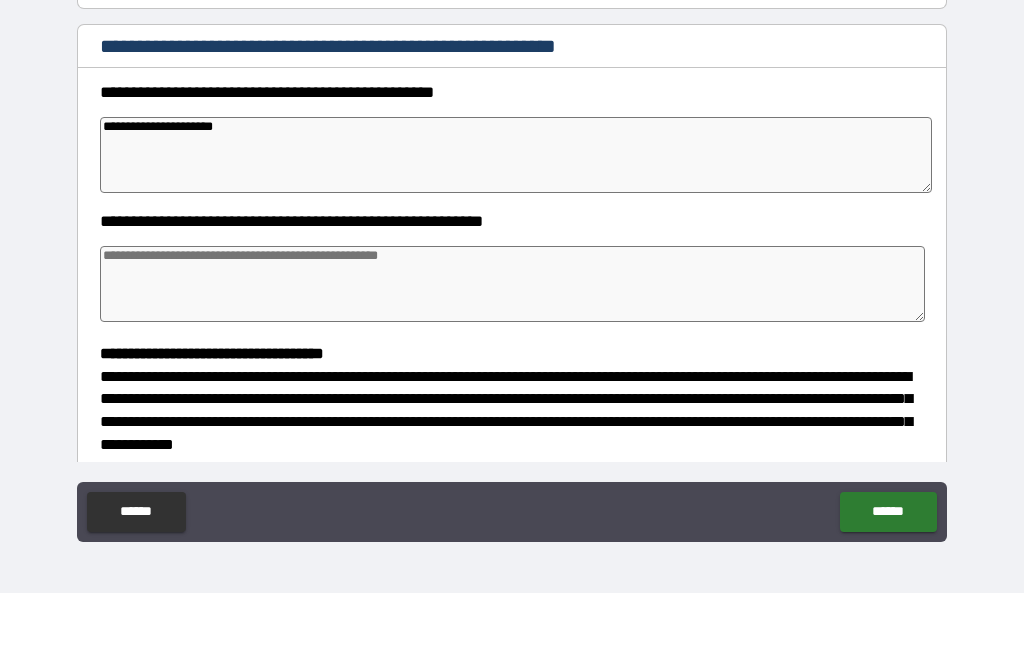 type on "*" 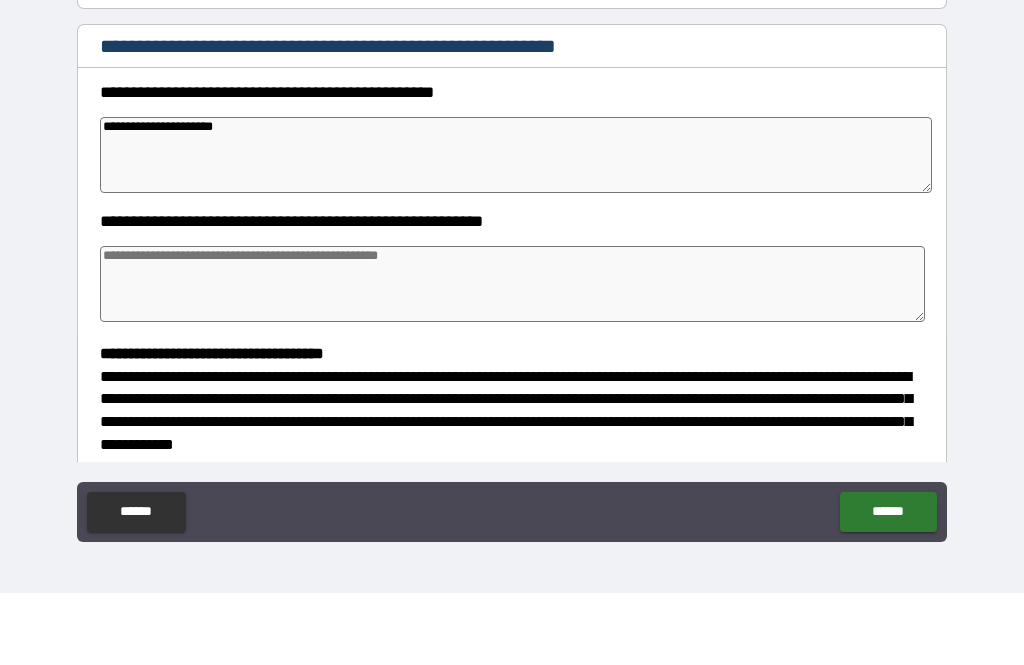 type on "*" 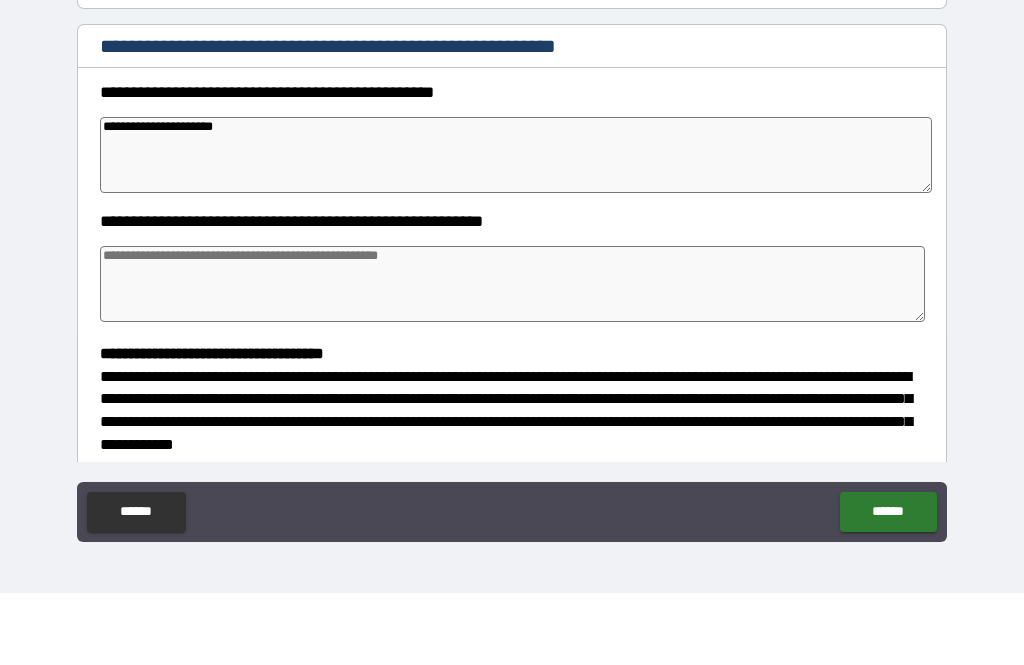 type on "**********" 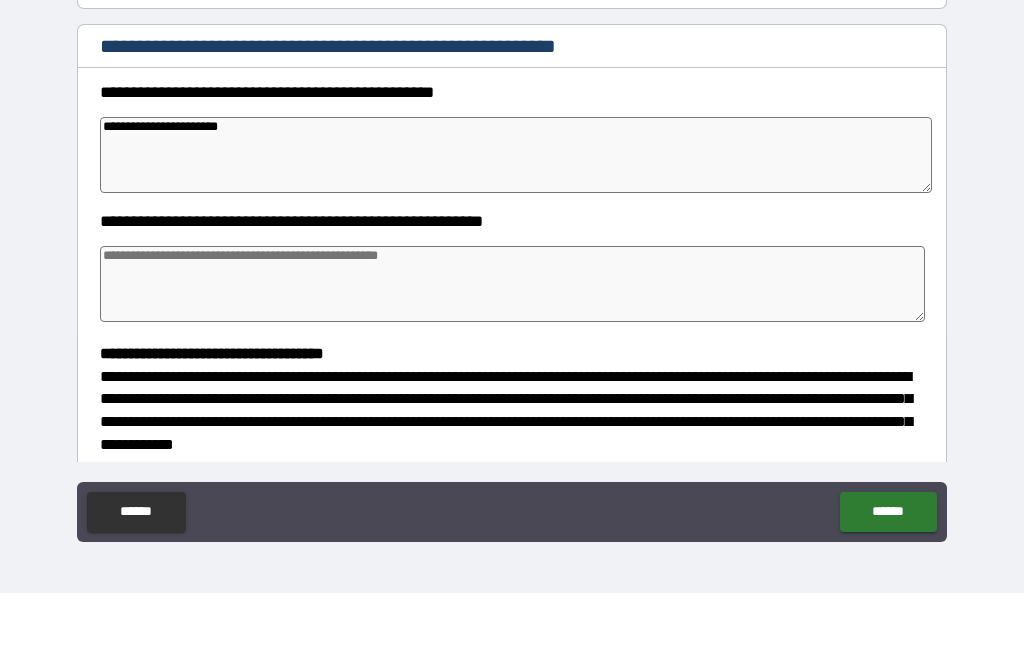 type on "*" 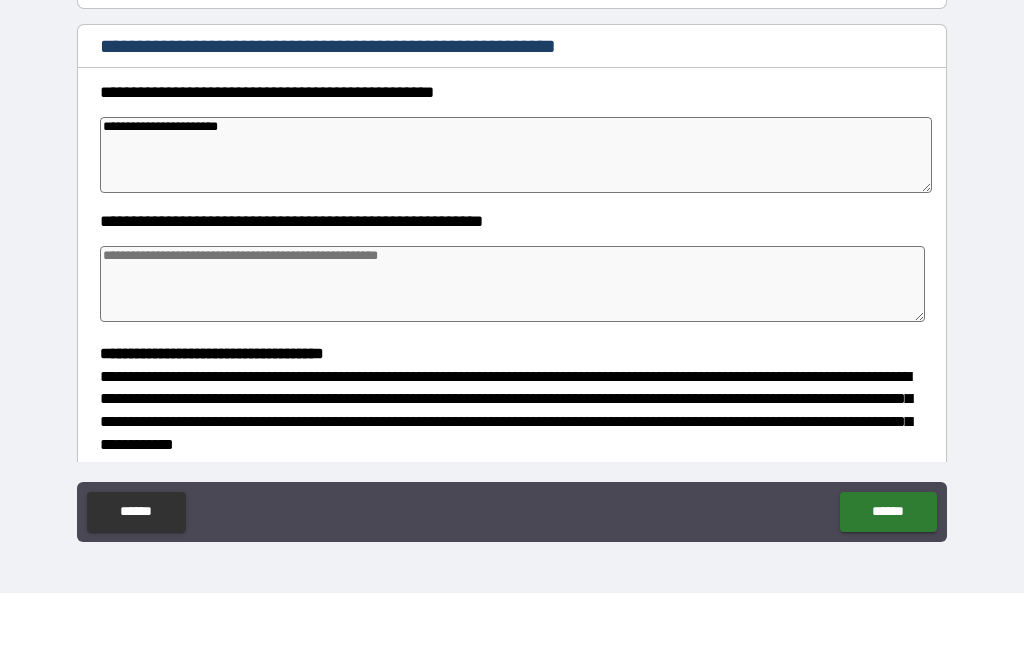 type on "*" 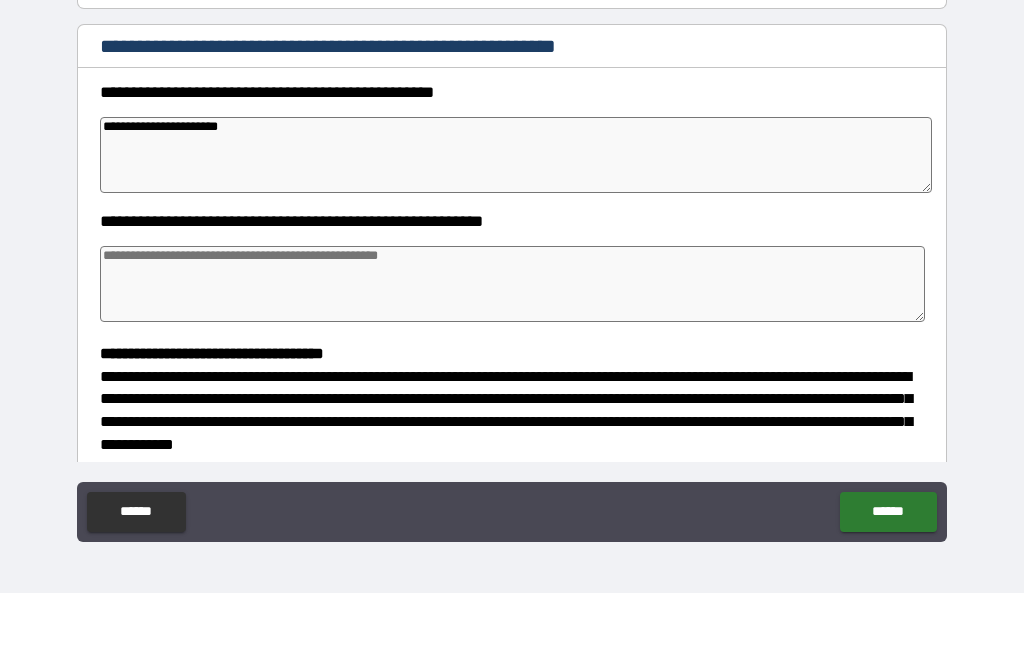 type on "*" 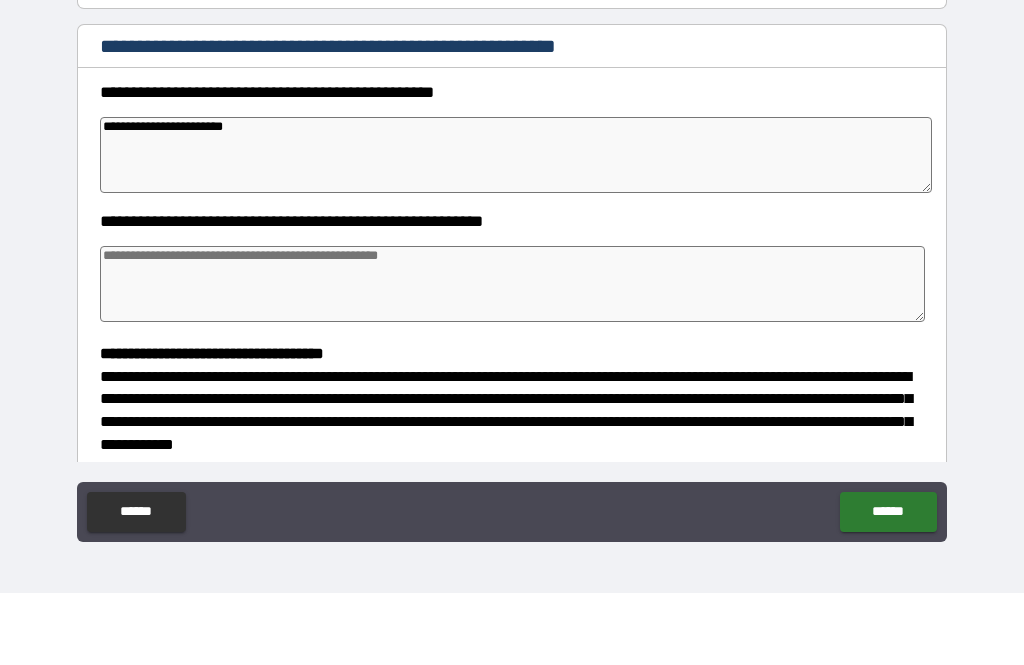 type on "*" 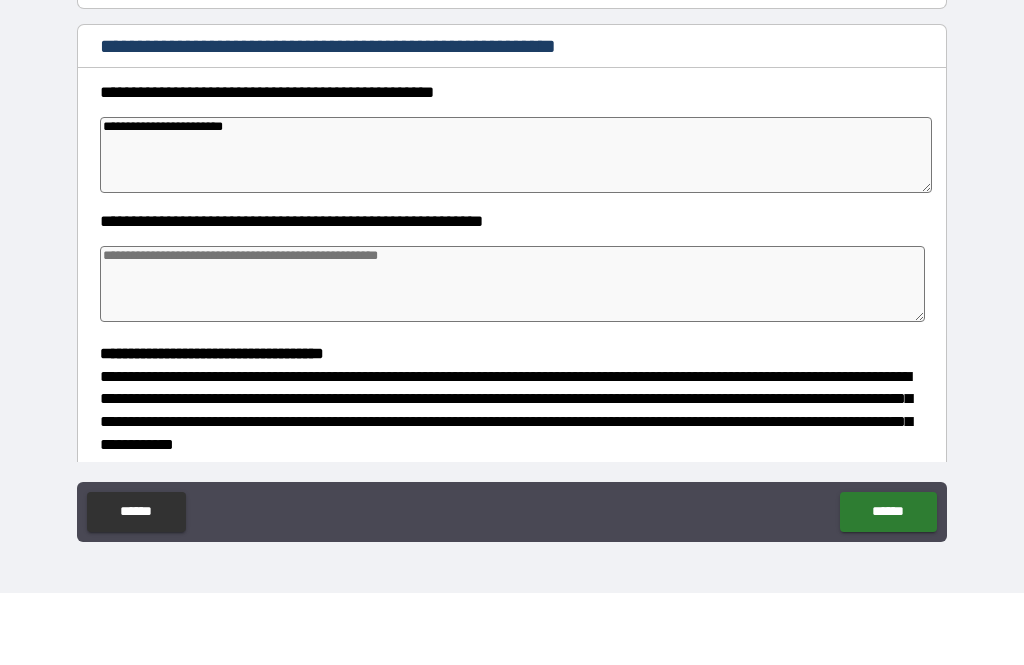 type on "*" 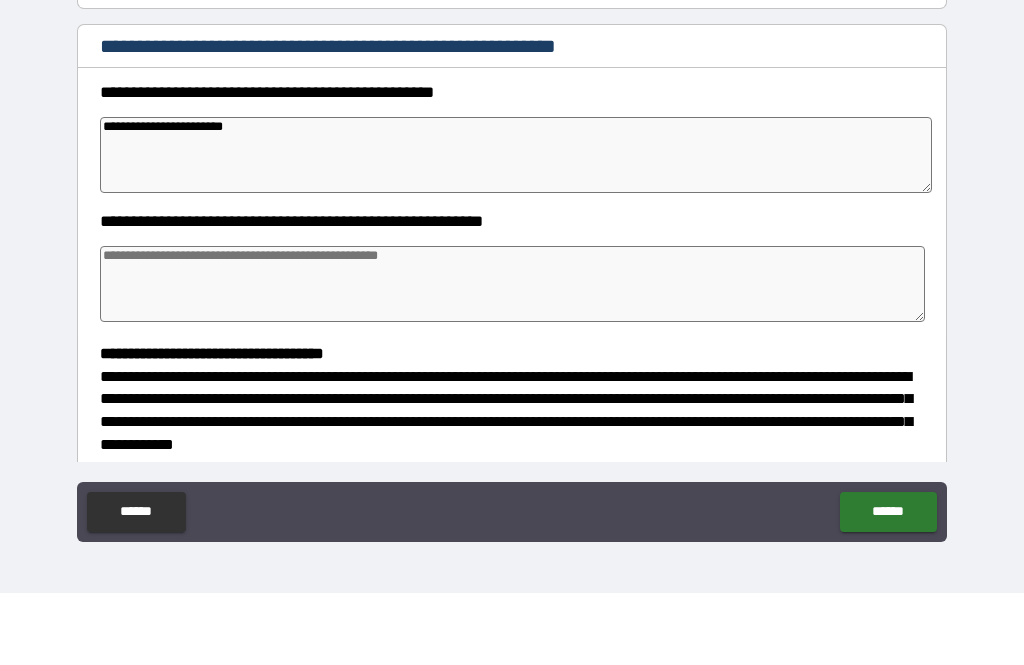 type on "*" 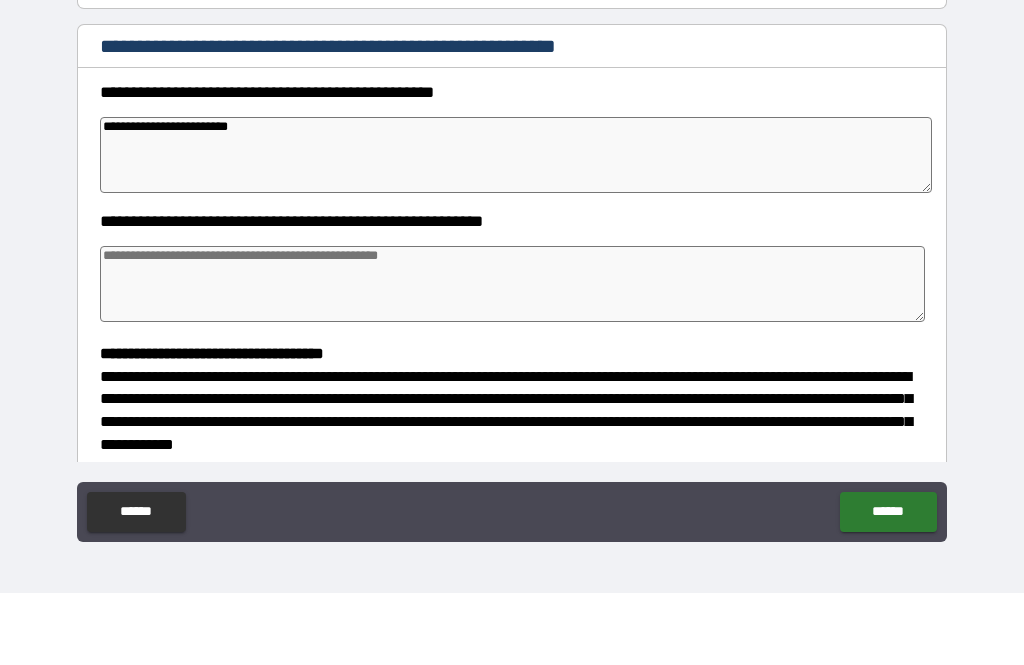type on "*" 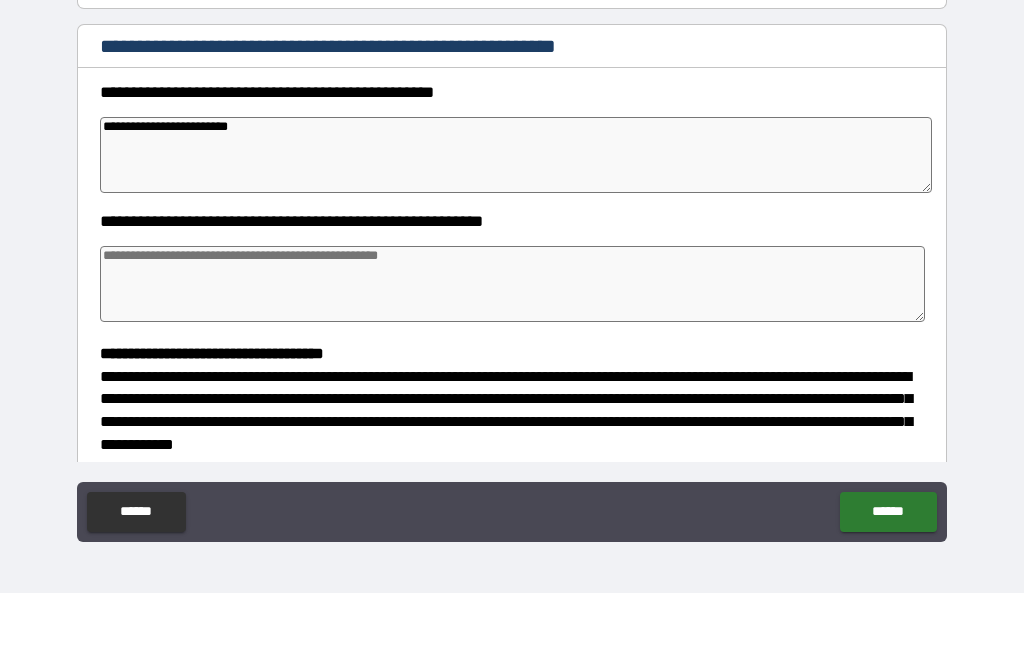 type on "*" 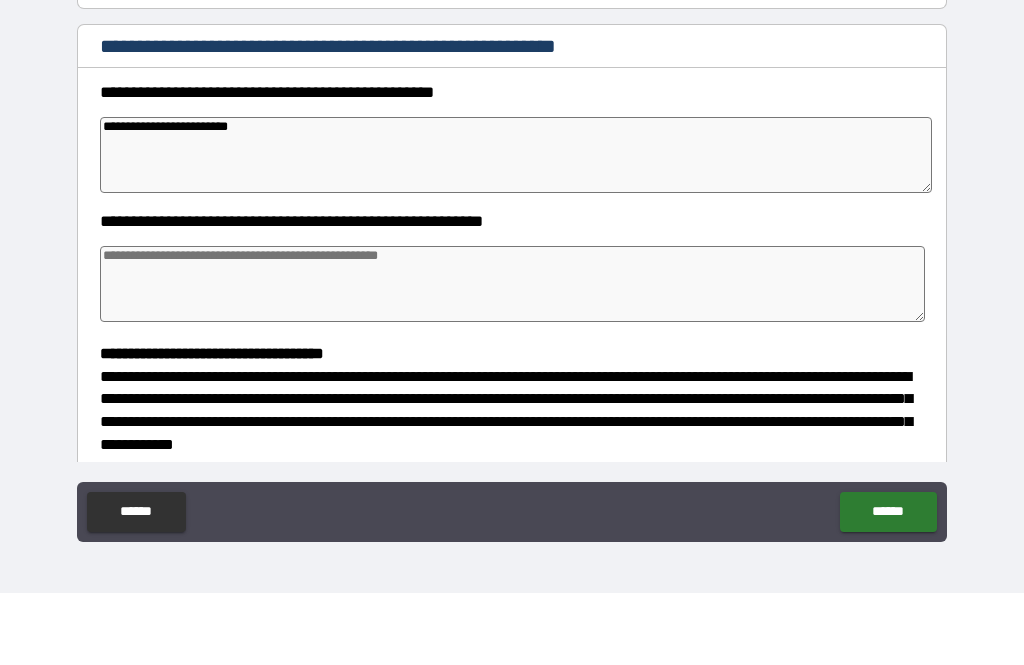 type on "*" 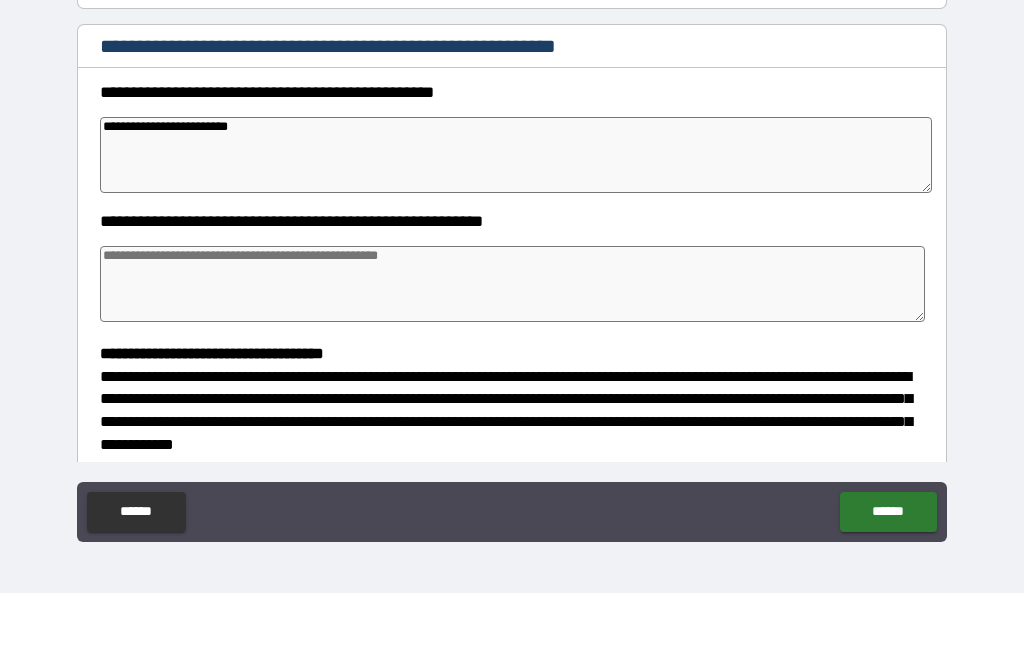 type on "**********" 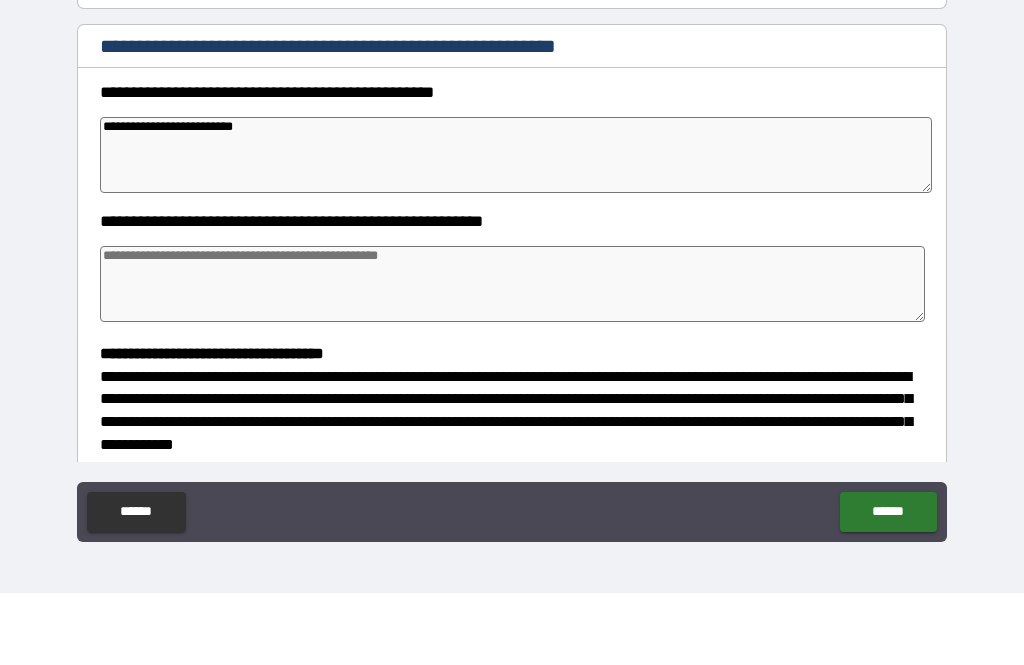 type on "*" 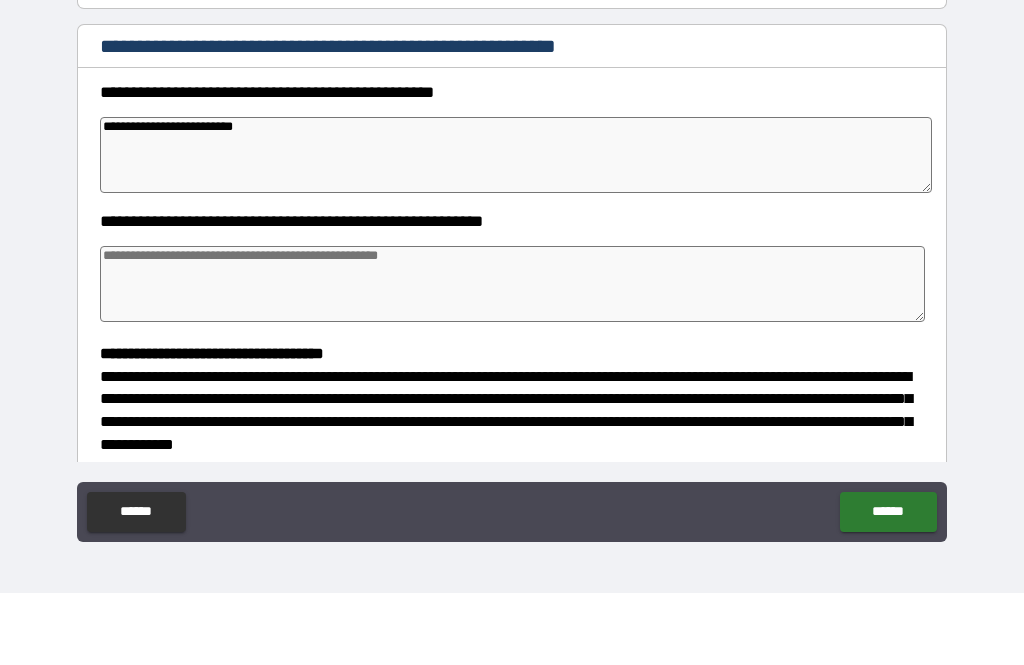 type on "*" 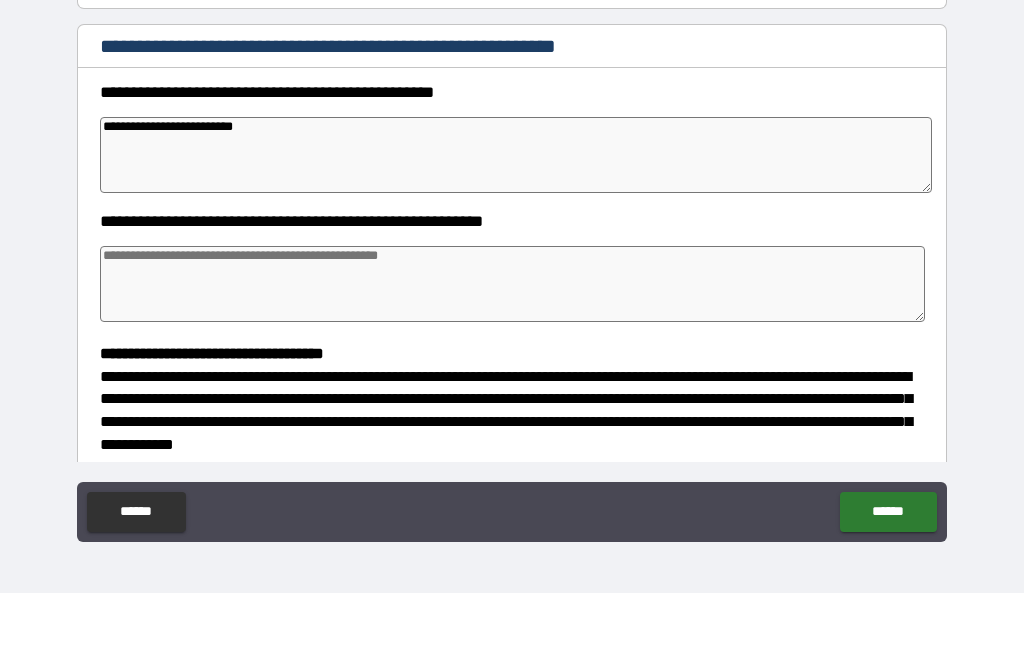 type on "*" 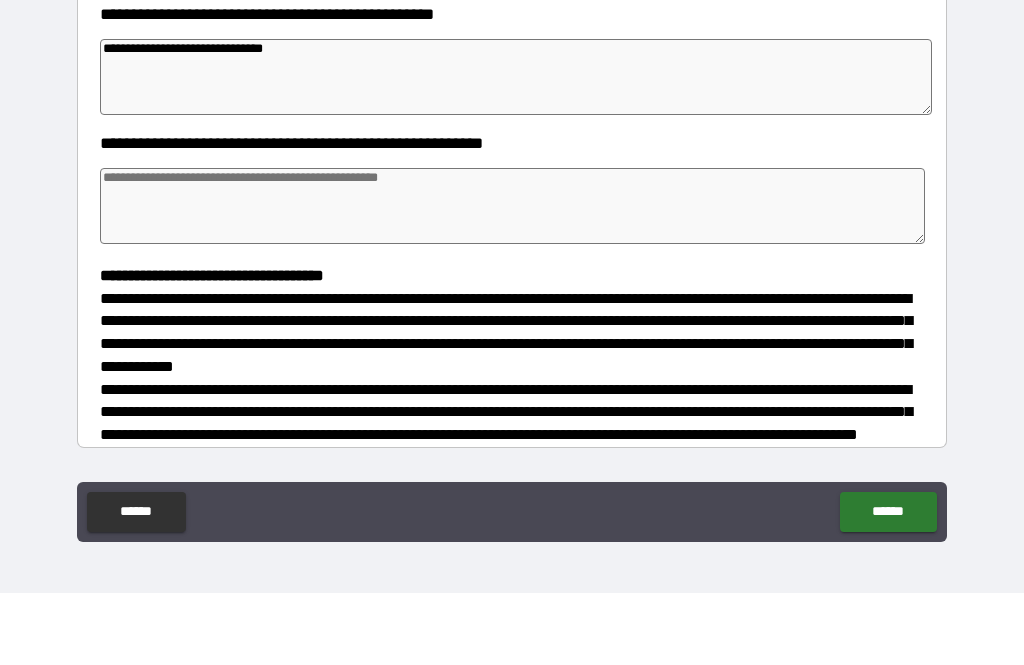 scroll, scrollTop: 260, scrollLeft: 0, axis: vertical 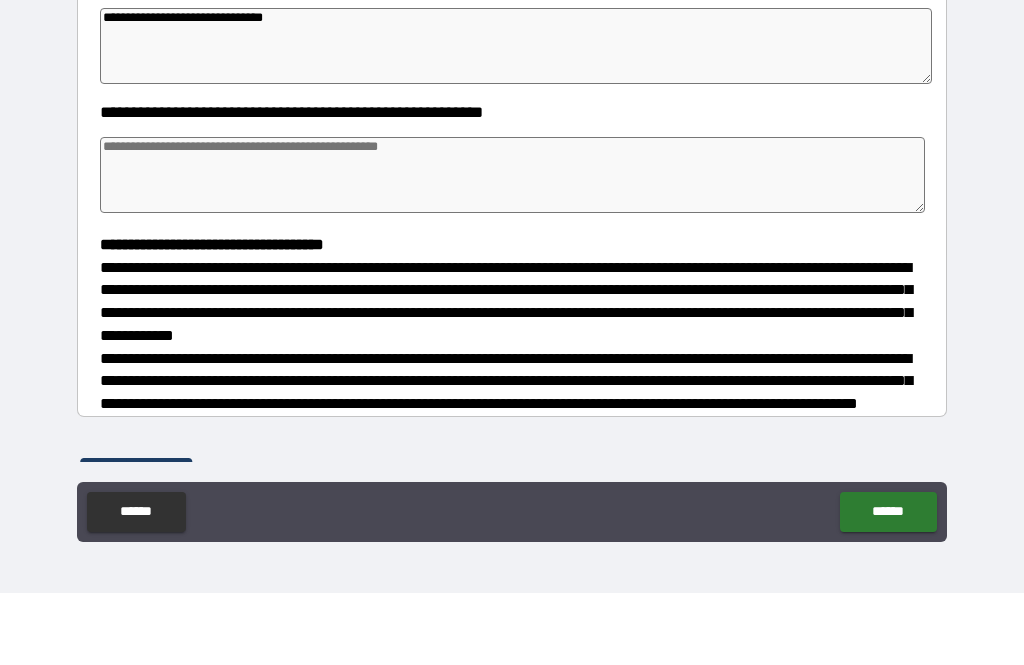 click at bounding box center [513, 247] 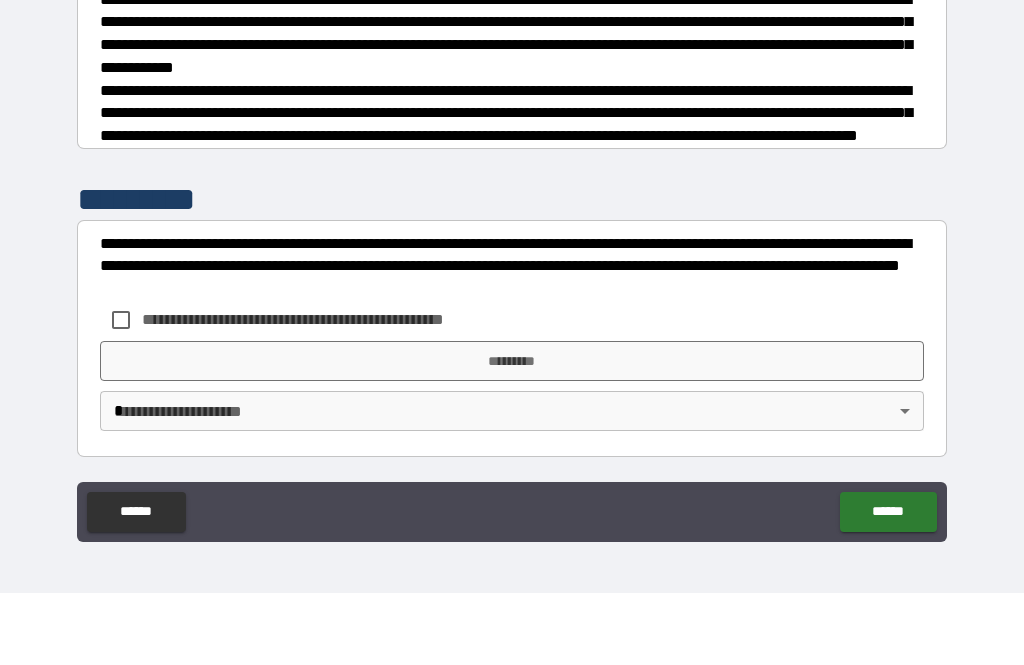 scroll, scrollTop: 544, scrollLeft: 0, axis: vertical 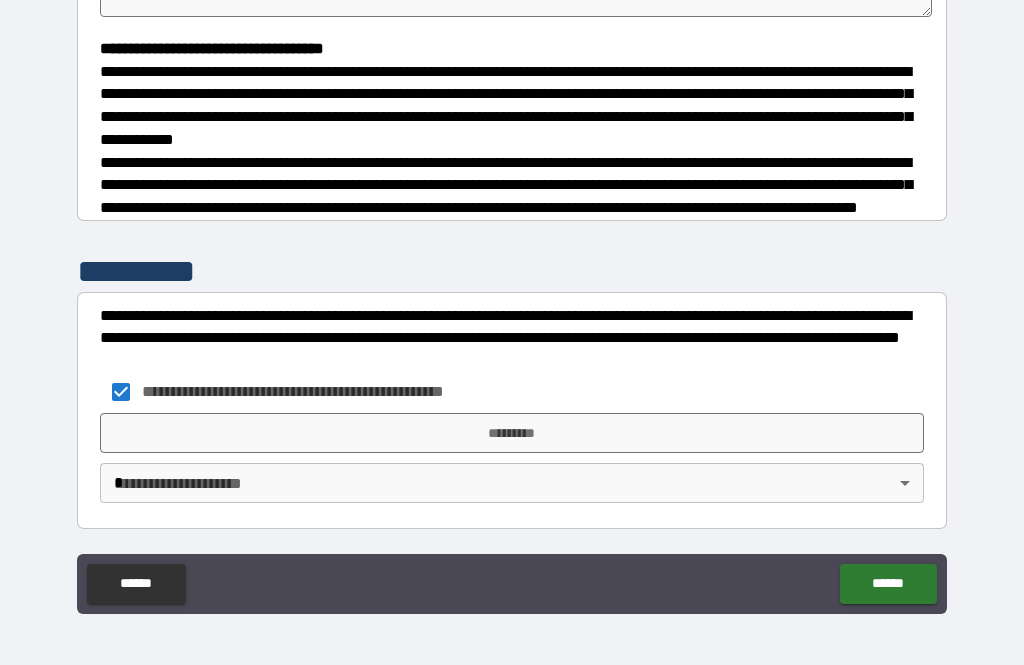 click on "*********" at bounding box center (512, 433) 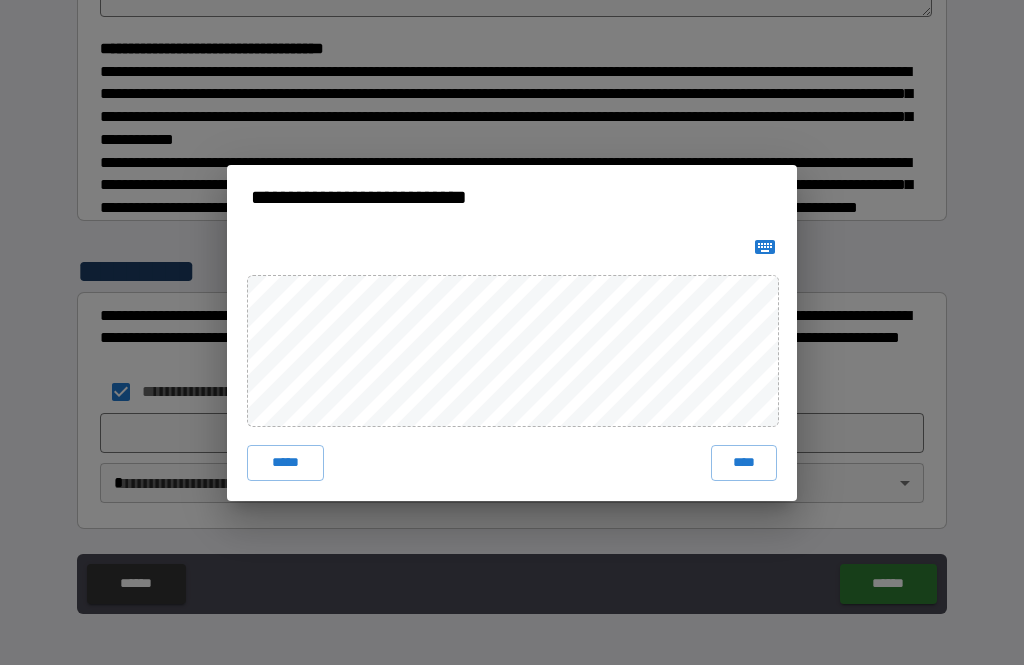 click on "****" at bounding box center [744, 463] 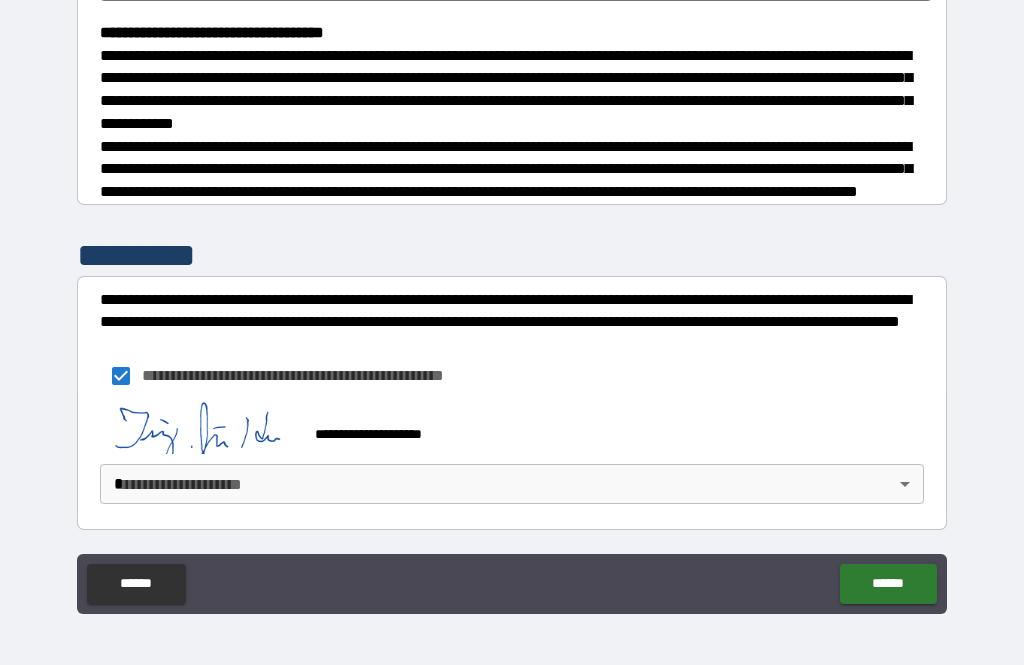 scroll, scrollTop: 534, scrollLeft: 0, axis: vertical 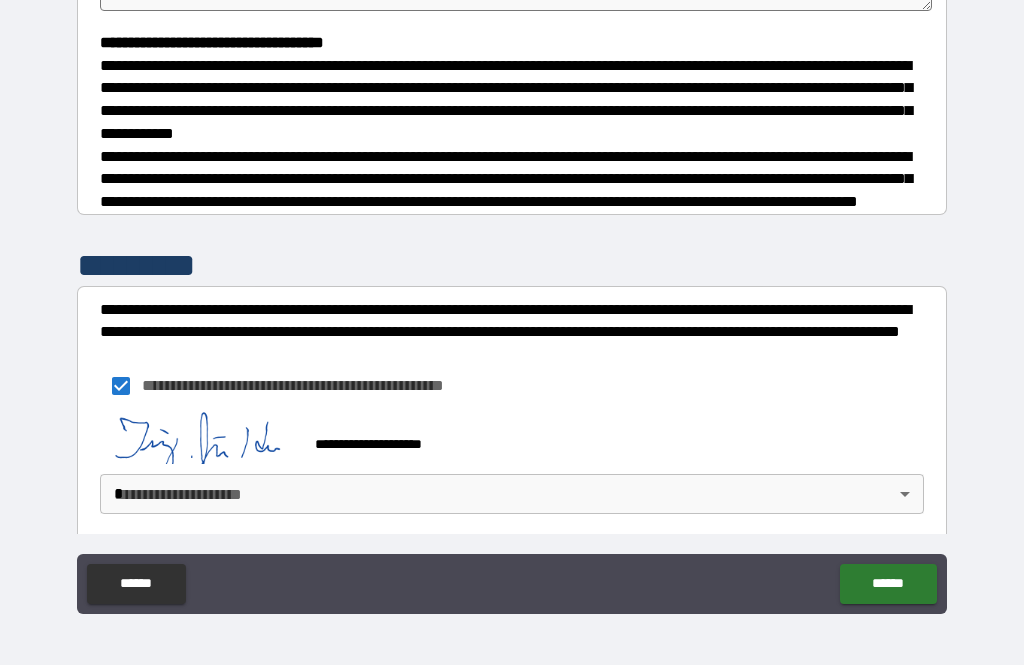 click on "**********" at bounding box center (512, 300) 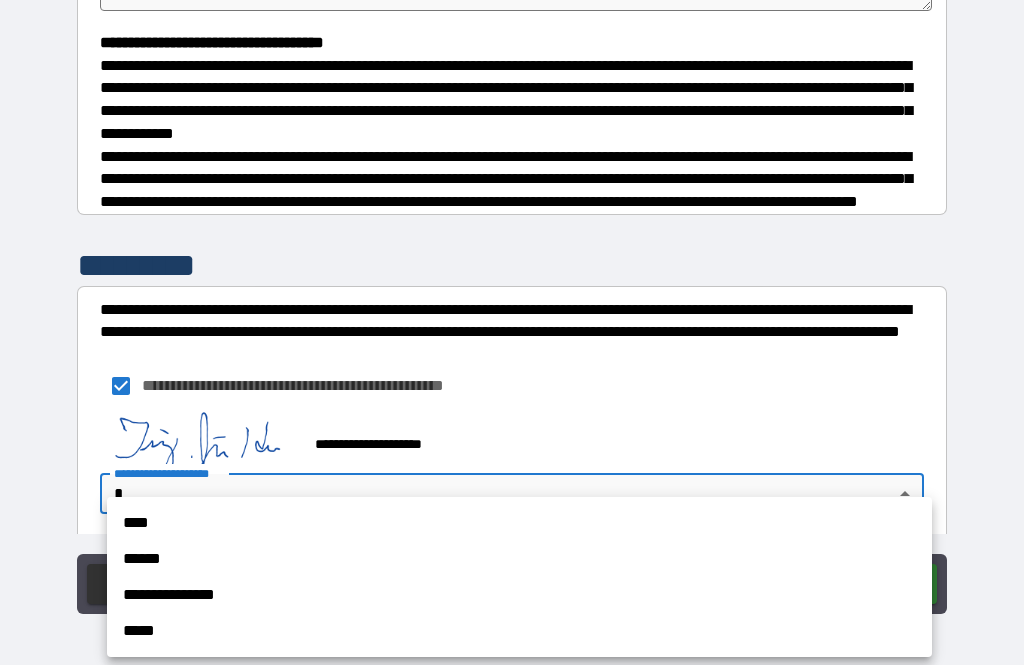 click on "****" at bounding box center [519, 523] 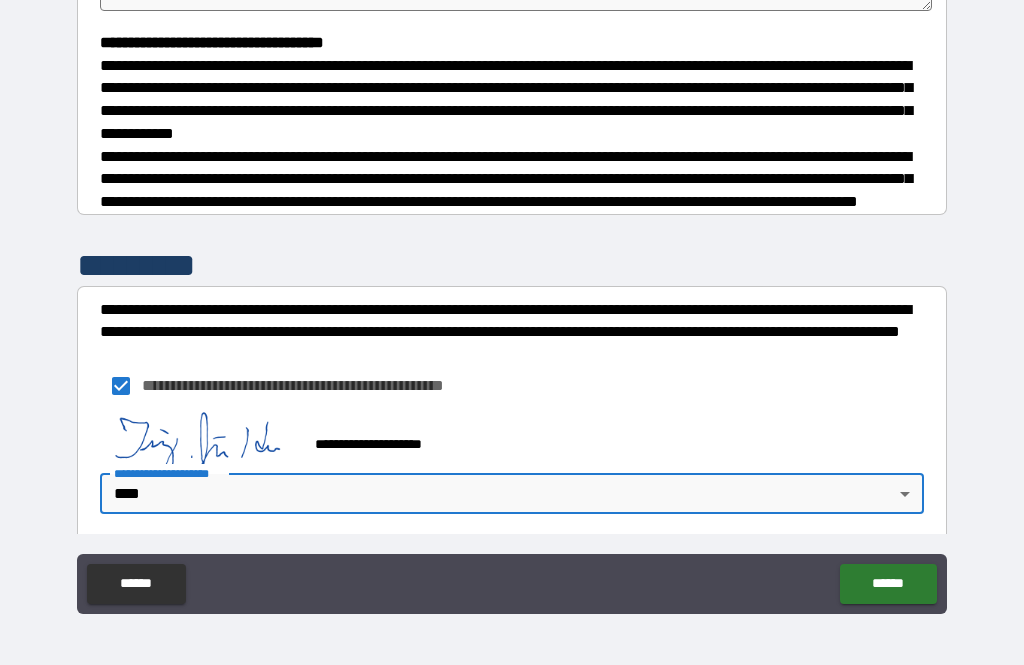 click on "******" at bounding box center (888, 584) 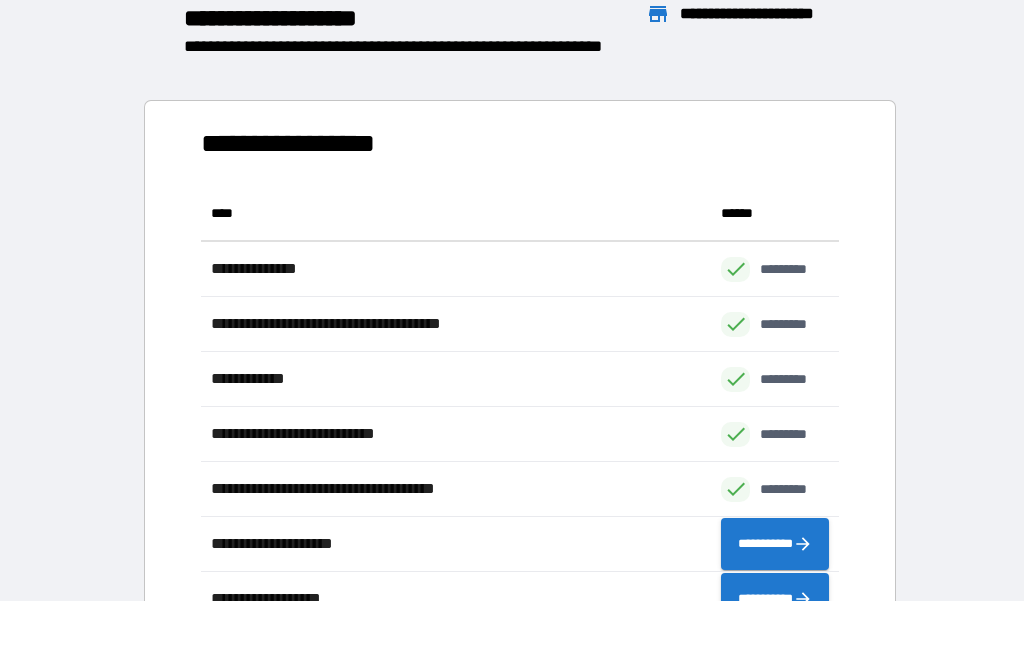 scroll, scrollTop: 1, scrollLeft: 1, axis: both 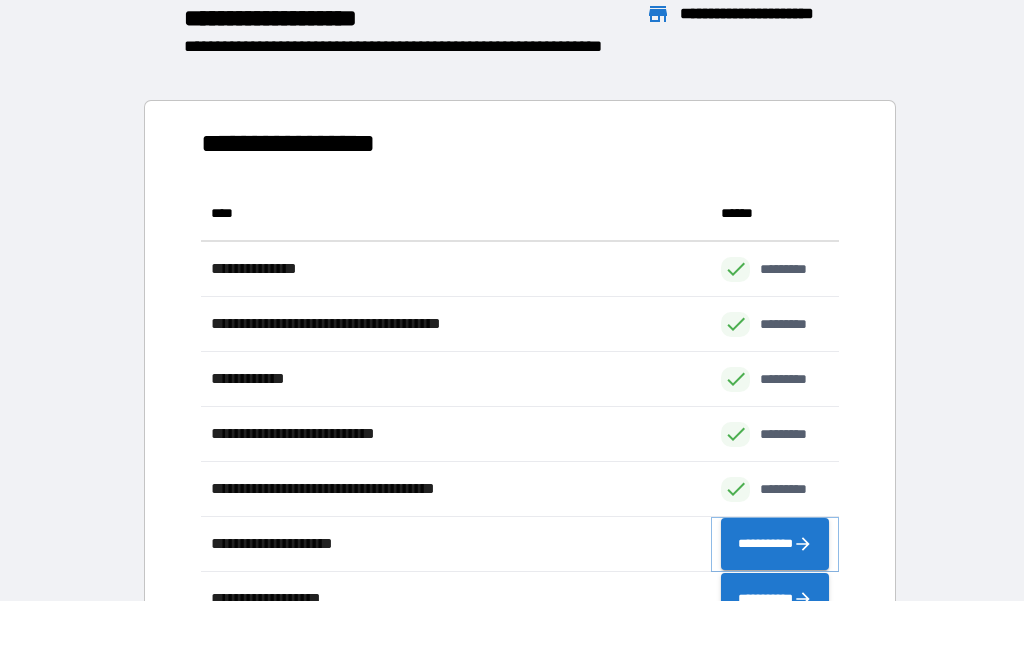 click on "**********" at bounding box center (775, 544) 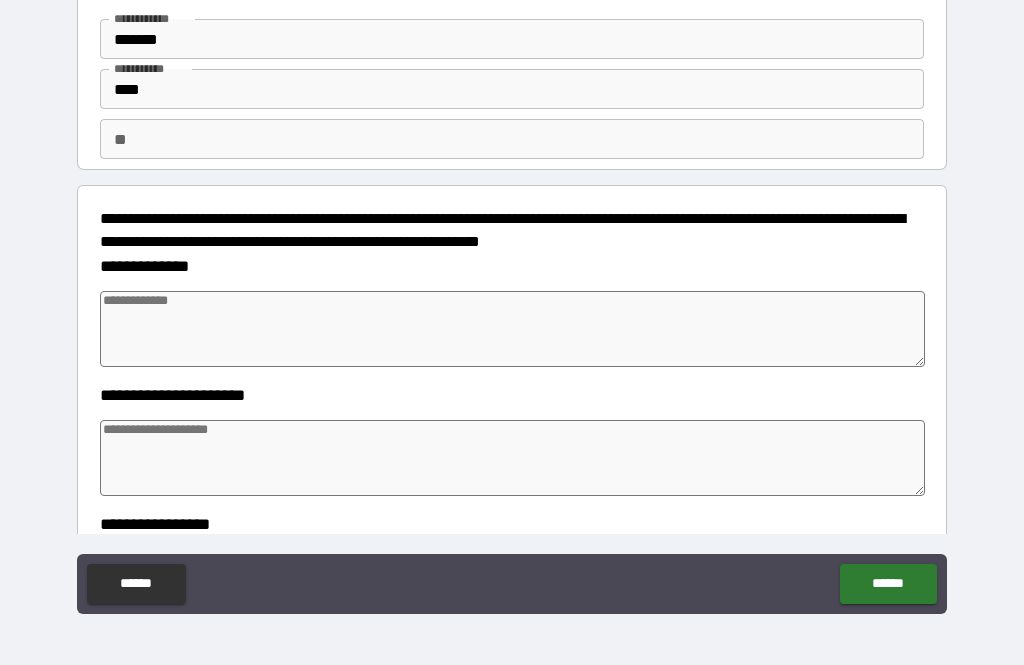 scroll, scrollTop: 67, scrollLeft: 0, axis: vertical 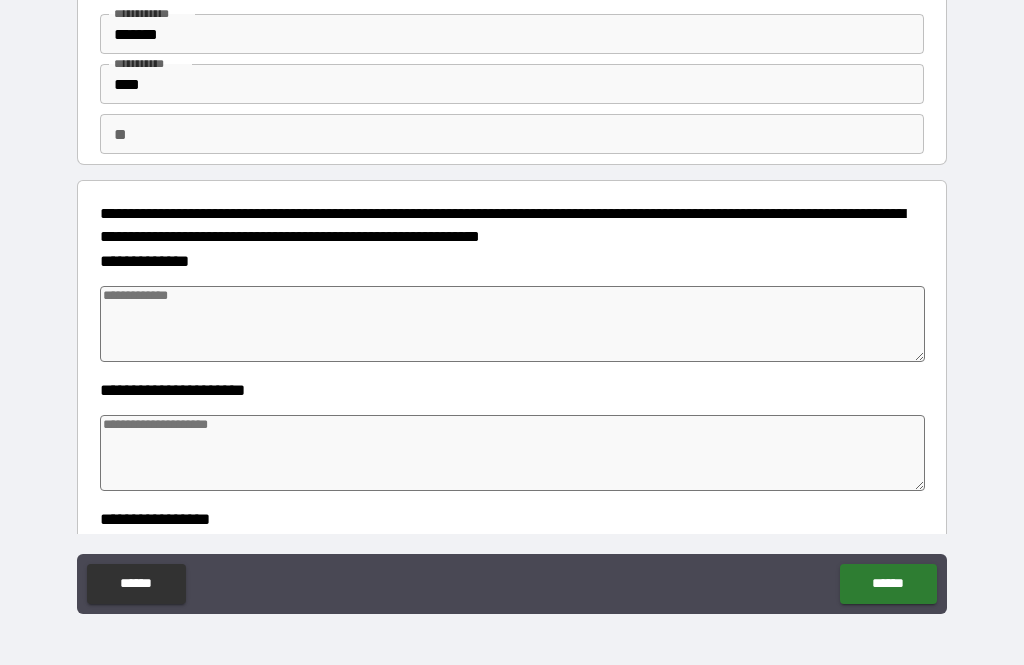 click on "**" at bounding box center [512, 134] 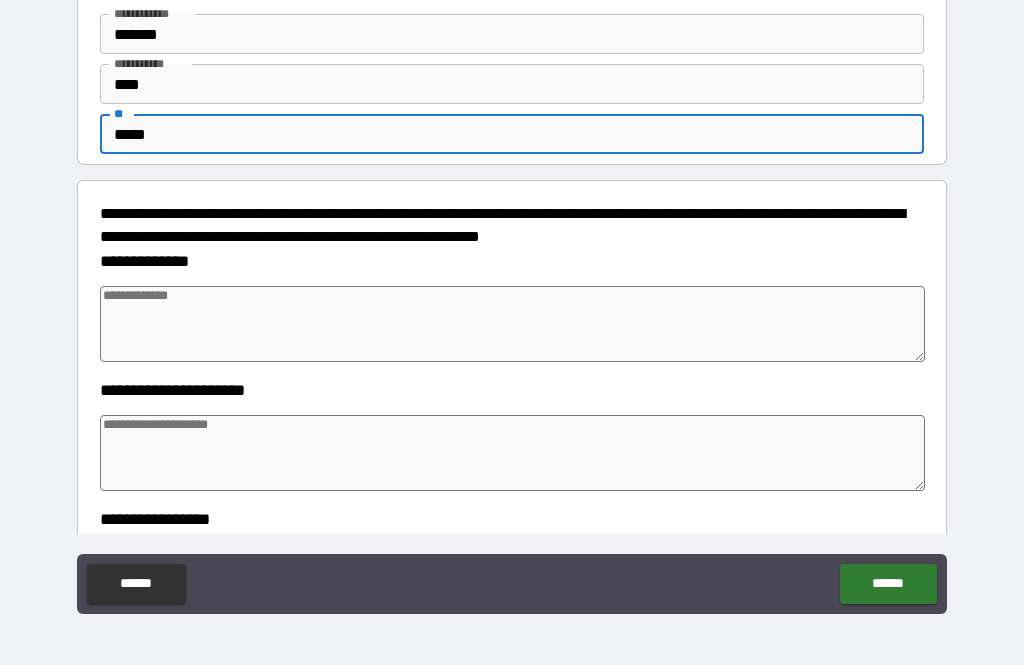 click on "**********" at bounding box center (512, 303) 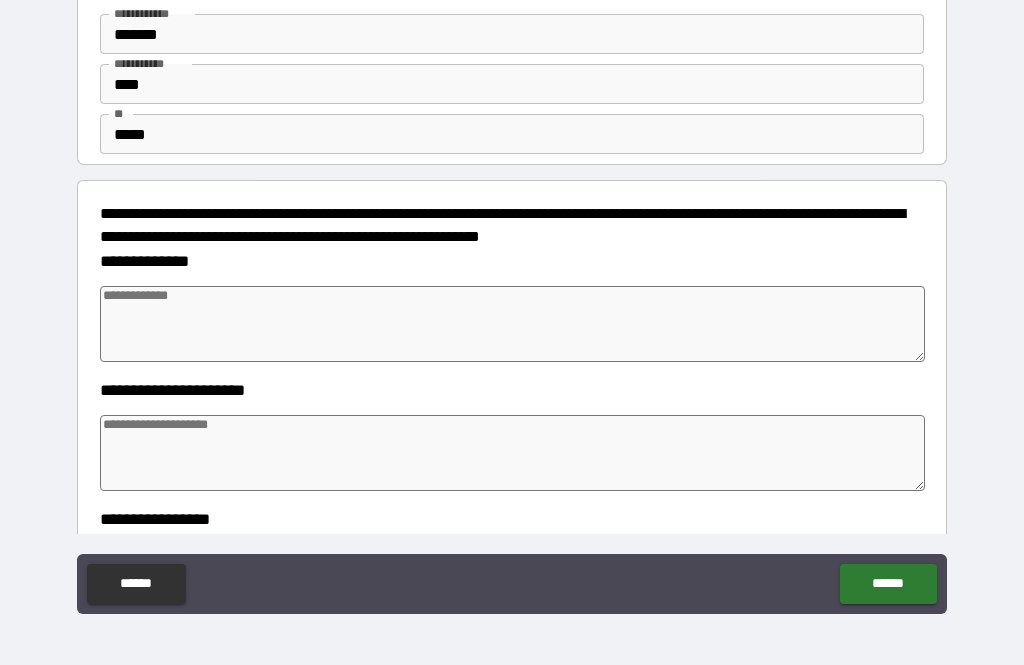 click at bounding box center (513, 324) 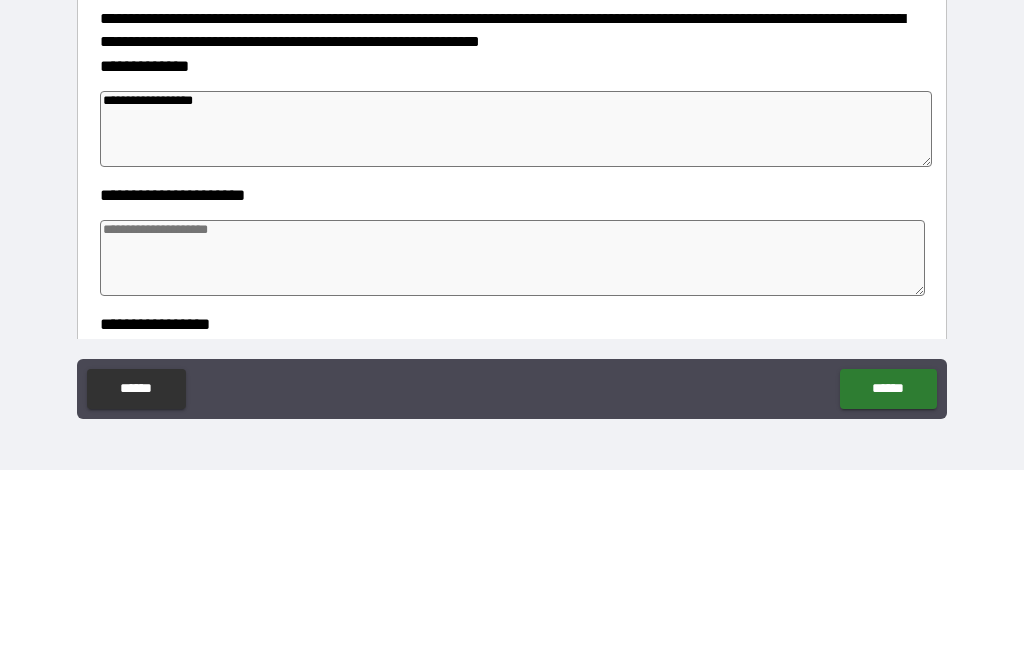 click at bounding box center [513, 453] 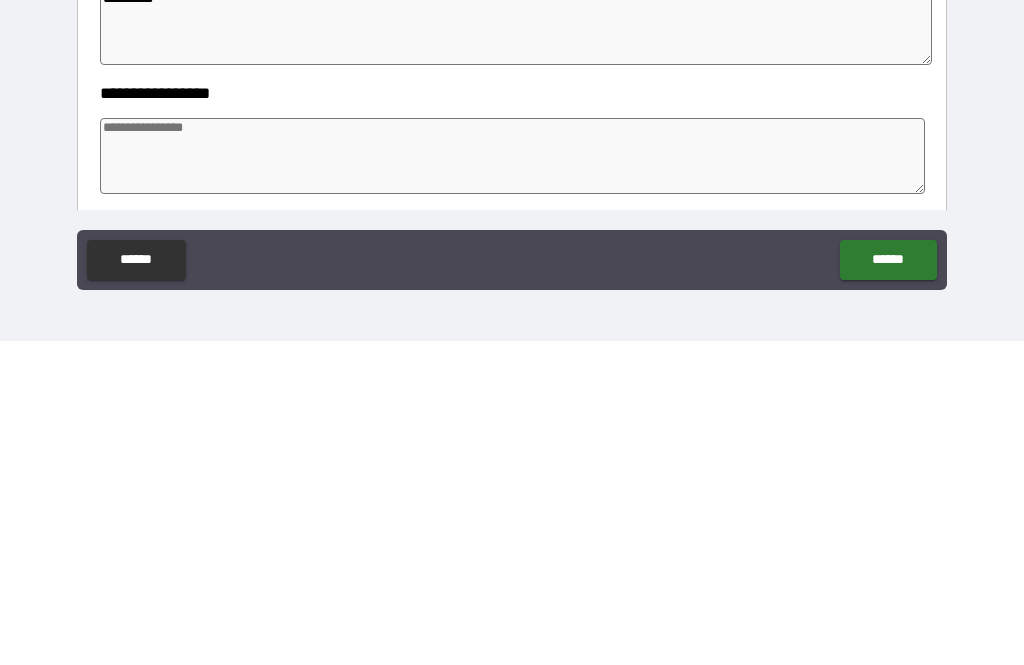 scroll, scrollTop: 172, scrollLeft: 0, axis: vertical 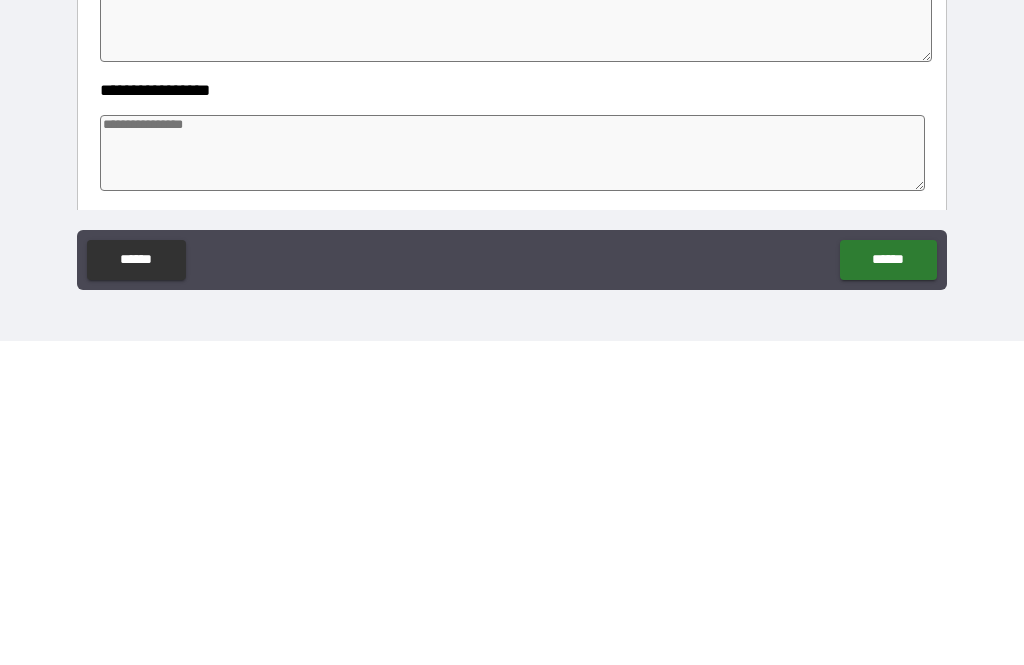 click at bounding box center [513, 477] 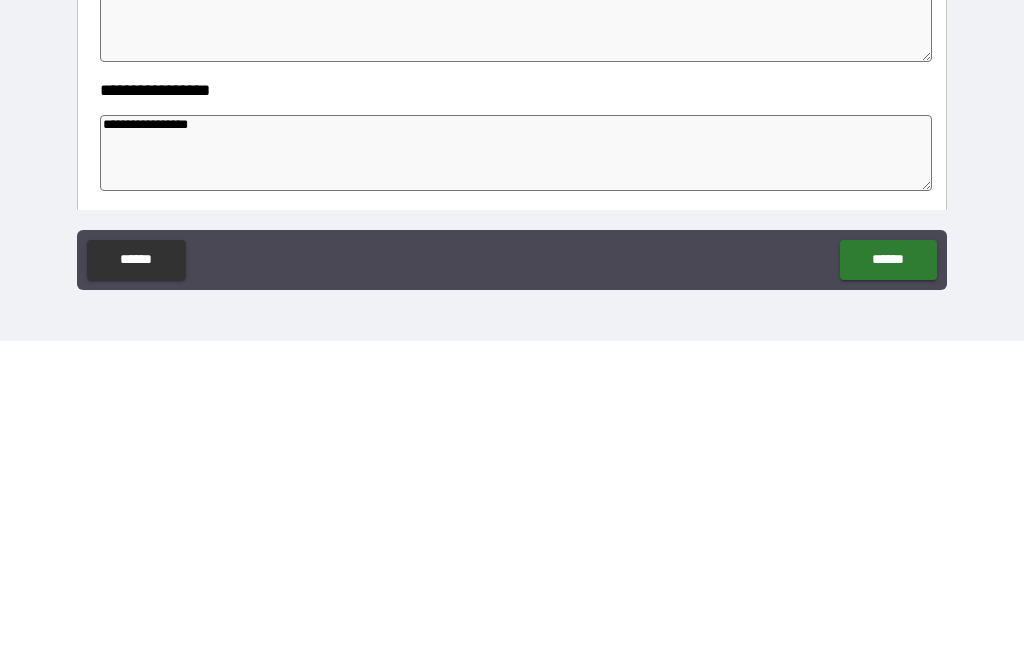 click on "**********" at bounding box center (512, 414) 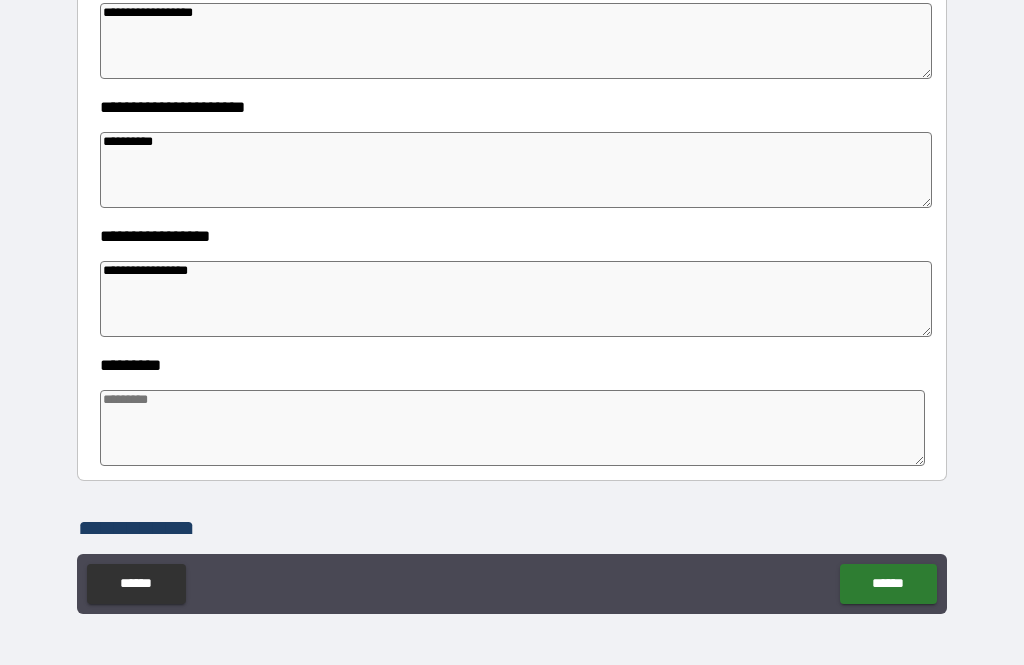 scroll, scrollTop: 354, scrollLeft: 0, axis: vertical 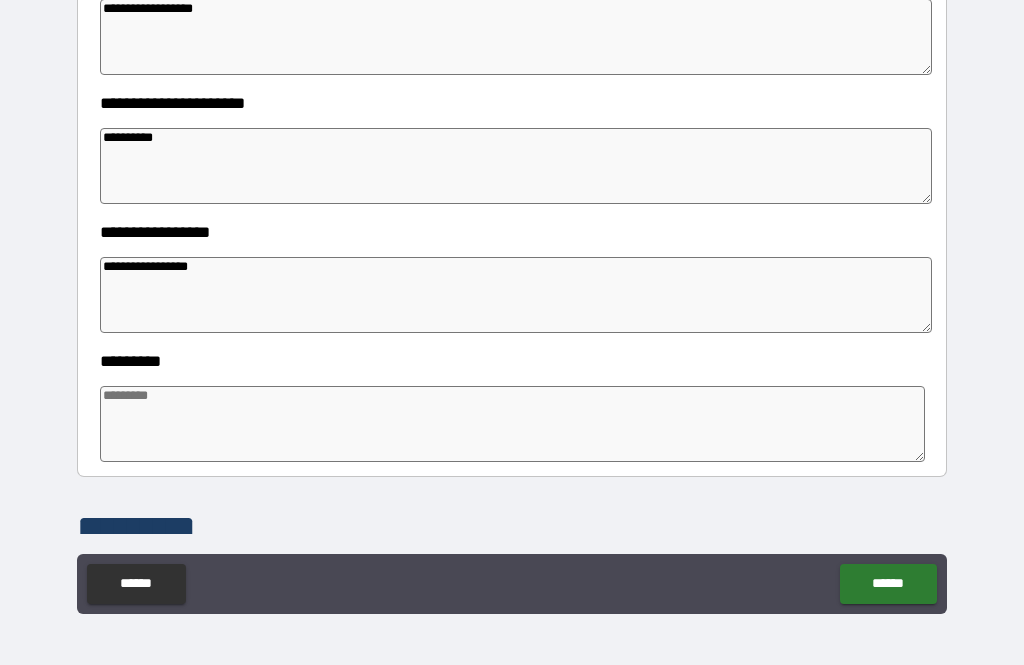 click on "**********" at bounding box center (516, 295) 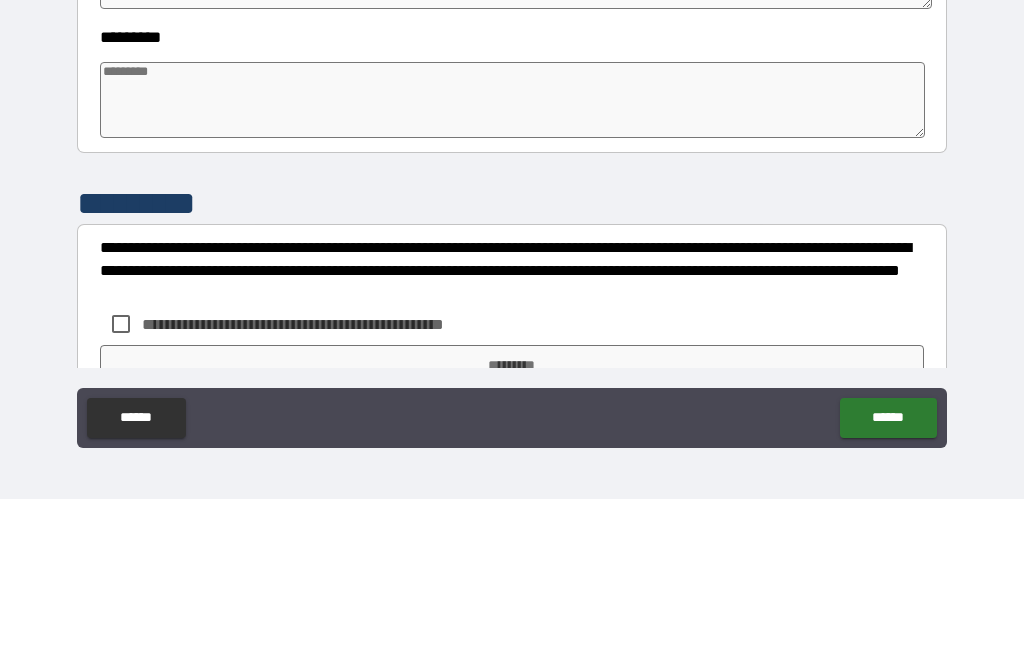 scroll, scrollTop: 527, scrollLeft: 0, axis: vertical 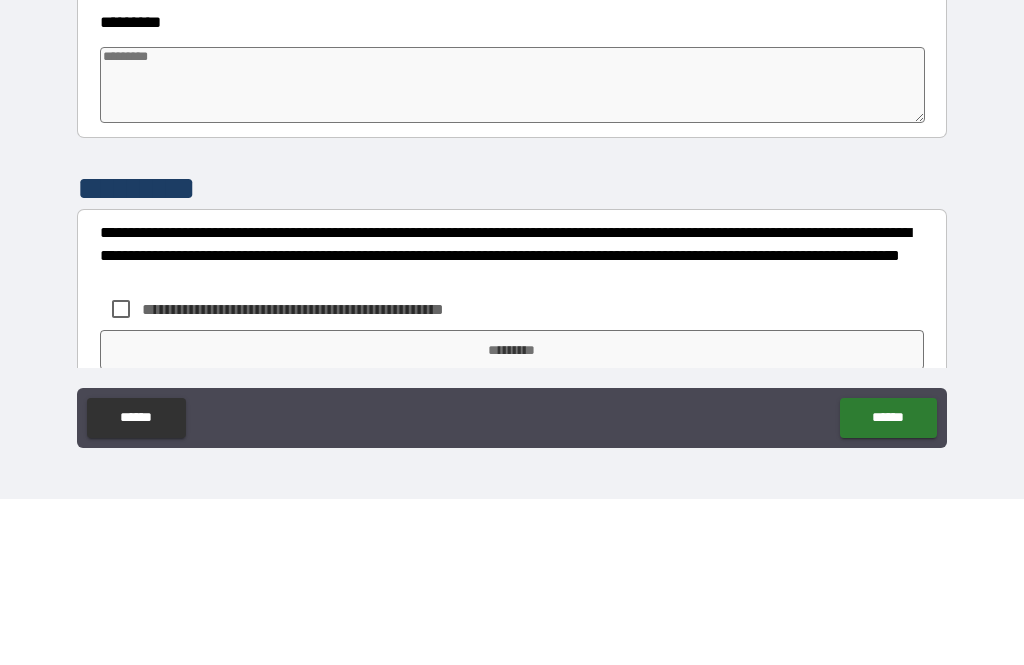 click at bounding box center (513, 251) 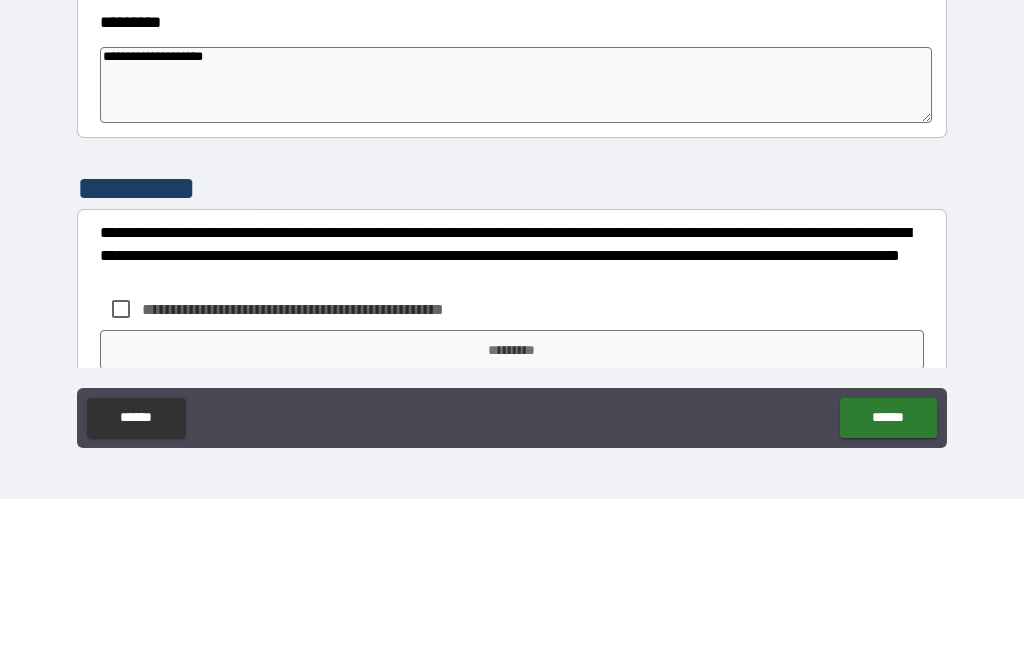 click on "**********" at bounding box center (516, 251) 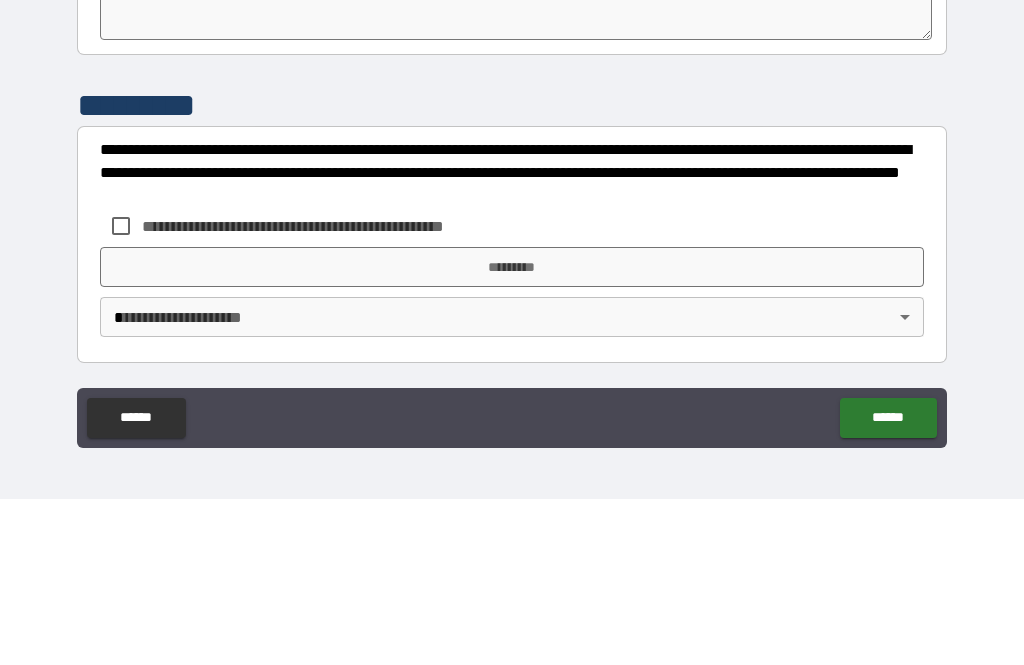 scroll, scrollTop: 610, scrollLeft: 0, axis: vertical 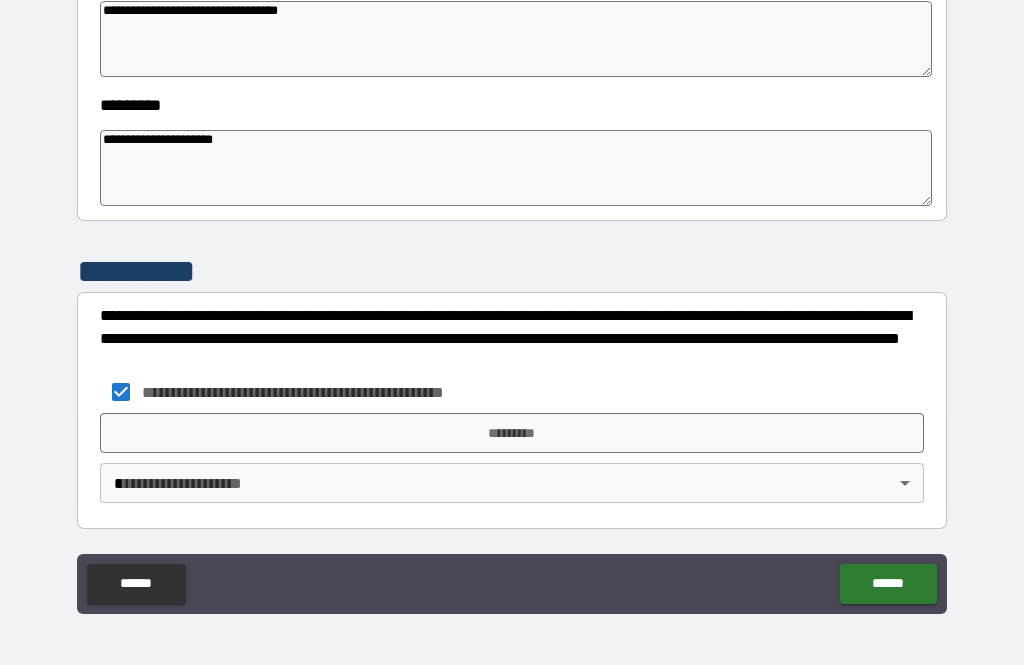 click on "*********" at bounding box center [512, 433] 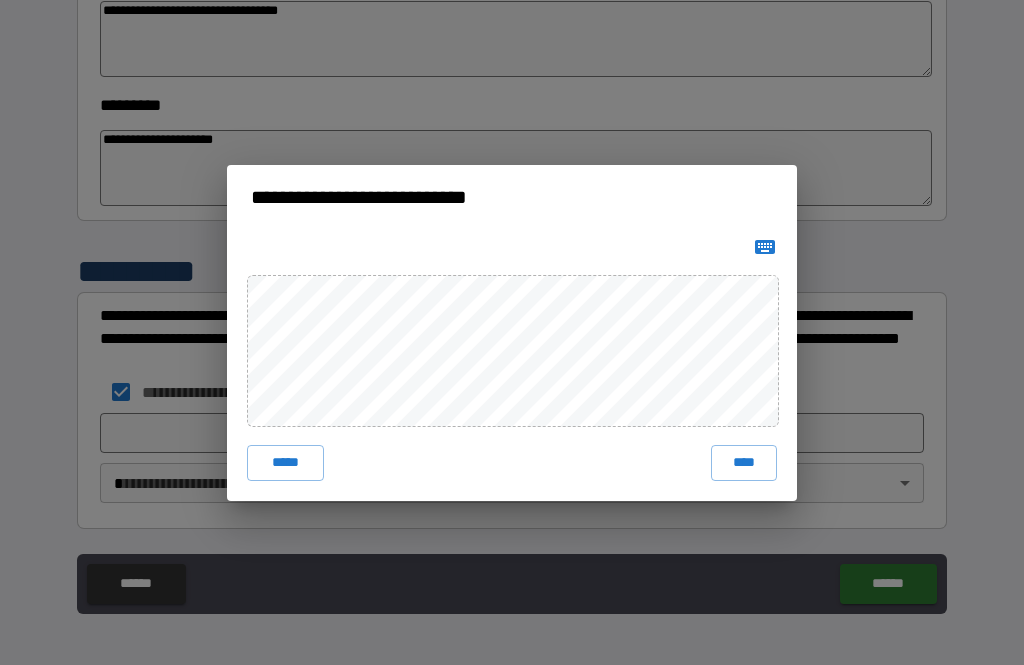 click on "****" at bounding box center [744, 463] 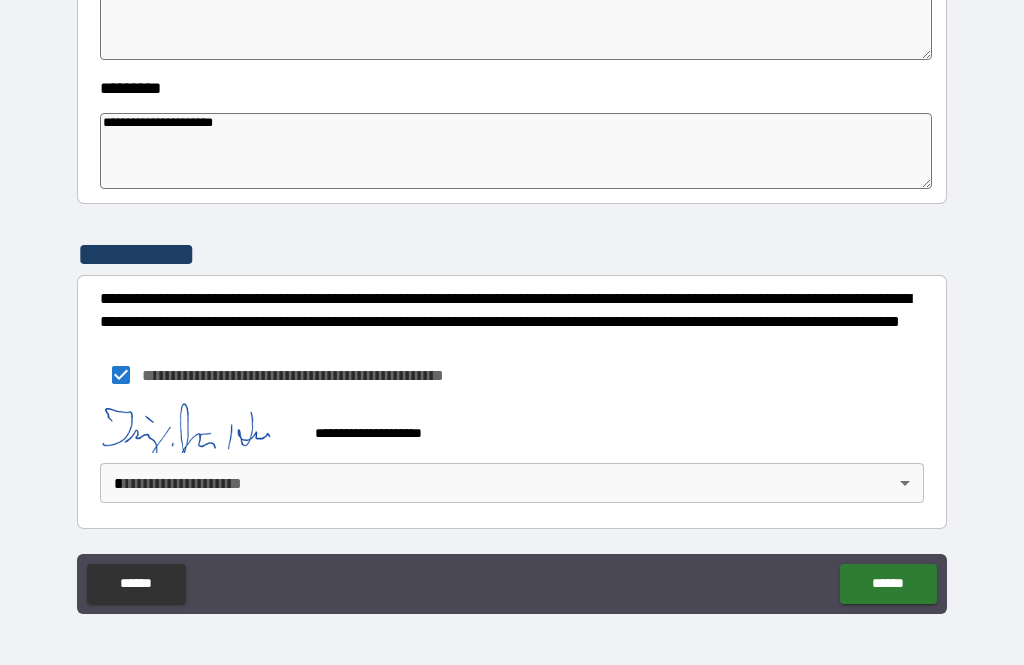 scroll, scrollTop: 627, scrollLeft: 0, axis: vertical 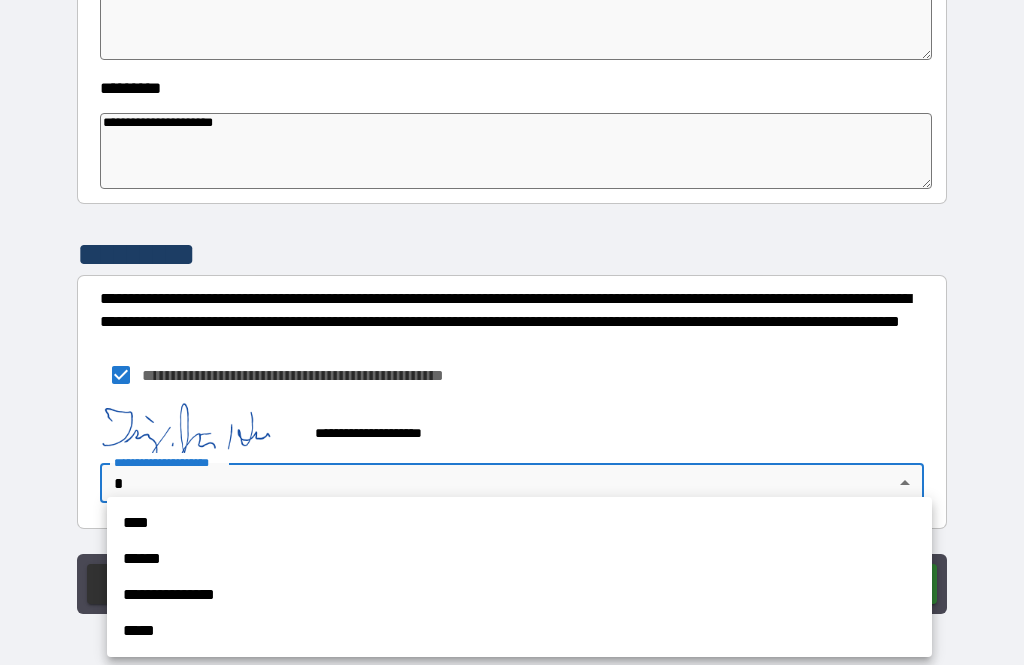 click on "****" at bounding box center (519, 523) 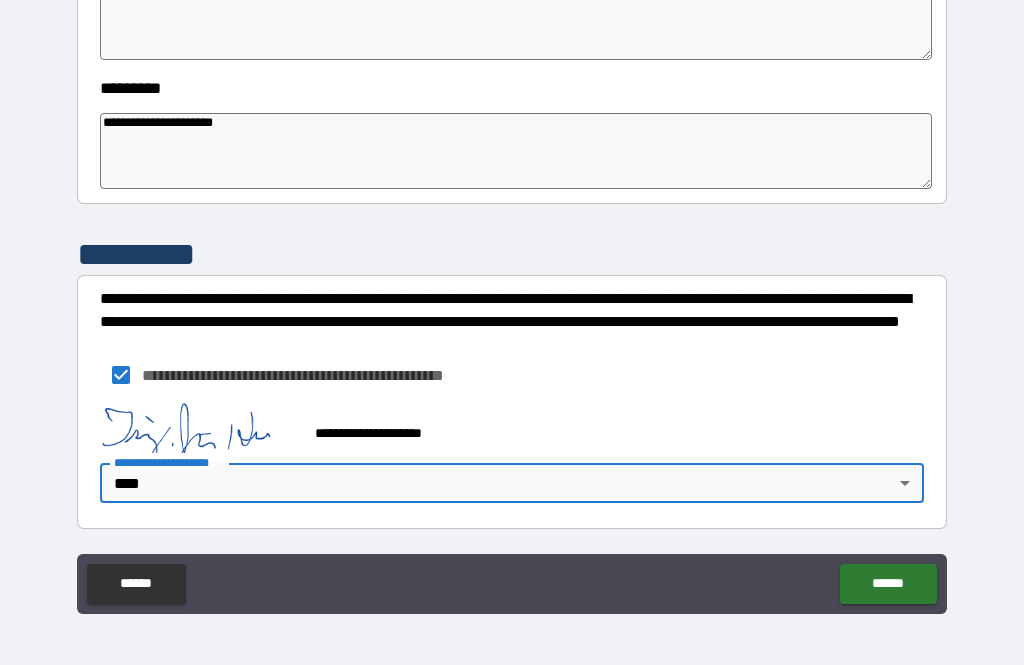 click on "******" at bounding box center (888, 584) 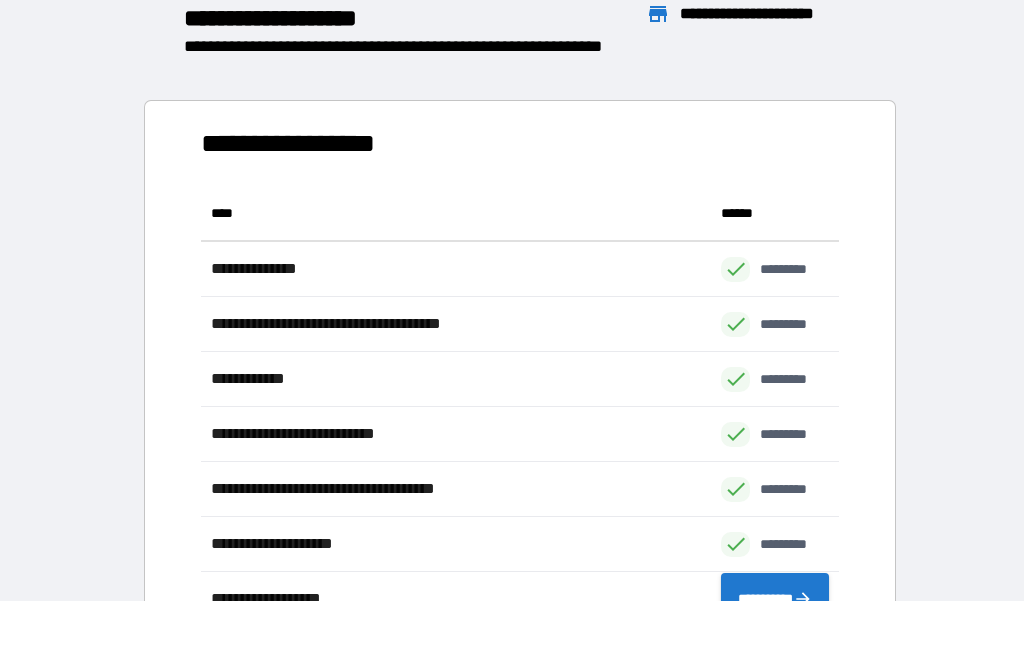 scroll, scrollTop: 441, scrollLeft: 638, axis: both 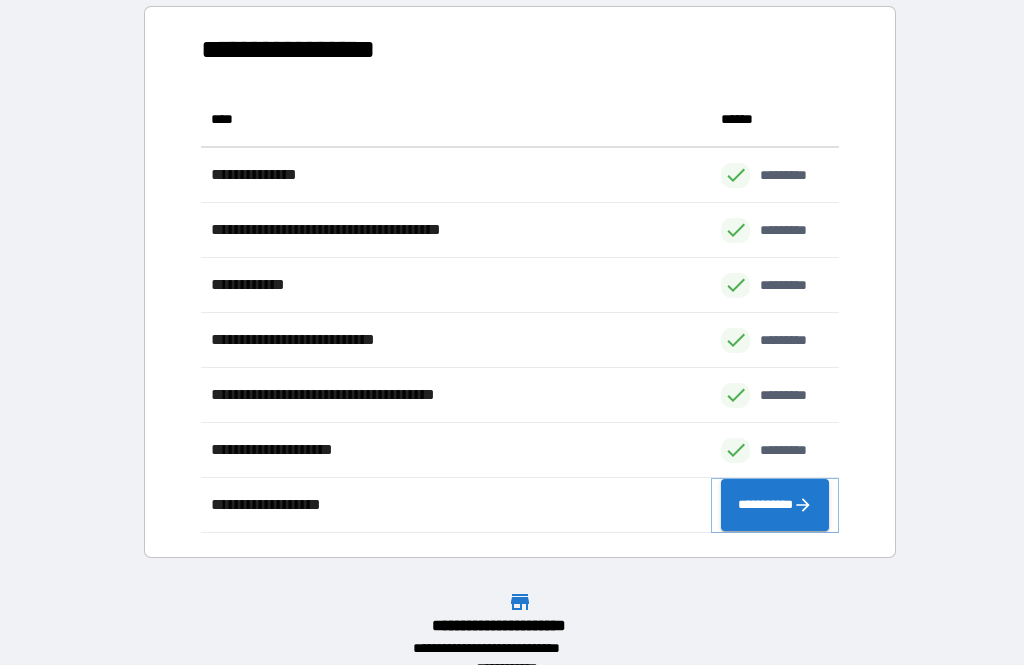 click on "**********" at bounding box center (775, 505) 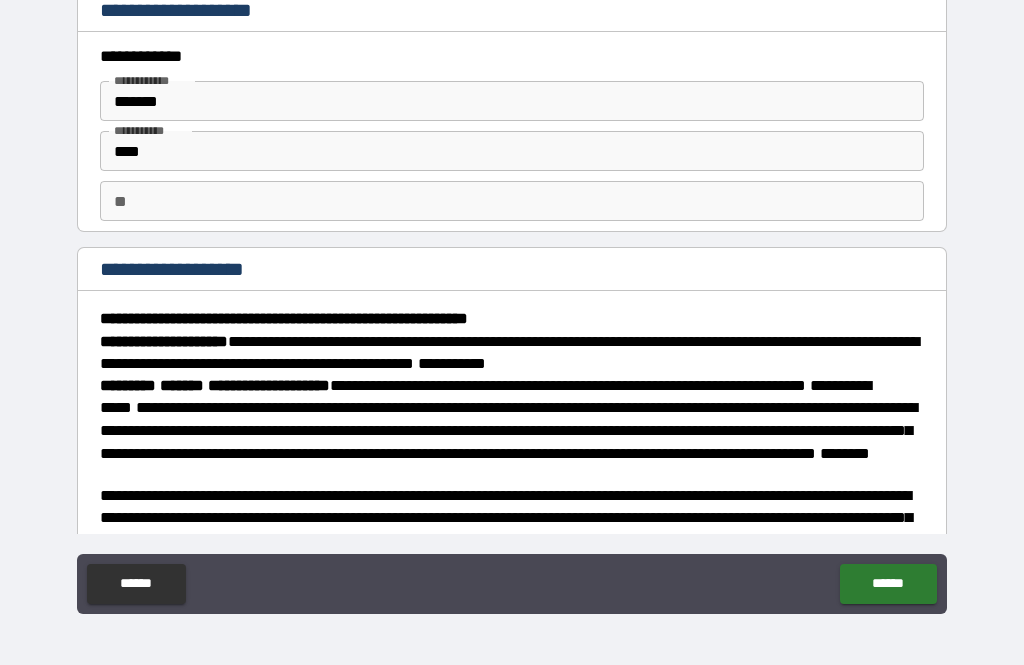 click on "**" at bounding box center [512, 201] 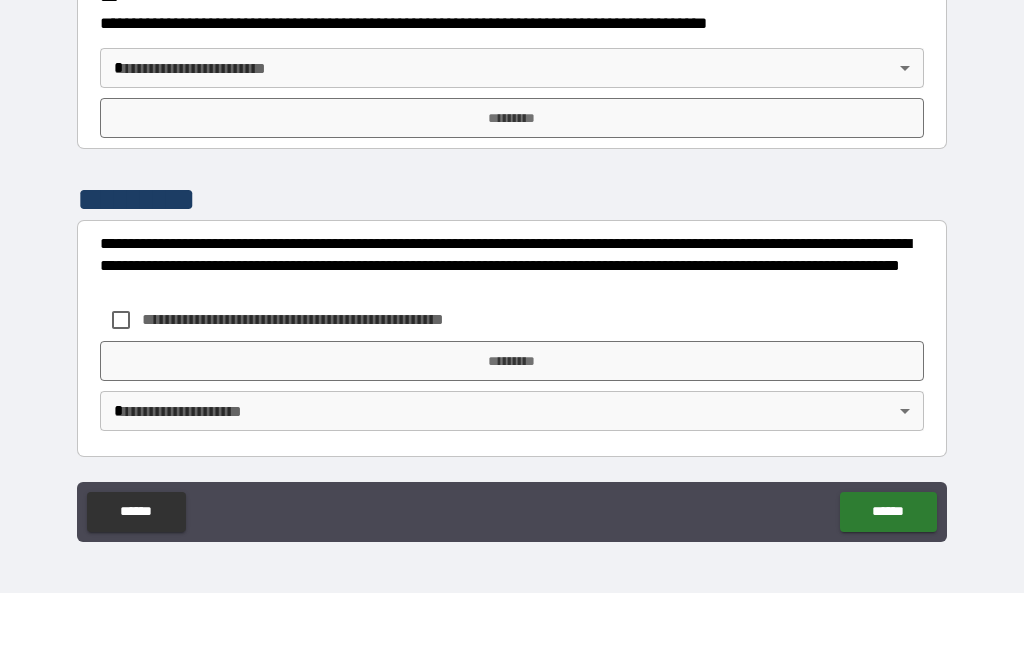 scroll, scrollTop: 2267, scrollLeft: 0, axis: vertical 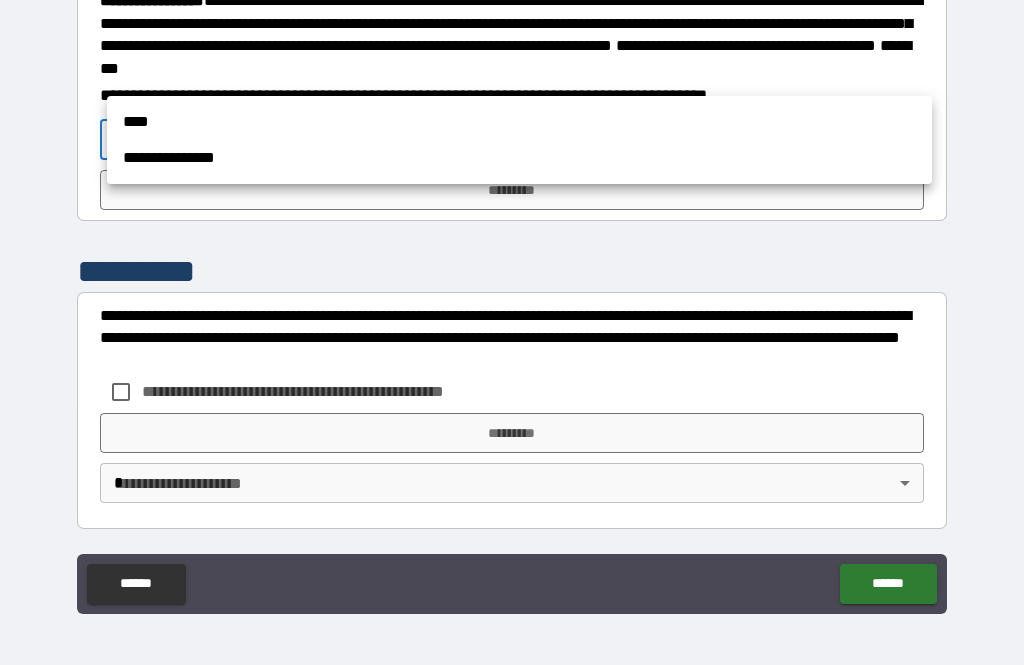 click on "****" at bounding box center [519, 122] 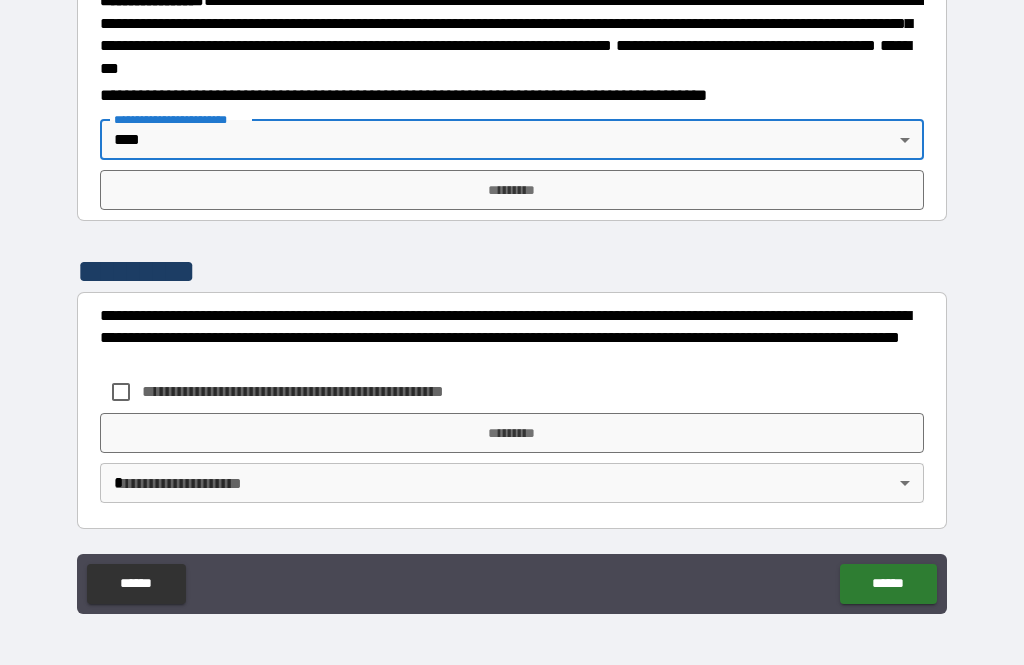 click on "*********" at bounding box center [512, 190] 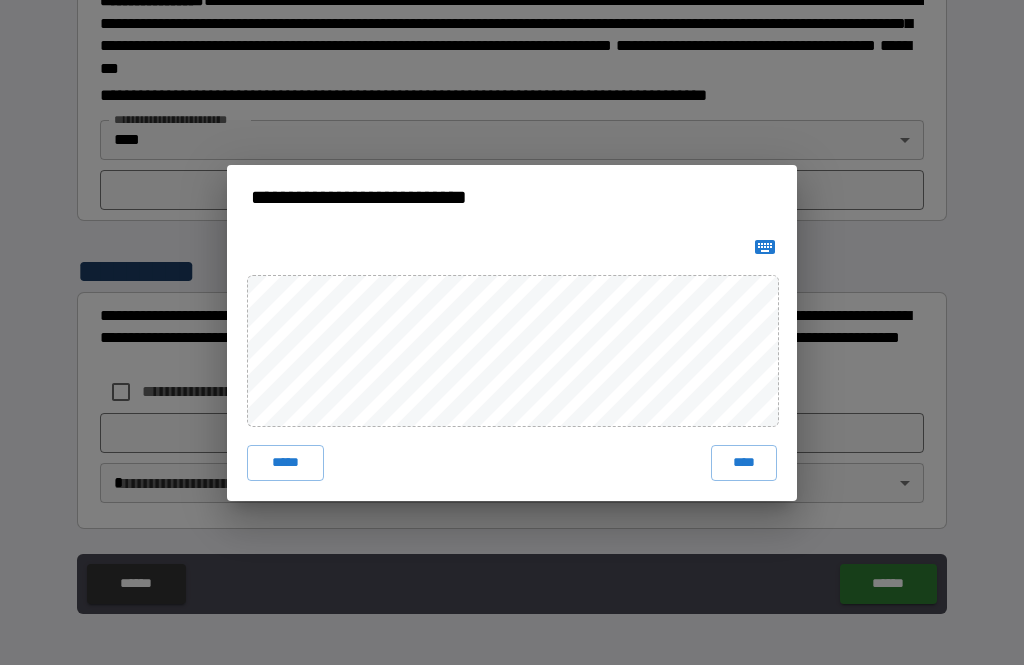 click on "****" at bounding box center [744, 463] 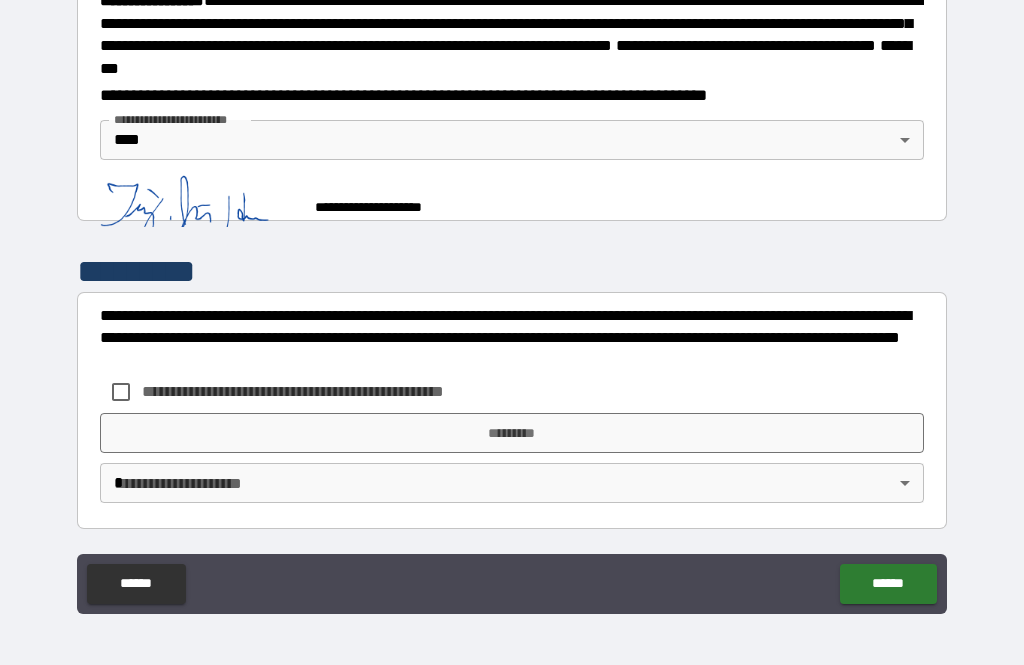 scroll, scrollTop: 2289, scrollLeft: 0, axis: vertical 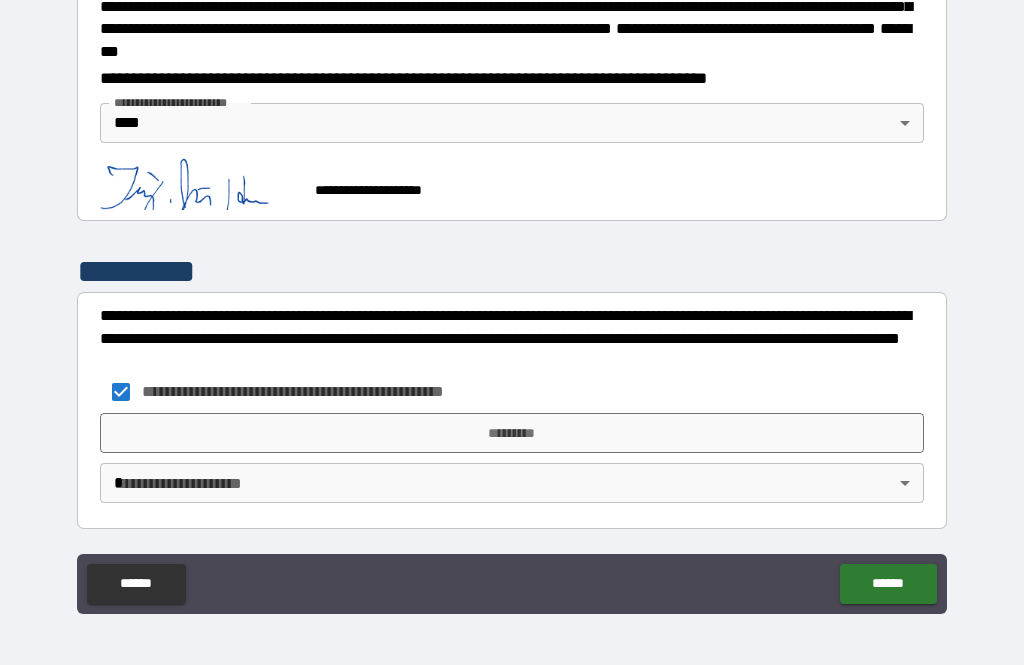 click on "*********" at bounding box center (512, 433) 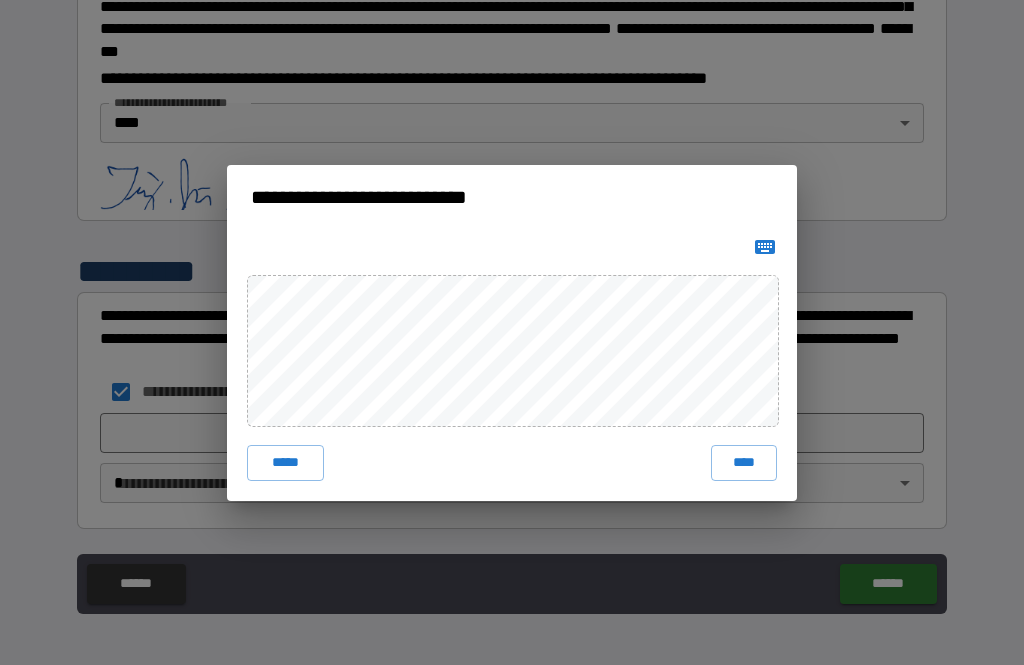 click on "****" at bounding box center (744, 463) 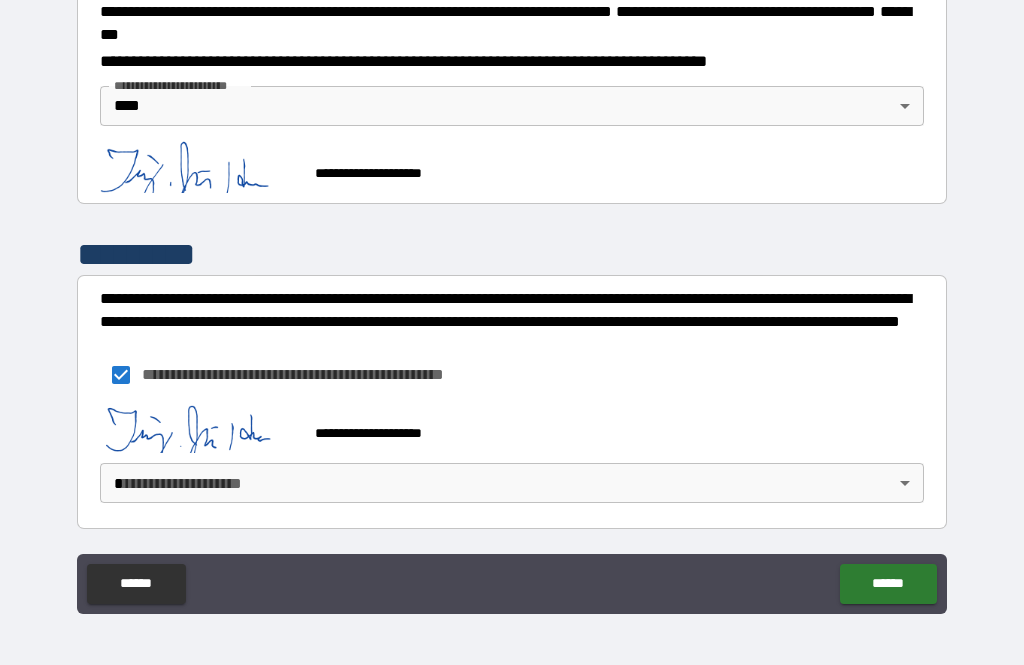 scroll, scrollTop: 2333, scrollLeft: 0, axis: vertical 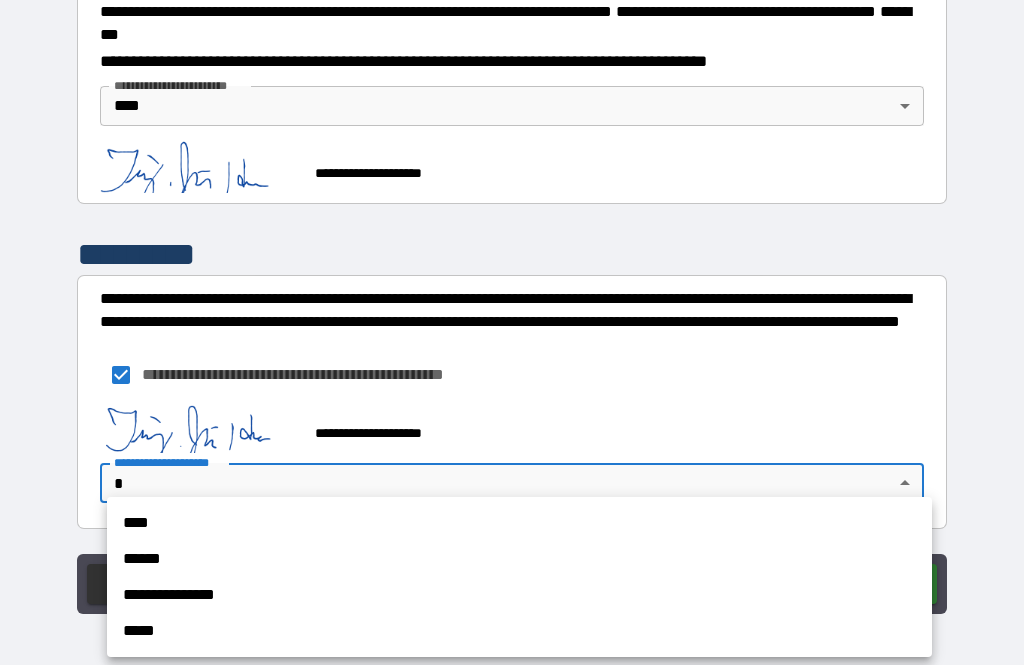 click on "****" at bounding box center [519, 523] 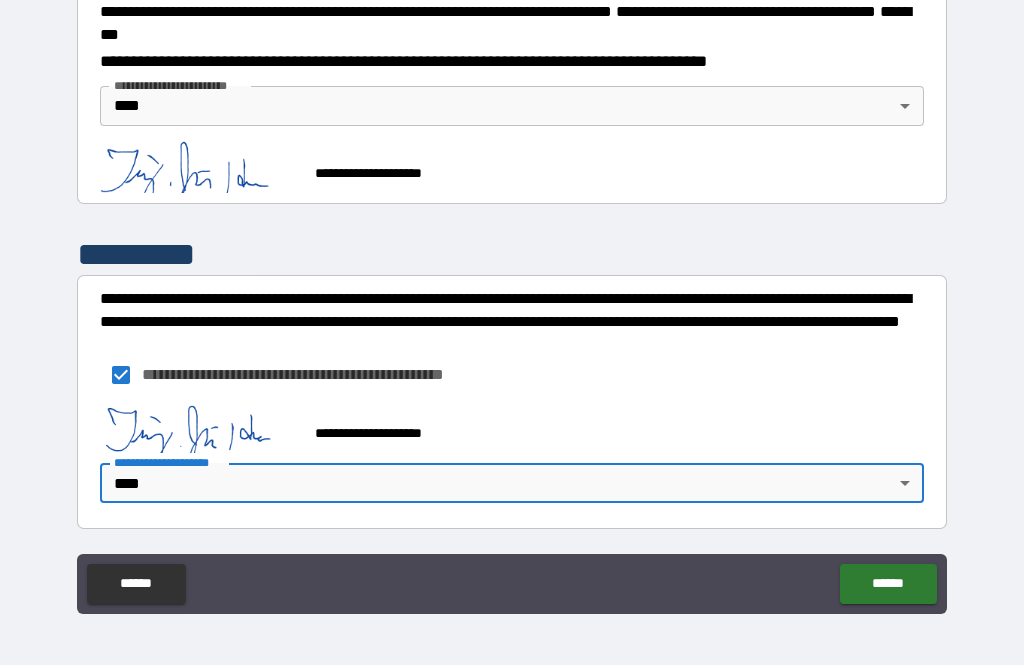 click on "******" at bounding box center [888, 584] 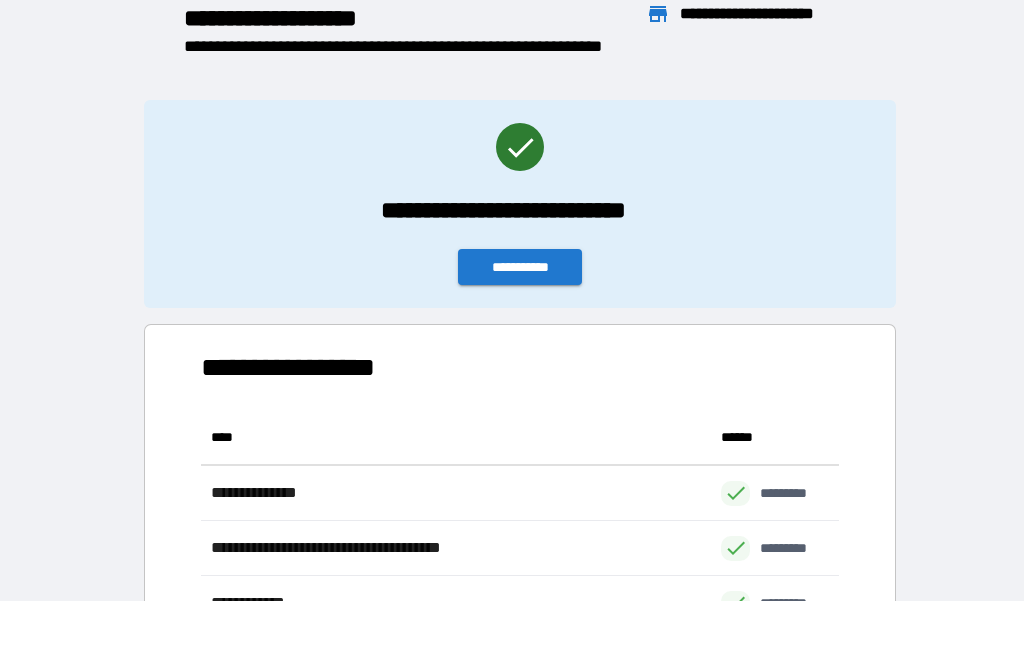 scroll, scrollTop: 1, scrollLeft: 1, axis: both 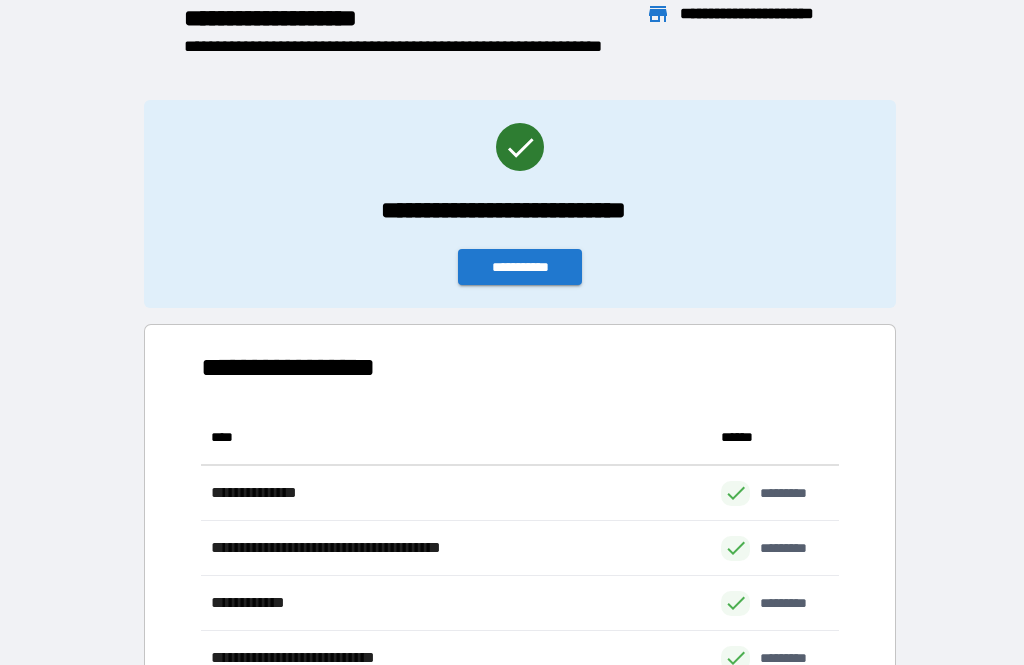click on "**********" at bounding box center (520, 267) 